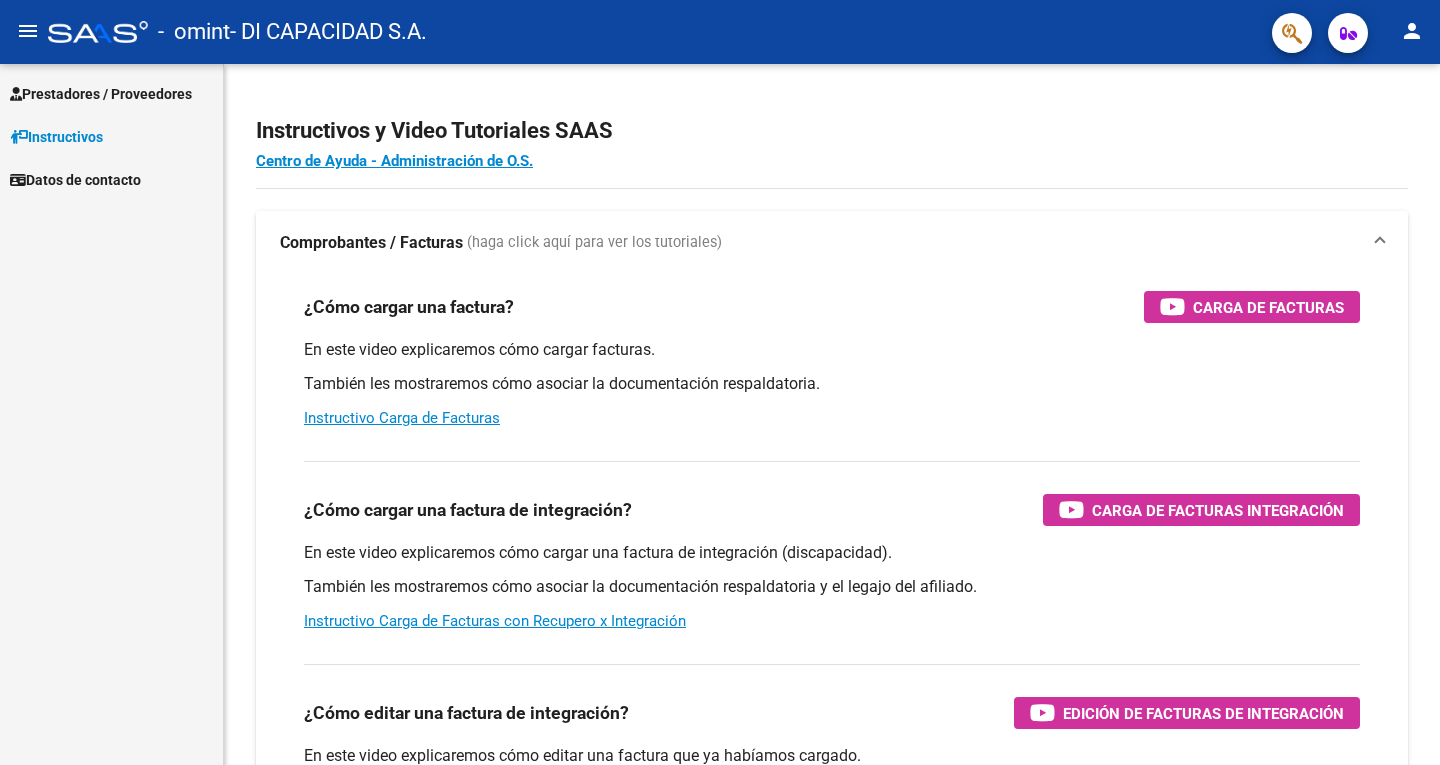 scroll, scrollTop: 0, scrollLeft: 0, axis: both 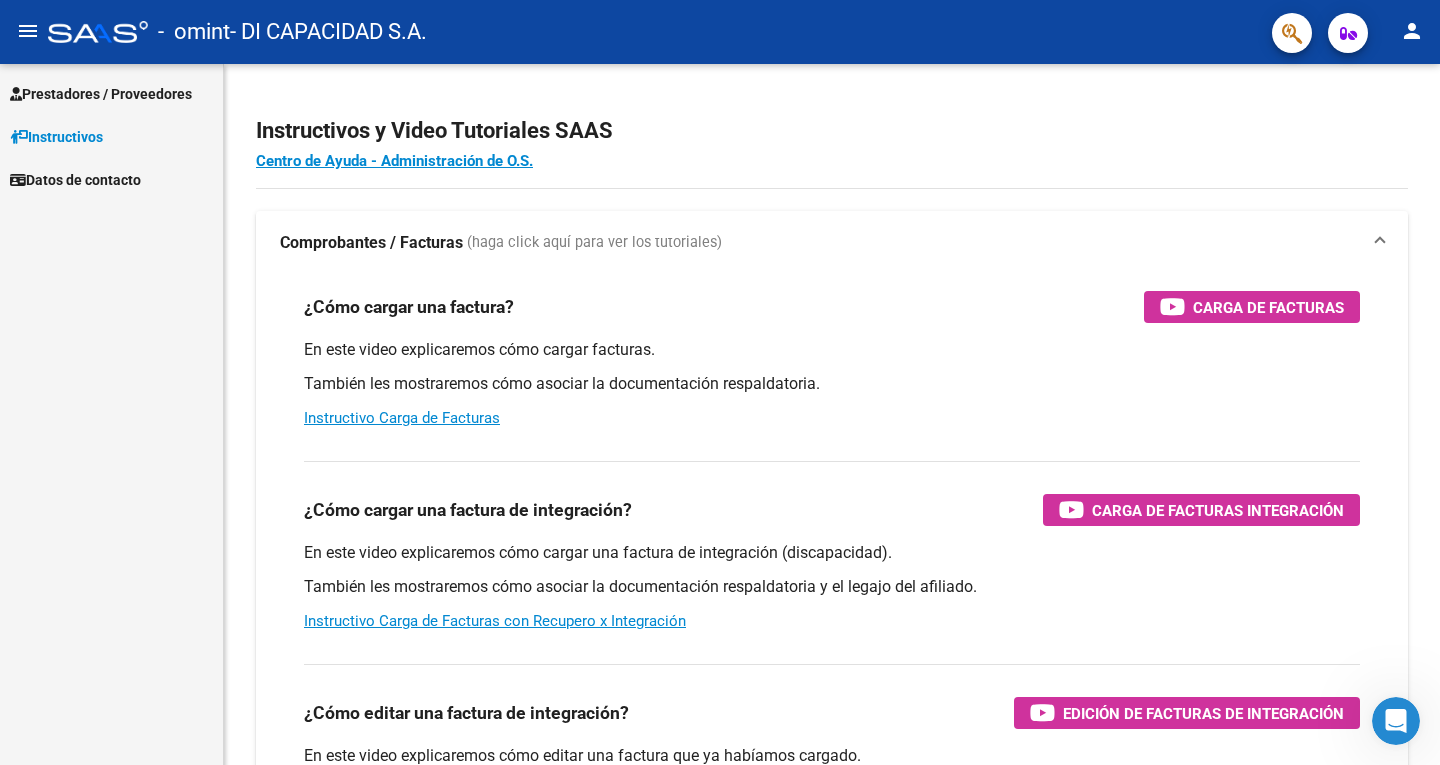 click on "Prestadores / Proveedores" at bounding box center [101, 94] 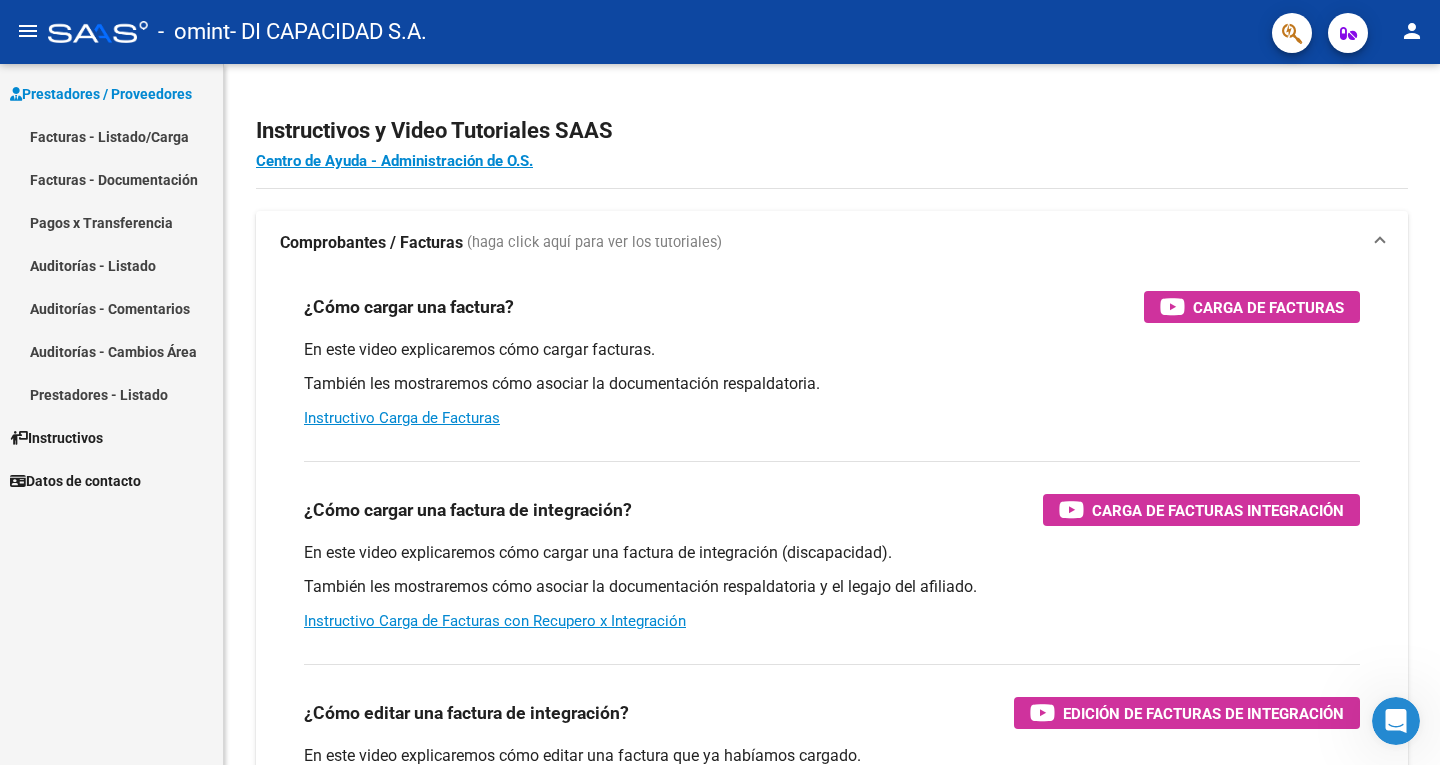 click on "Facturas - Listado/Carga" at bounding box center [111, 136] 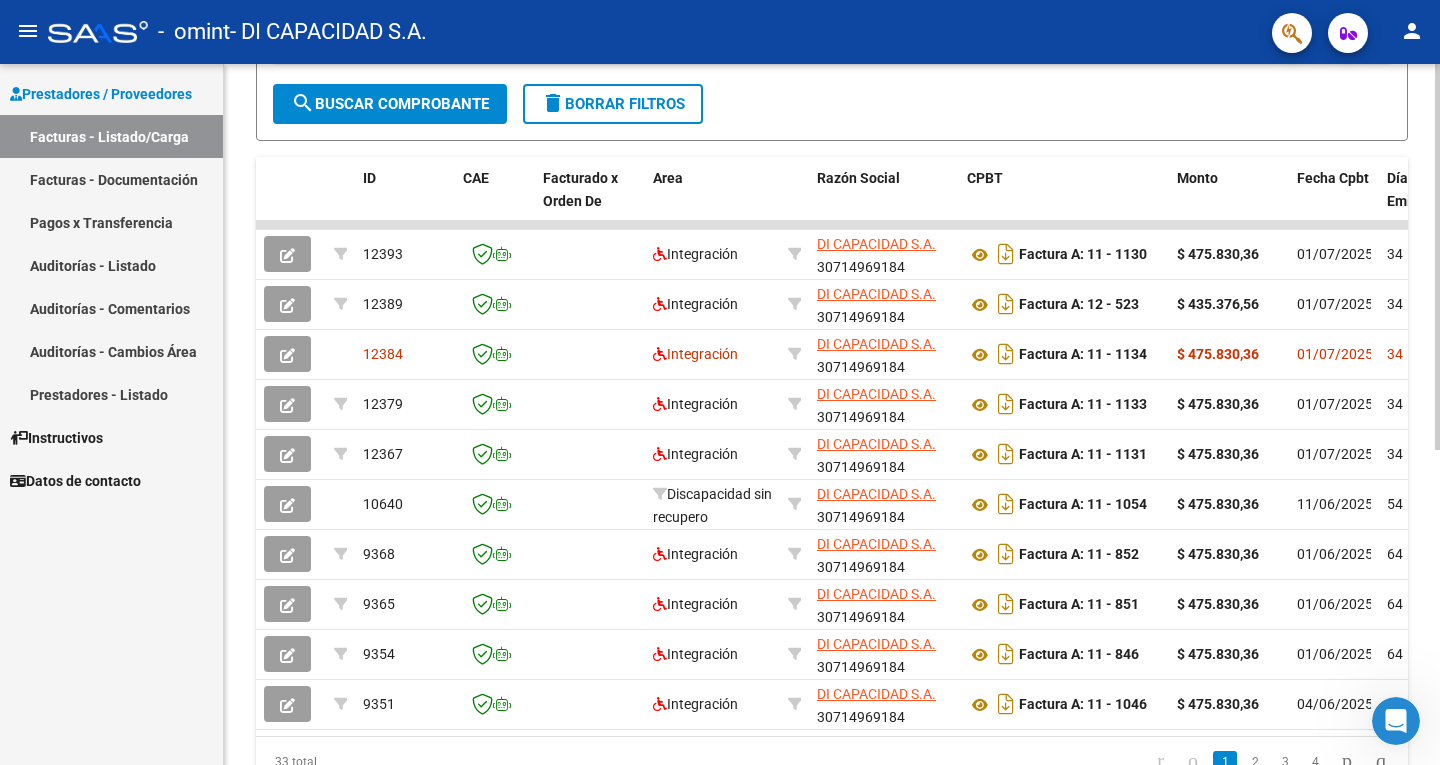 scroll, scrollTop: 482, scrollLeft: 0, axis: vertical 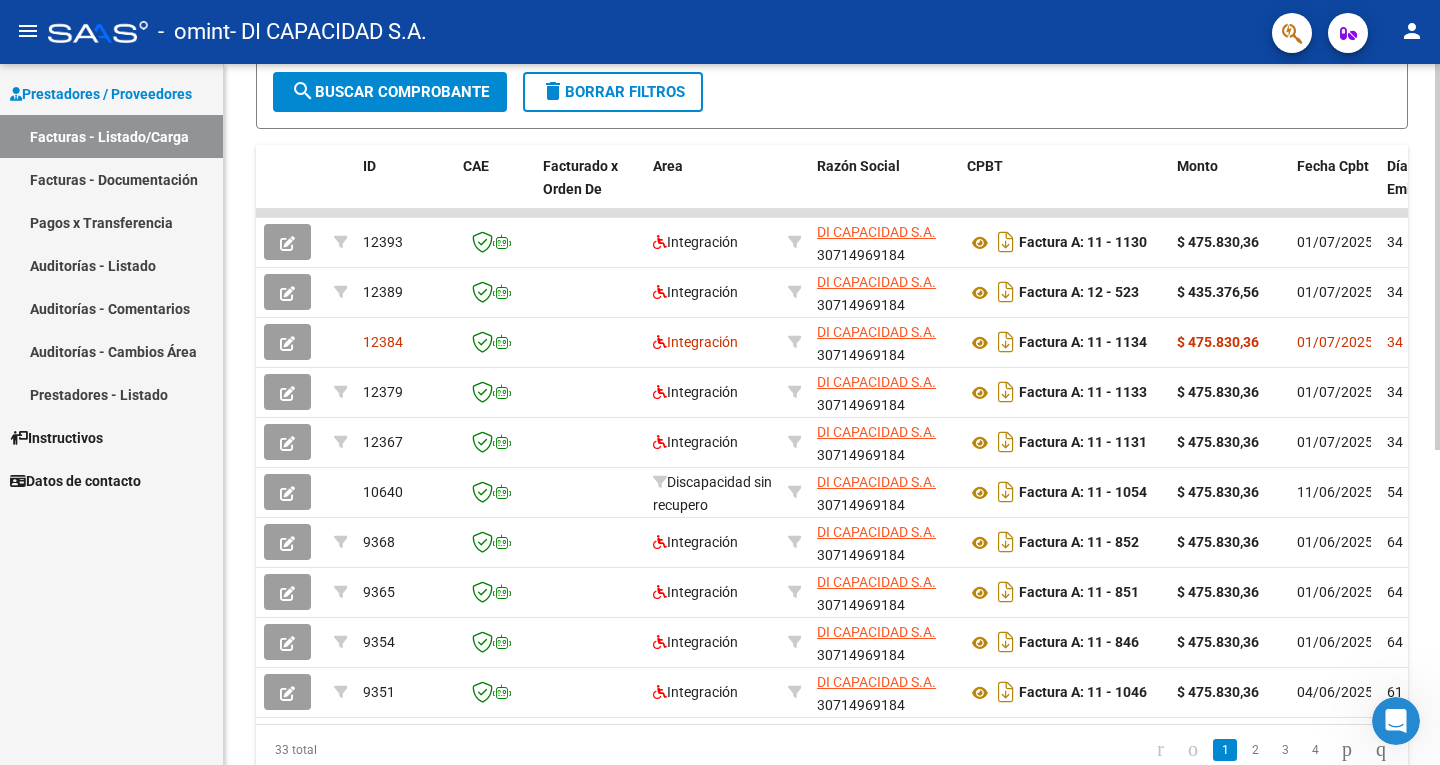 click 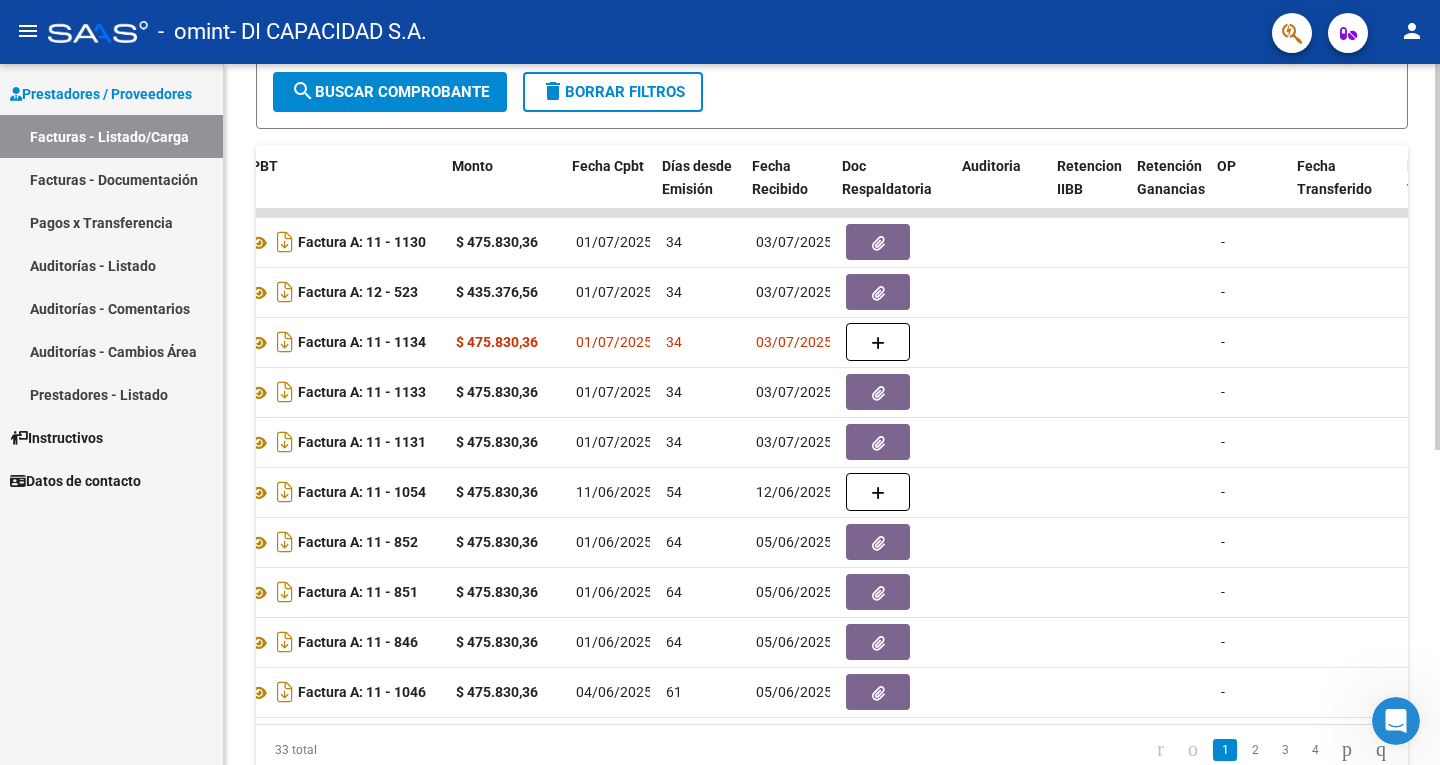 scroll, scrollTop: 0, scrollLeft: 729, axis: horizontal 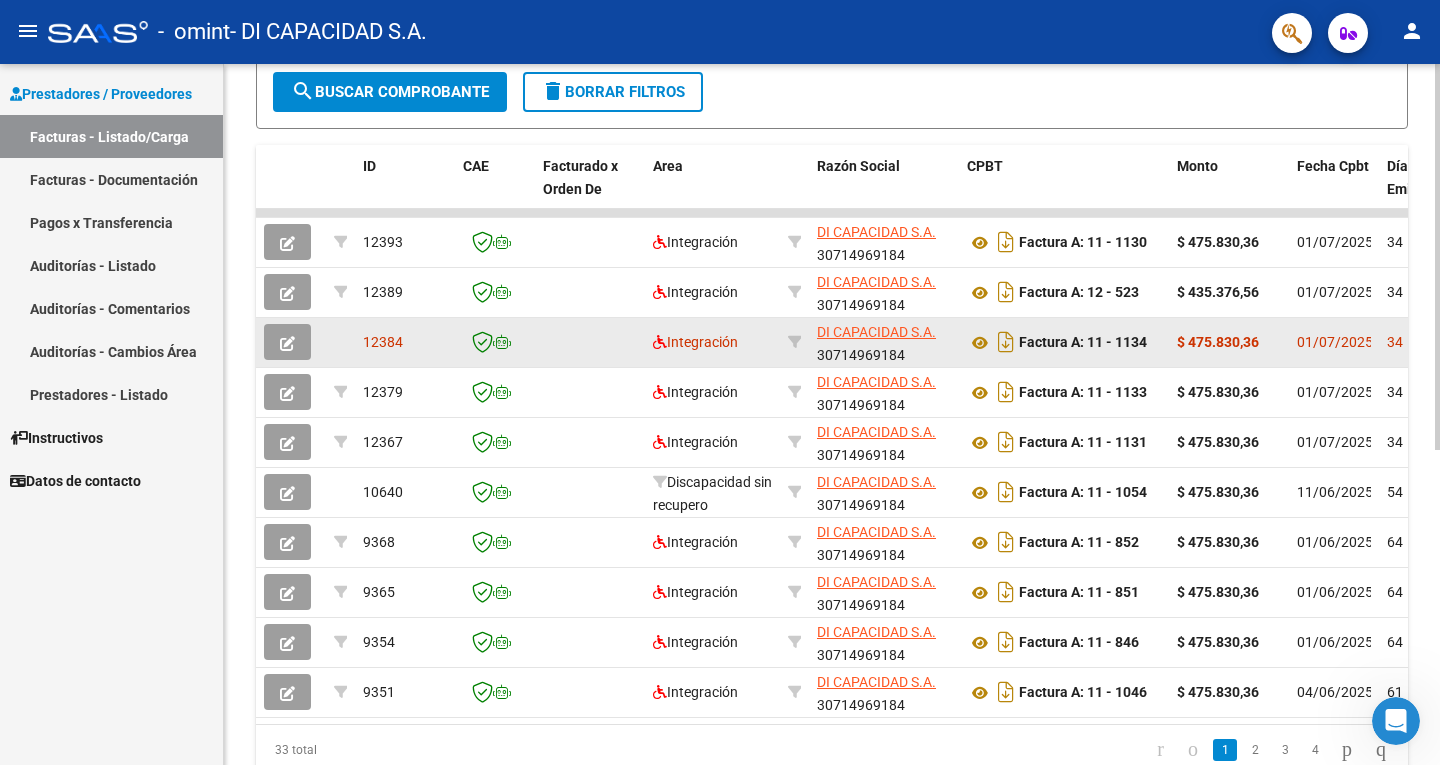 click 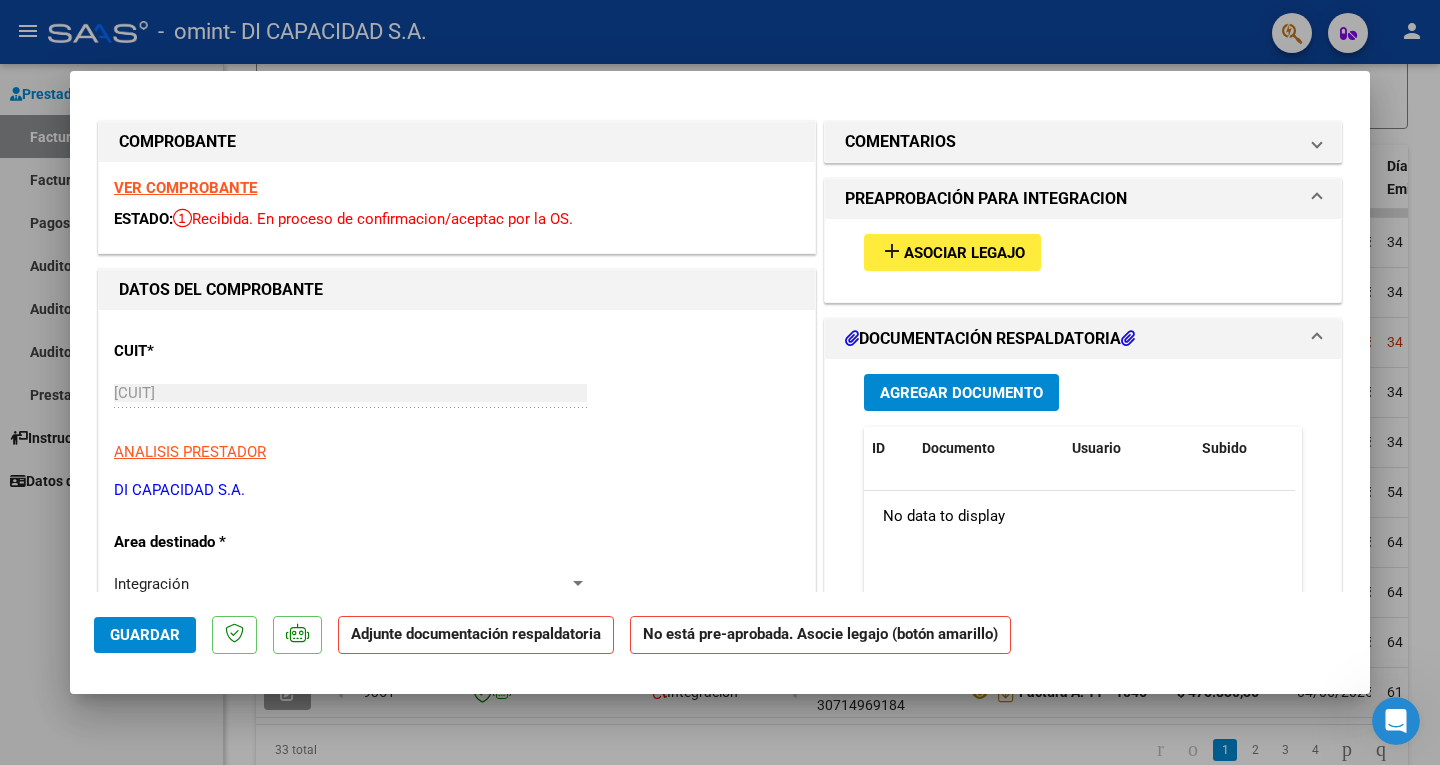 click on "Asociar Legajo" at bounding box center [964, 253] 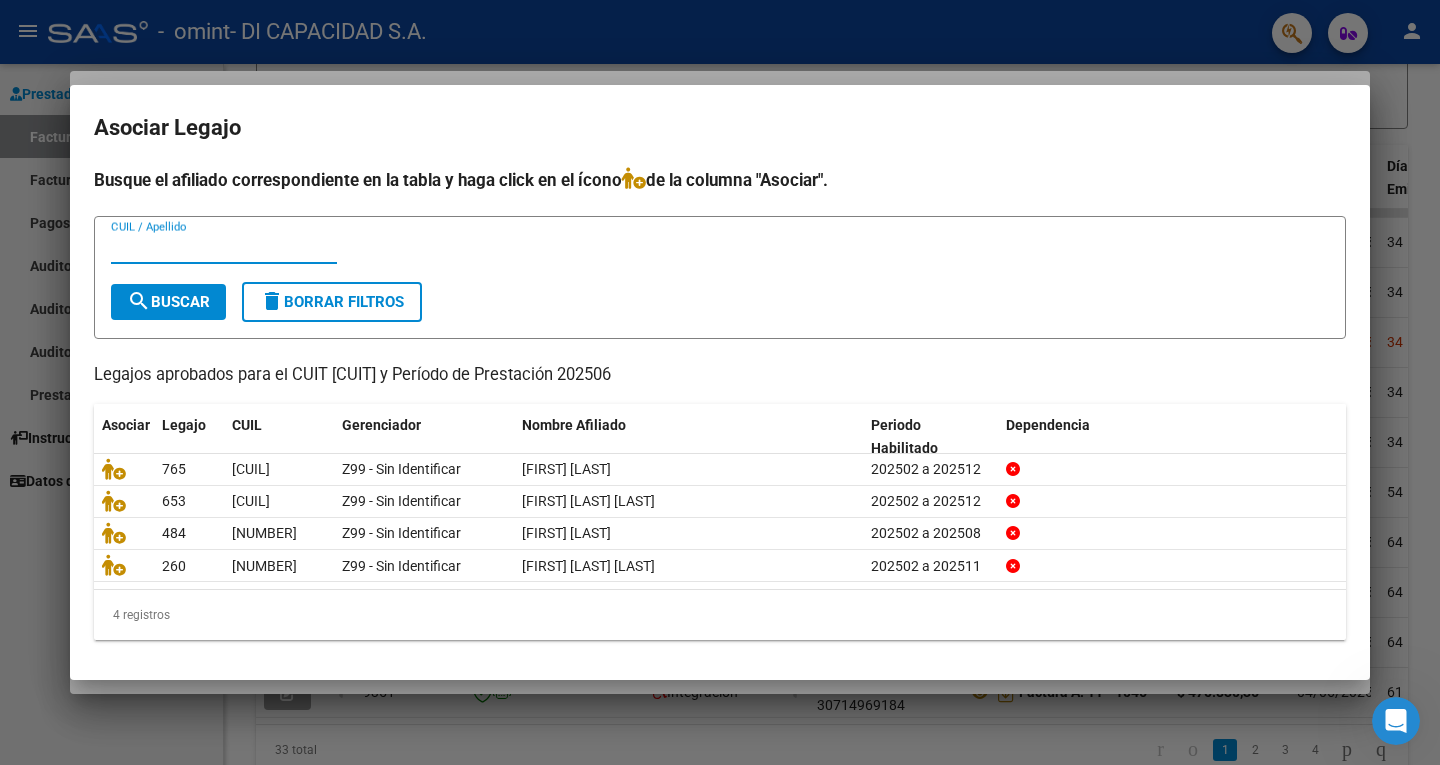 type 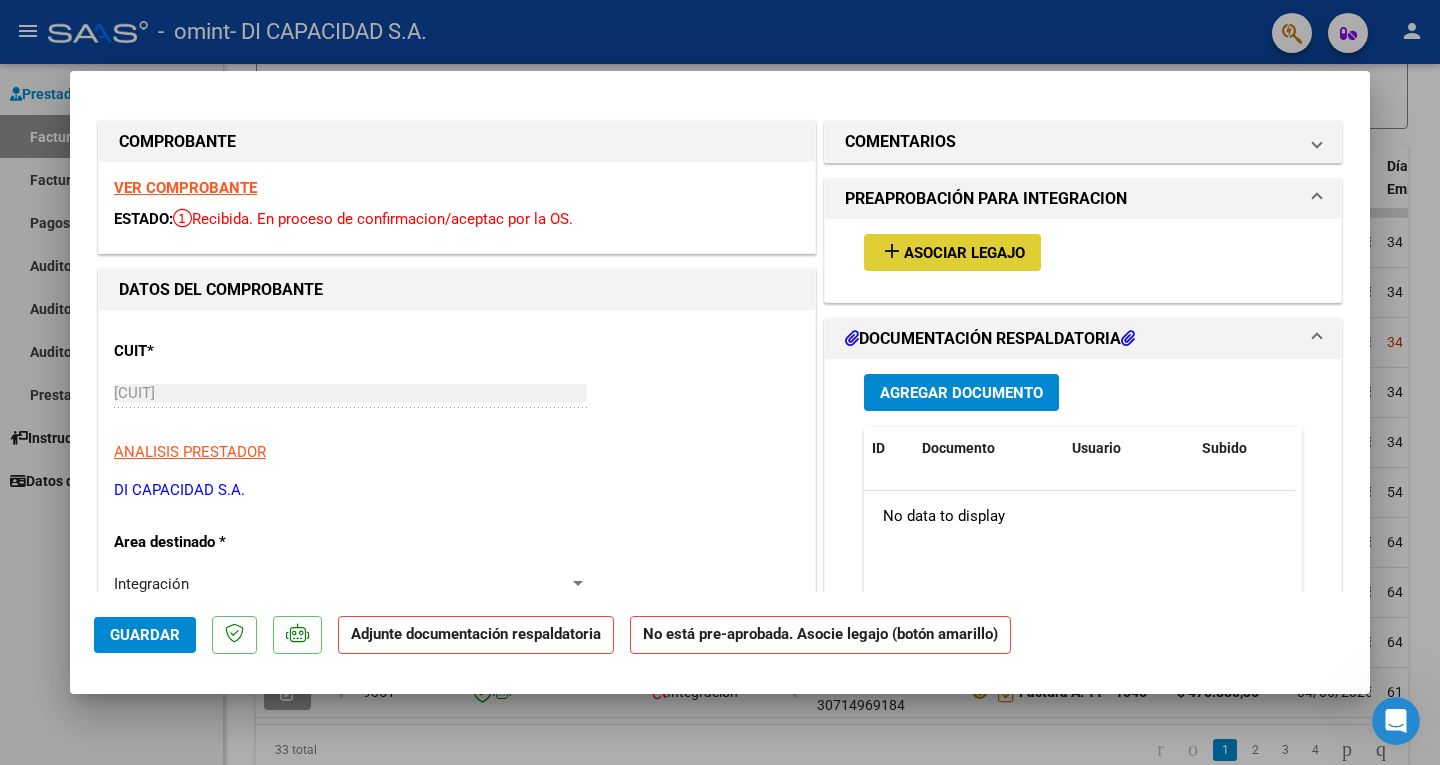 type 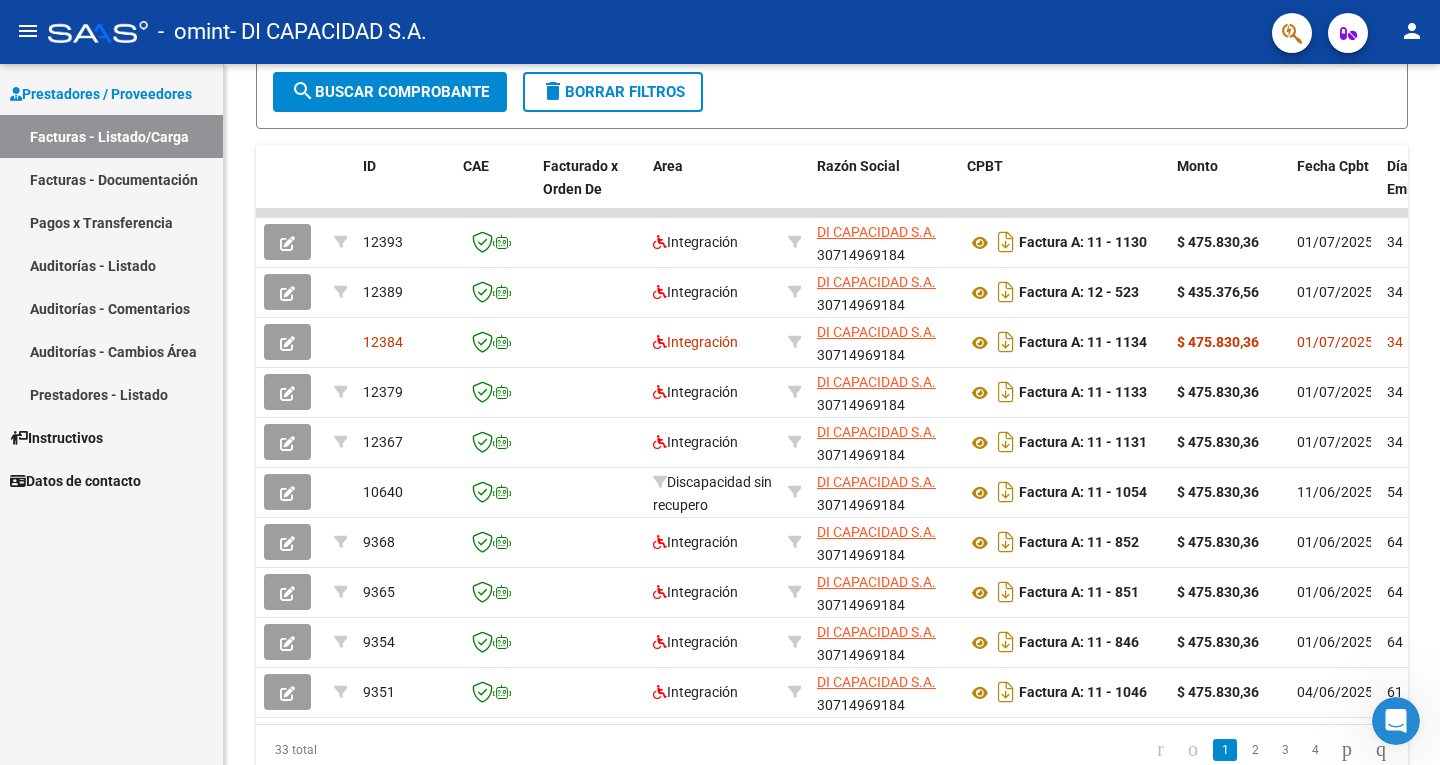 click on "Facturas - Listado/Carga" at bounding box center (111, 136) 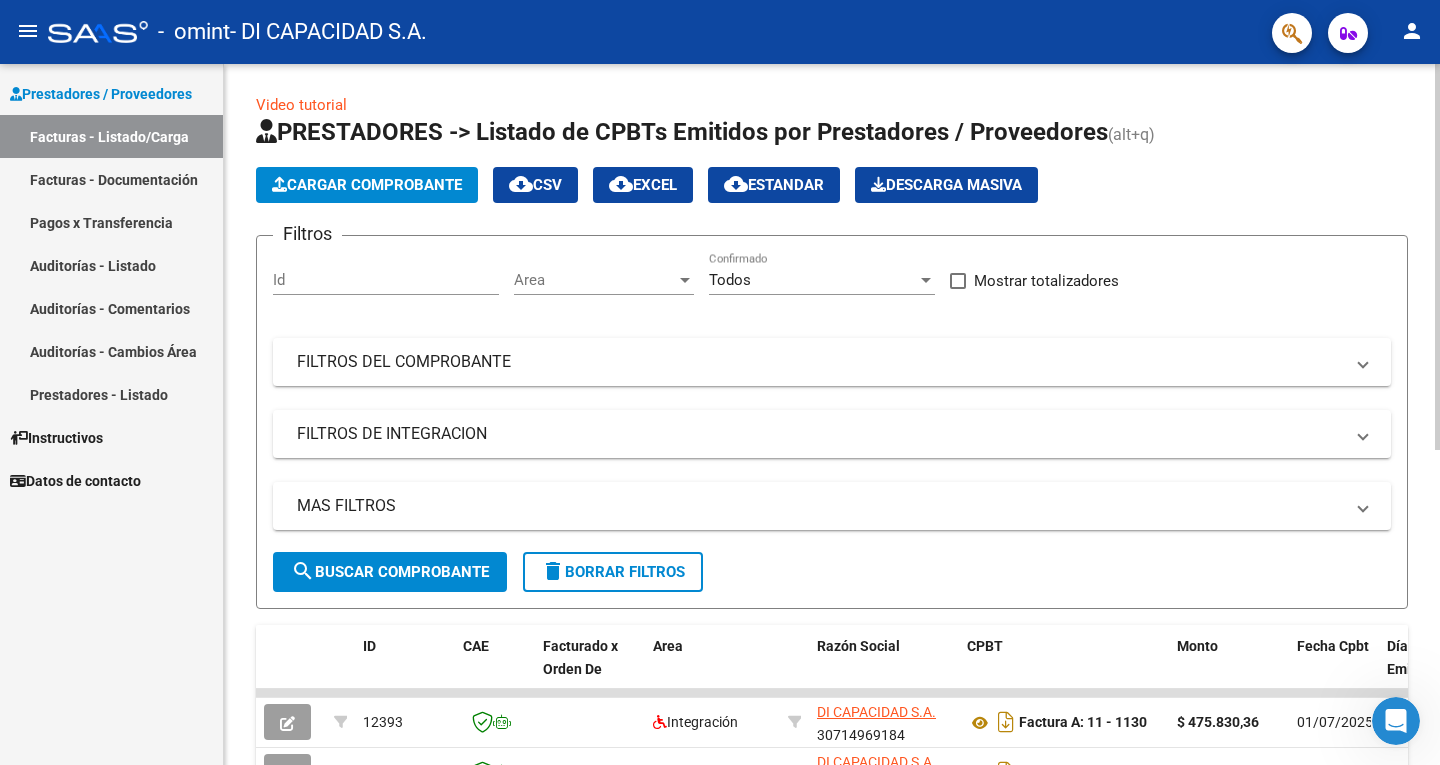 scroll, scrollTop: 0, scrollLeft: 0, axis: both 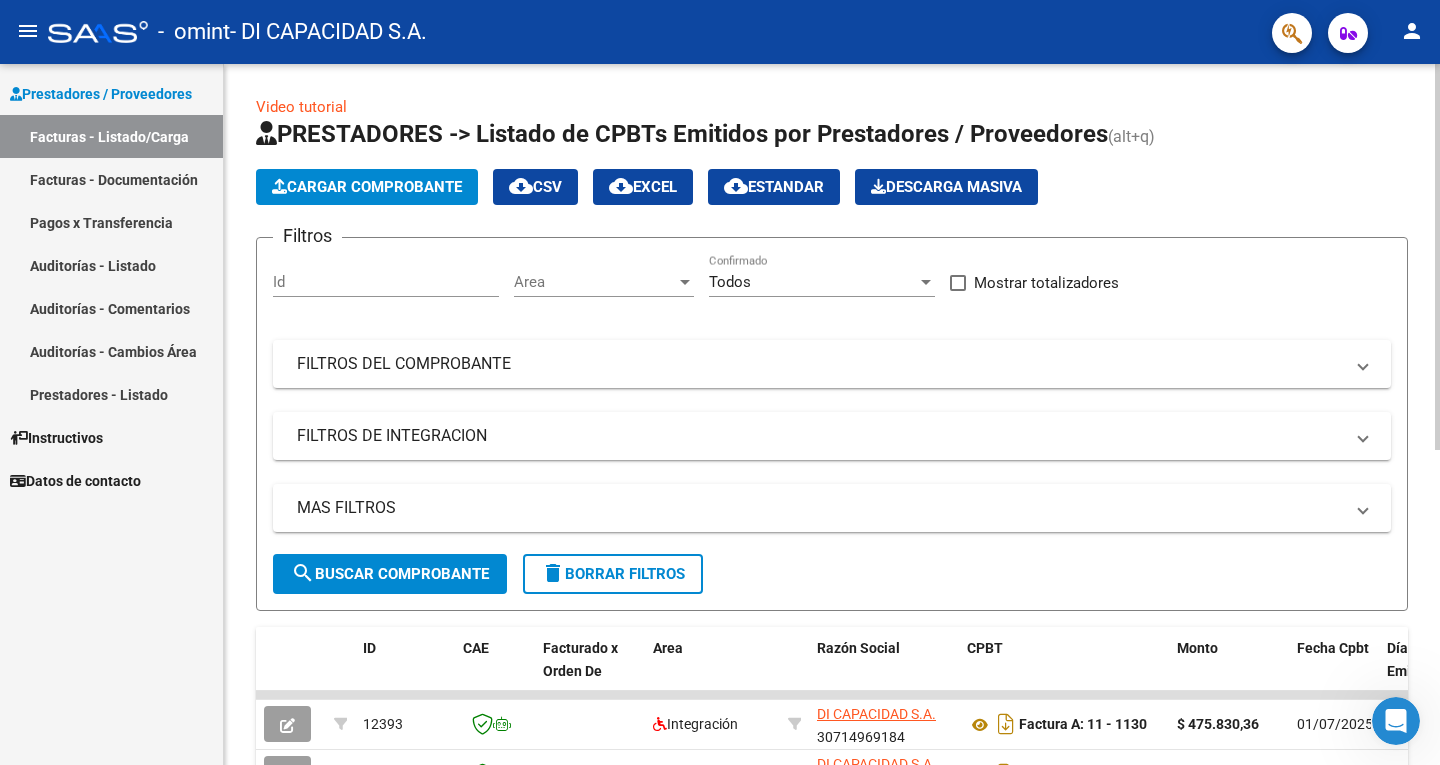 click on "menu -   omint   - DI CAPACIDAD S.A. person    Prestadores / Proveedores Facturas - Listado/Carga Facturas - Documentación Pagos x Transferencia Auditorías - Listado Auditorías - Comentarios Auditorías - Cambios Área Prestadores - Listado    Instructivos    Datos de contacto  Video tutorial   PRESTADORES -> Listado de CPBTs Emitidos por Prestadores / Proveedores (alt+q)   Cargar Comprobante
cloud_download  CSV  cloud_download  EXCEL  cloud_download  Estandar   Descarga Masiva
Filtros Id Area Area Todos Confirmado   Mostrar totalizadores   FILTROS DEL COMPROBANTE  Comprobante Tipo Comprobante Tipo Start date – End date Fec. Comprobante Desde / Hasta Días Emisión Desde(cant. días) Días Emisión Hasta(cant. días) CUIT / Razón Social Pto. Venta Nro. Comprobante Código SSS CAE Válido CAE Válido Todos Cargado Módulo Hosp. Todos Tiene facturacion Apócrifa Hospital Refes  FILTROS DE INTEGRACION  Período De Prestación Campos del Archivo de Rendición Devuelto x SSS (dr_envio) Todos Todos" 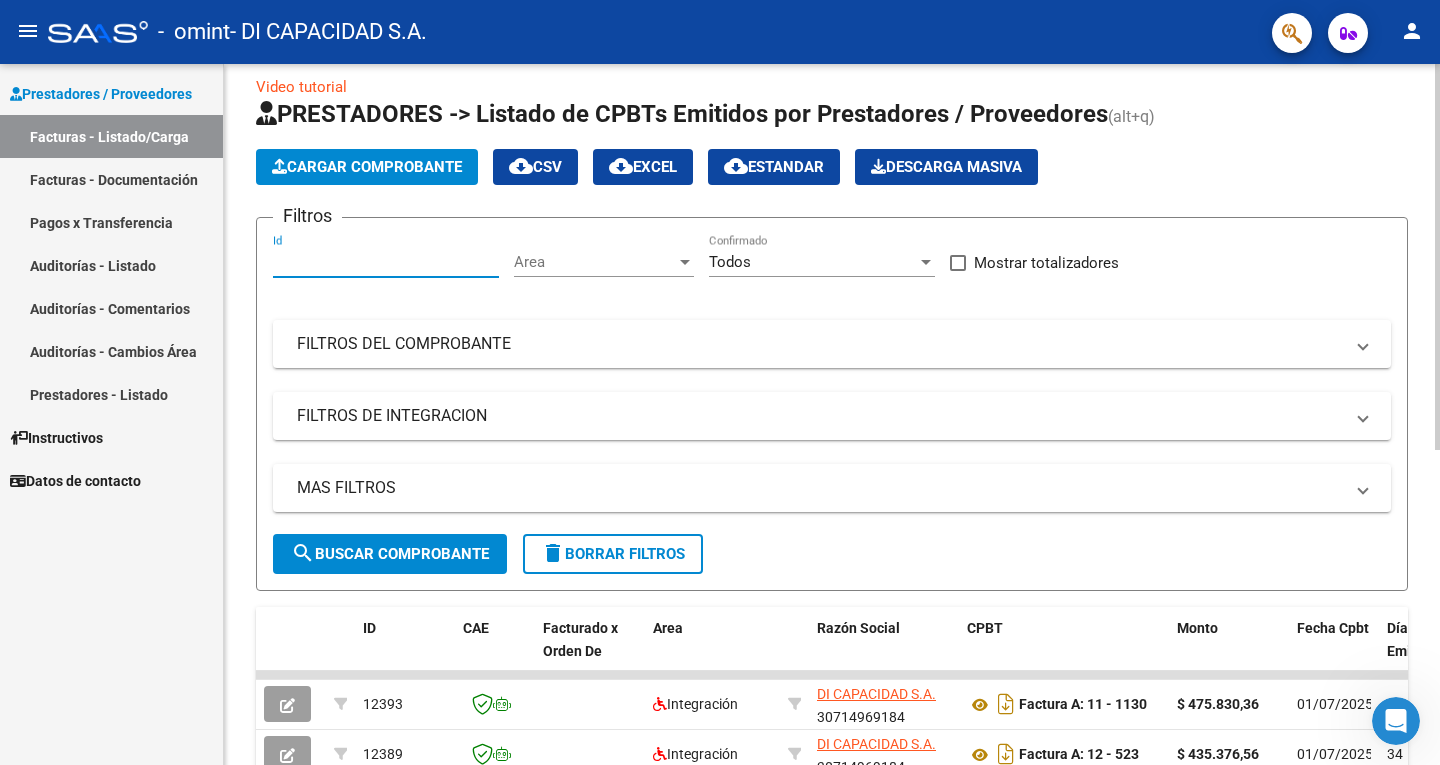 scroll, scrollTop: 0, scrollLeft: 0, axis: both 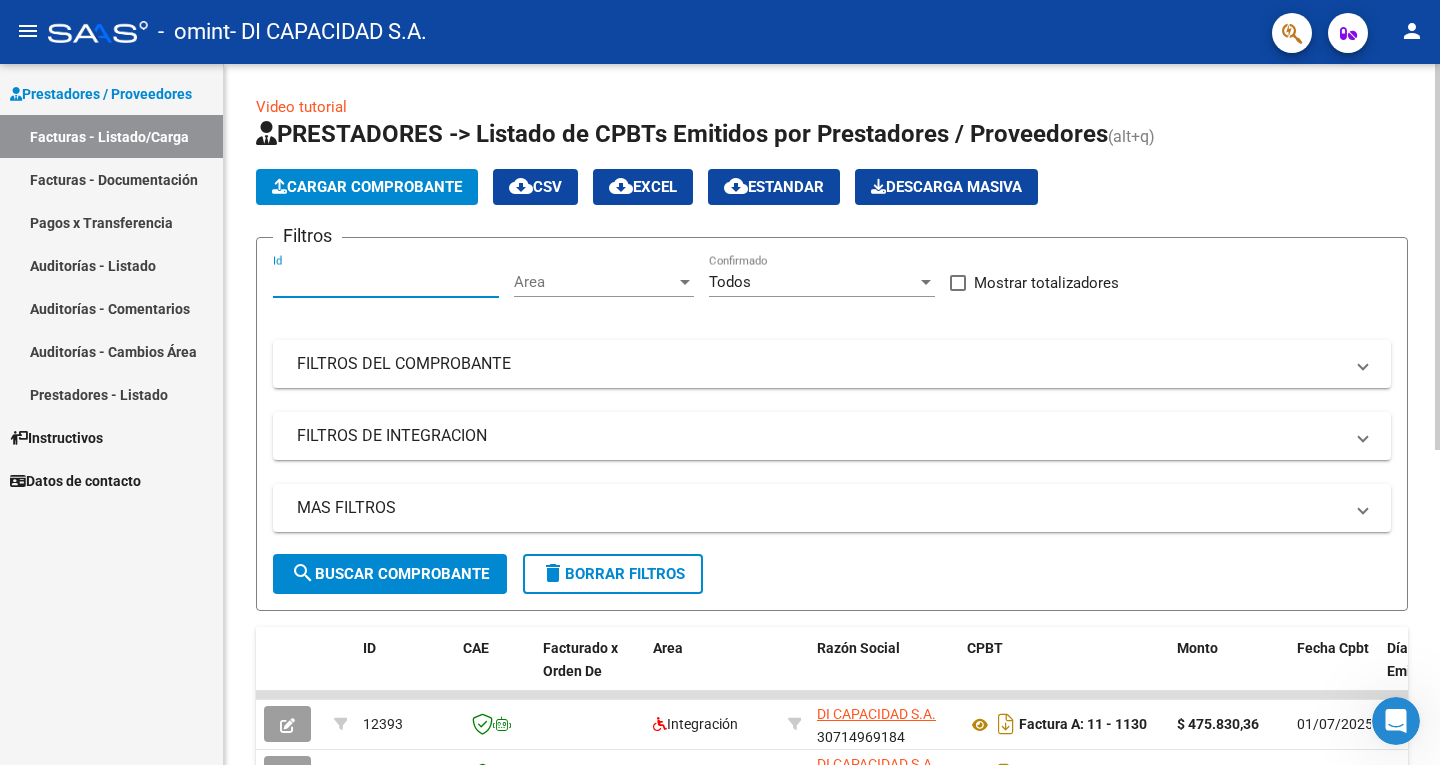 click 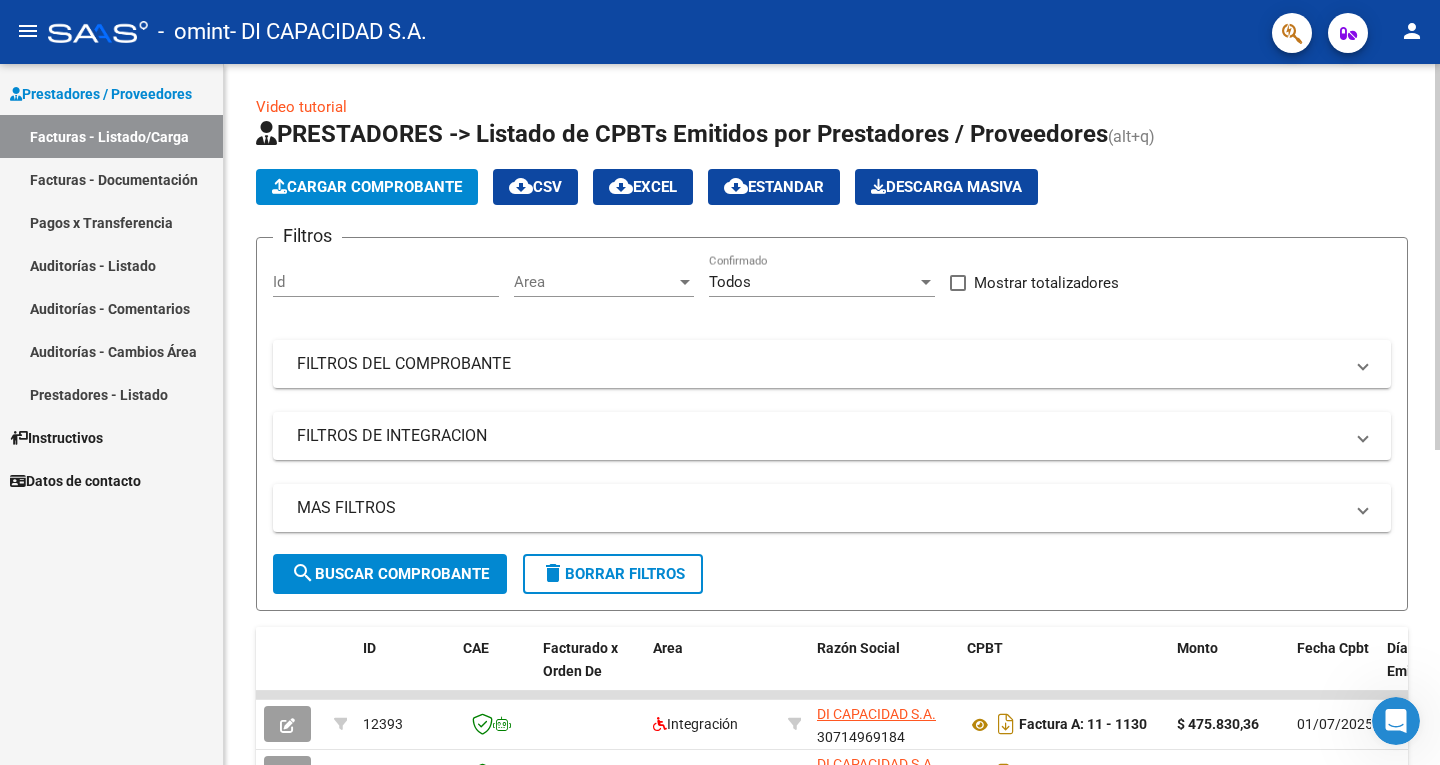 click on "Area Area" 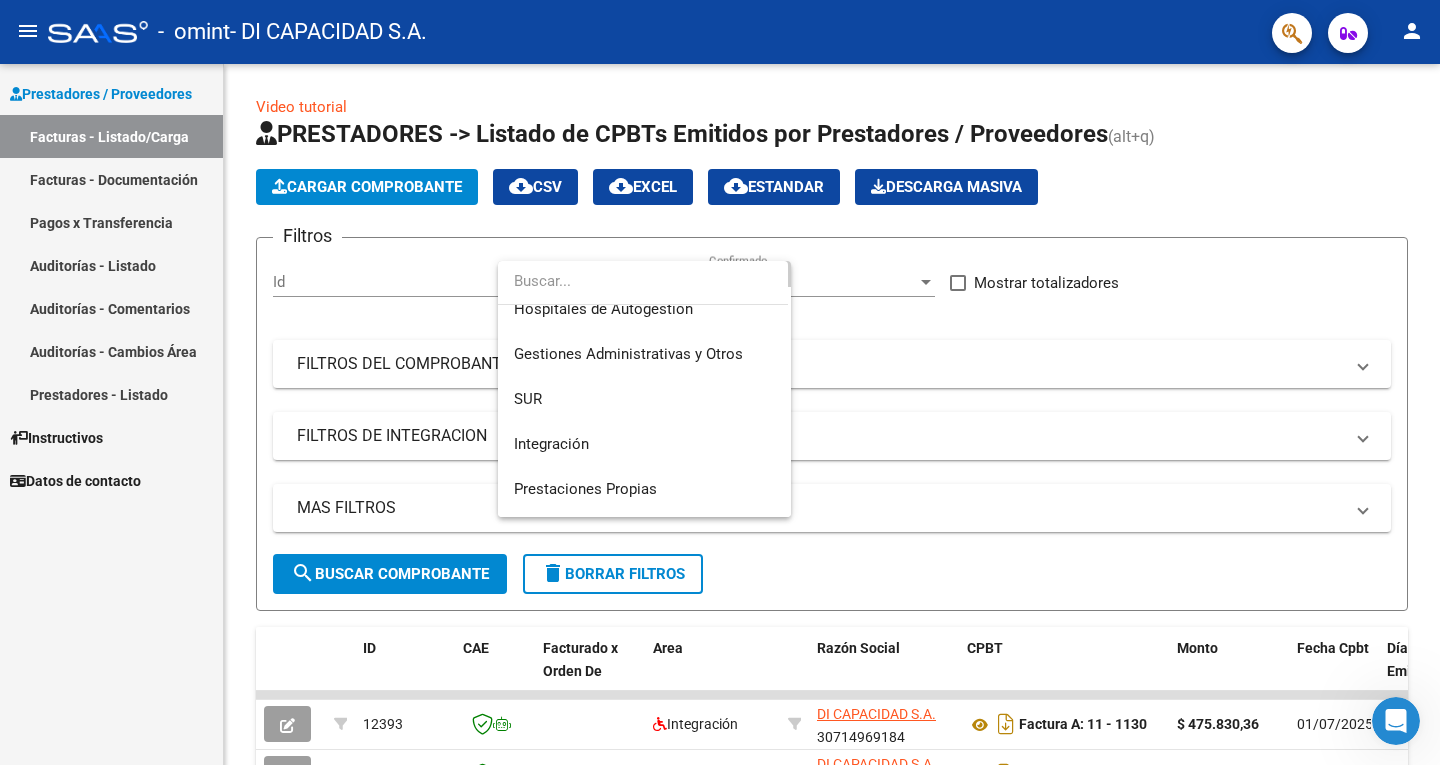 scroll, scrollTop: 74, scrollLeft: 0, axis: vertical 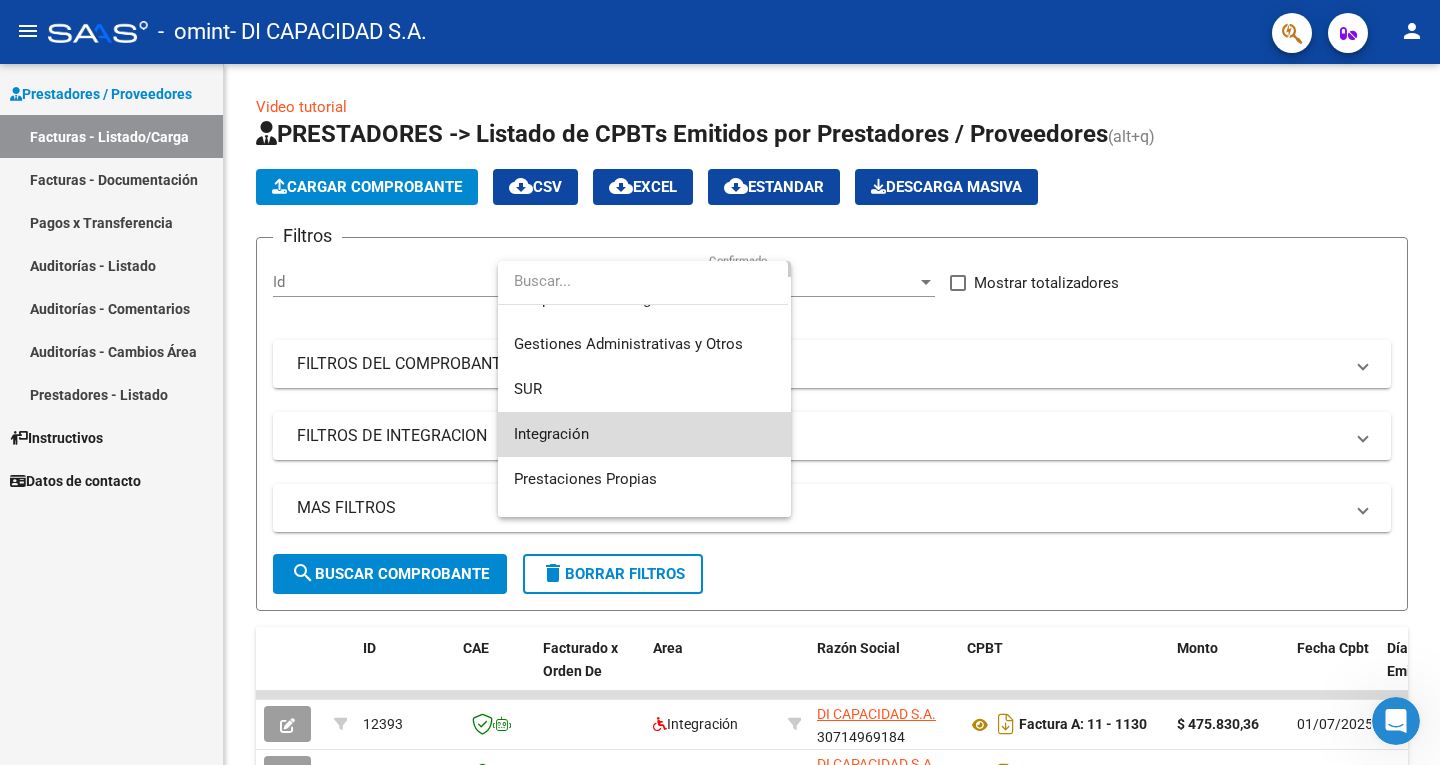 click on "Integración" at bounding box center [644, 434] 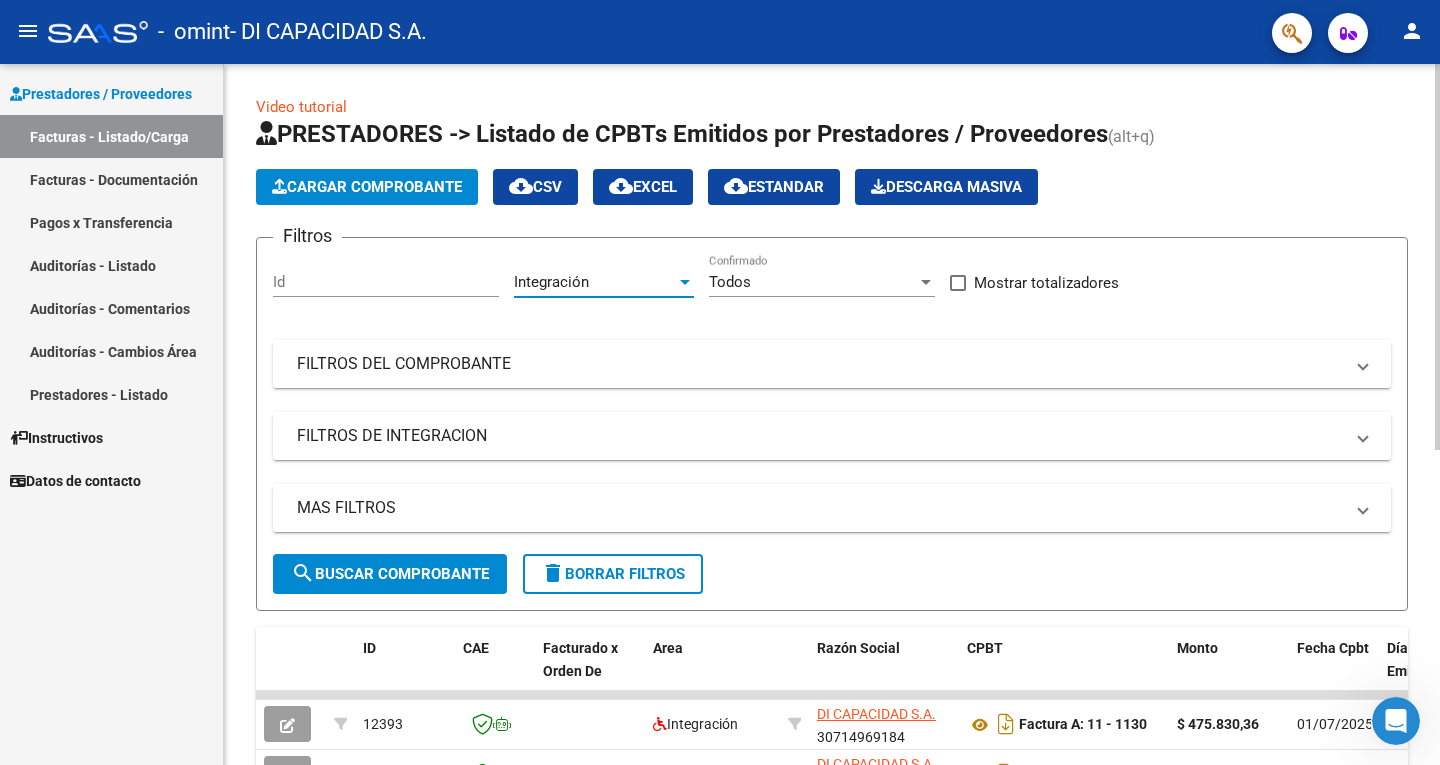 click on "Todos" at bounding box center (813, 282) 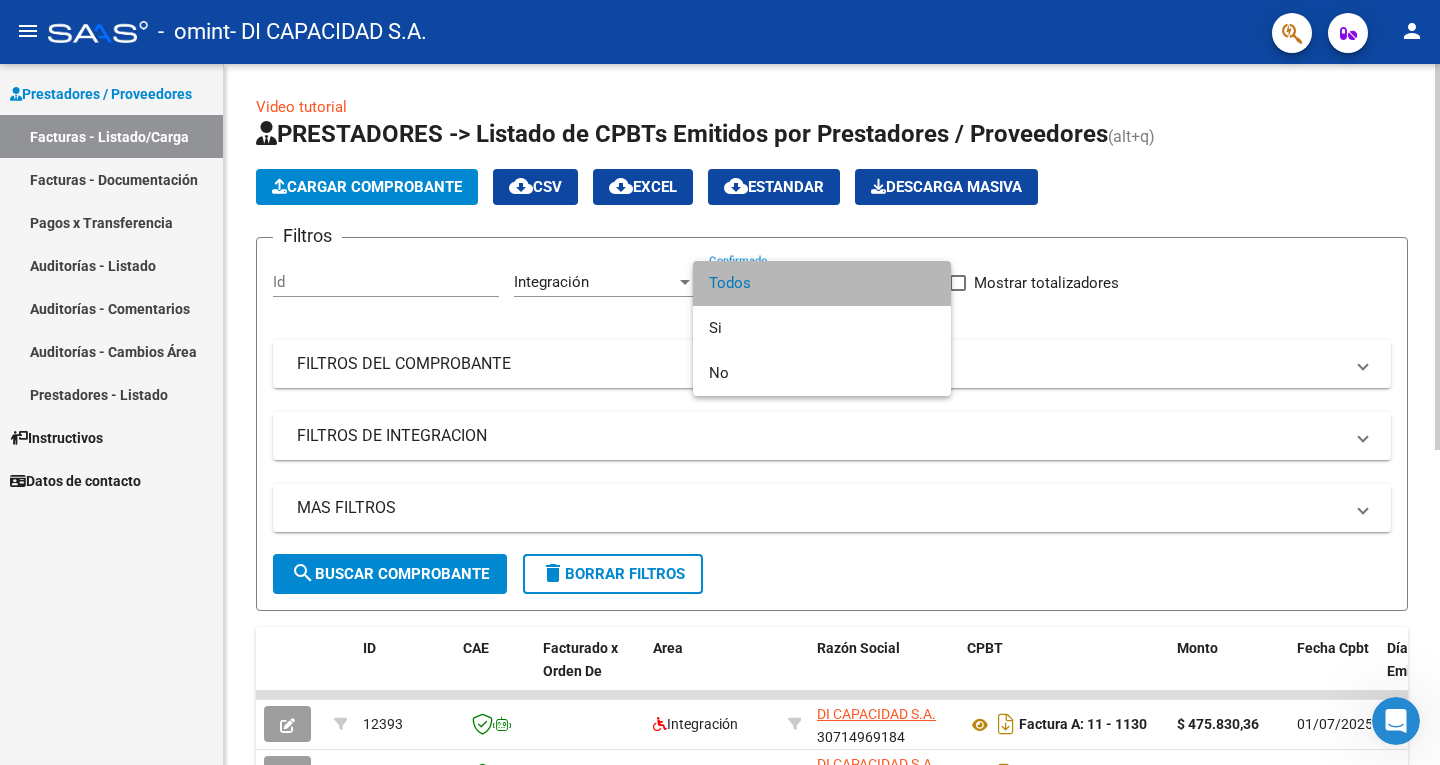 click on "Todos" at bounding box center (822, 283) 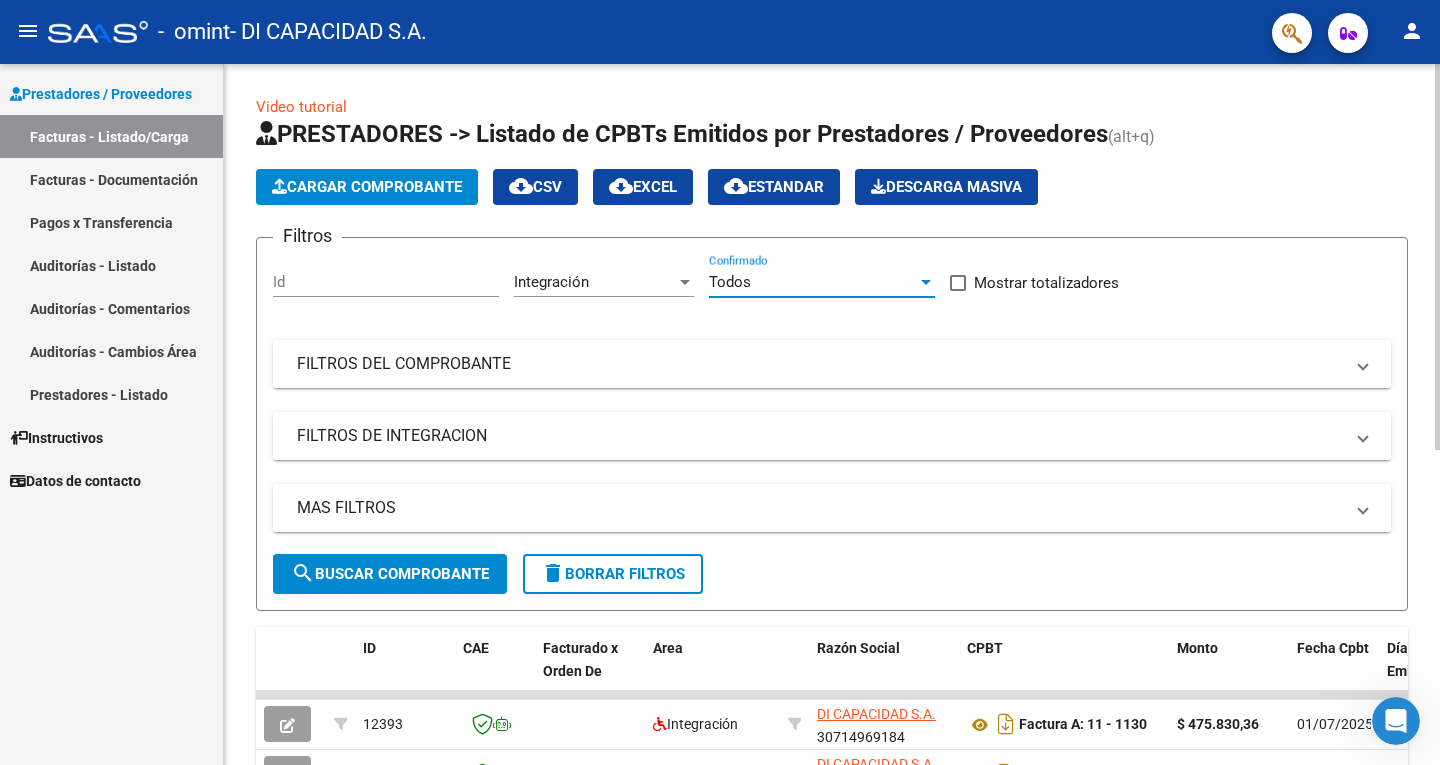 click on "Id" at bounding box center [386, 282] 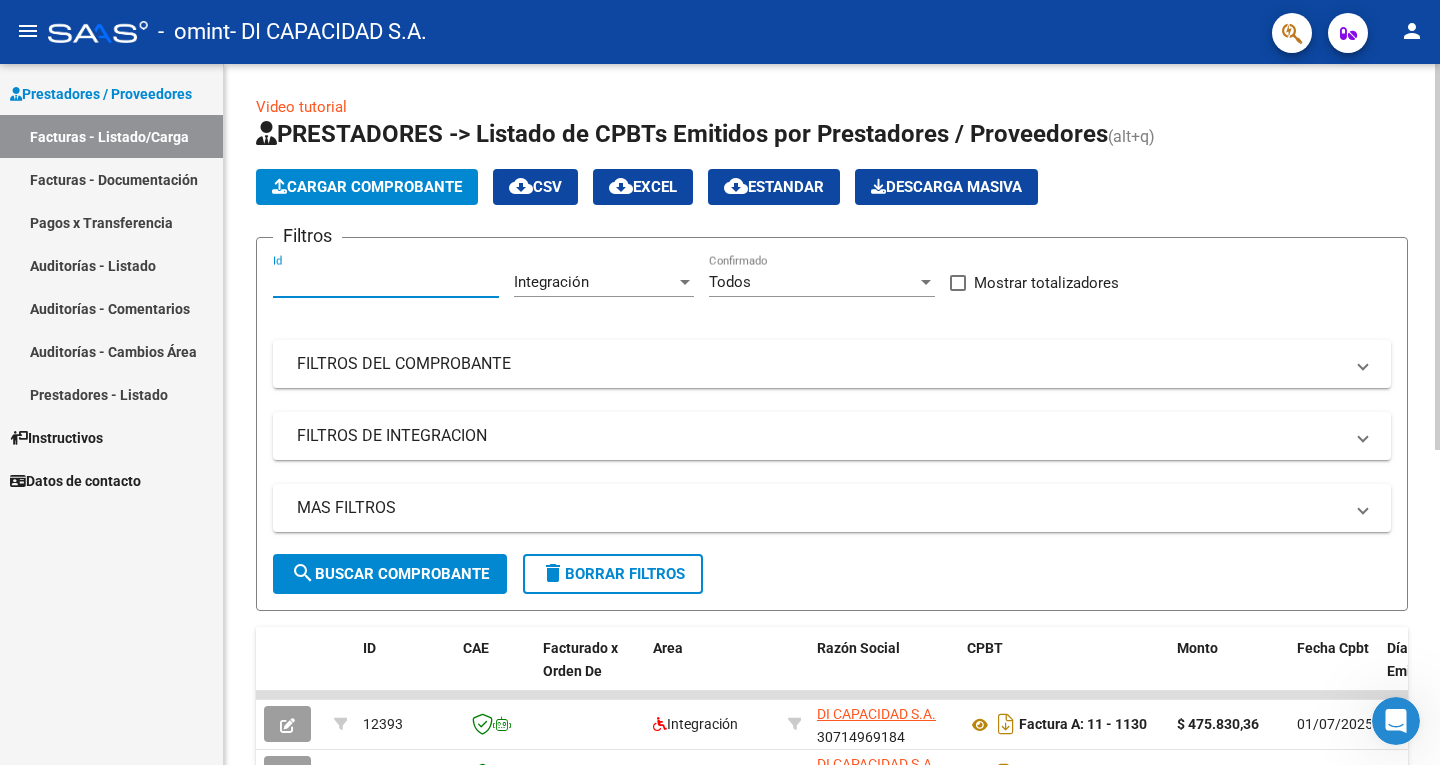 click on "Cargar Comprobante" 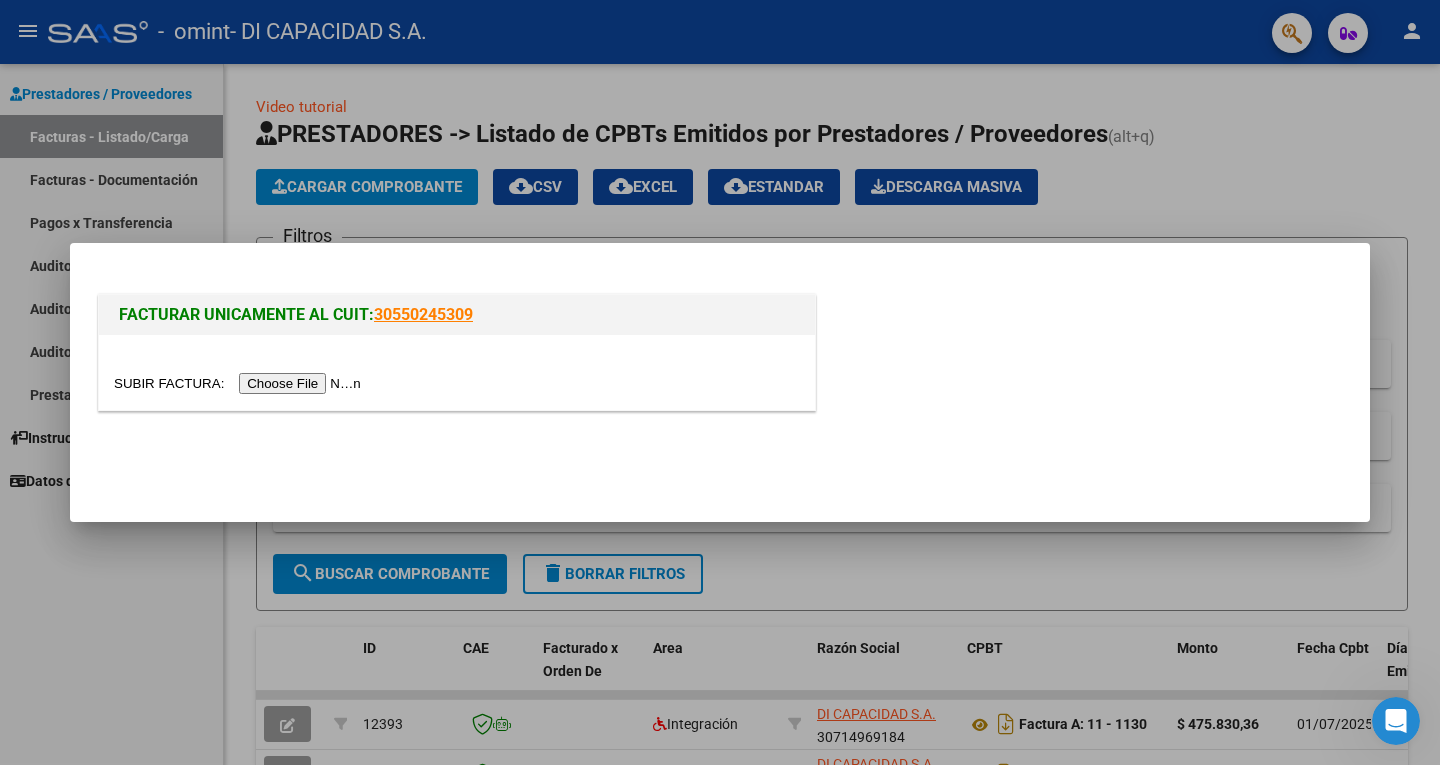 click at bounding box center (240, 383) 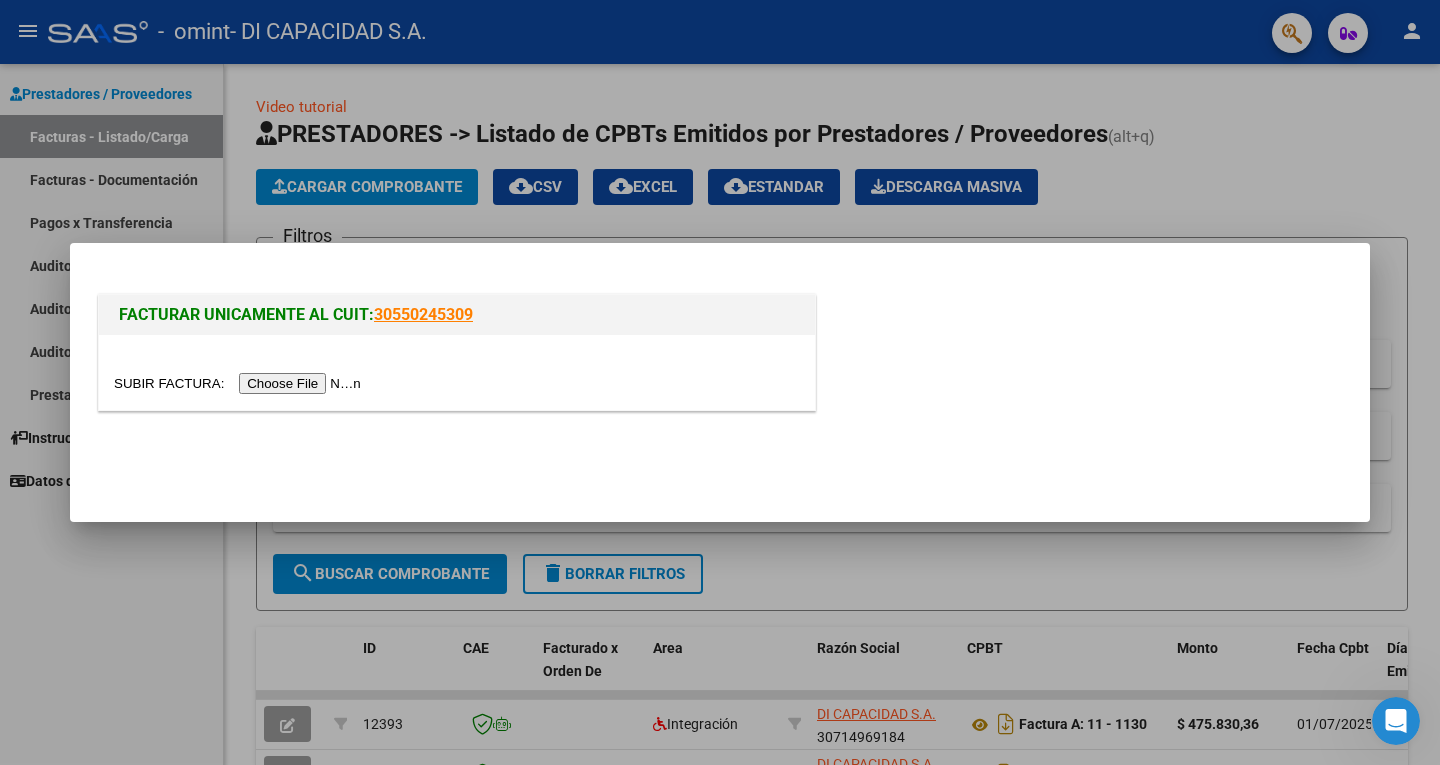 click at bounding box center [240, 383] 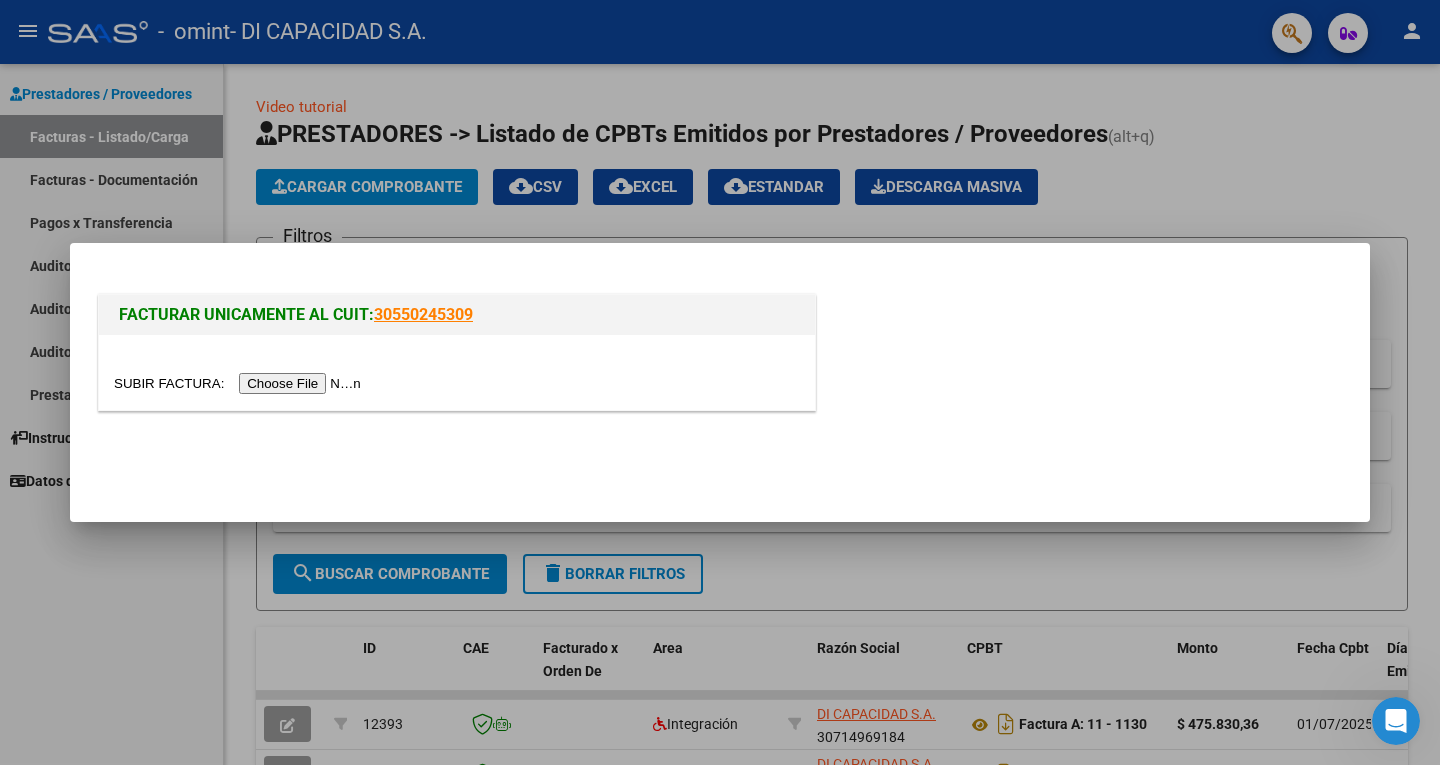 click at bounding box center (240, 383) 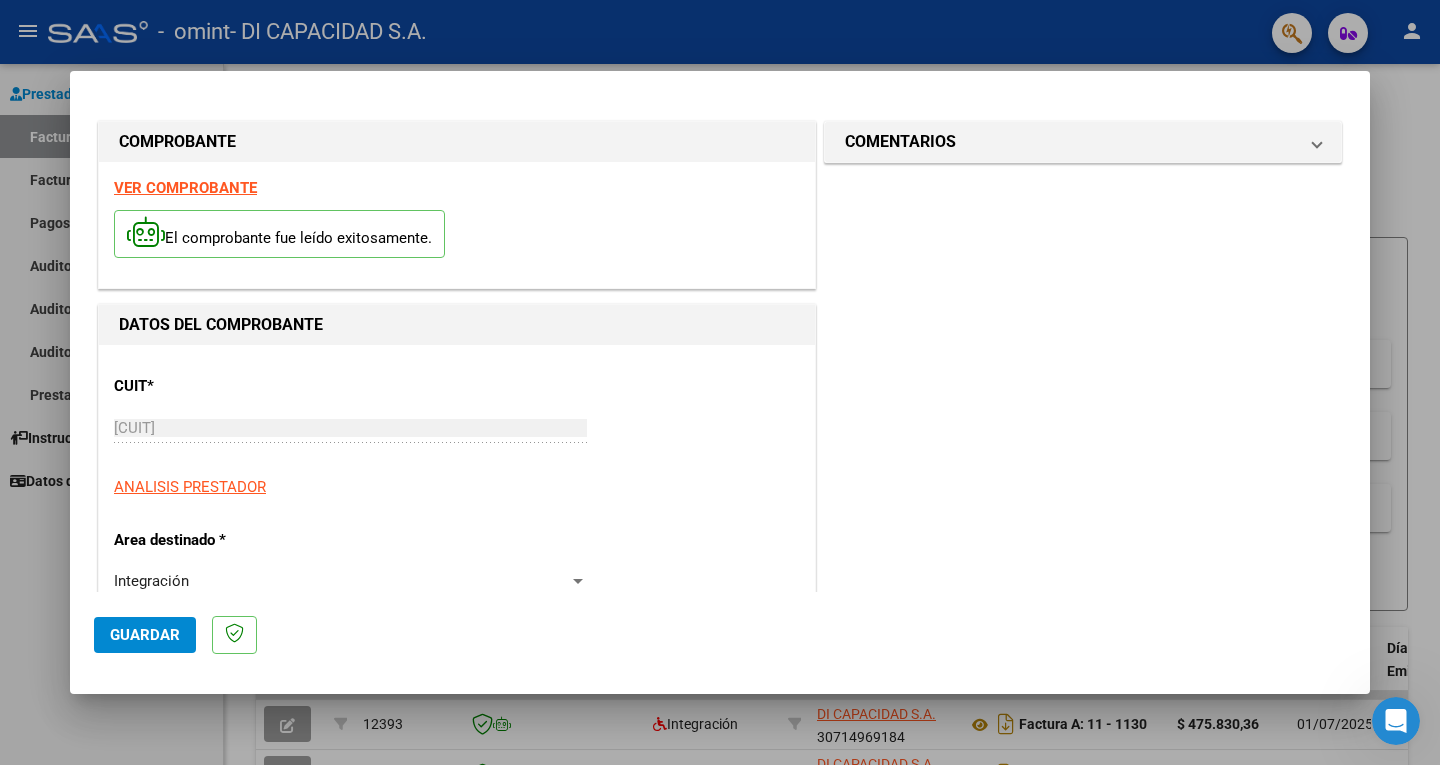 click on "Integración" at bounding box center [341, 581] 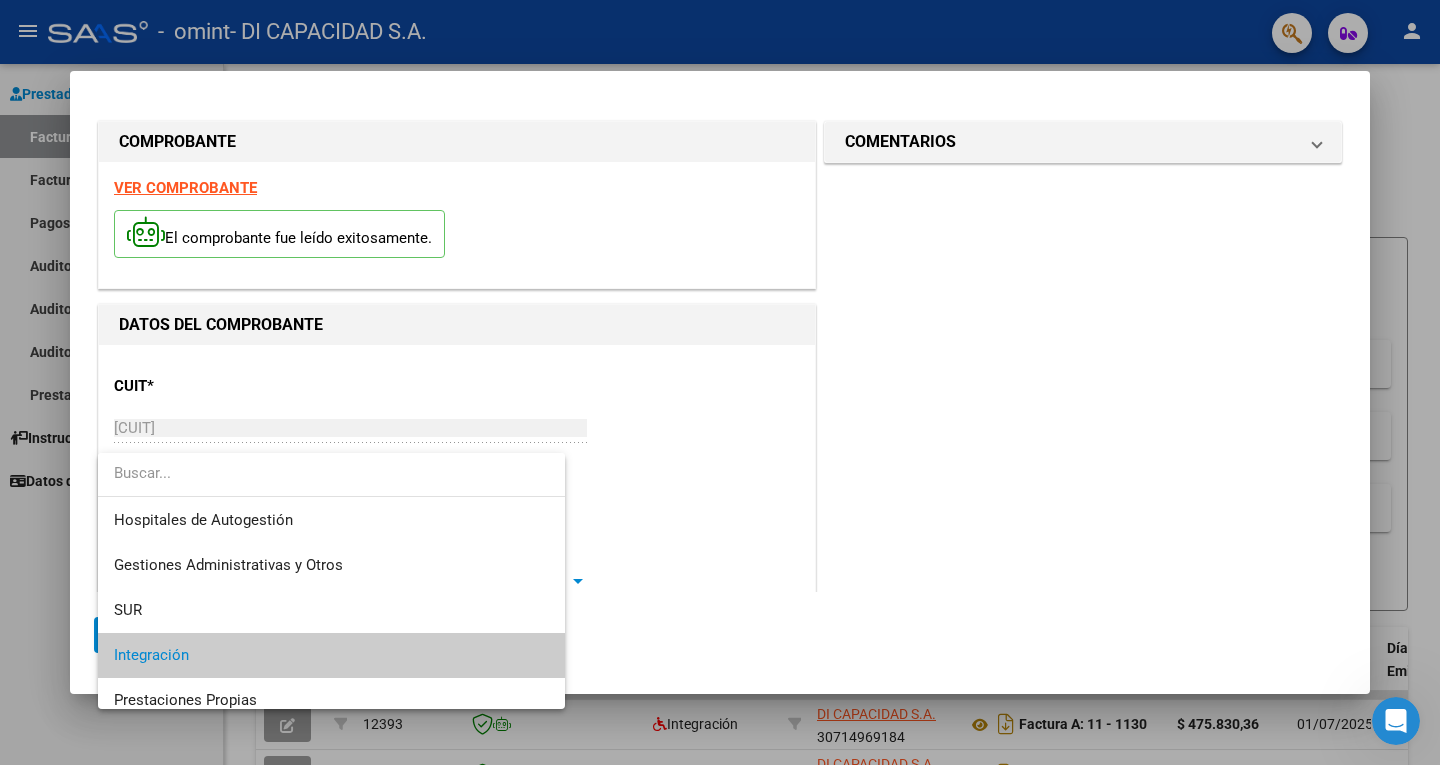 scroll, scrollTop: 74, scrollLeft: 0, axis: vertical 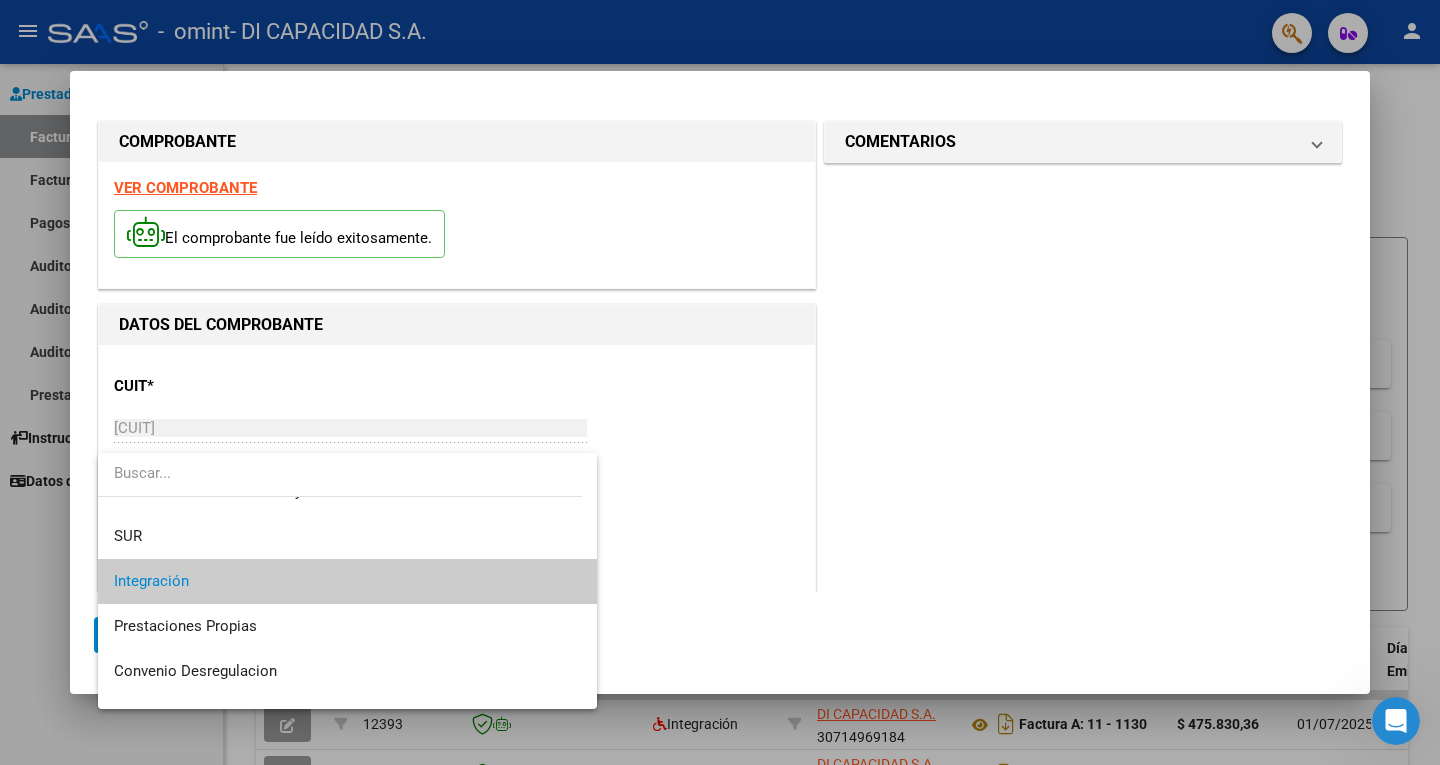 click on "Integración" at bounding box center [347, 581] 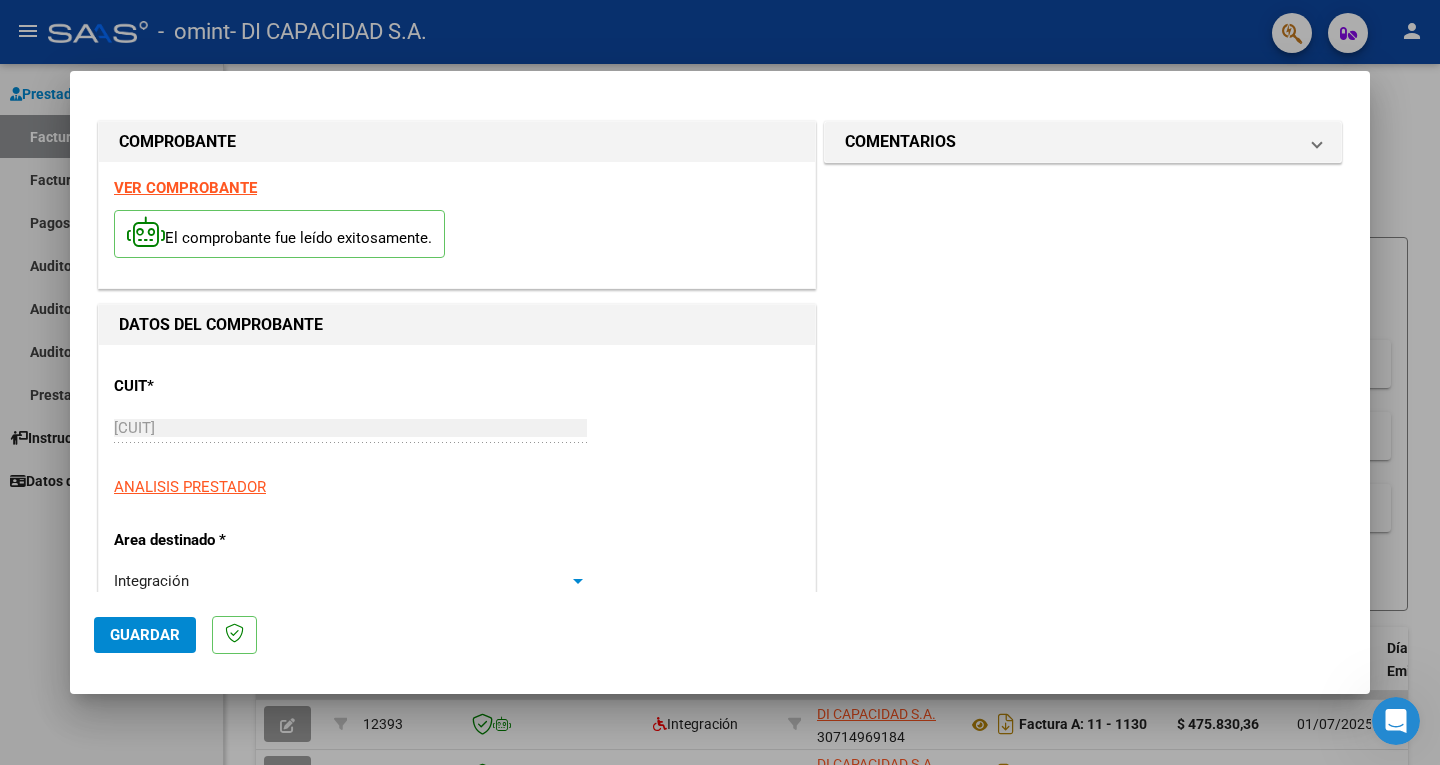 click on "Guardar" 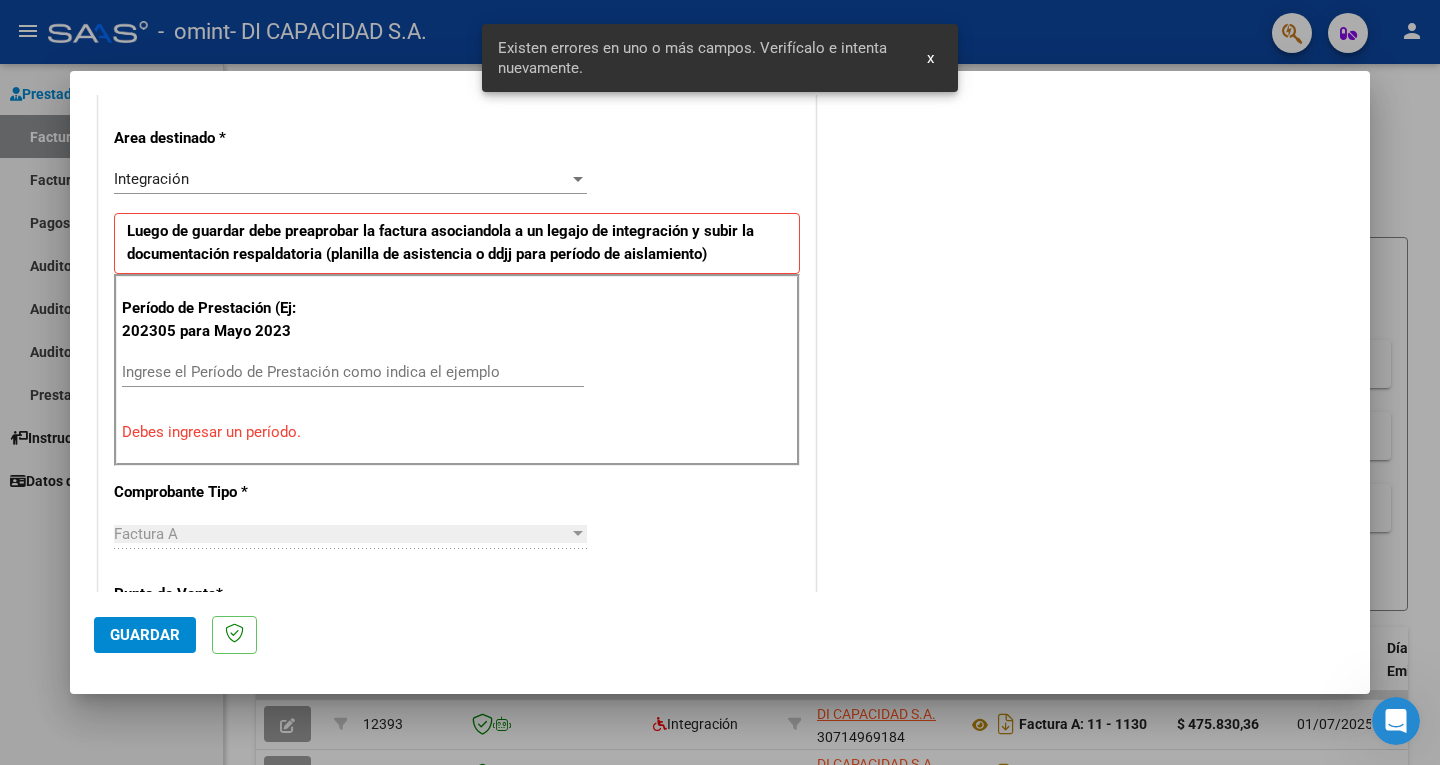 scroll, scrollTop: 408, scrollLeft: 0, axis: vertical 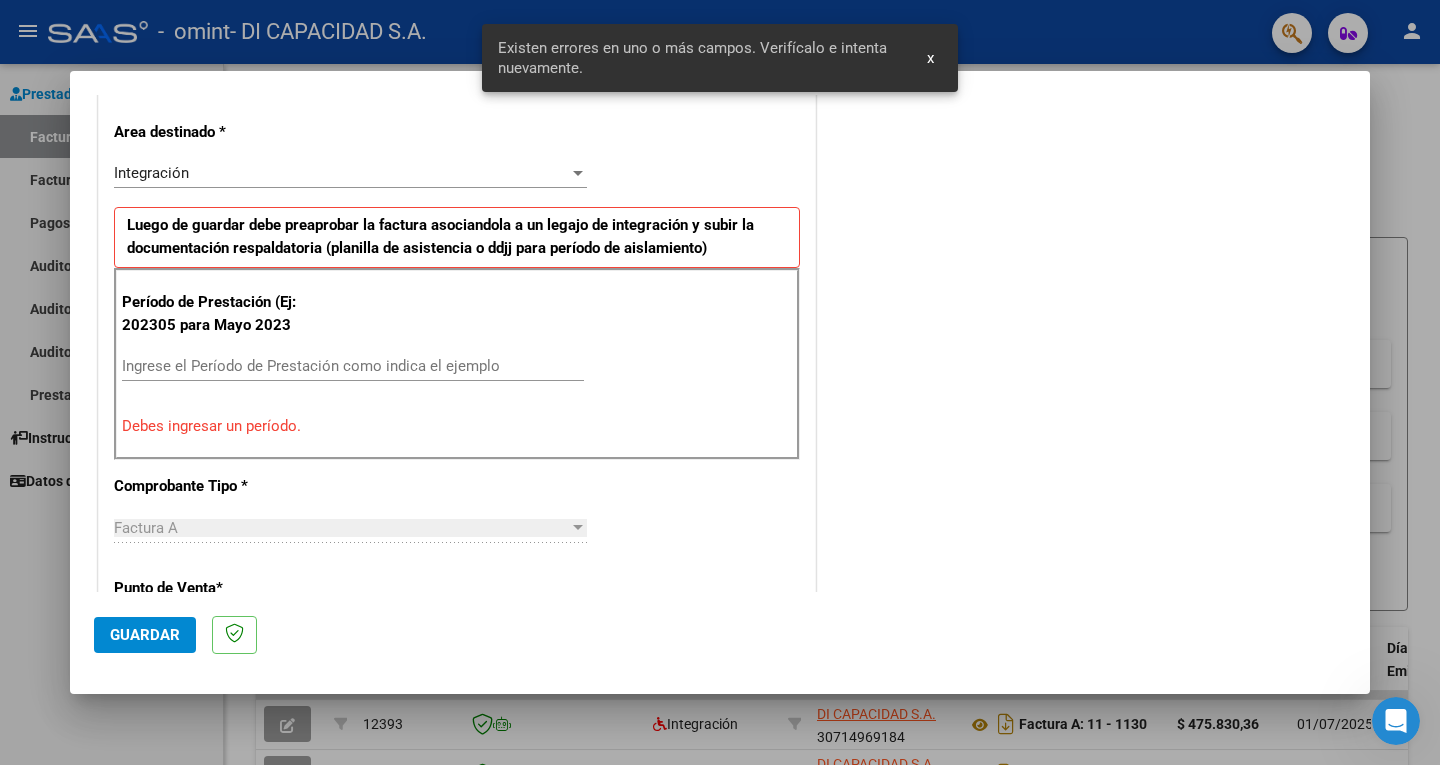 click on "Integración" at bounding box center (341, 173) 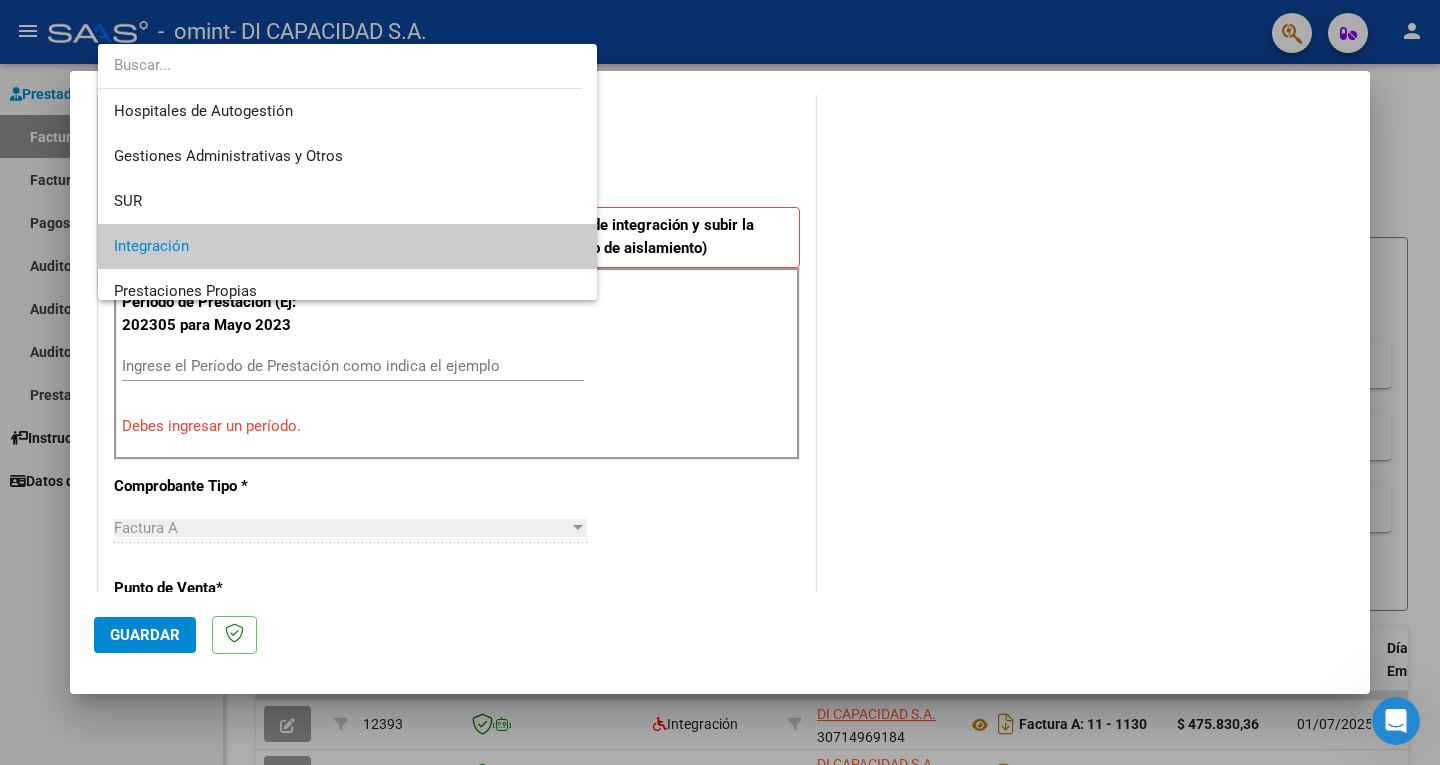 scroll, scrollTop: 74, scrollLeft: 0, axis: vertical 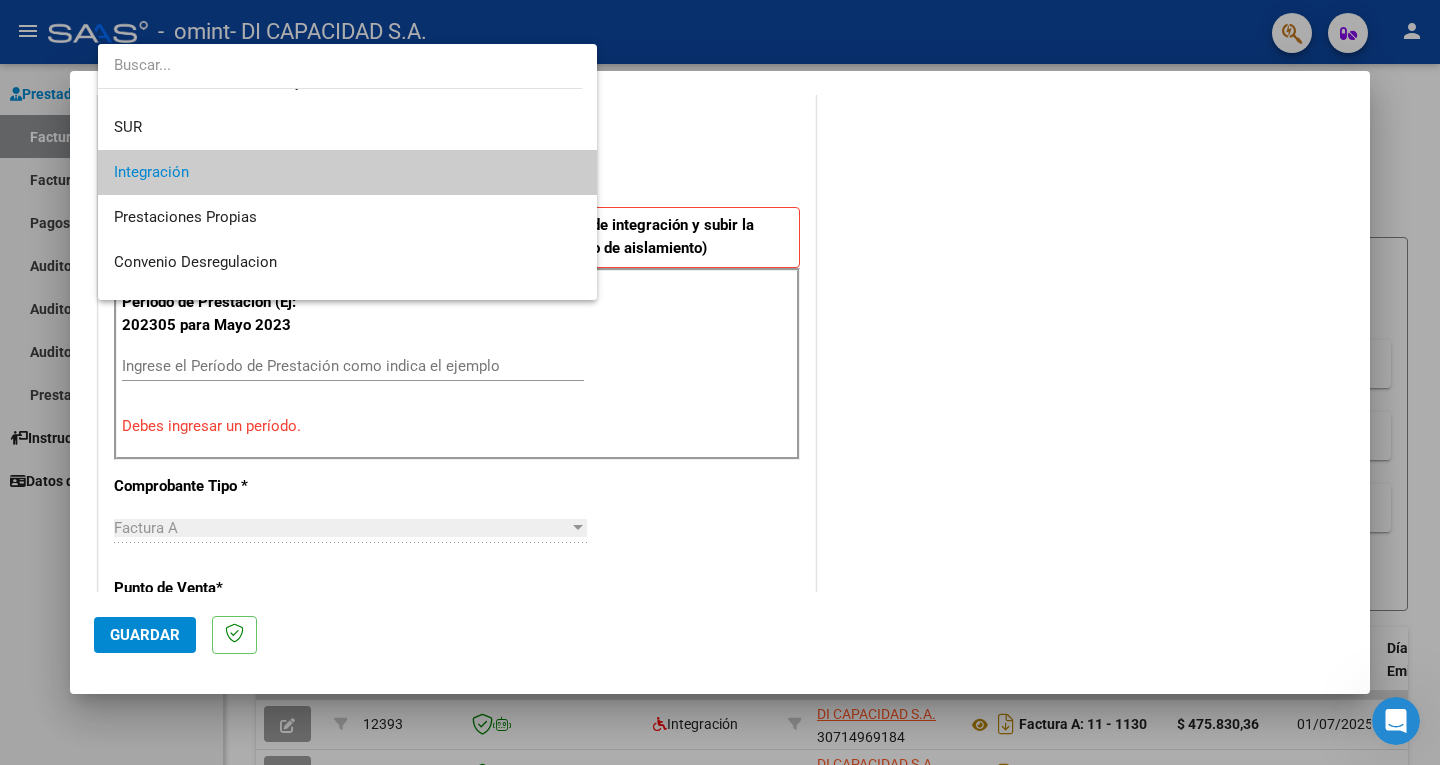 click on "Integración" at bounding box center [347, 172] 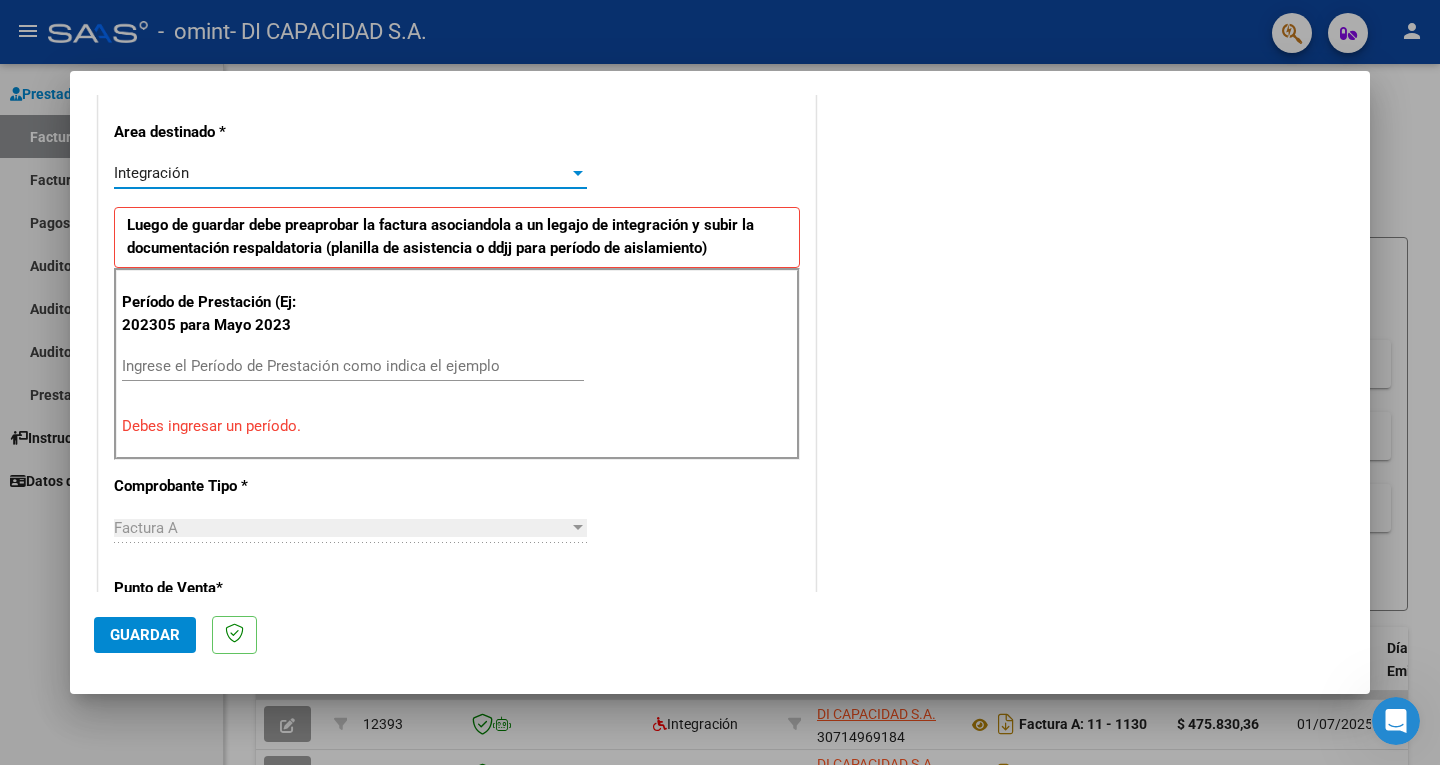 click on "Ingrese el Período de Prestación como indica el ejemplo" at bounding box center (353, 366) 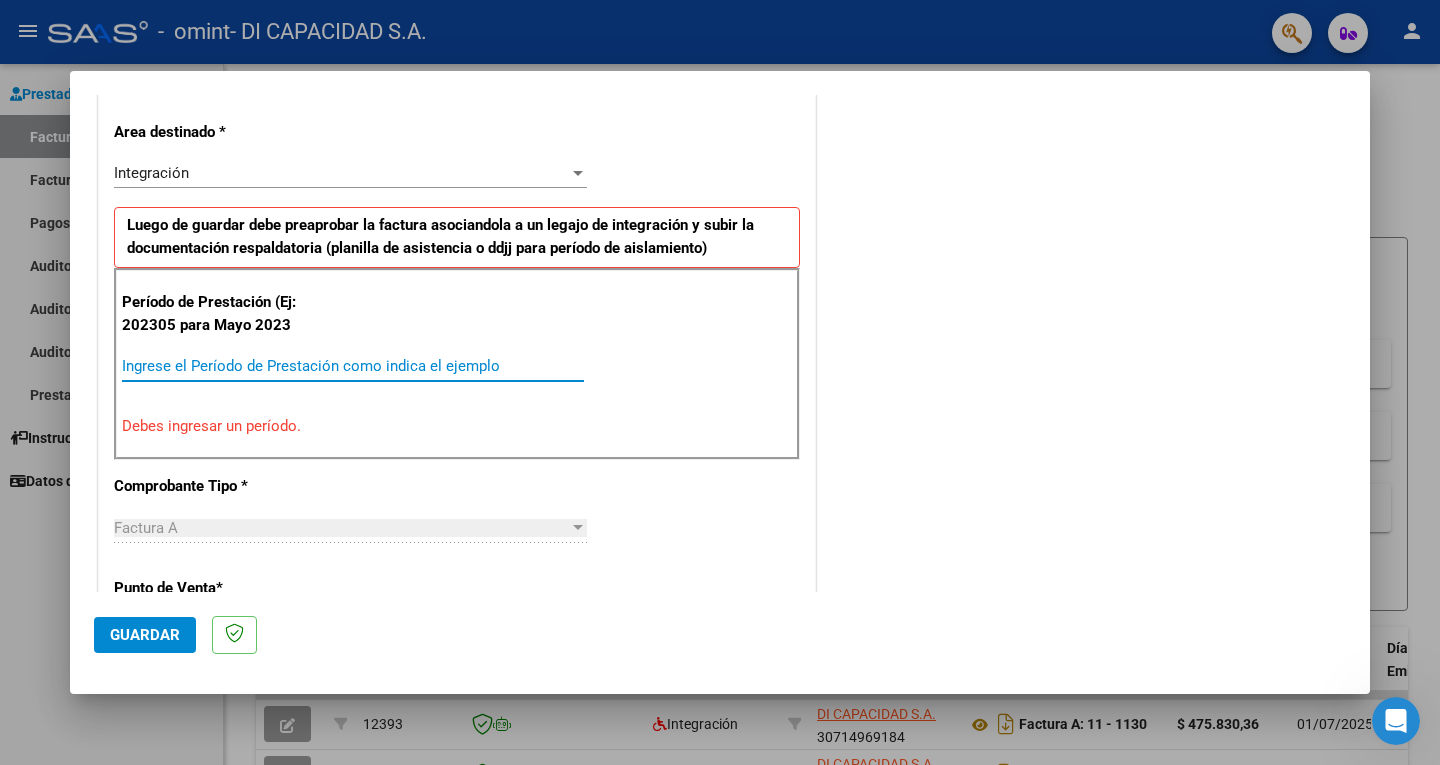 click on "Ingrese el Período de Prestación como indica el ejemplo" at bounding box center (353, 366) 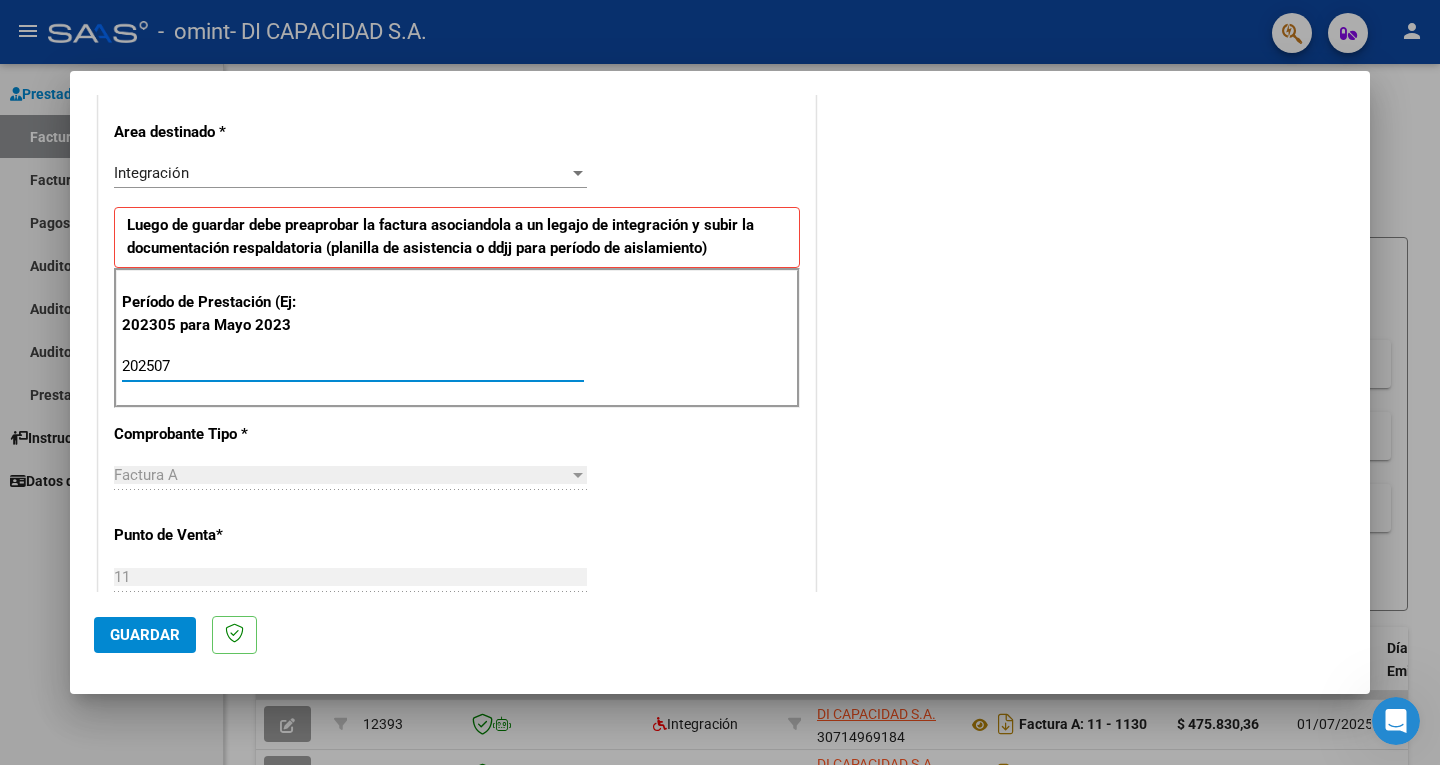 type on "202507" 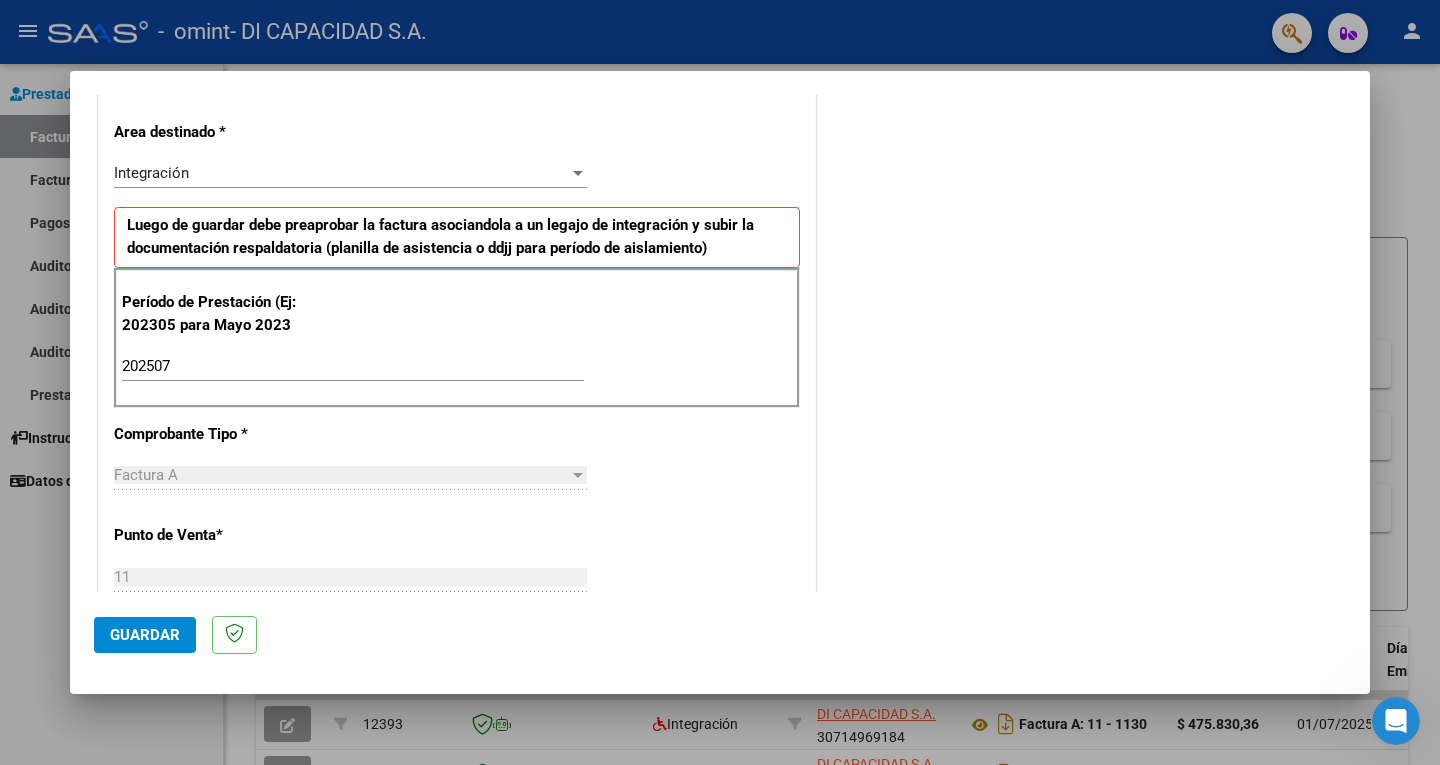 click on "CUIT  *   [CUIT] Ingresar CUIT  ANALISIS PRESTADOR  Area destinado * Integración Seleccionar Area Luego de guardar debe preaprobar la factura asociandola a un legajo de integración y subir la documentación respaldatoria (planilla de asistencia o ddjj para período de aislamiento)  Período de Prestación (Ej: 202305 para Mayo 2023    [YEAR] Ingrese el Período de Prestación como indica el ejemplo   Comprobante Tipo * Factura A Seleccionar Tipo Punto de Venta  *   Ingresar el Nro.  Número  *   Ingresar el Nro.  Monto  *   $ Ingresar el monto  Fecha del Cpbt.  *   Ingresar la fecha  CAE / CAEA (no ingrese CAI)    Ingresar el CAE o CAEA (no ingrese CAI)  Fecha de Vencimiento    Ingresar la fecha  Ref. Externa    Ingresar la ref.  N° Liquidación    Ingresar el N° Liquidación" at bounding box center (457, 670) 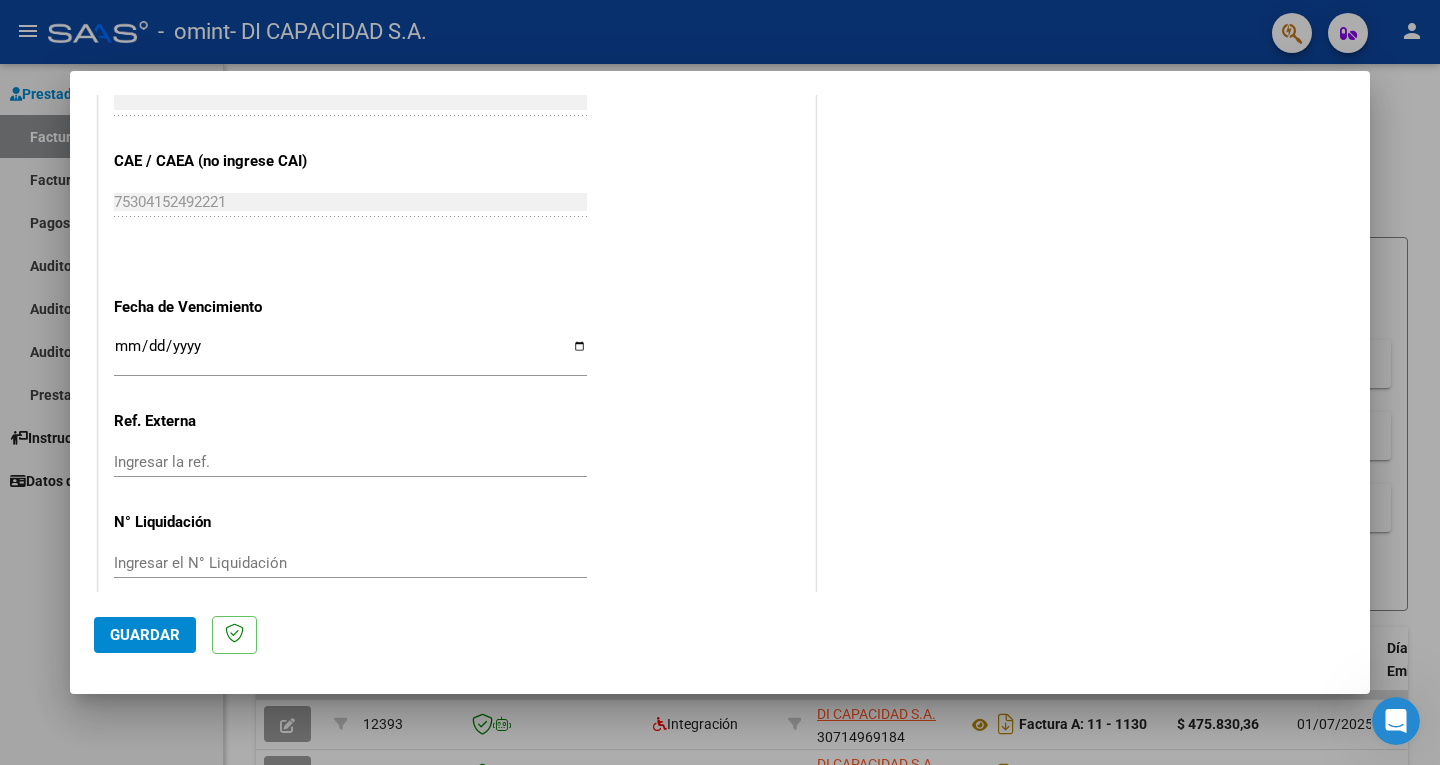scroll, scrollTop: 1209, scrollLeft: 0, axis: vertical 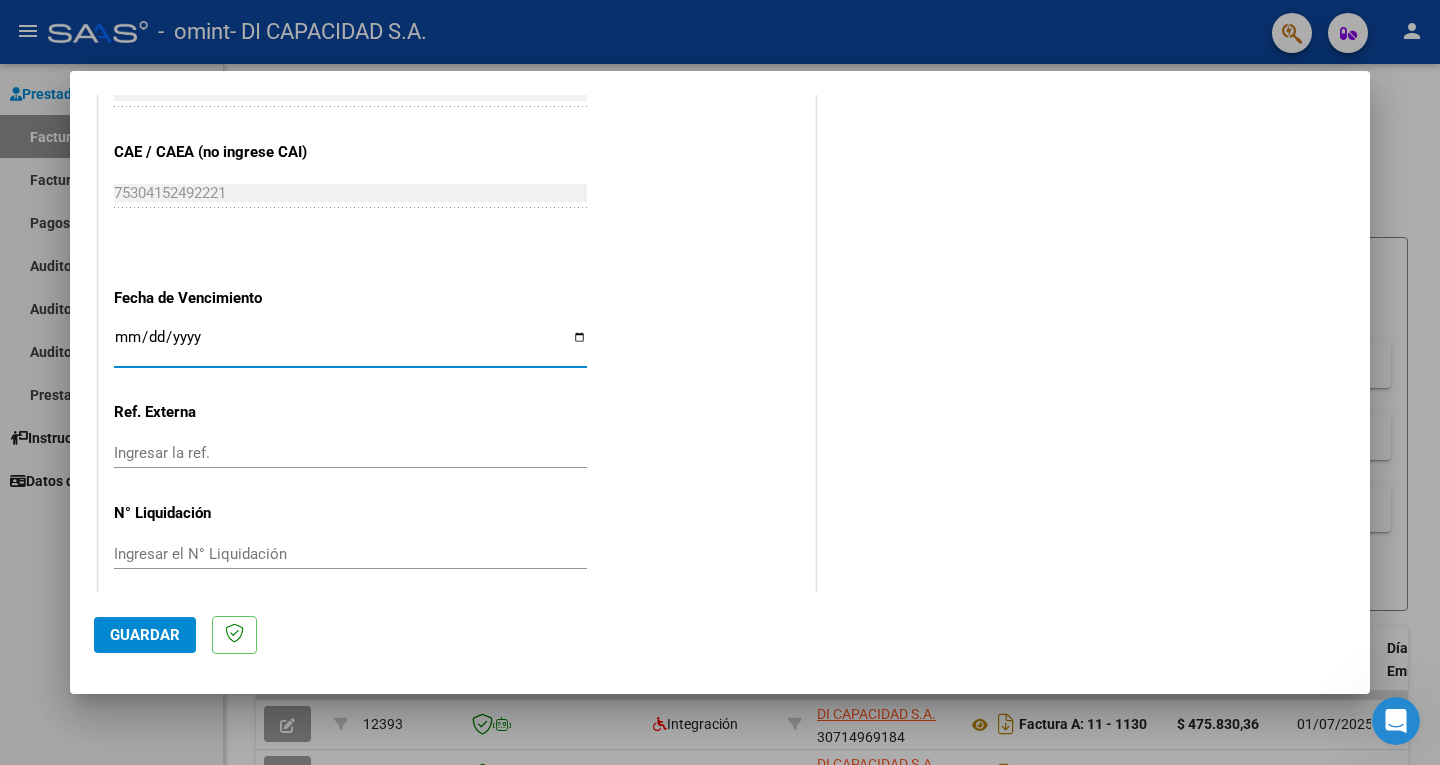 click on "Ingresar la fecha" at bounding box center (350, 345) 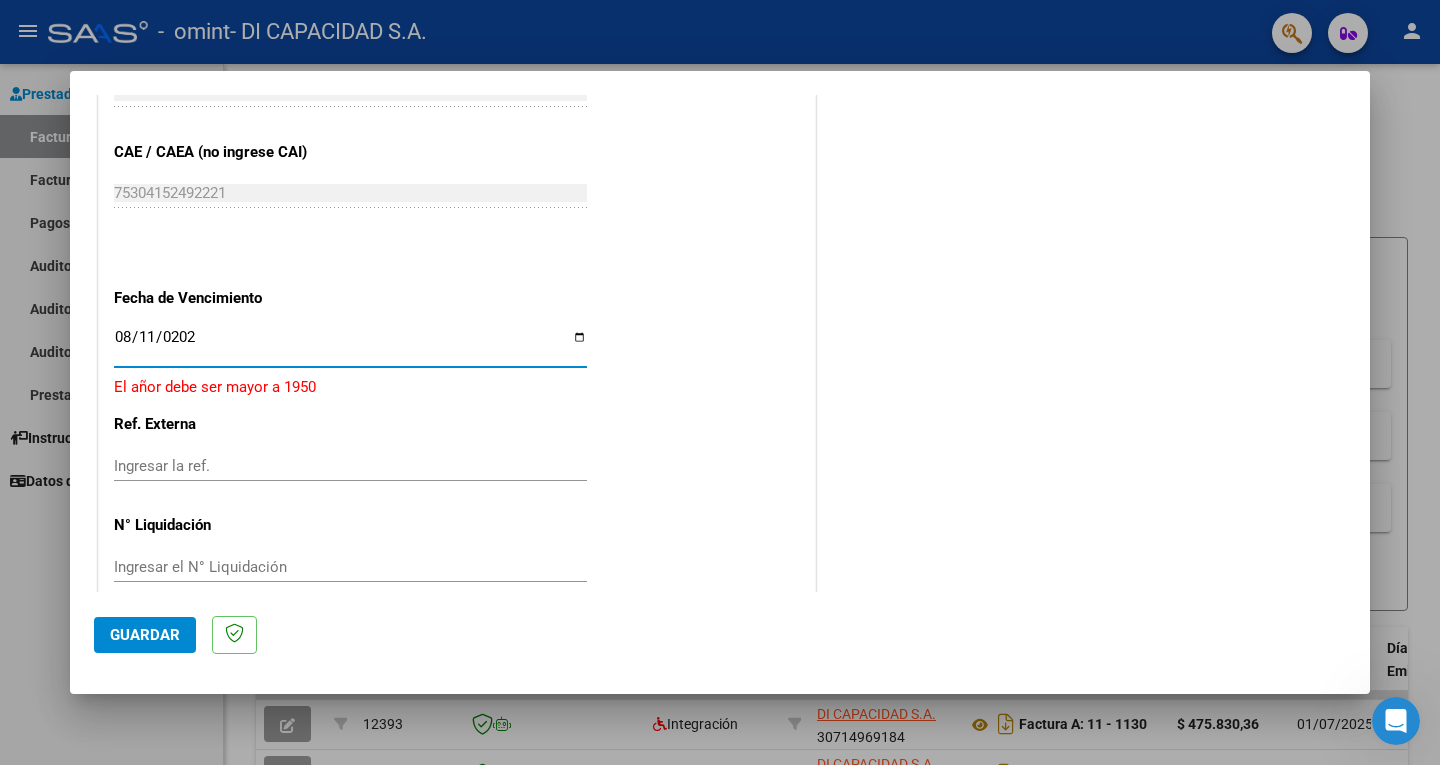 type on "2025-08-11" 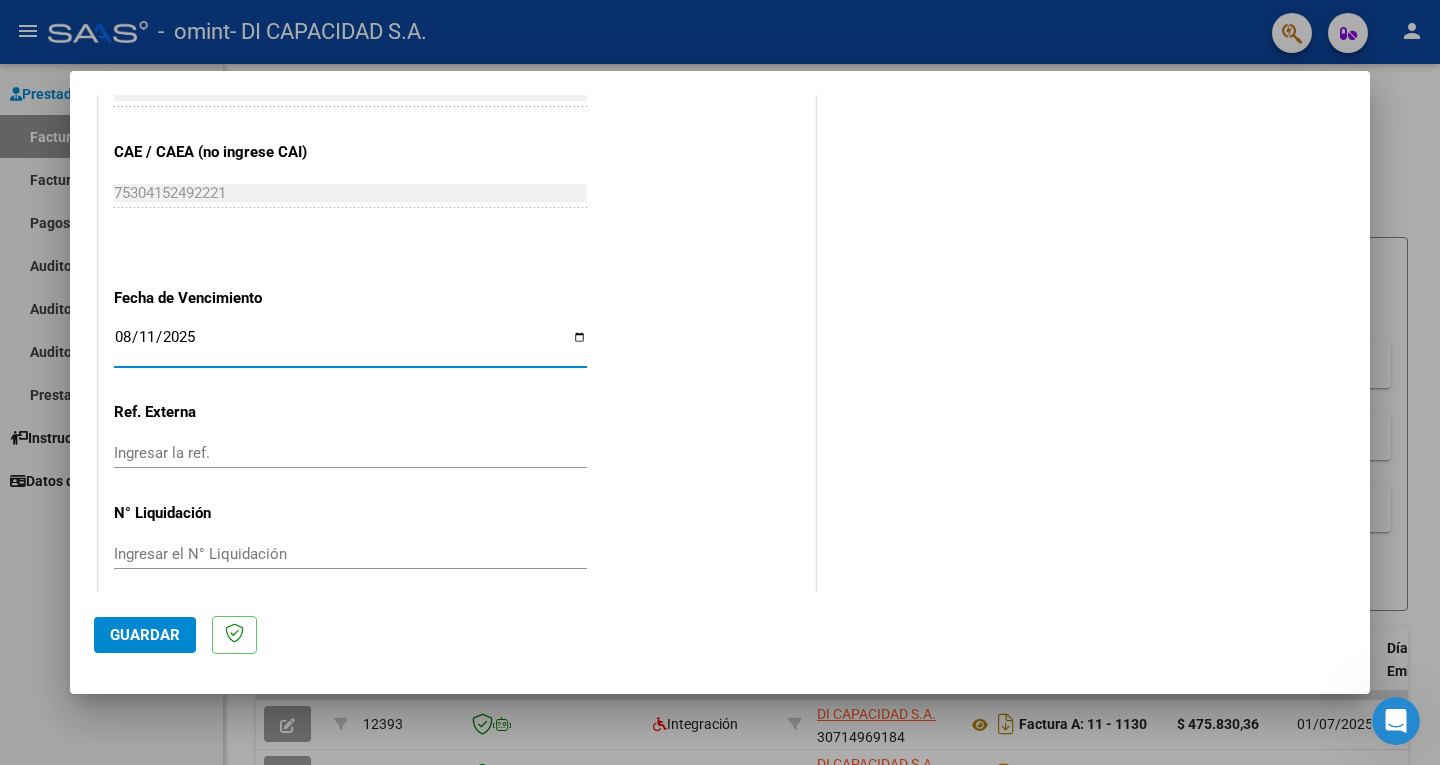 click on "Ingresar la ref." at bounding box center (350, 453) 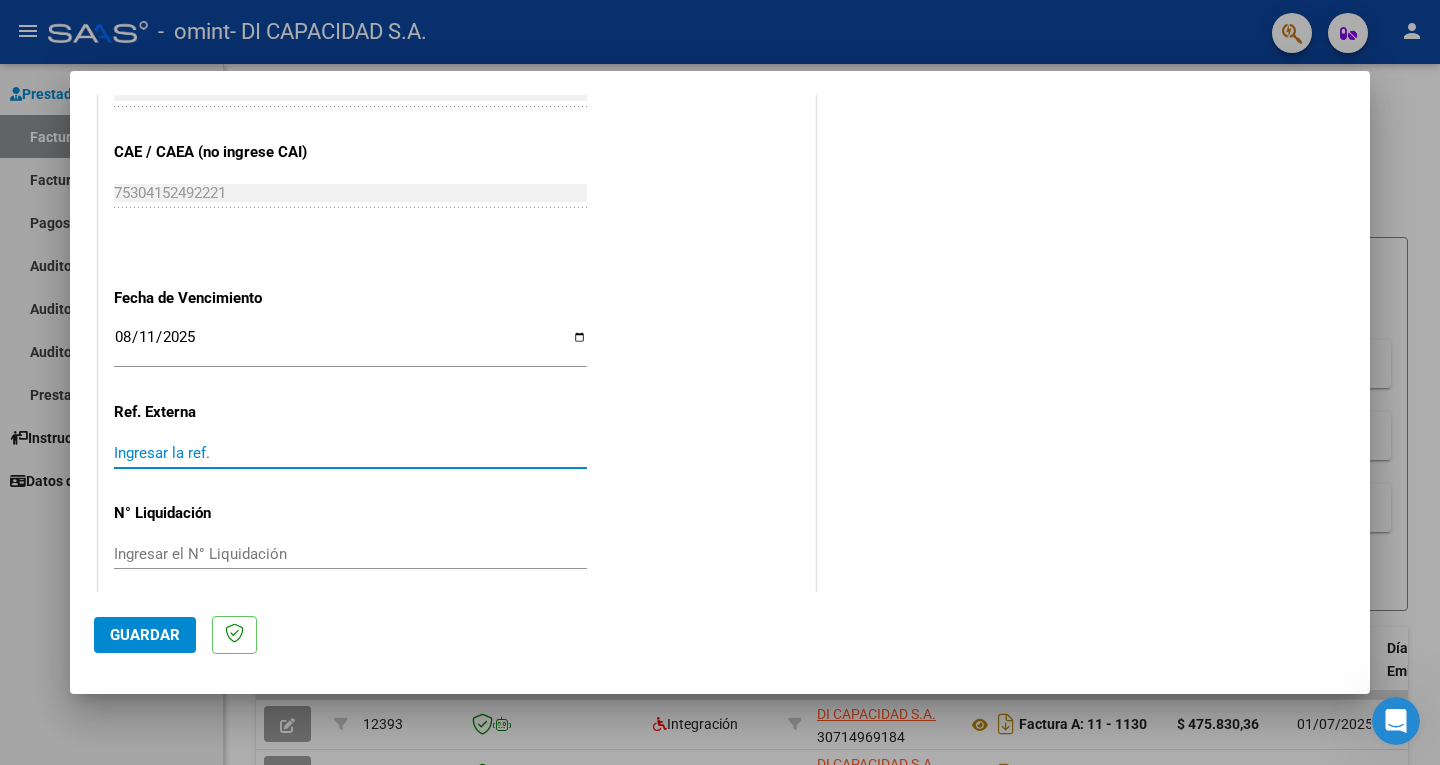 click on "Ingresar la ref." at bounding box center [350, 453] 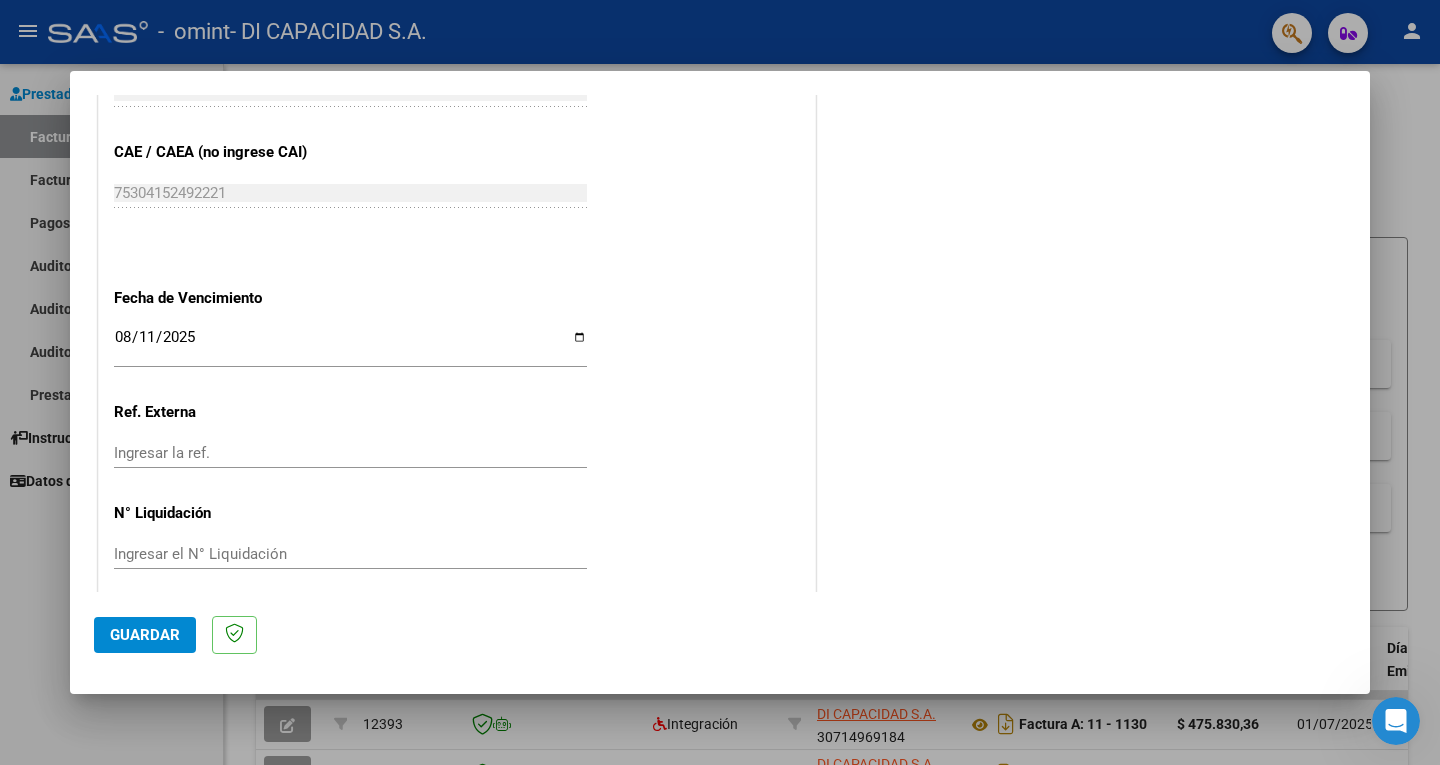 click on "Ingresar la ref." 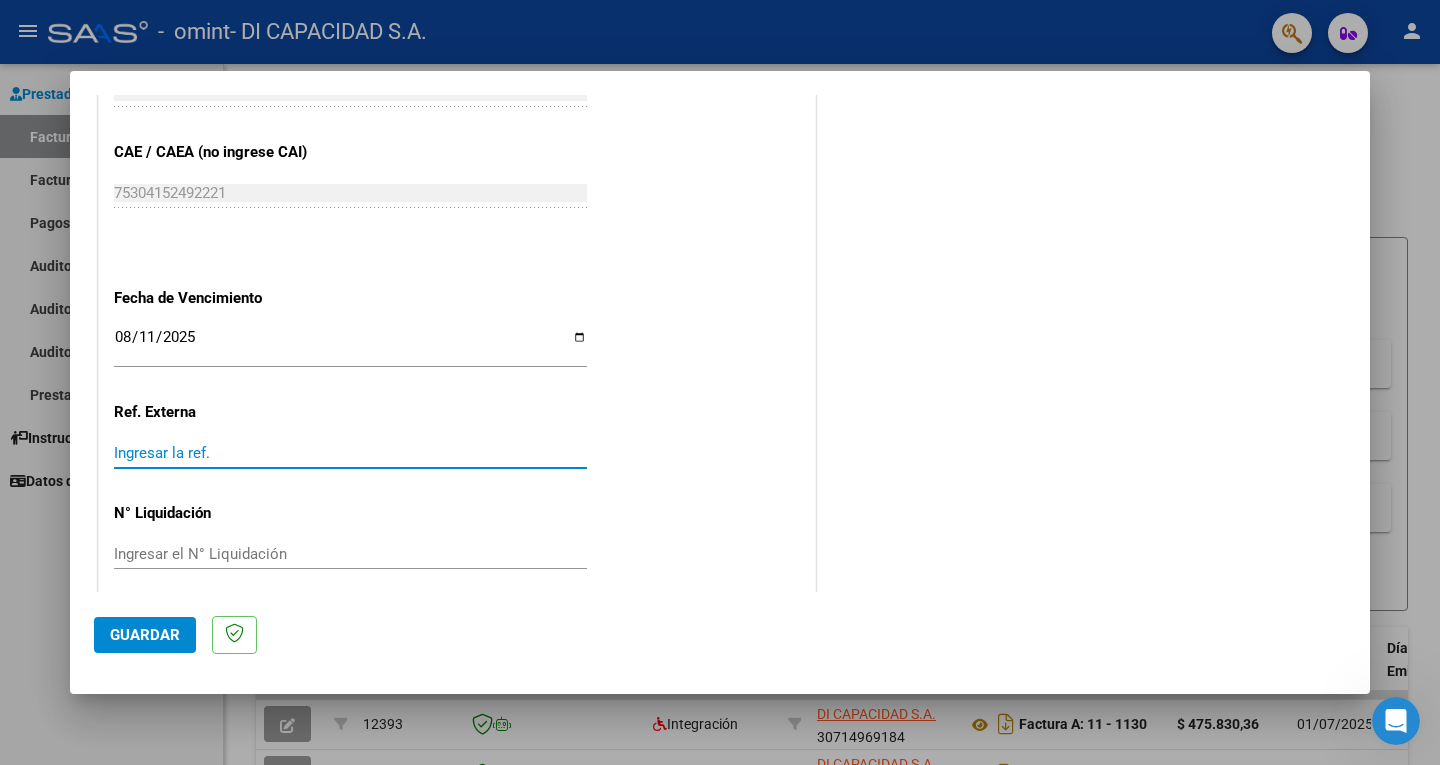 click on "Ingresar la ref." at bounding box center [350, 453] 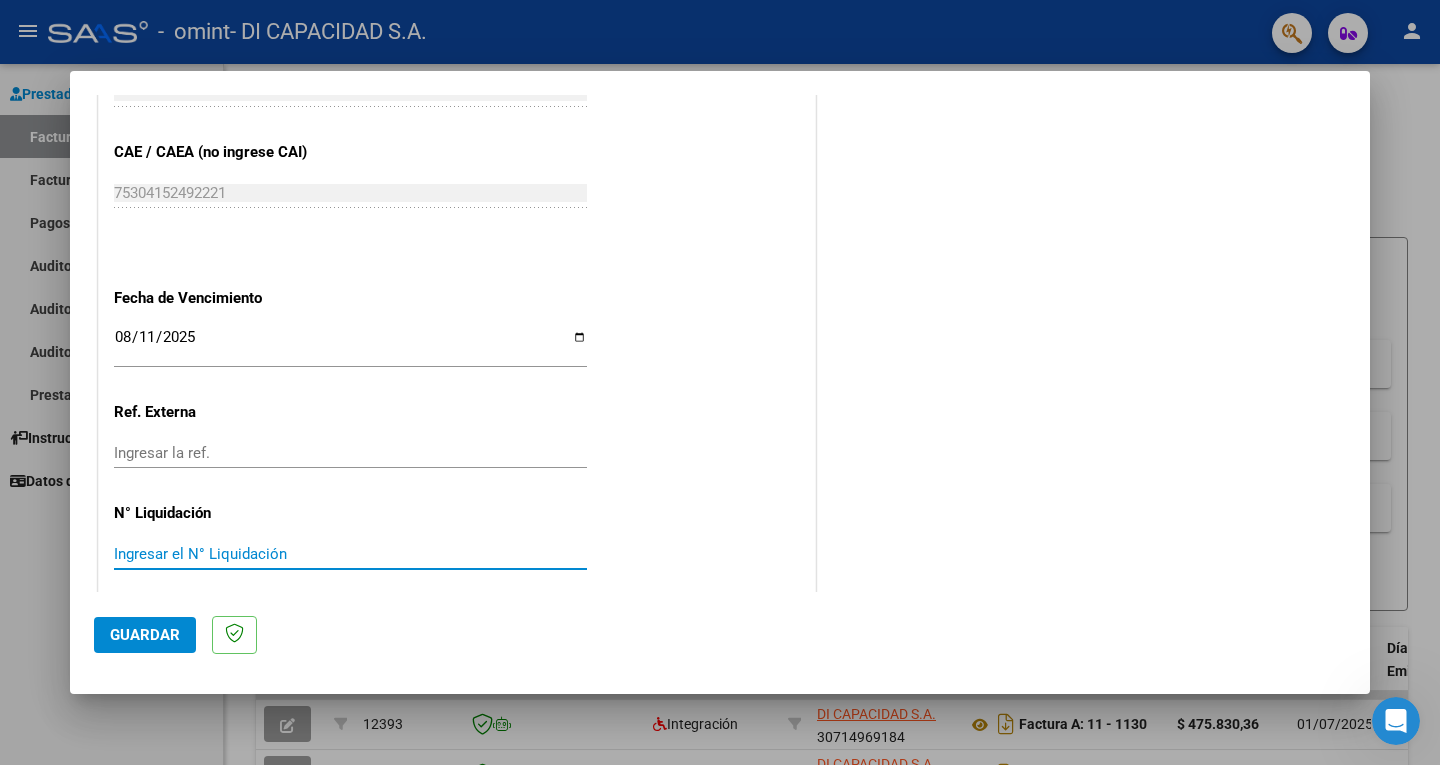 click on "Guardar" 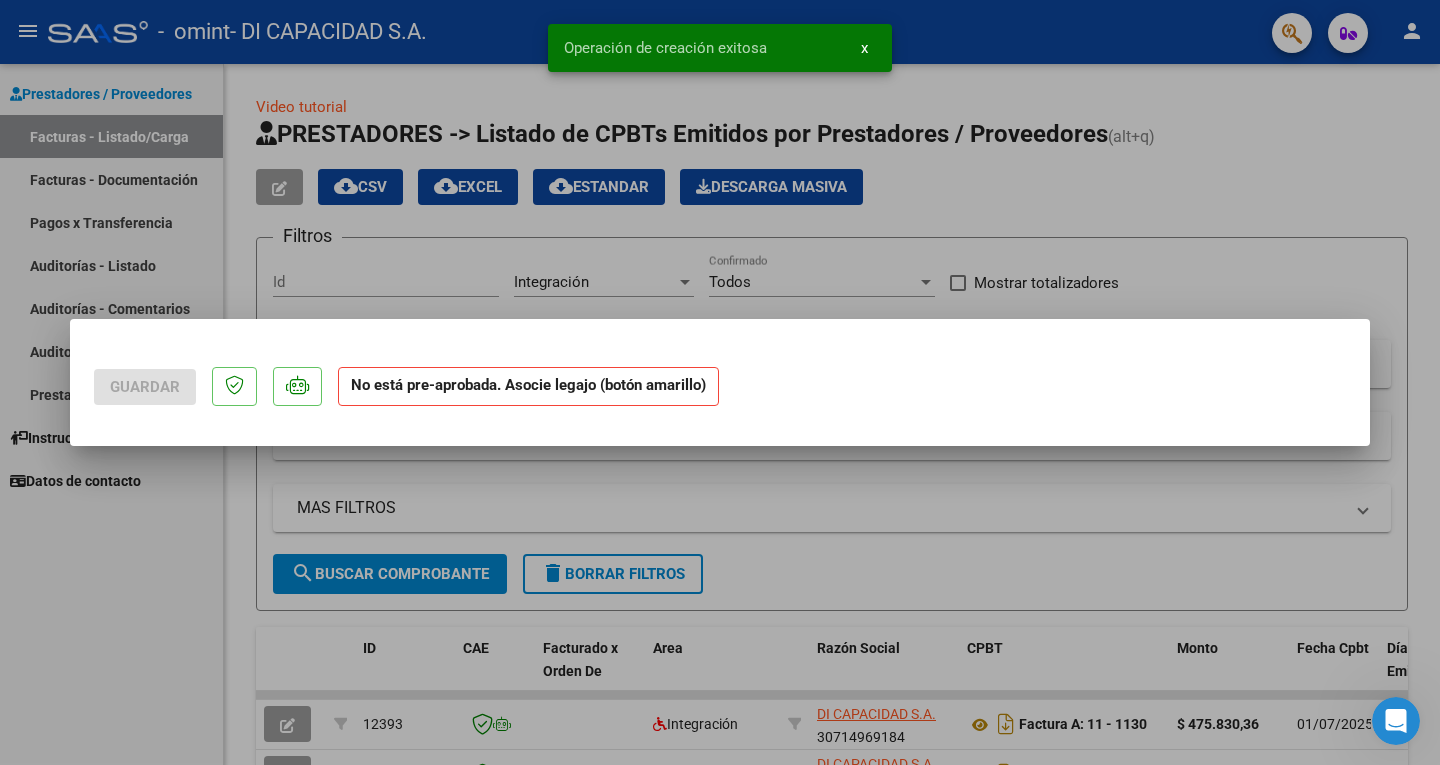 scroll, scrollTop: 0, scrollLeft: 0, axis: both 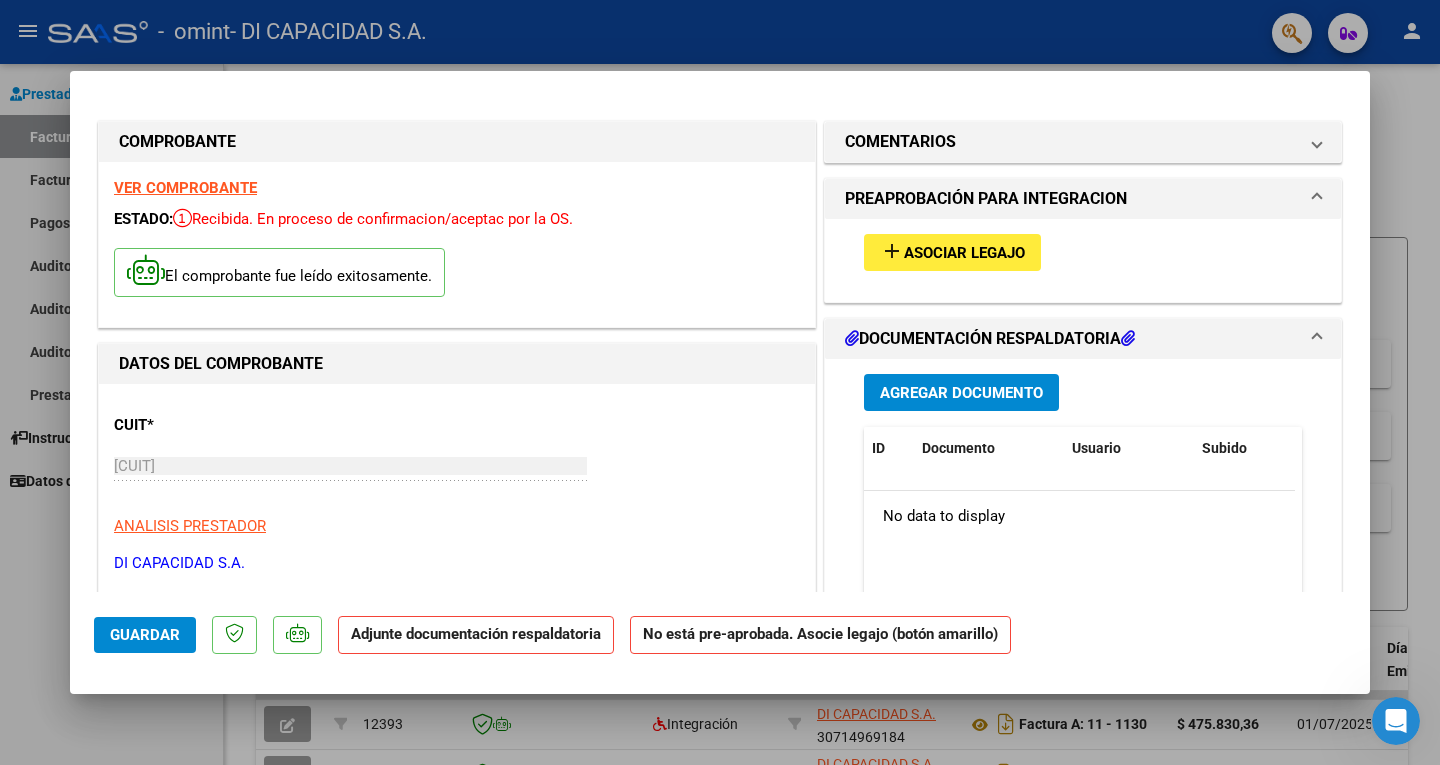 click on "Agregar Documento" at bounding box center [961, 393] 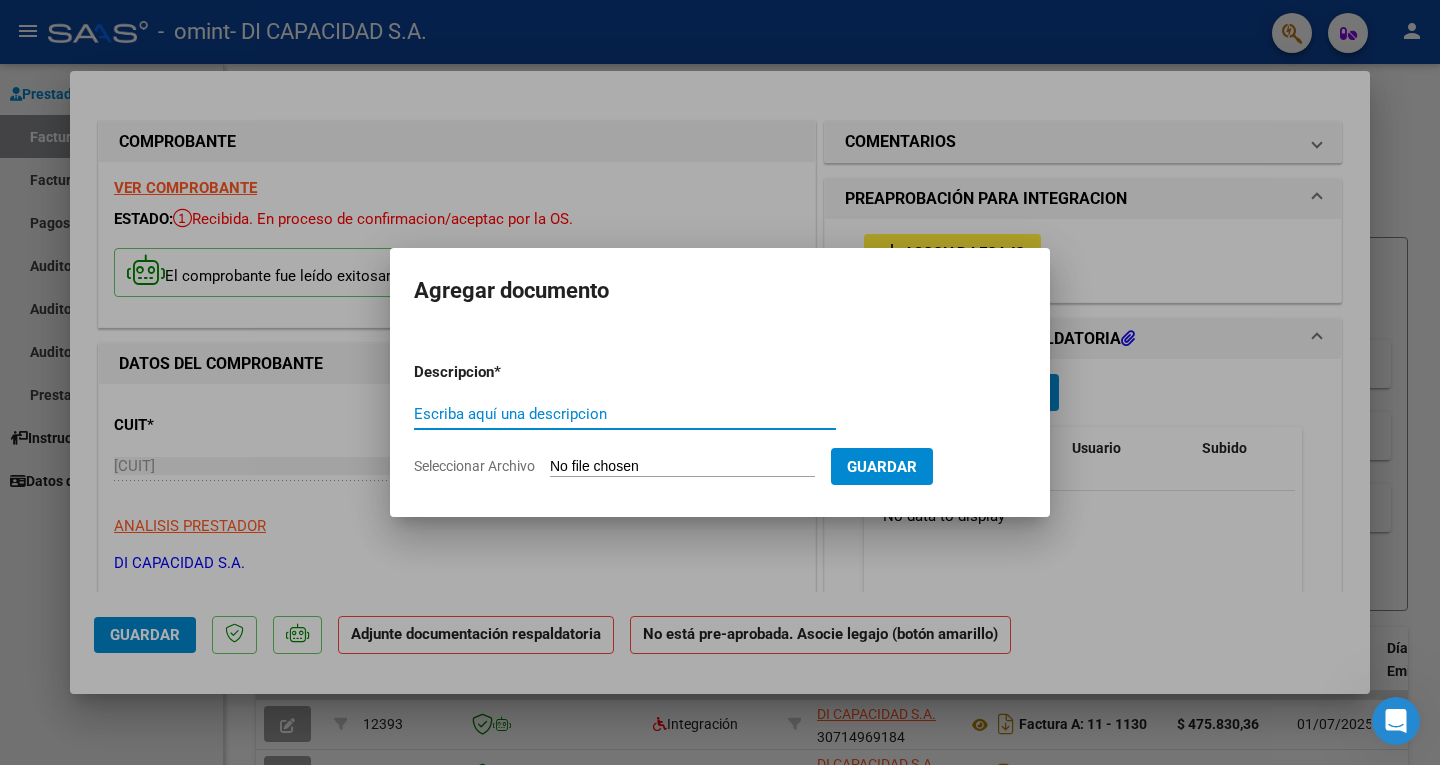 click on "Escriba aquí una descripcion" at bounding box center (625, 414) 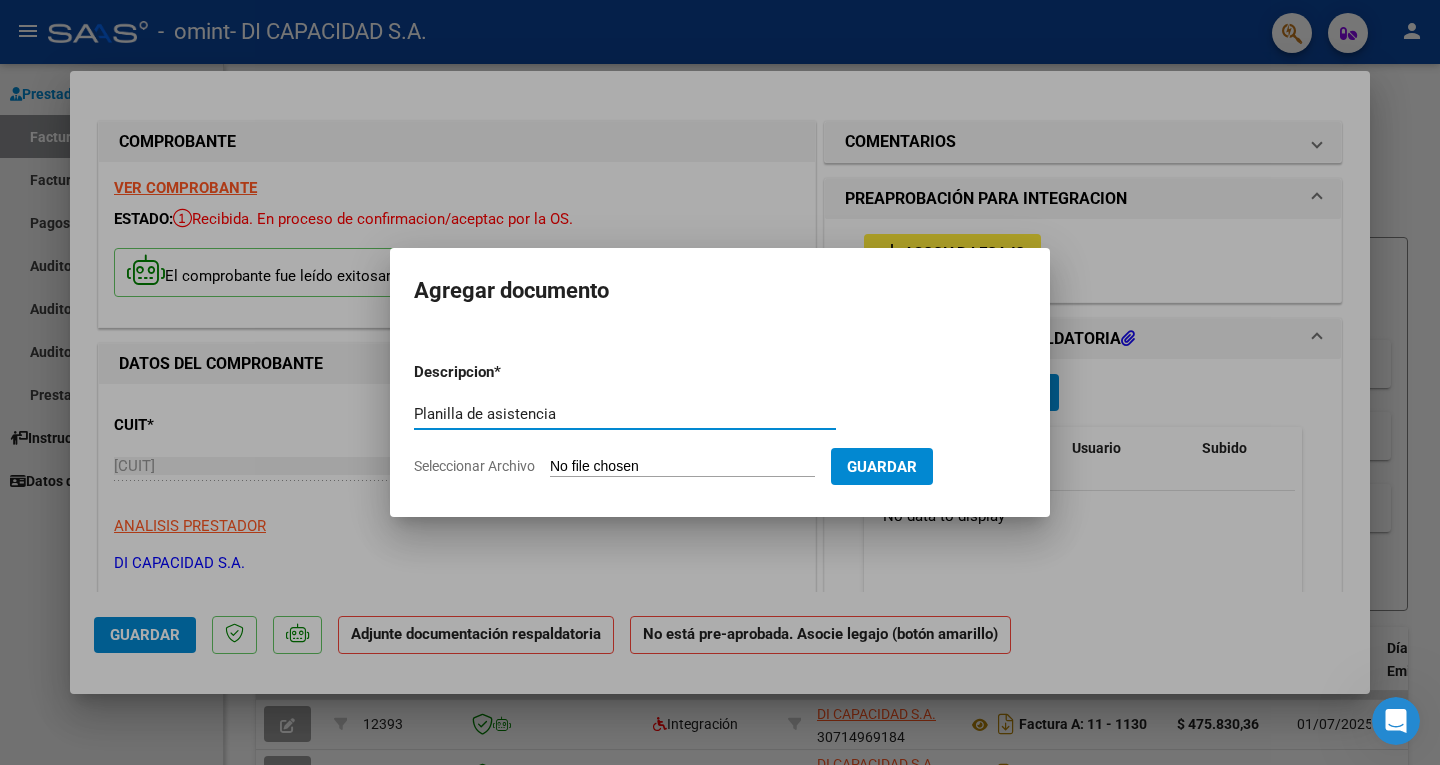 type on "Planilla de asistencia" 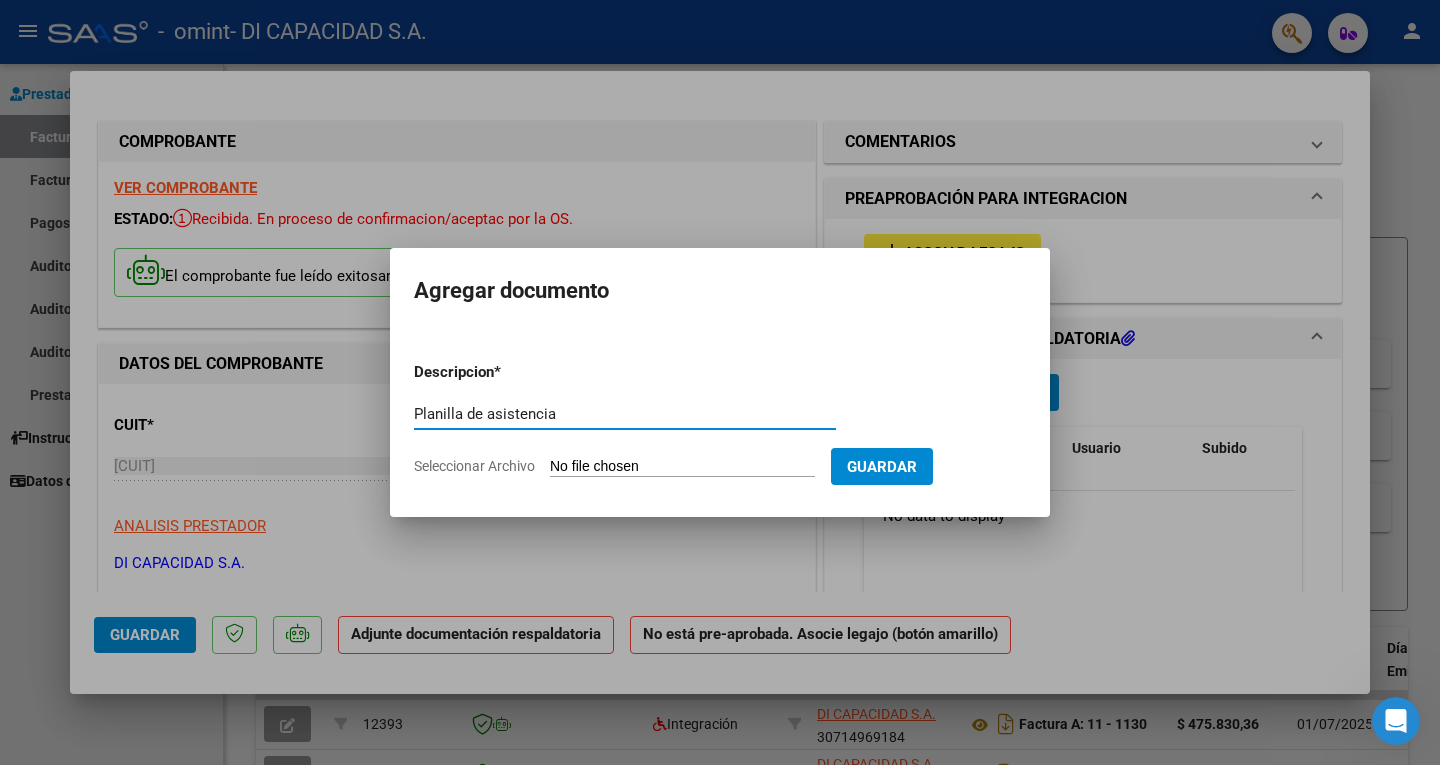 click on "Seleccionar Archivo" at bounding box center [682, 467] 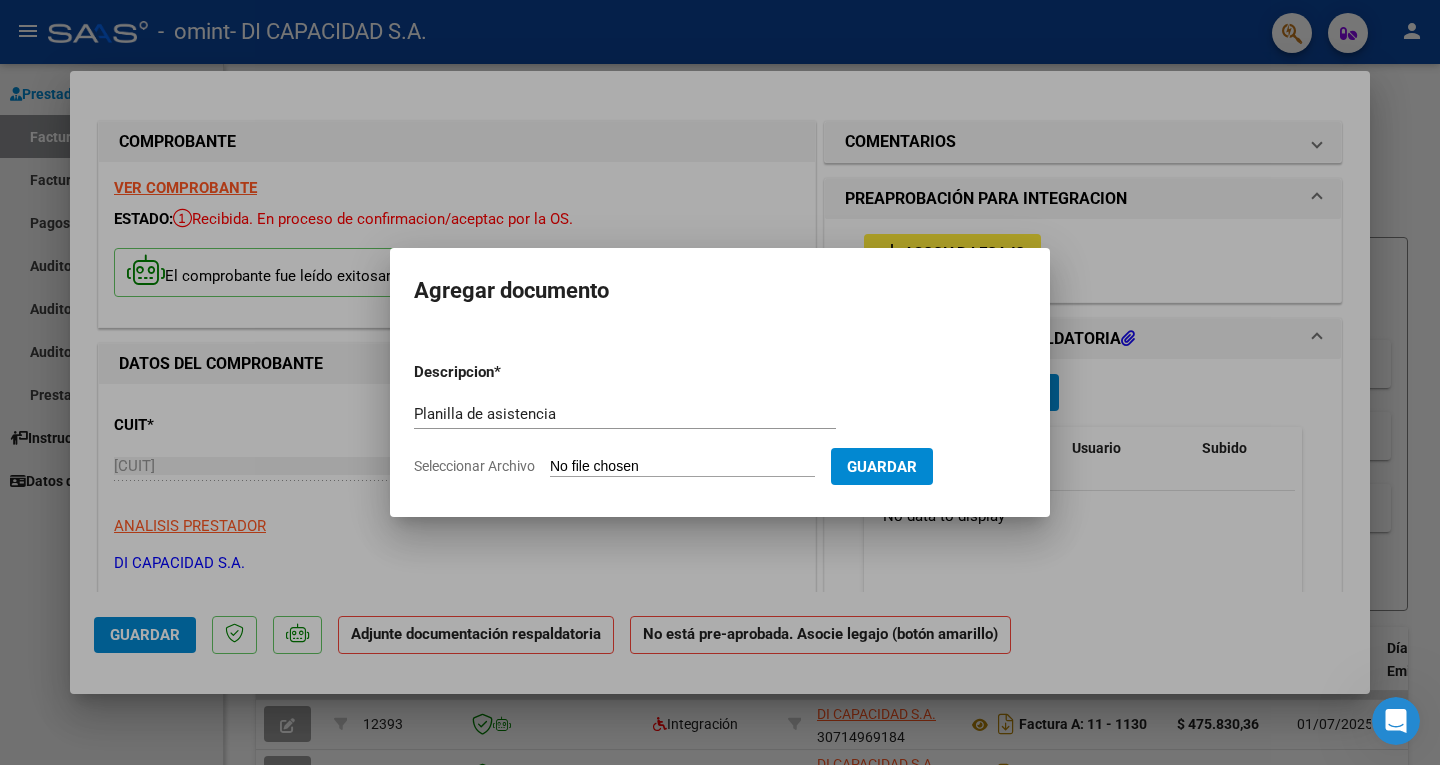 type on "C:\fakepath\07-[YEAR] [LAST] [FIRST] - SAIE.pdf" 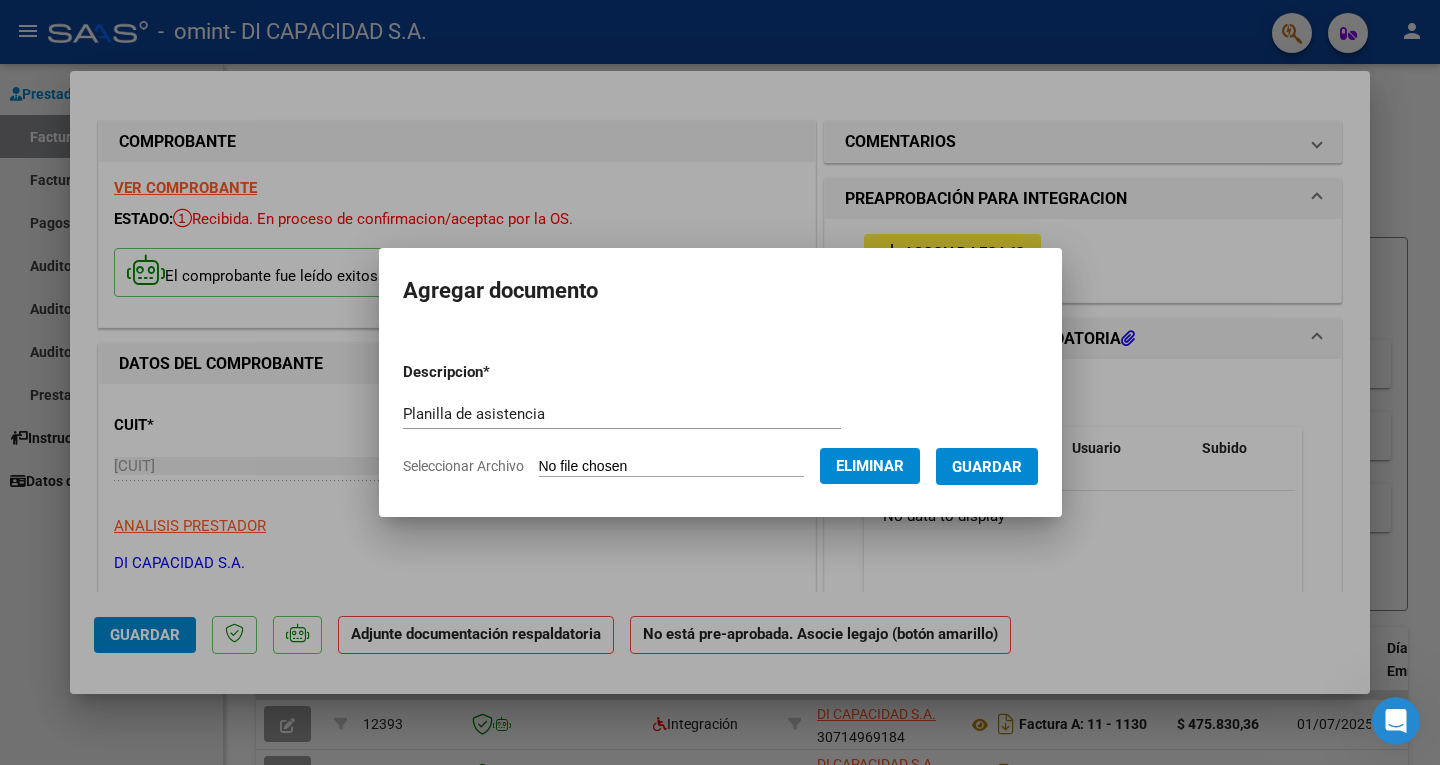 click on "Guardar" at bounding box center (987, 466) 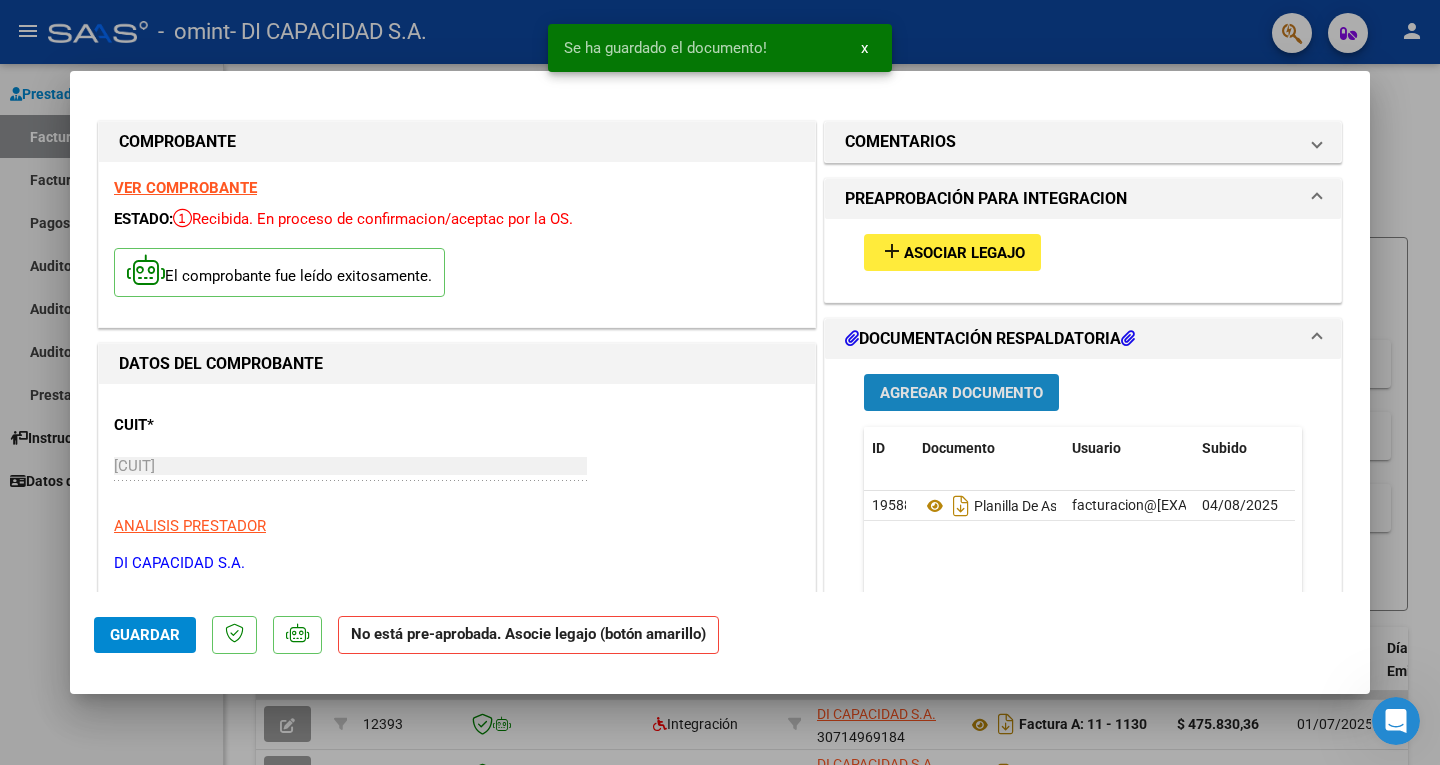 click on "Agregar Documento" at bounding box center [961, 393] 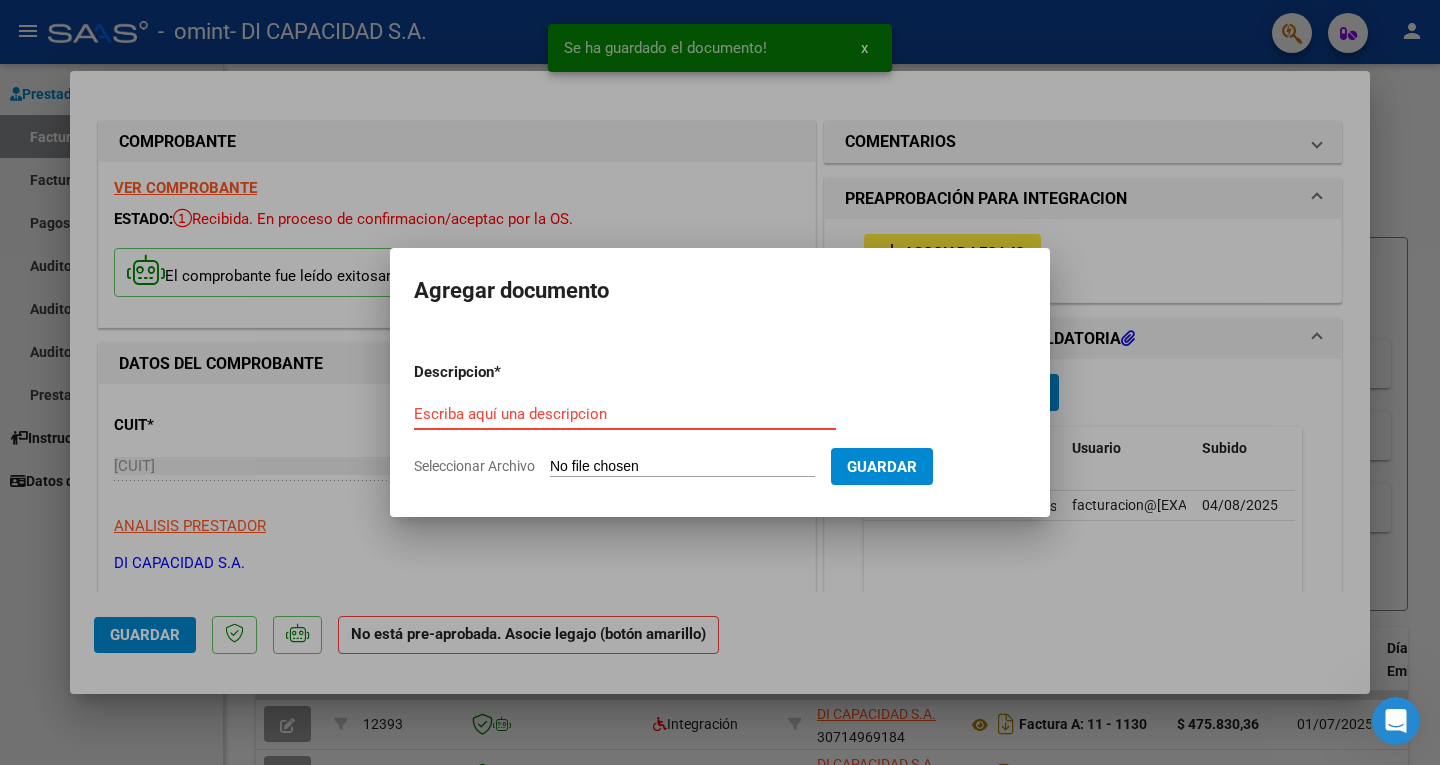 click on "Escriba aquí una descripcion" at bounding box center [625, 414] 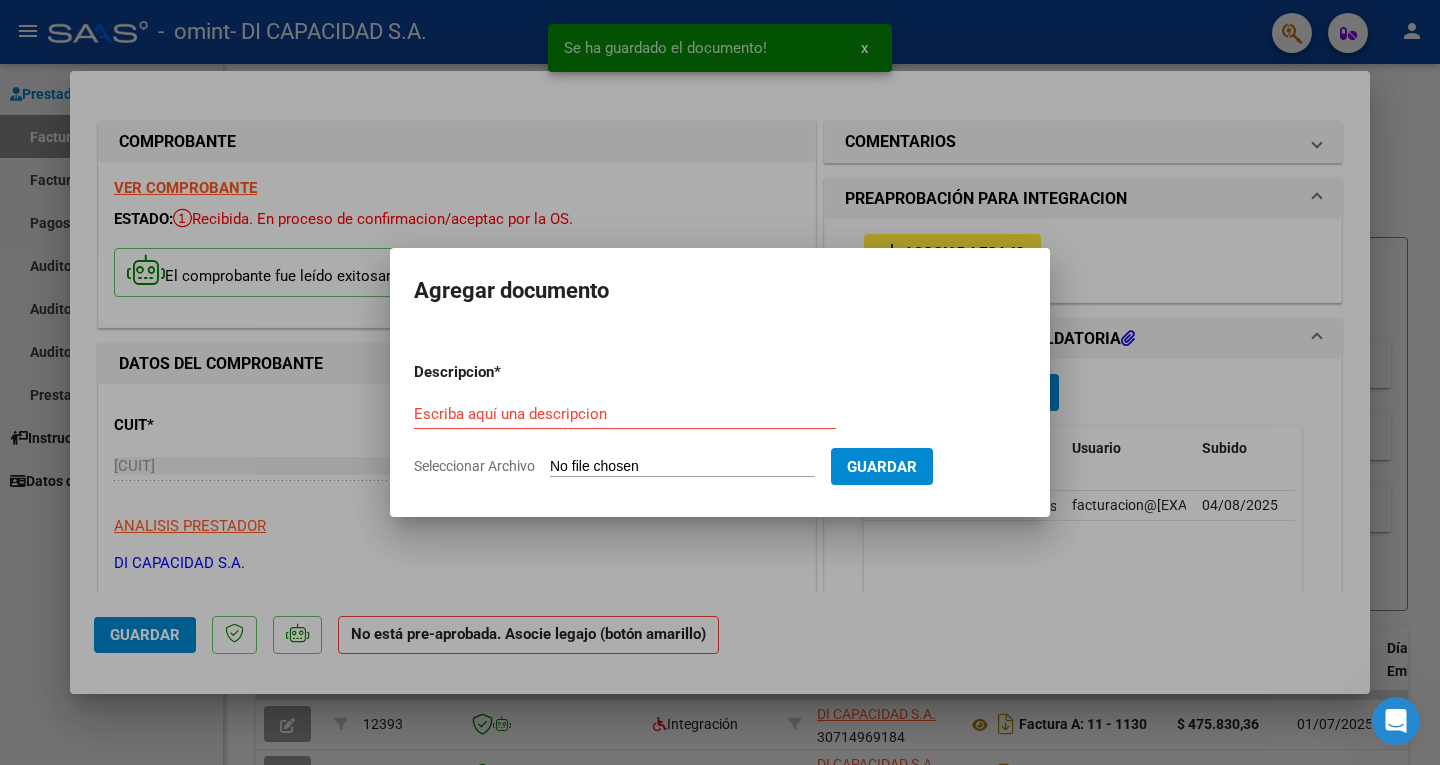 click on "Seleccionar Archivo" at bounding box center [682, 467] 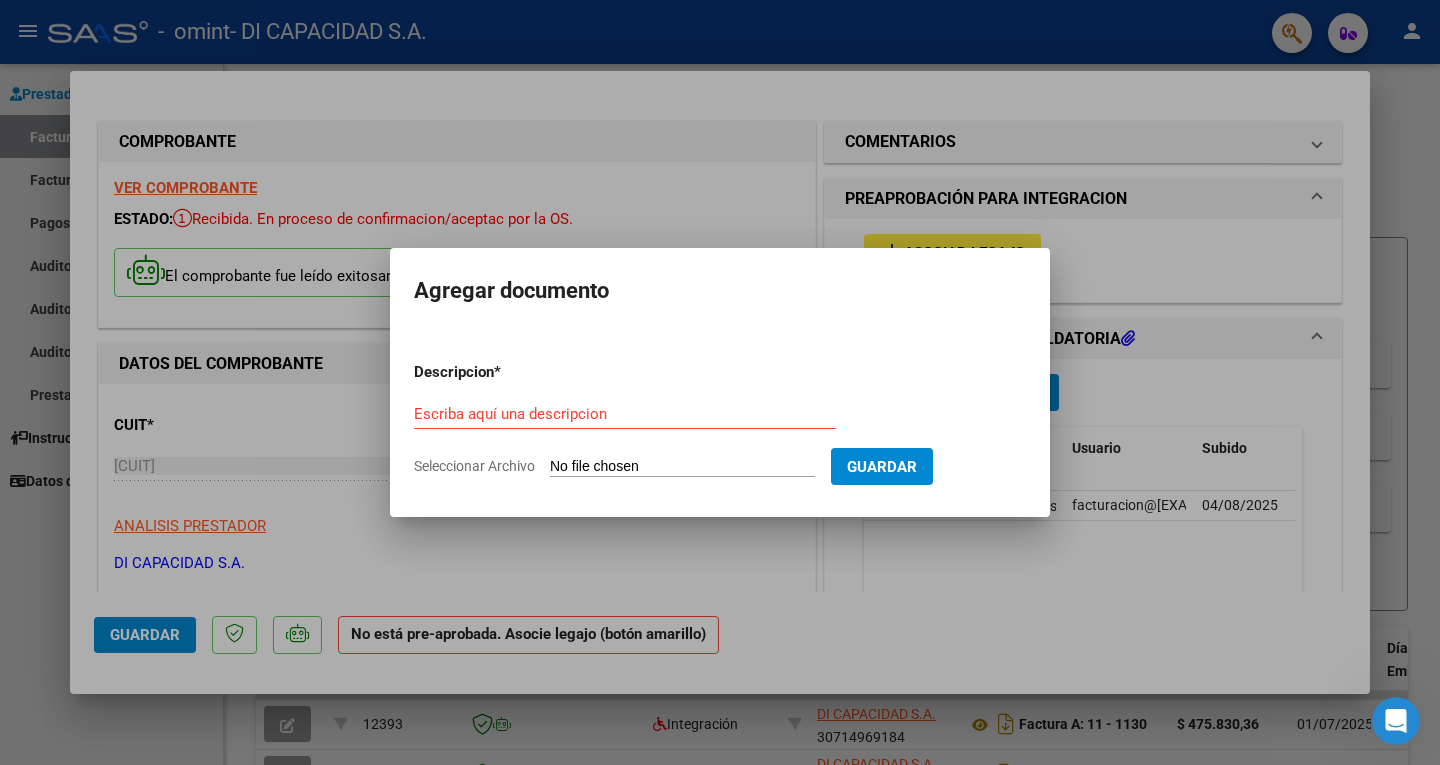 type on "C:\fakepath\005 - AUTORIZACION - 02 AL 11 - [YEAR].pdf" 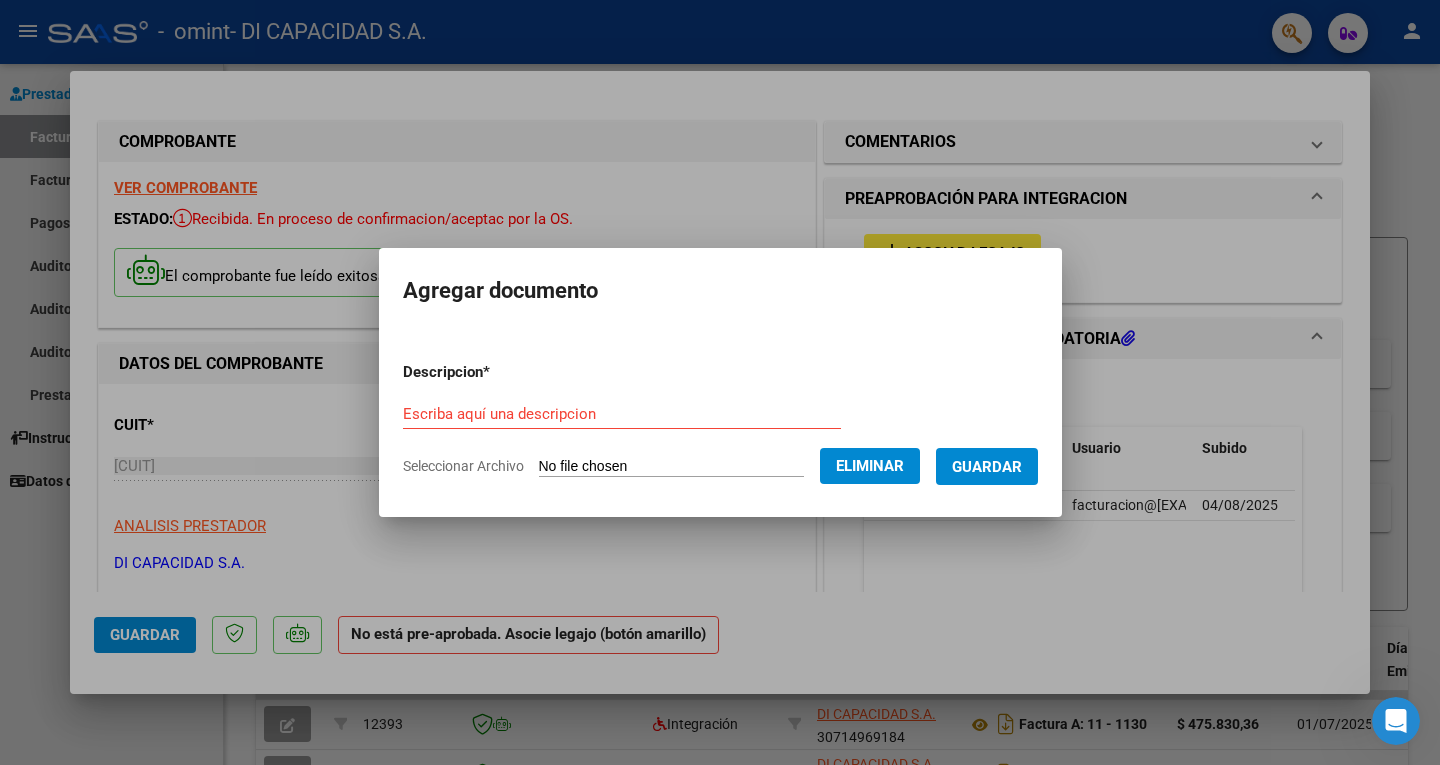 click on "Escriba aquí una descripcion" at bounding box center (622, 414) 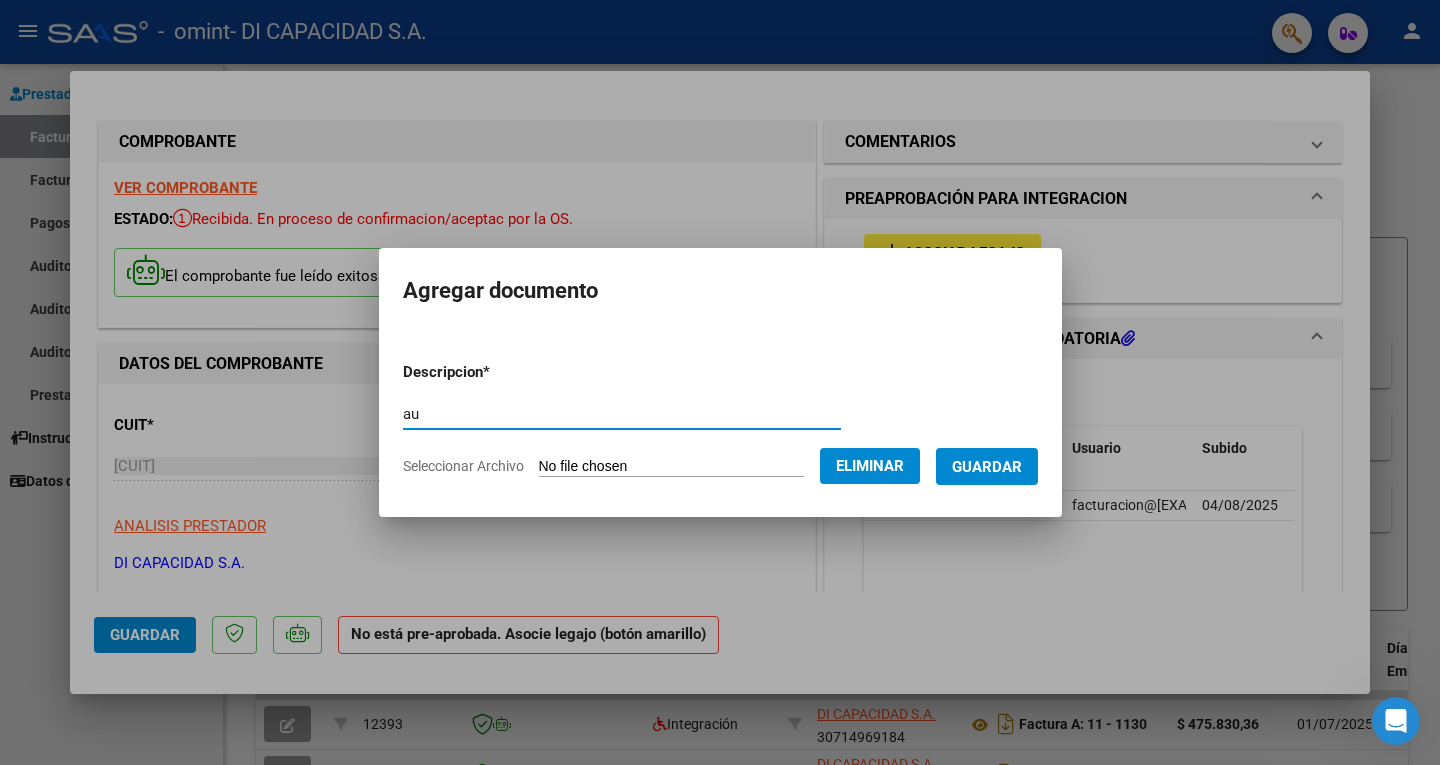 type on "a" 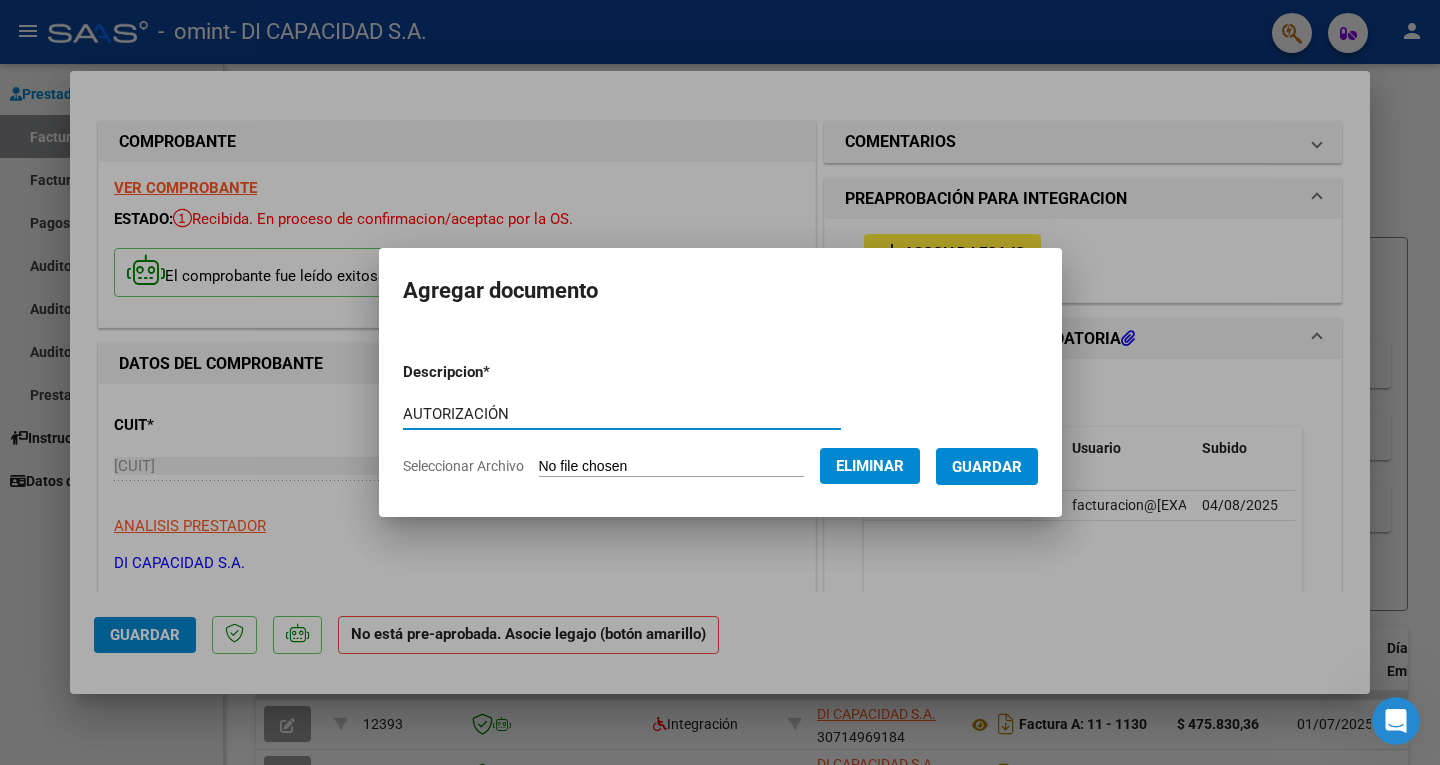 type on "AUTORIZACIÓN" 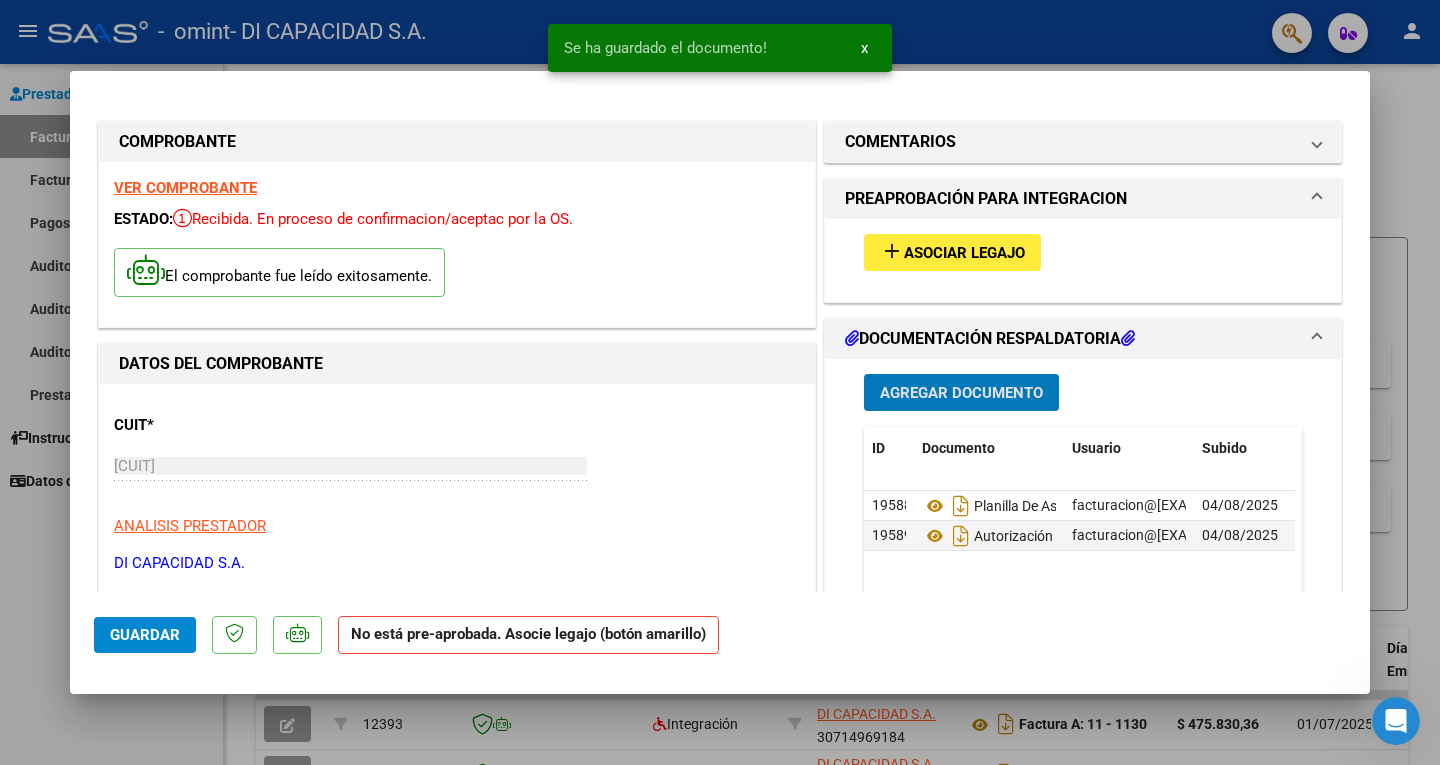 type 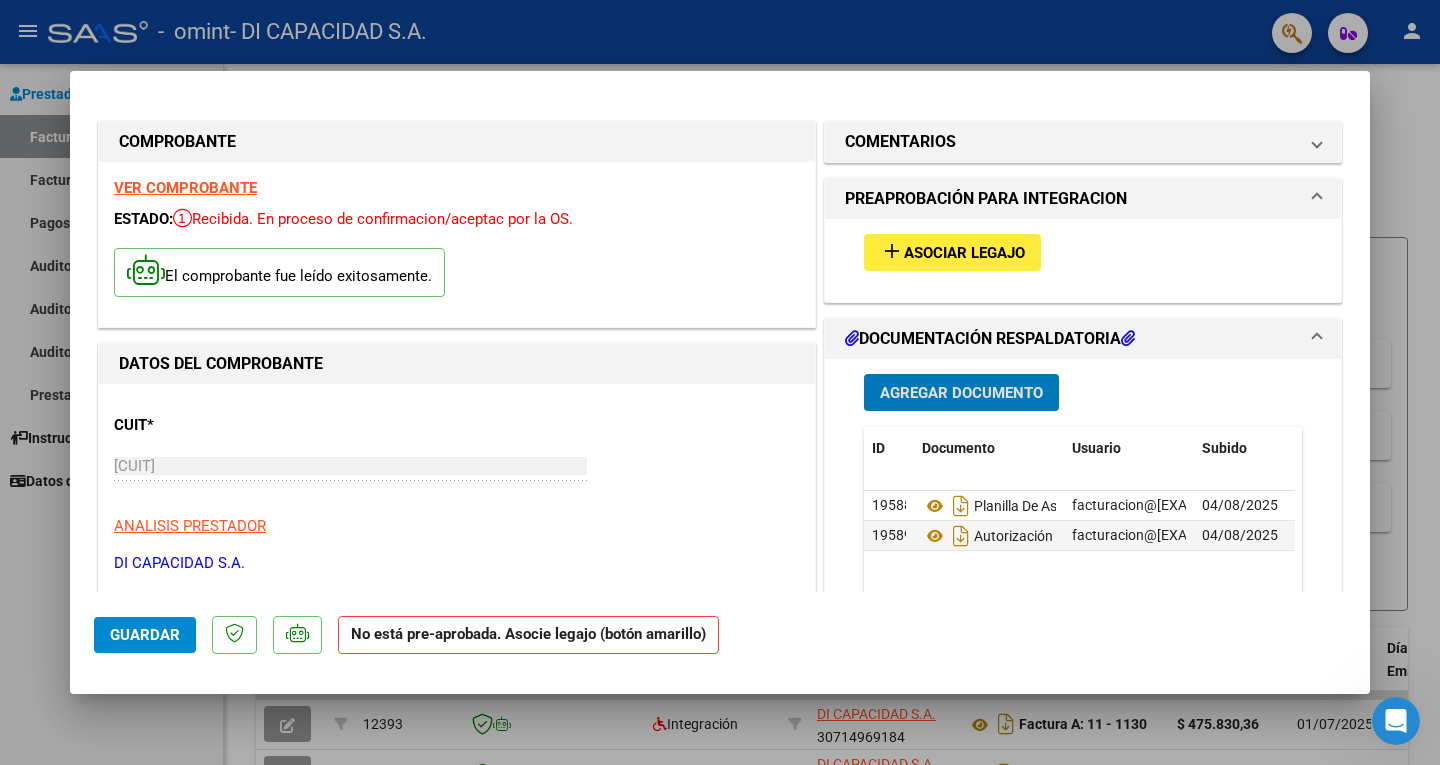 click on "Asociar Legajo" at bounding box center [964, 253] 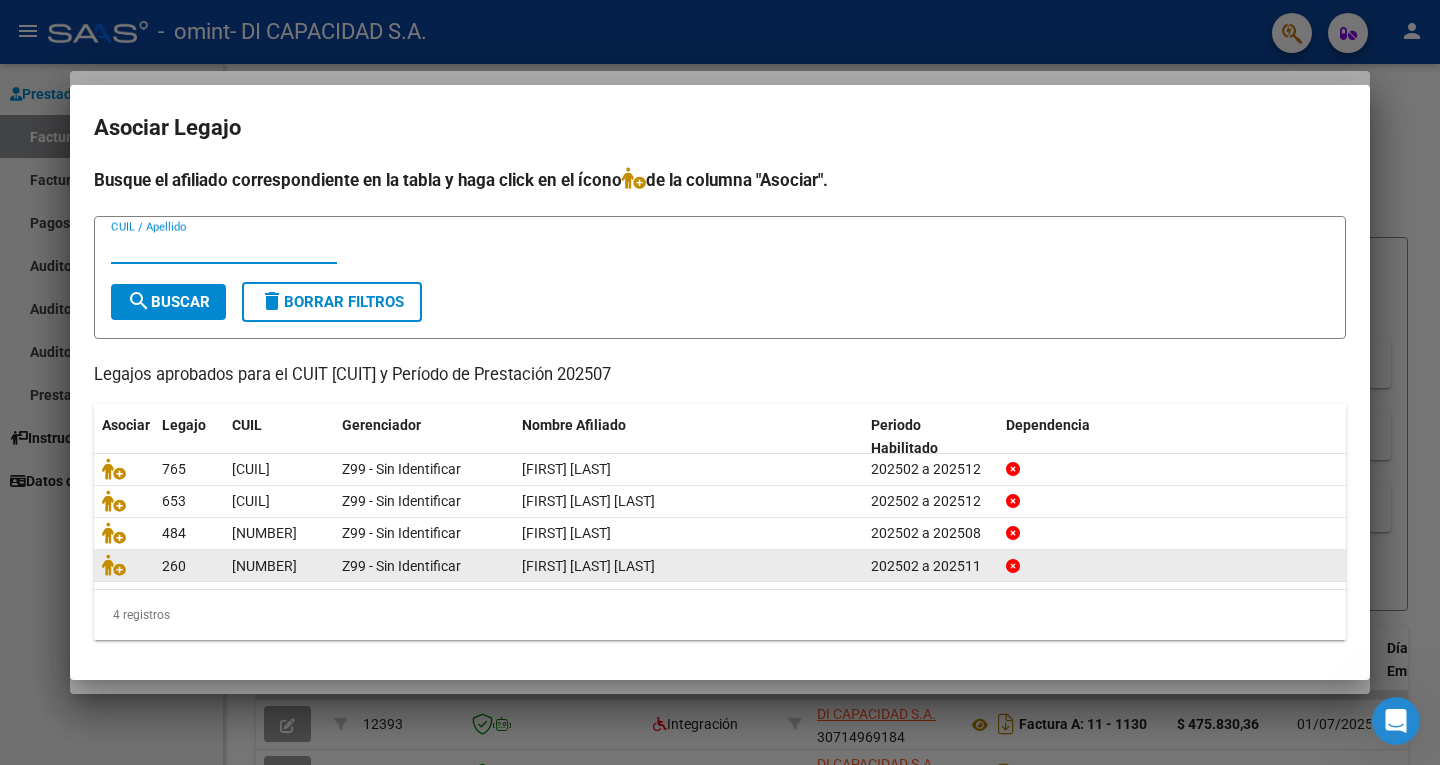 click on "[FIRST] [LAST] [LAST]" 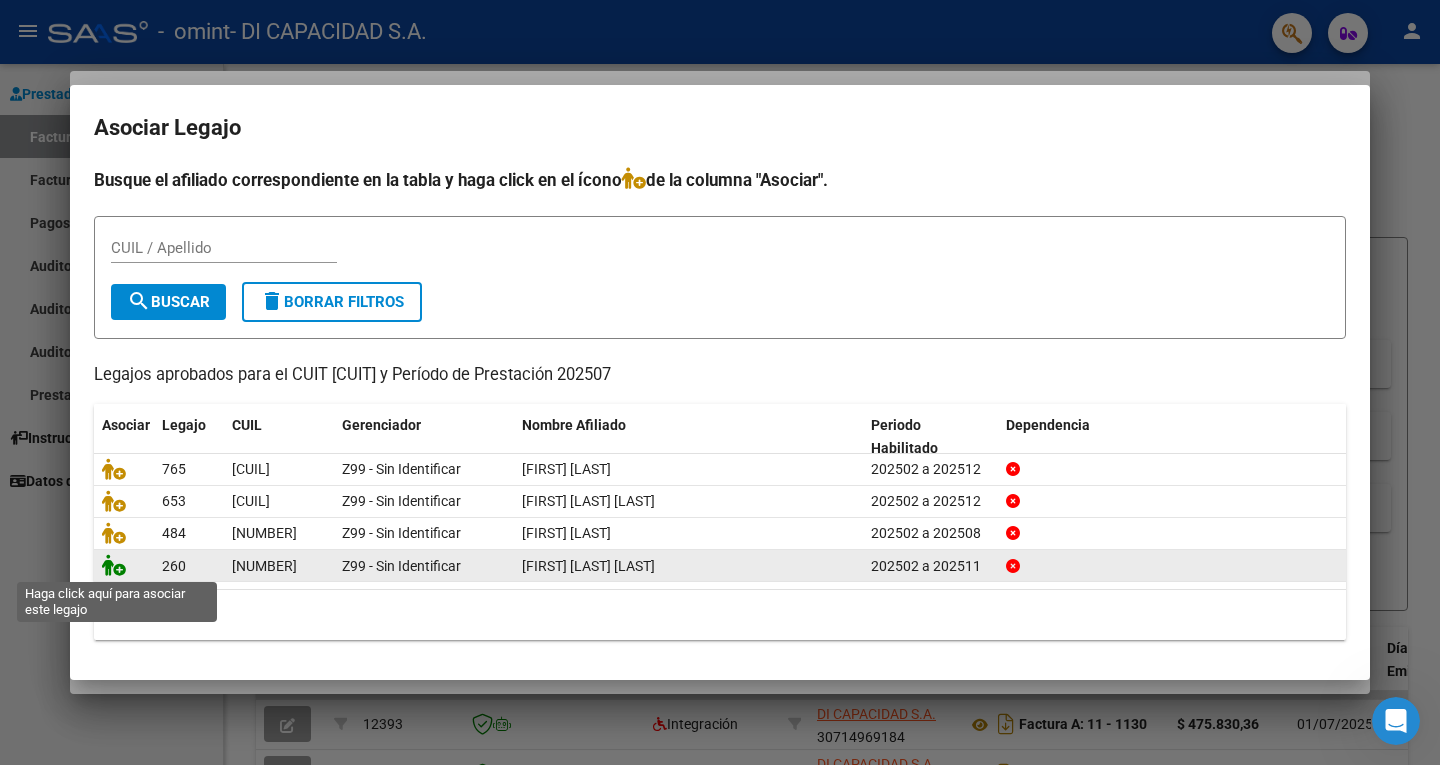 click 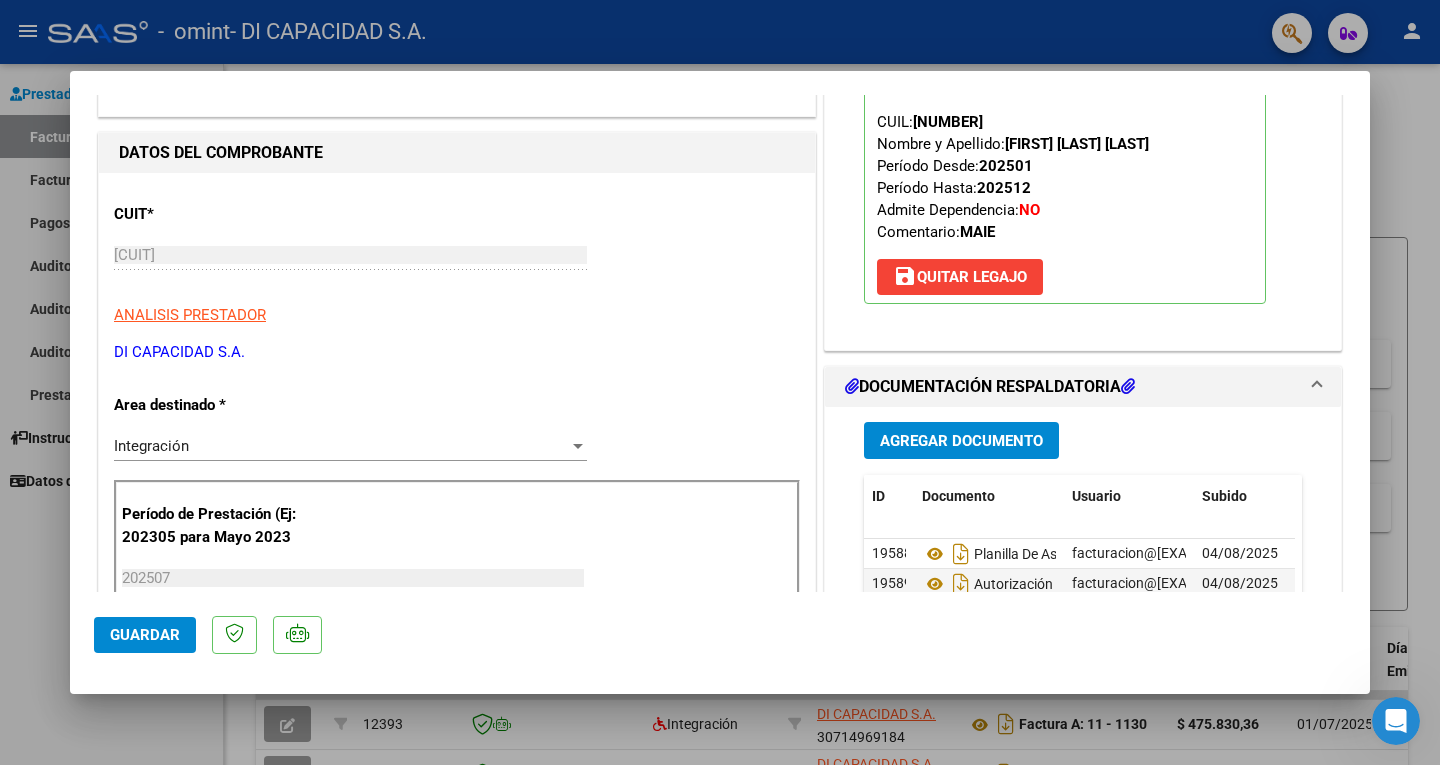 scroll, scrollTop: 0, scrollLeft: 0, axis: both 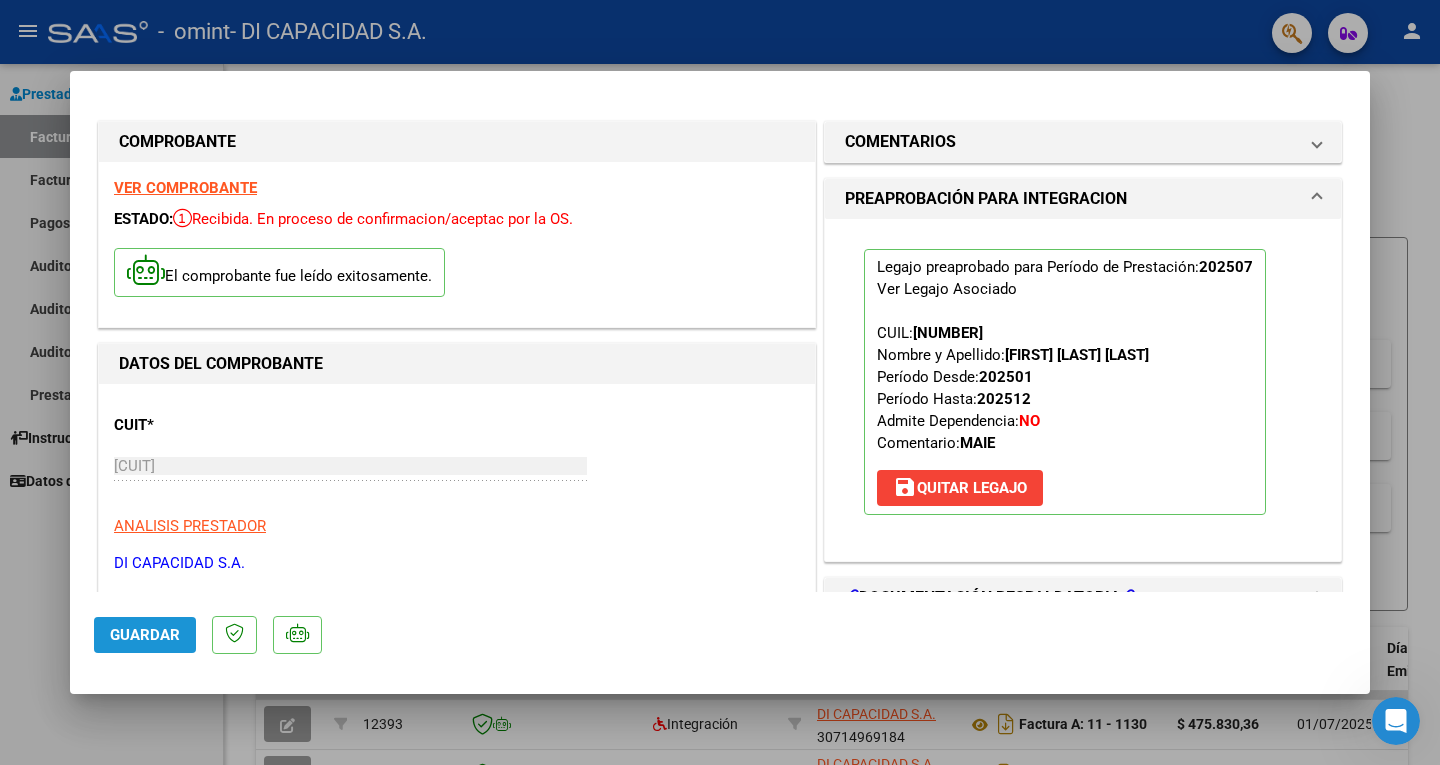 click on "Guardar" 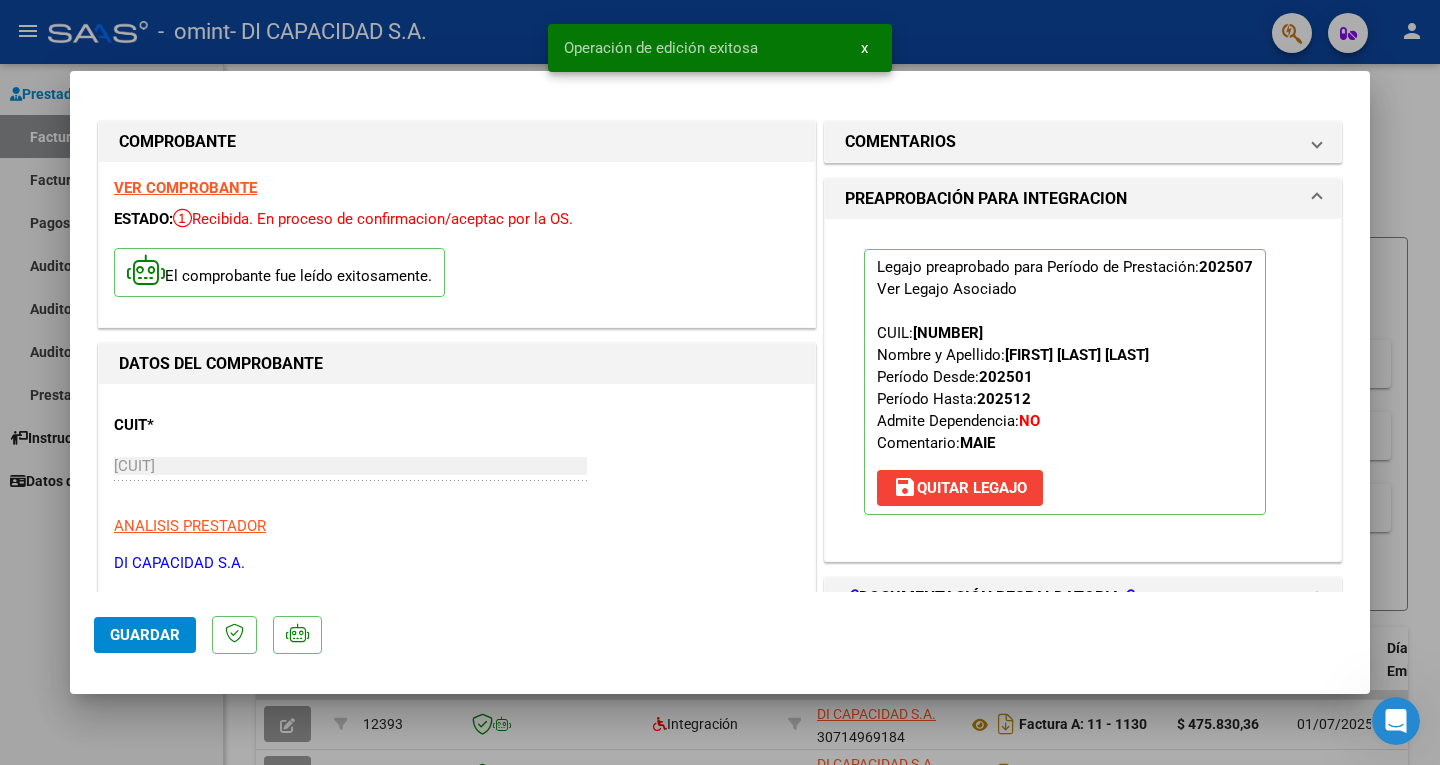 click on "x" at bounding box center (864, 48) 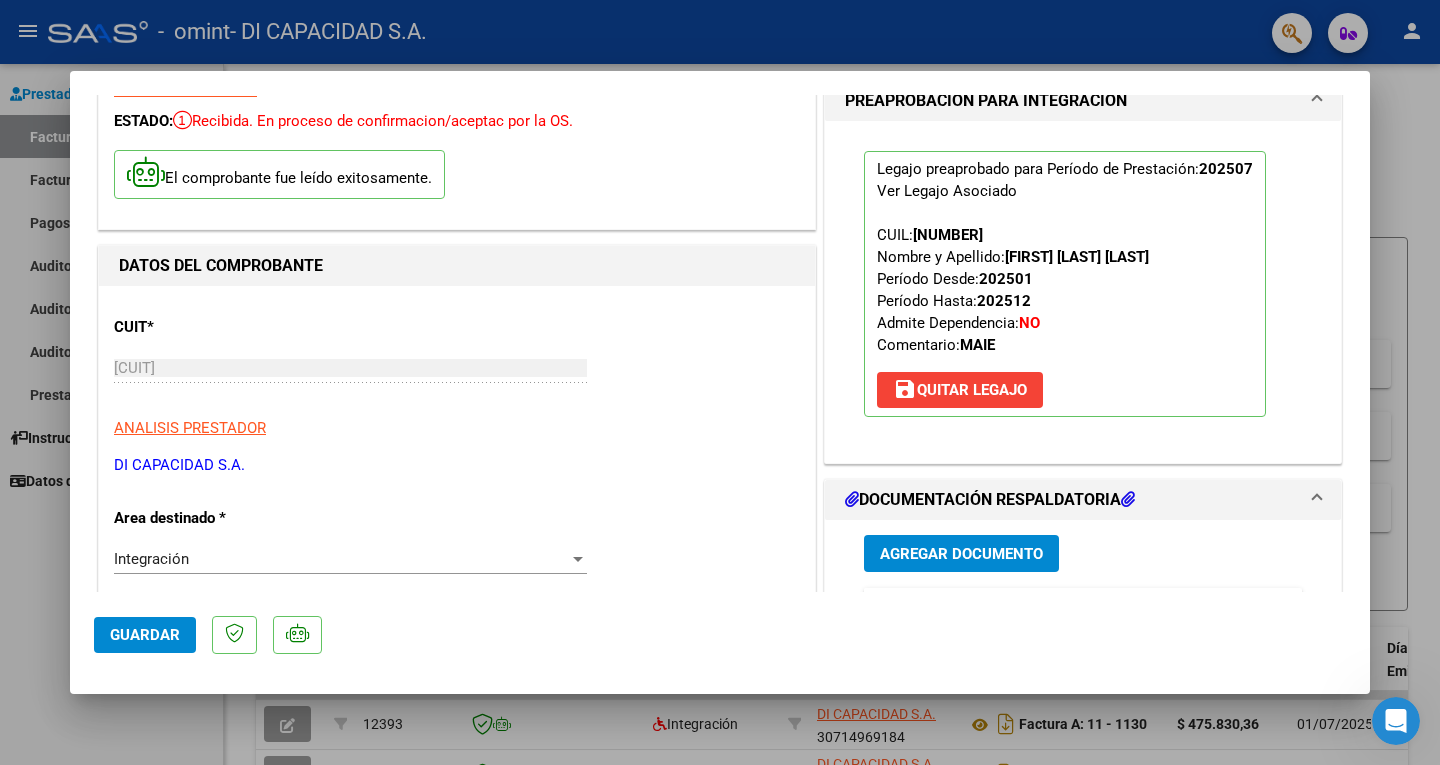 scroll, scrollTop: 0, scrollLeft: 0, axis: both 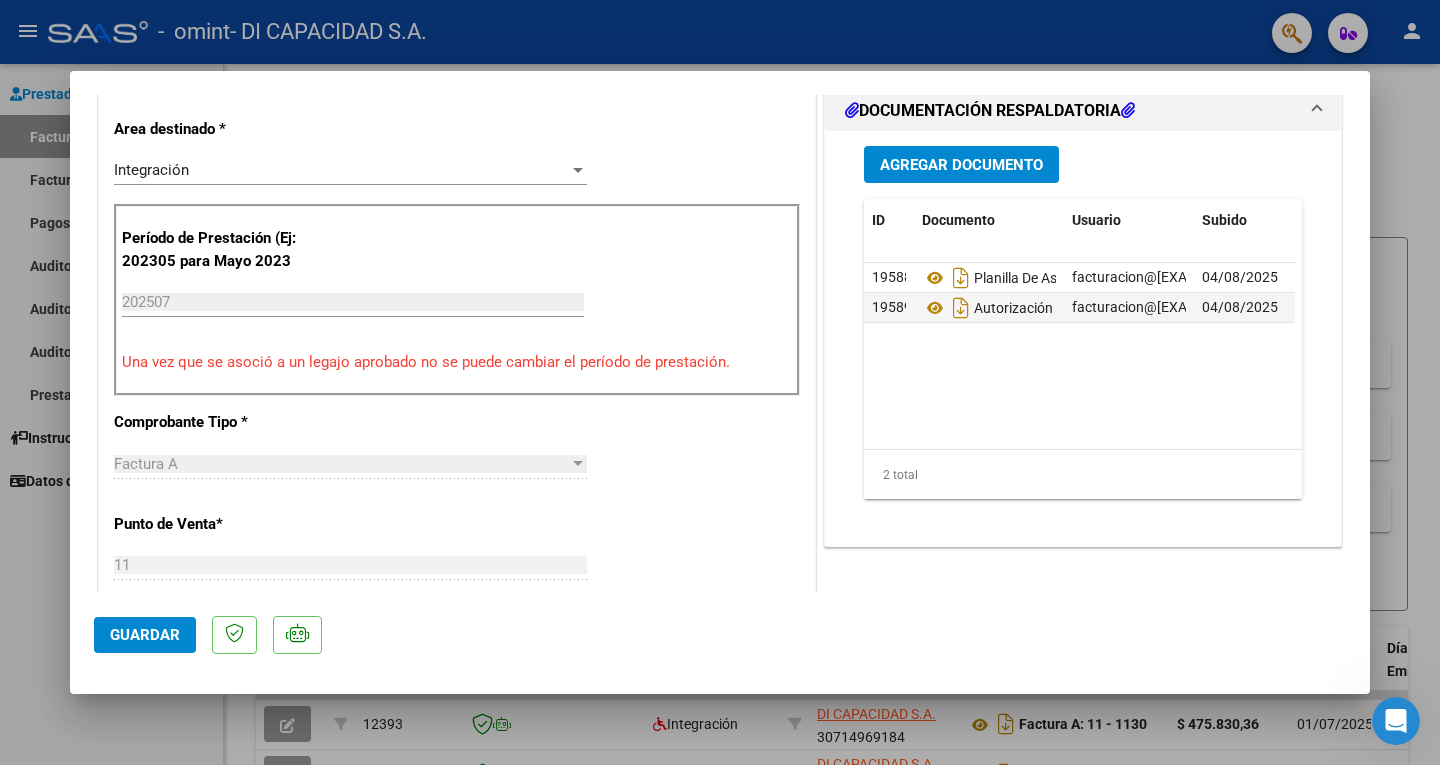 click on "Guardar" 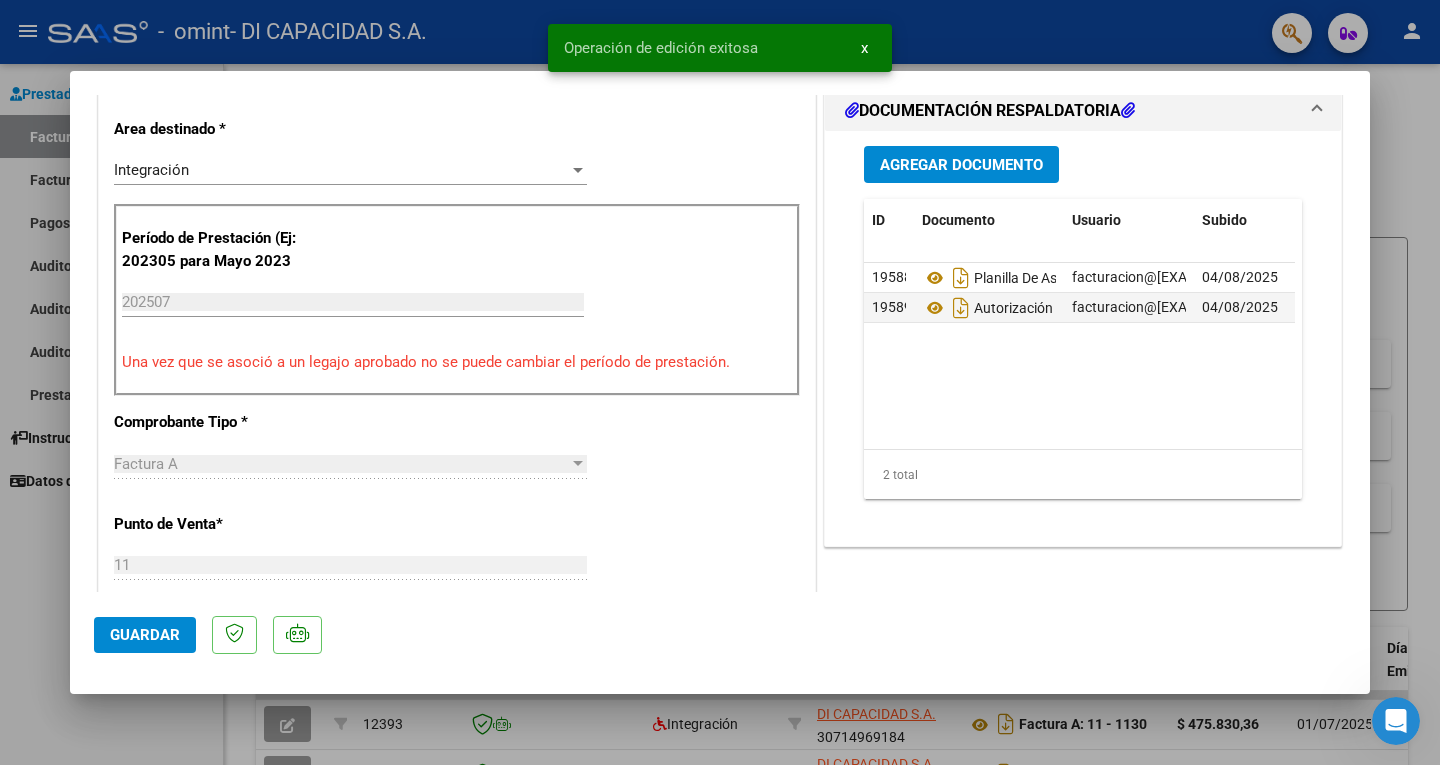 type 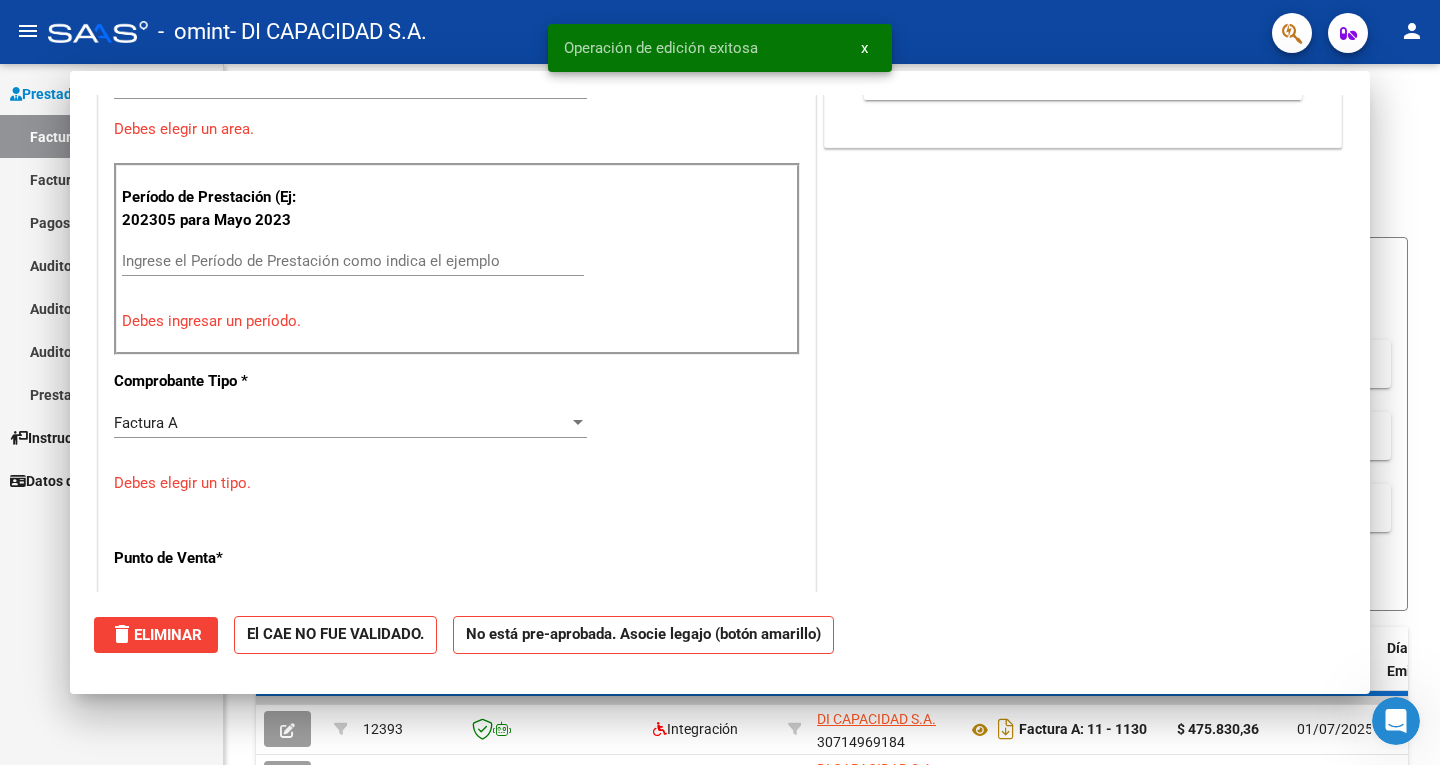 scroll, scrollTop: 402, scrollLeft: 0, axis: vertical 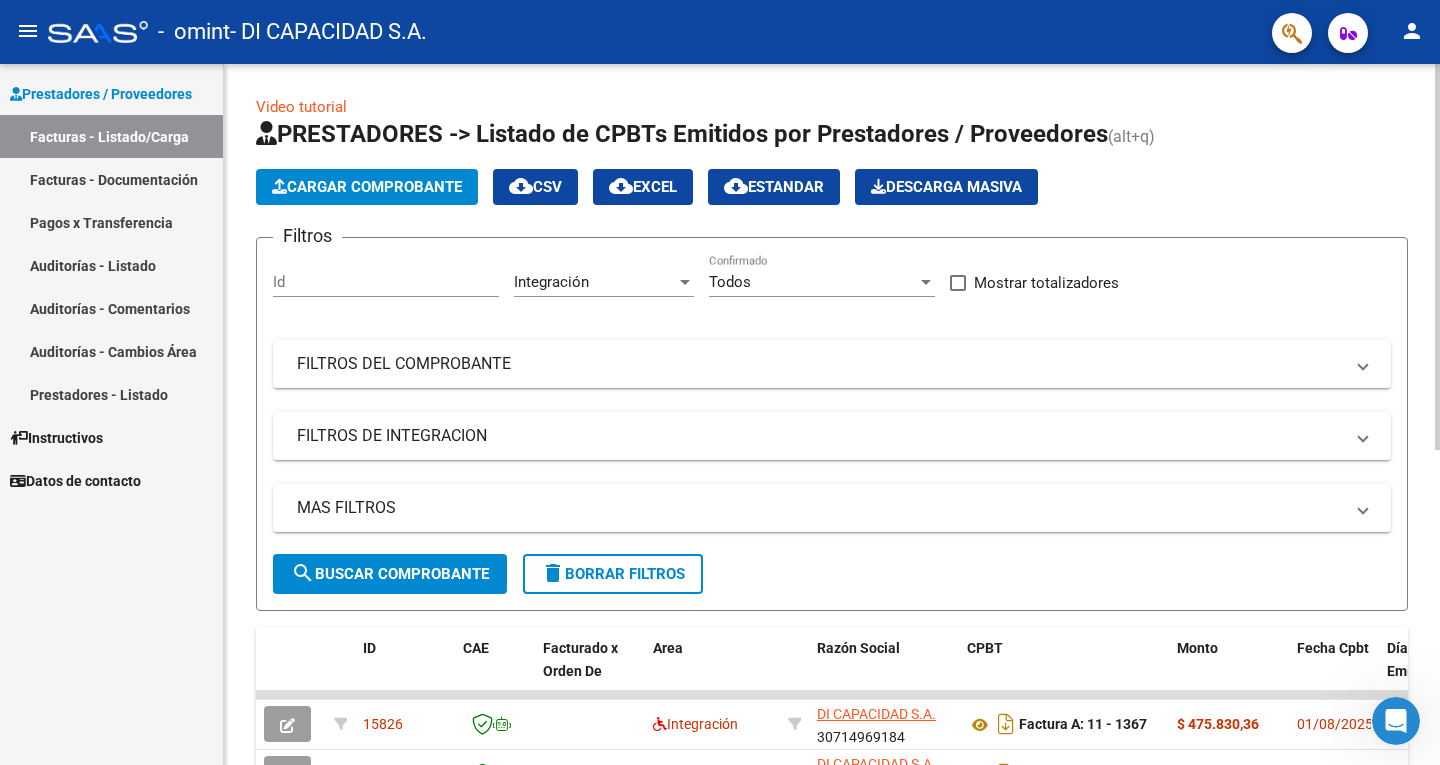 click on "Video tutorial   PRESTADORES -> Listado de CPBTs Emitidos por Prestadores / Proveedores (alt+q)   Cargar Comprobante
cloud_download  CSV  cloud_download  EXCEL  cloud_download  Estandar   Descarga Masiva
Filtros Id Integración Area Todos Confirmado   Mostrar totalizadores   FILTROS DEL COMPROBANTE  Comprobante Tipo Comprobante Tipo Start date – End date Fec. Comprobante Desde / Hasta Días Emisión Desde(cant. días) Días Emisión Hasta(cant. días) CUIT / Razón Social Pto. Venta Nro. Comprobante Código SSS CAE Válido CAE Válido Todos Cargado Módulo Hosp. Todos Tiene facturacion Apócrifa Hospital Refes  FILTROS DE INTEGRACION  Período De Prestación Campos del Archivo de Rendición Devuelto x SSS (dr_envio) Todos Rendido x SSS (dr_envio) Tipo de Registro Tipo de Registro Período Presentación Período Presentación Campos del Legajo Asociado (preaprobación) Afiliado Legajo (cuil/nombre) Todos Solo facturas preaprobadas  MAS FILTROS  Todos Con Doc. Respaldatoria Todos Con Trazabilidad Todos 3" 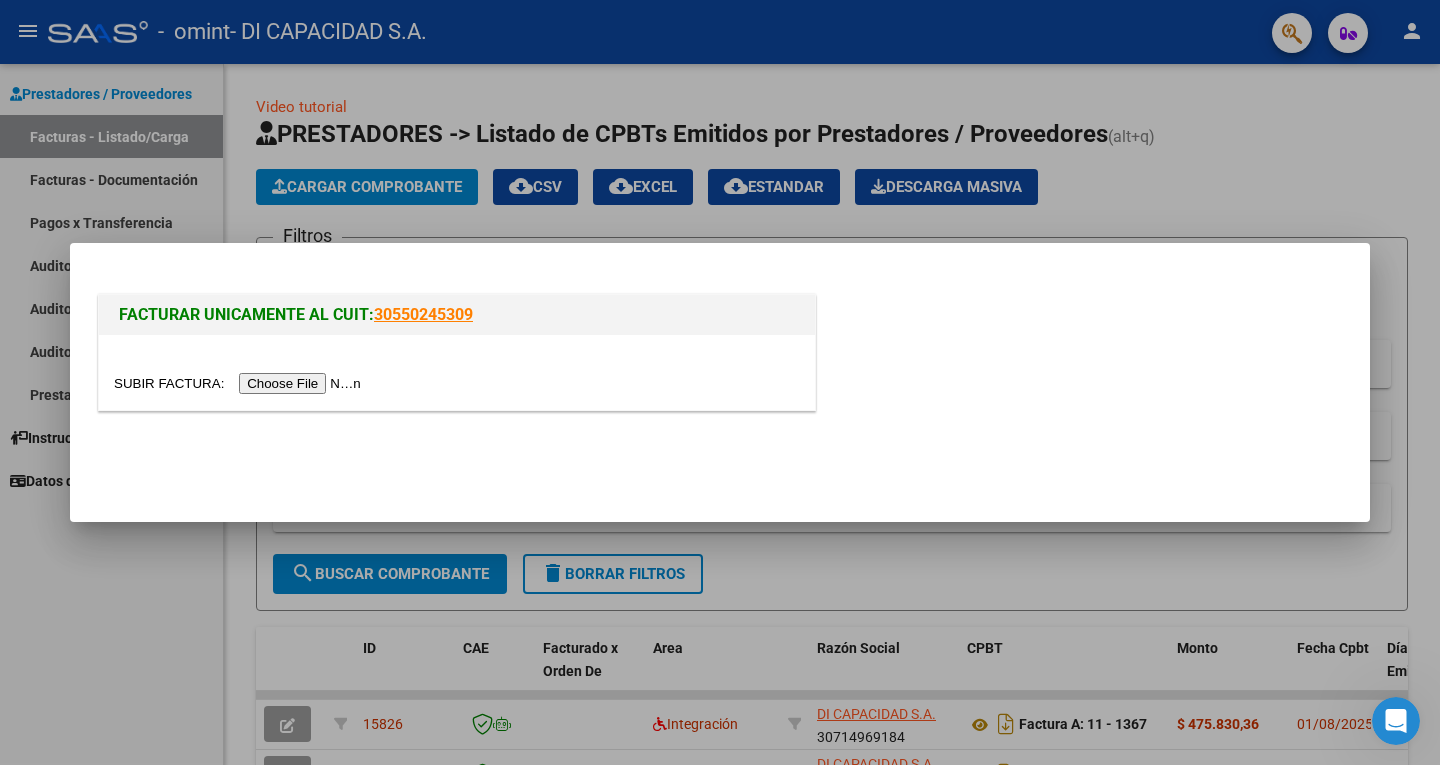 click at bounding box center [240, 383] 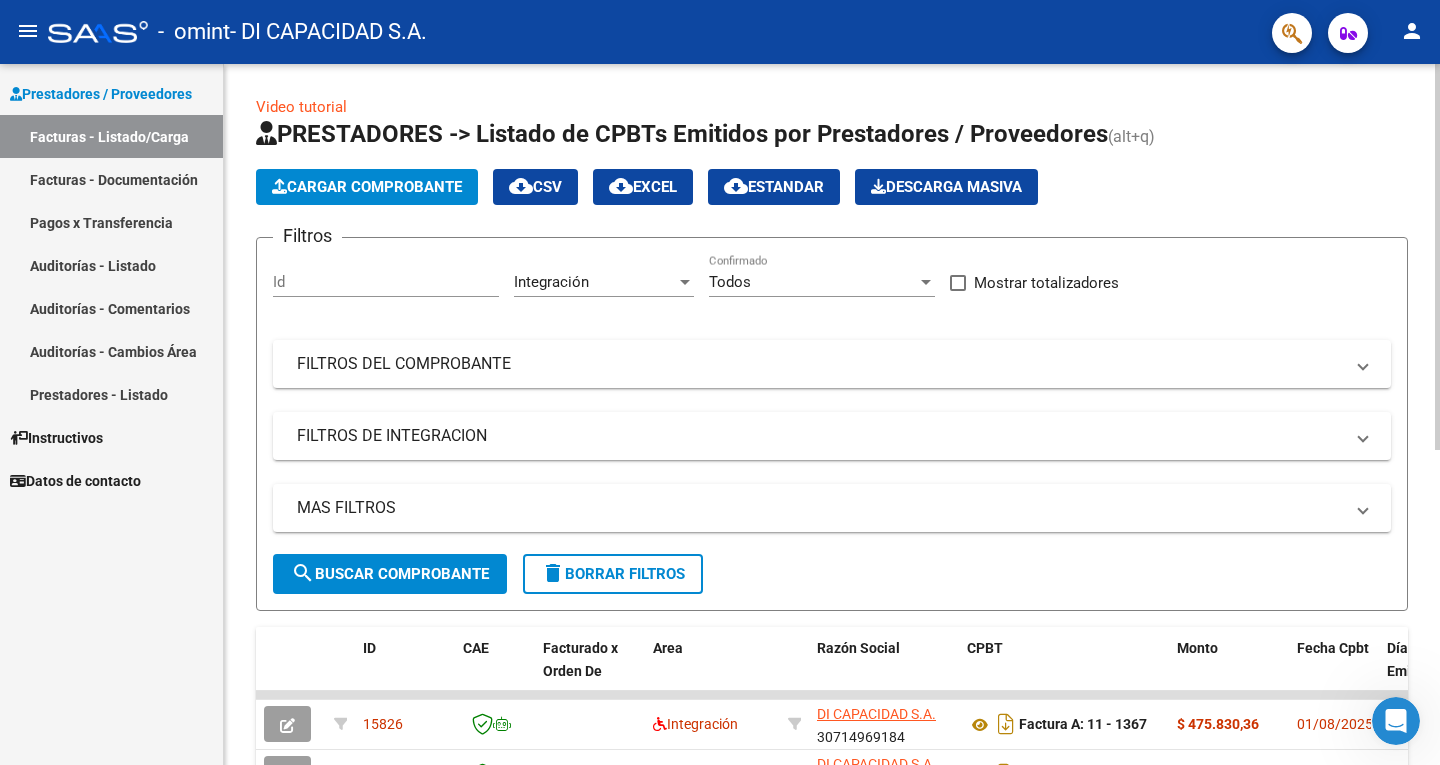 click on "Cargar Comprobante" 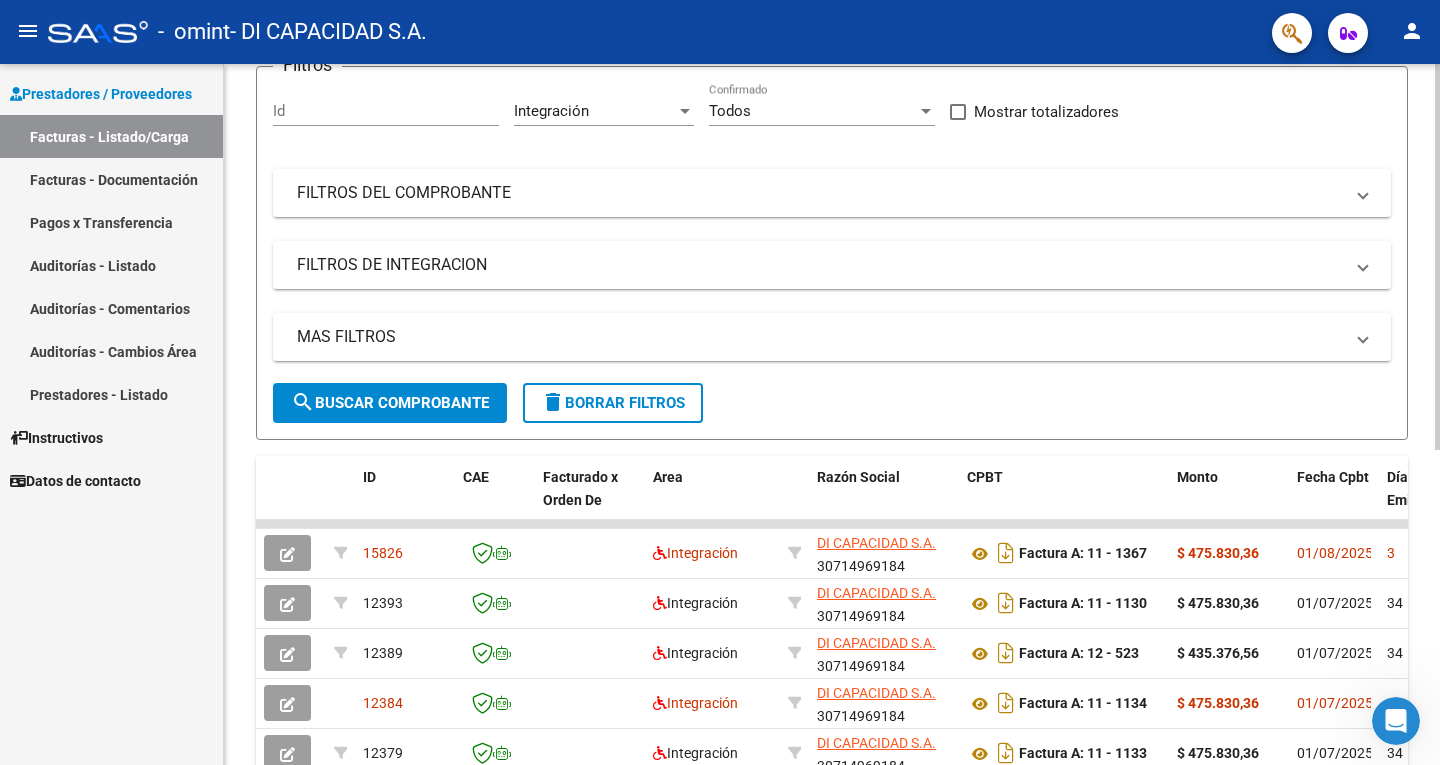 scroll, scrollTop: 177, scrollLeft: 0, axis: vertical 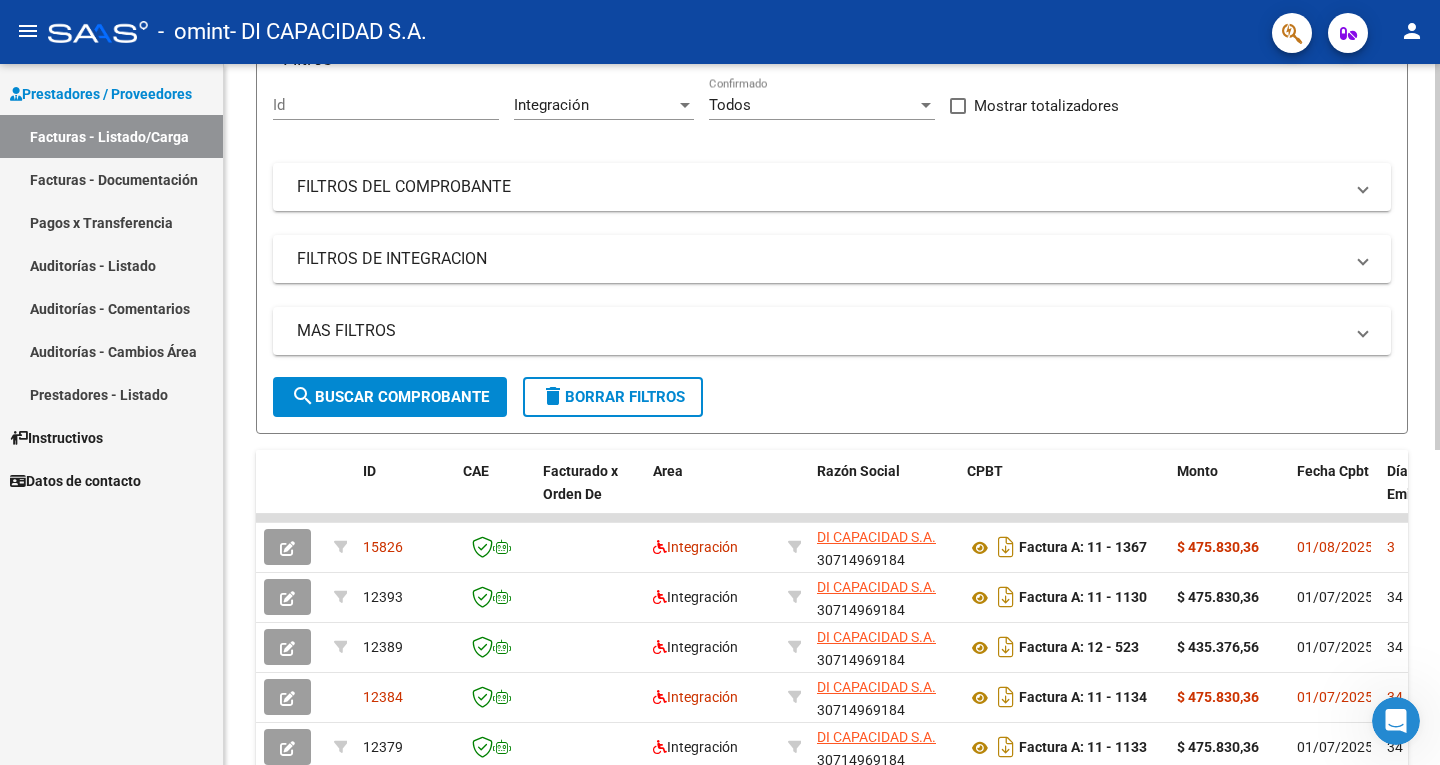 click 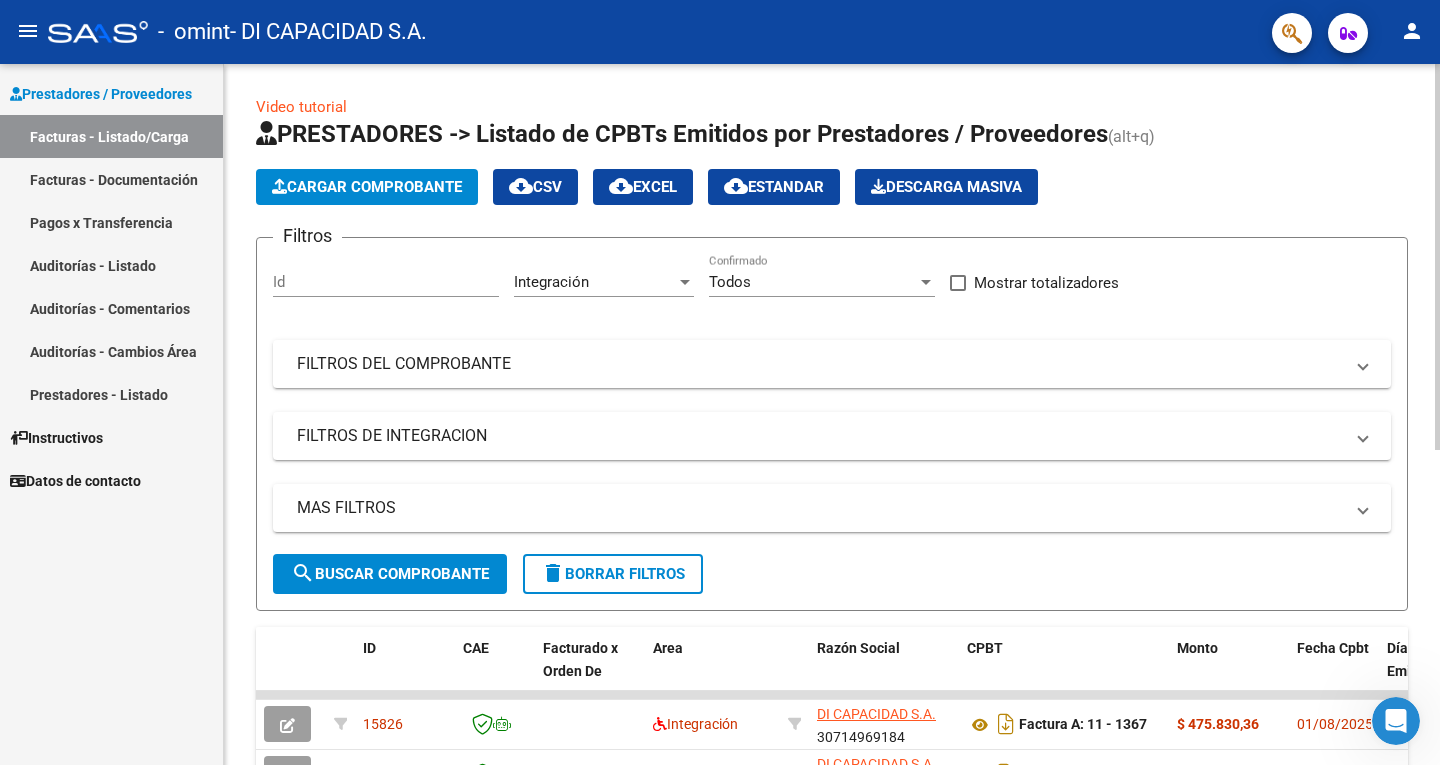 click on "Video tutorial   PRESTADORES -> Listado de CPBTs Emitidos por Prestadores / Proveedores (alt+q)   Cargar Comprobante
cloud_download  CSV  cloud_download  EXCEL  cloud_download  Estandar   Descarga Masiva
Filtros Id Integración Area Todos Confirmado   Mostrar totalizadores   FILTROS DEL COMPROBANTE  Comprobante Tipo Comprobante Tipo Start date – End date Fec. Comprobante Desde / Hasta Días Emisión Desde(cant. días) Días Emisión Hasta(cant. días) CUIT / Razón Social Pto. Venta Nro. Comprobante Código SSS CAE Válido CAE Válido Todos Cargado Módulo Hosp. Todos Tiene facturacion Apócrifa Hospital Refes  FILTROS DE INTEGRACION  Período De Prestación Campos del Archivo de Rendición Devuelto x SSS (dr_envio) Todos Rendido x SSS (dr_envio) Tipo de Registro Tipo de Registro Período Presentación Período Presentación Campos del Legajo Asociado (preaprobación) Afiliado Legajo (cuil/nombre) Todos Solo facturas preaprobadas  MAS FILTROS  Todos Con Doc. Respaldatoria Todos Con Trazabilidad Todos 3" 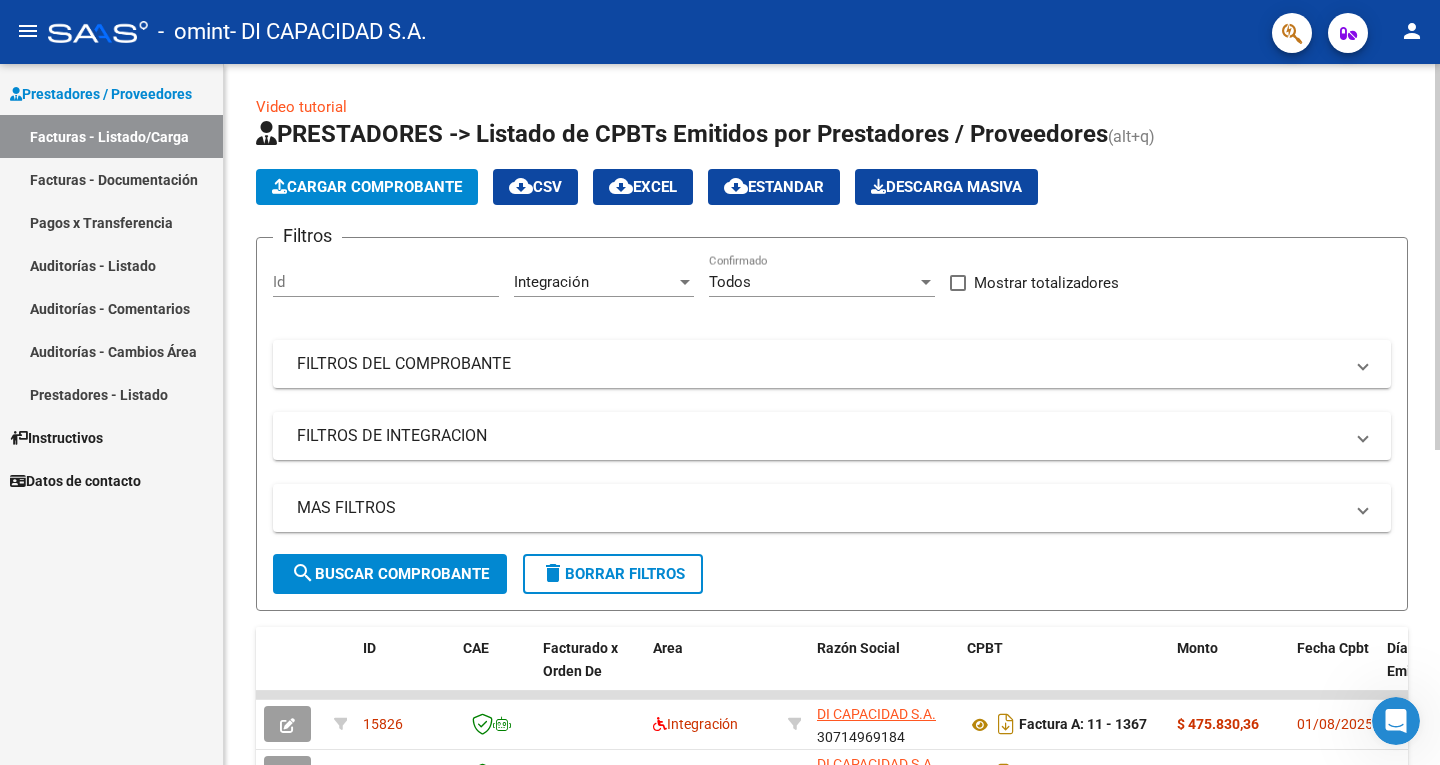 click on "PRESTADORES -> Listado de CPBTs Emitidos por Prestadores / Proveedores (alt+q)   Cargar Comprobante
cloud_download  CSV  cloud_download  EXCEL  cloud_download  Estandar   Descarga Masiva
Filtros Id Integración Area Todos Confirmado   Mostrar totalizadores   FILTROS DEL COMPROBANTE  Comprobante Tipo Comprobante Tipo Start date – End date Fec. Comprobante Desde / Hasta Días Emisión Desde(cant. días) Días Emisión Hasta(cant. días) CUIT / Razón Social Pto. Venta Nro. Comprobante Código SSS CAE Válido CAE Válido Todos Cargado Módulo Hosp. Todos Tiene facturacion Apócrifa Hospital Refes  FILTROS DE INTEGRACION  Período De Prestación Campos del Archivo de Rendición Devuelto x SSS (dr_envio) Todos Rendido x SSS (dr_envio) Tipo de Registro Tipo de Registro Período Presentación Período Presentación Campos del Legajo Asociado (preaprobación) Afiliado Legajo (cuil/nombre) Todos Solo facturas preaprobadas  MAS FILTROS  Todos Con Doc. Respaldatoria Todos Con Trazabilidad Todos Auditoría – –" 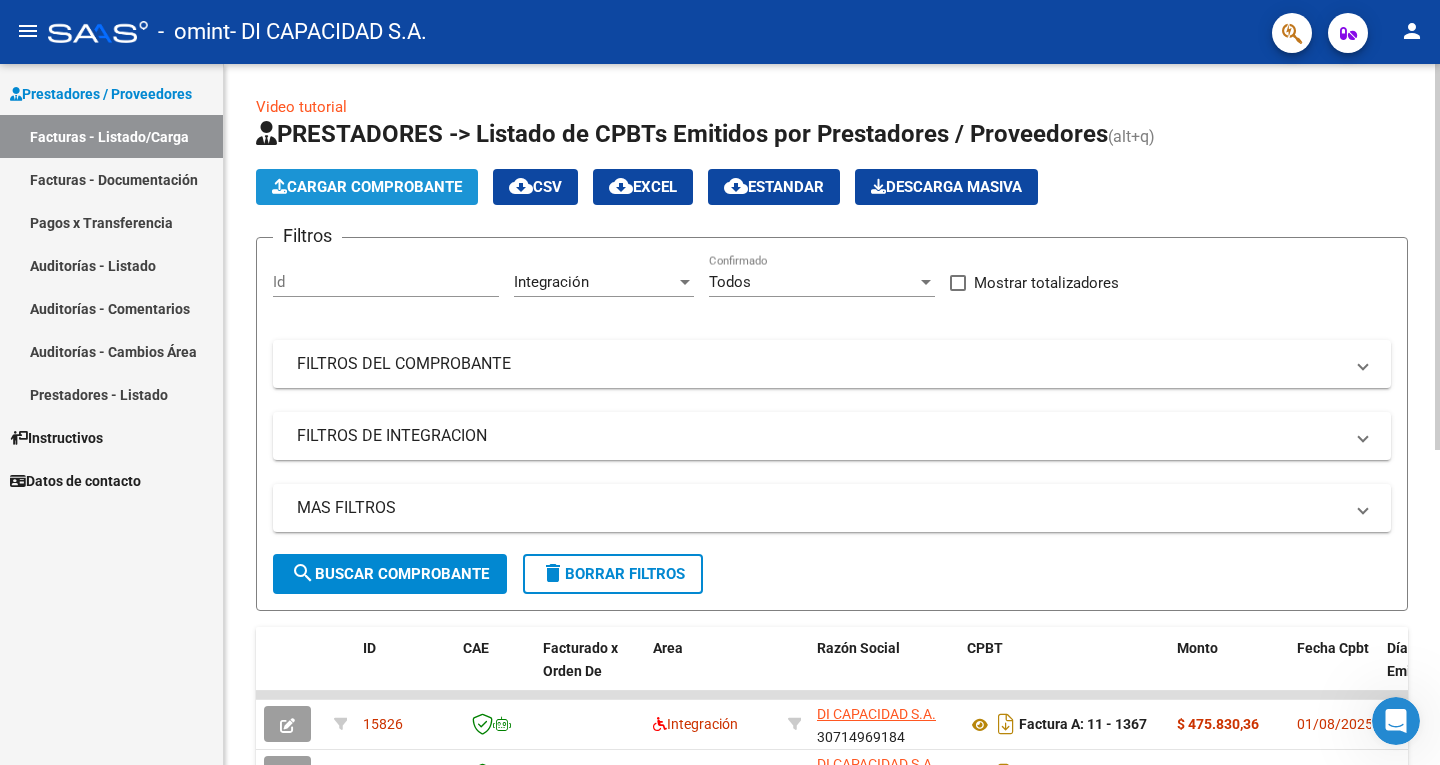 click on "Cargar Comprobante" 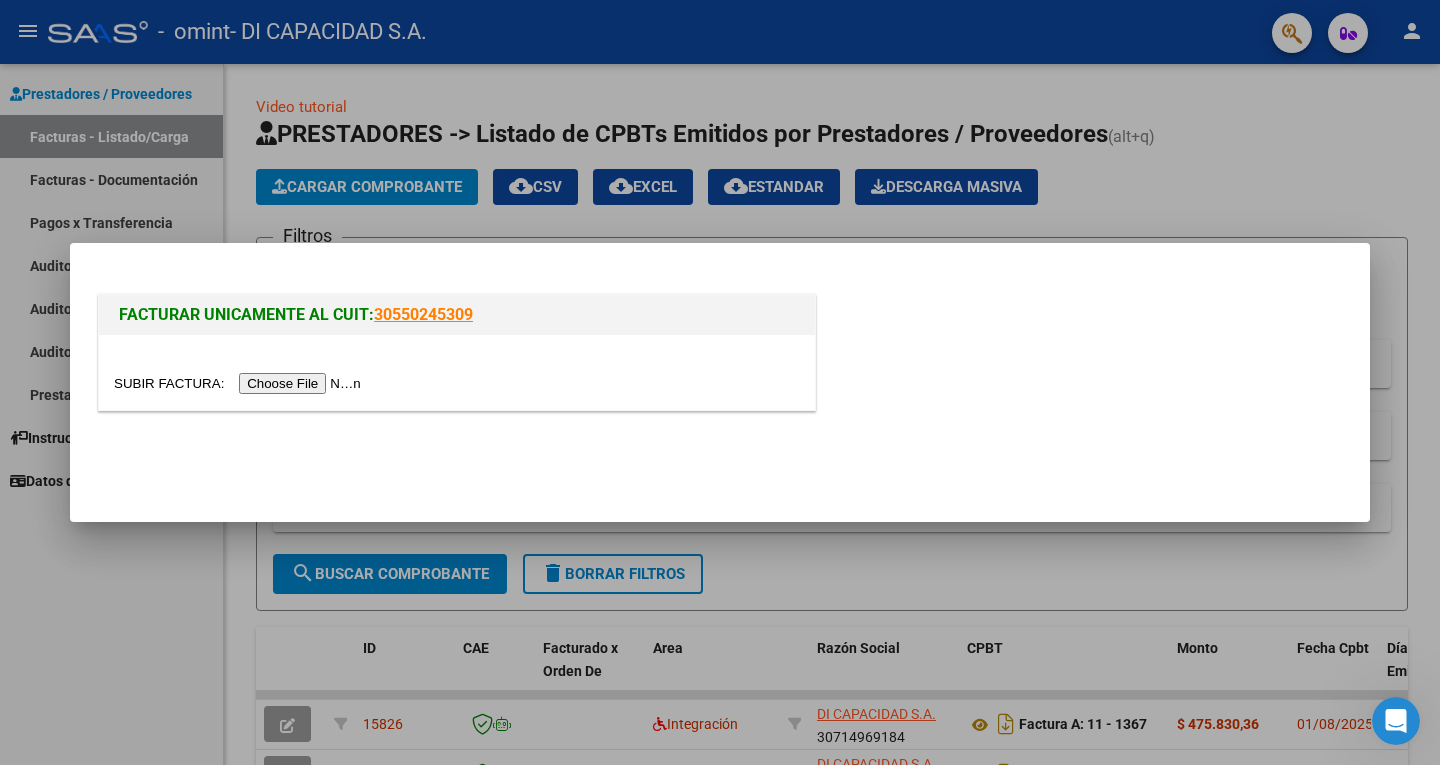 click at bounding box center (240, 383) 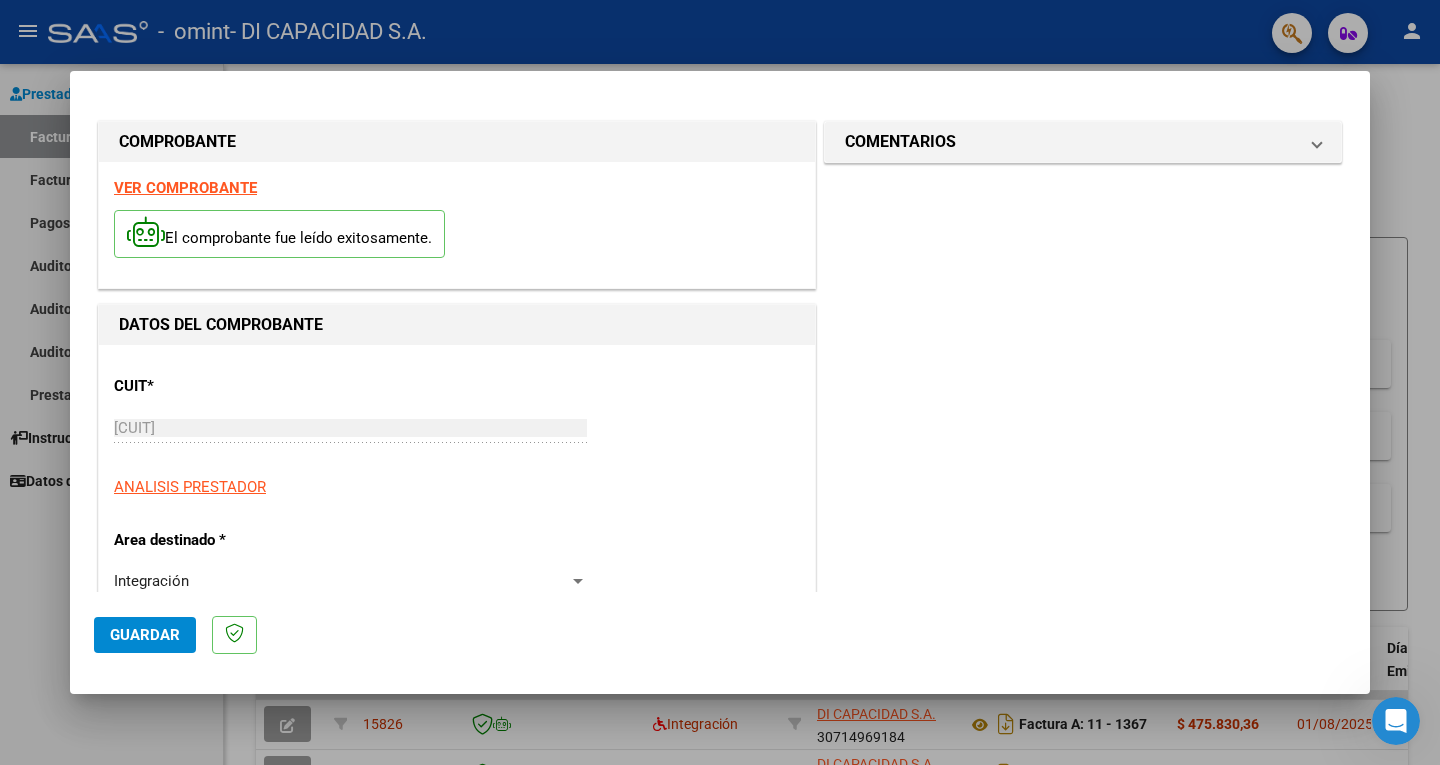 click on "Guardar" 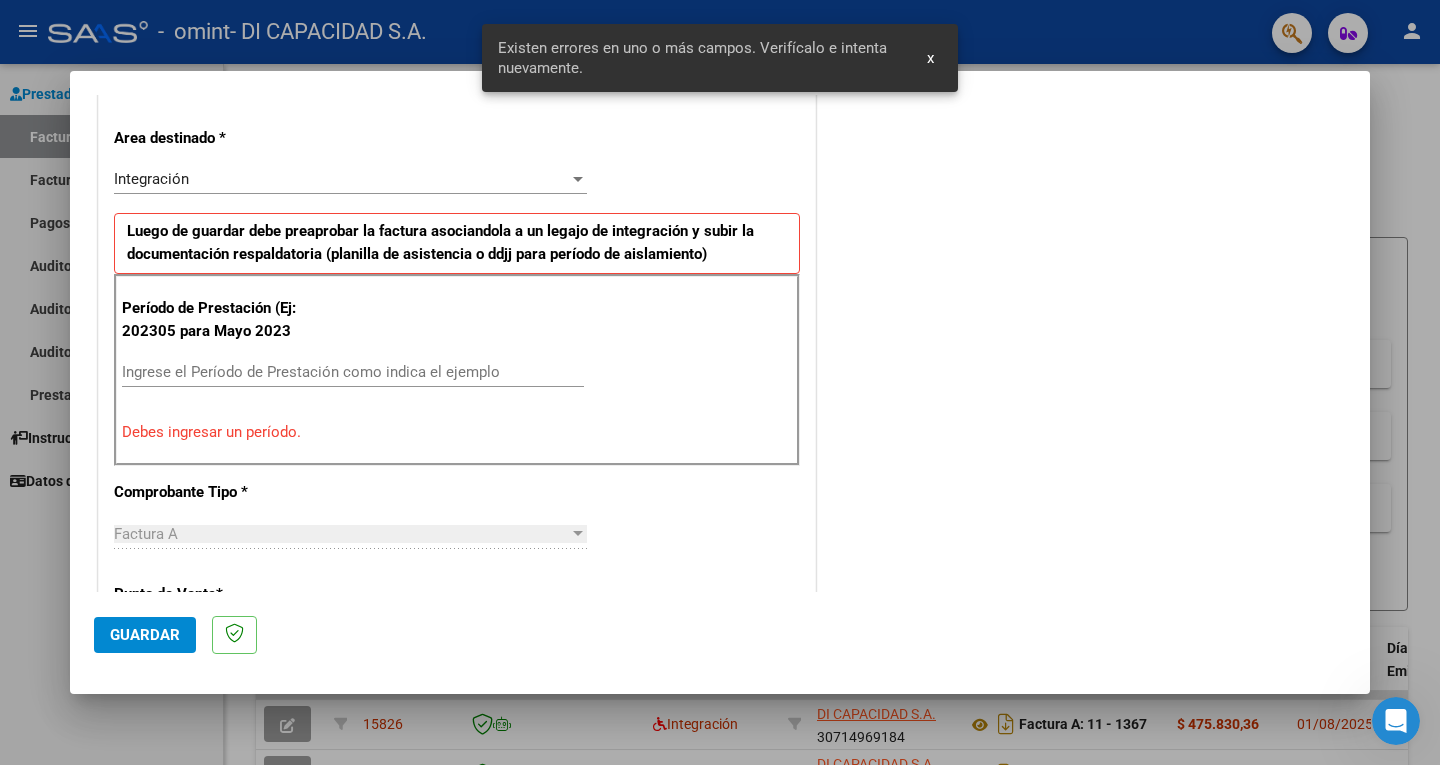 scroll, scrollTop: 408, scrollLeft: 0, axis: vertical 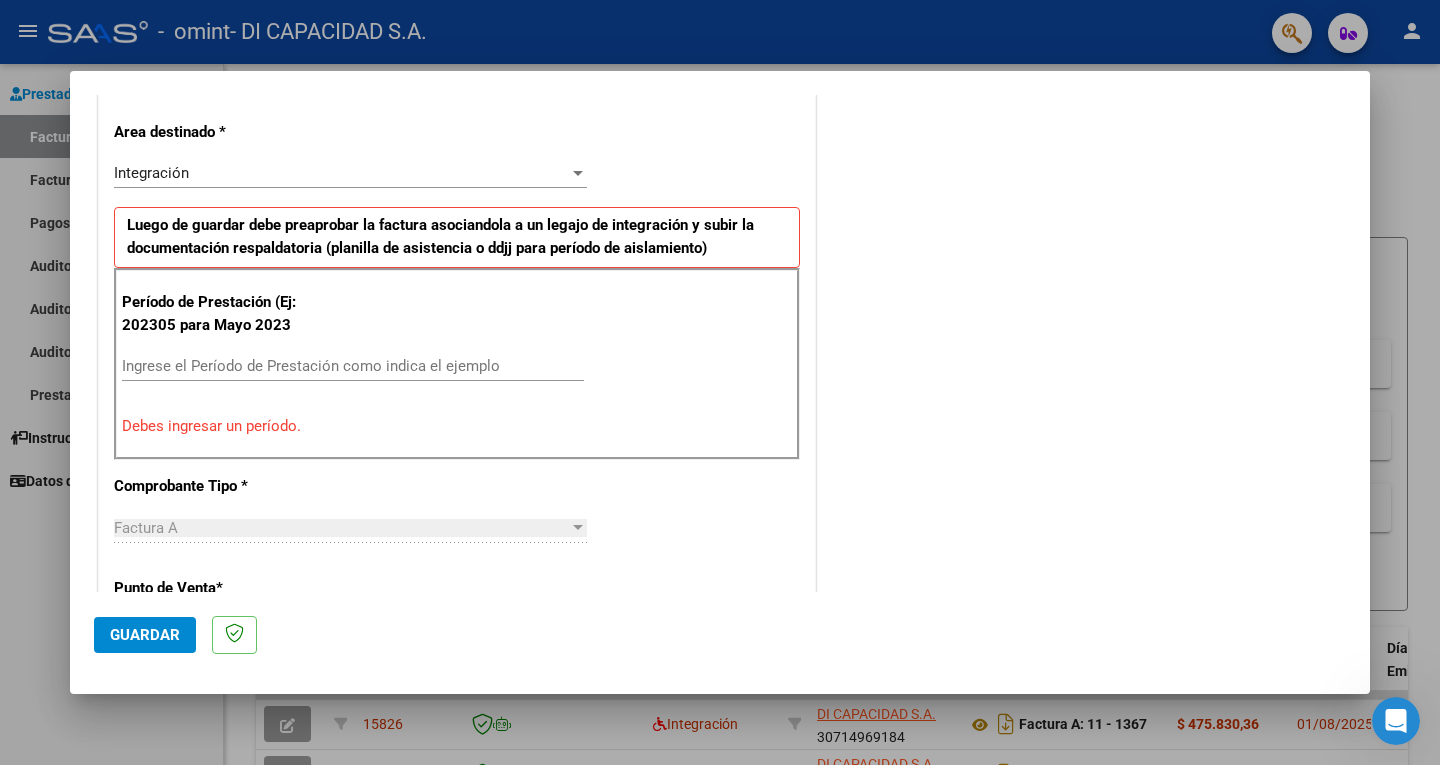 click on "Ingrese el Período de Prestación como indica el ejemplo" at bounding box center [353, 366] 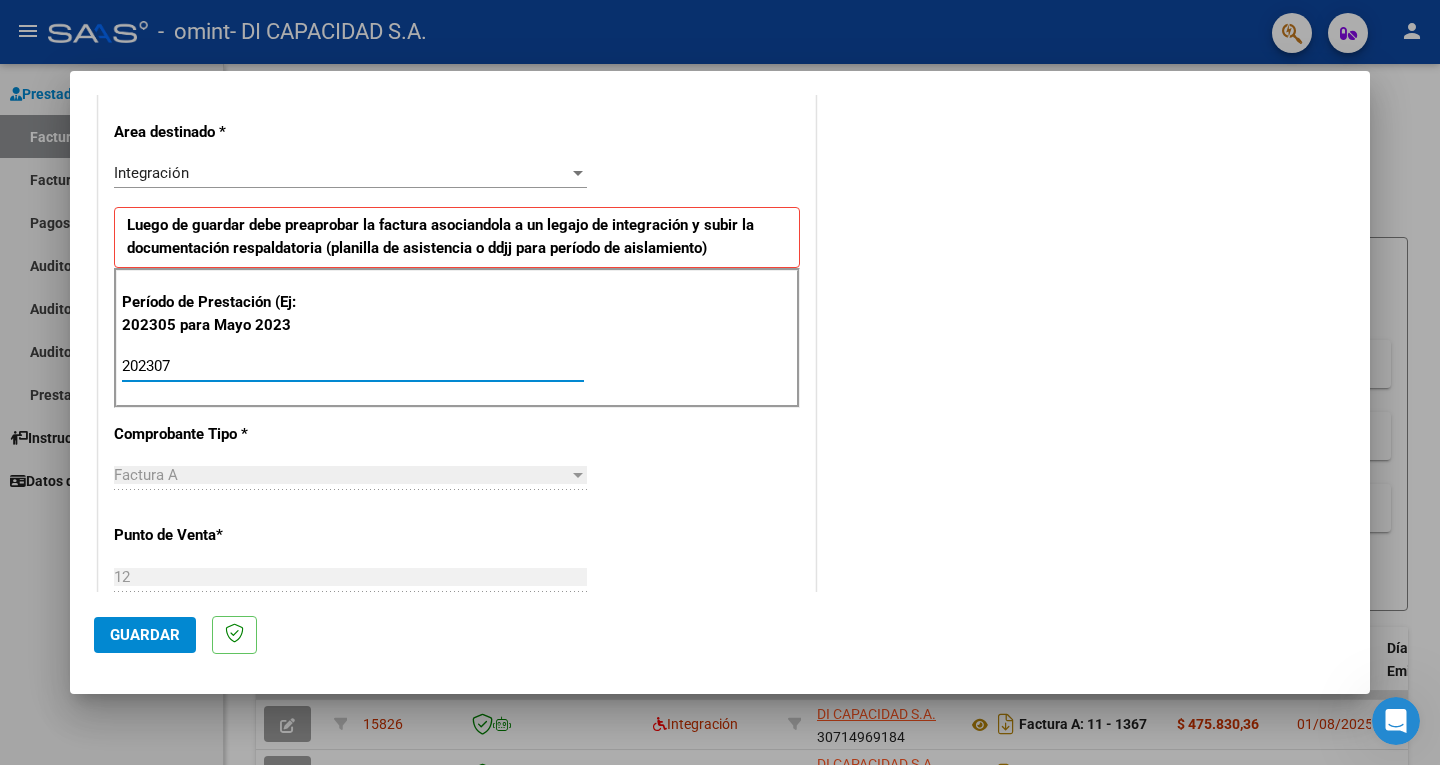 type on "202307" 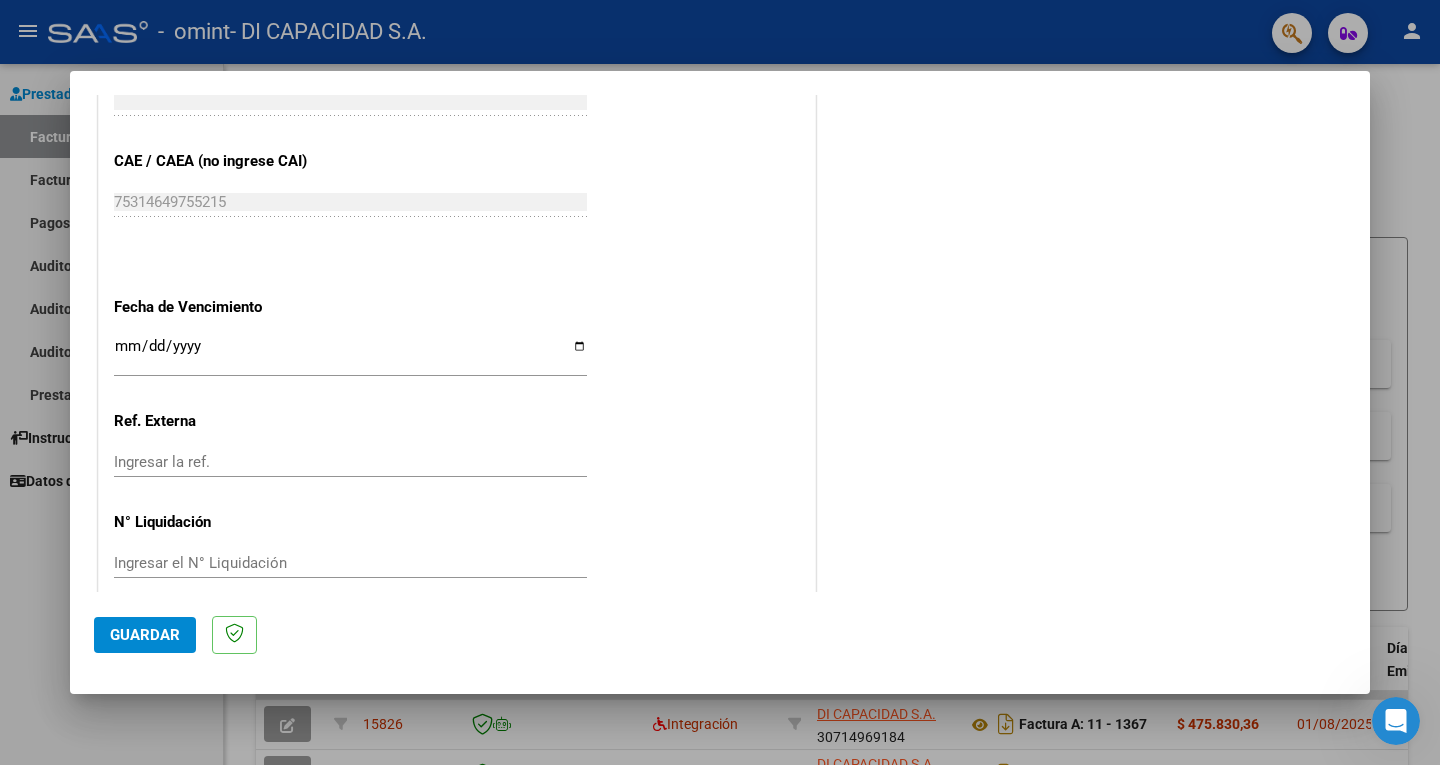 scroll, scrollTop: 1221, scrollLeft: 0, axis: vertical 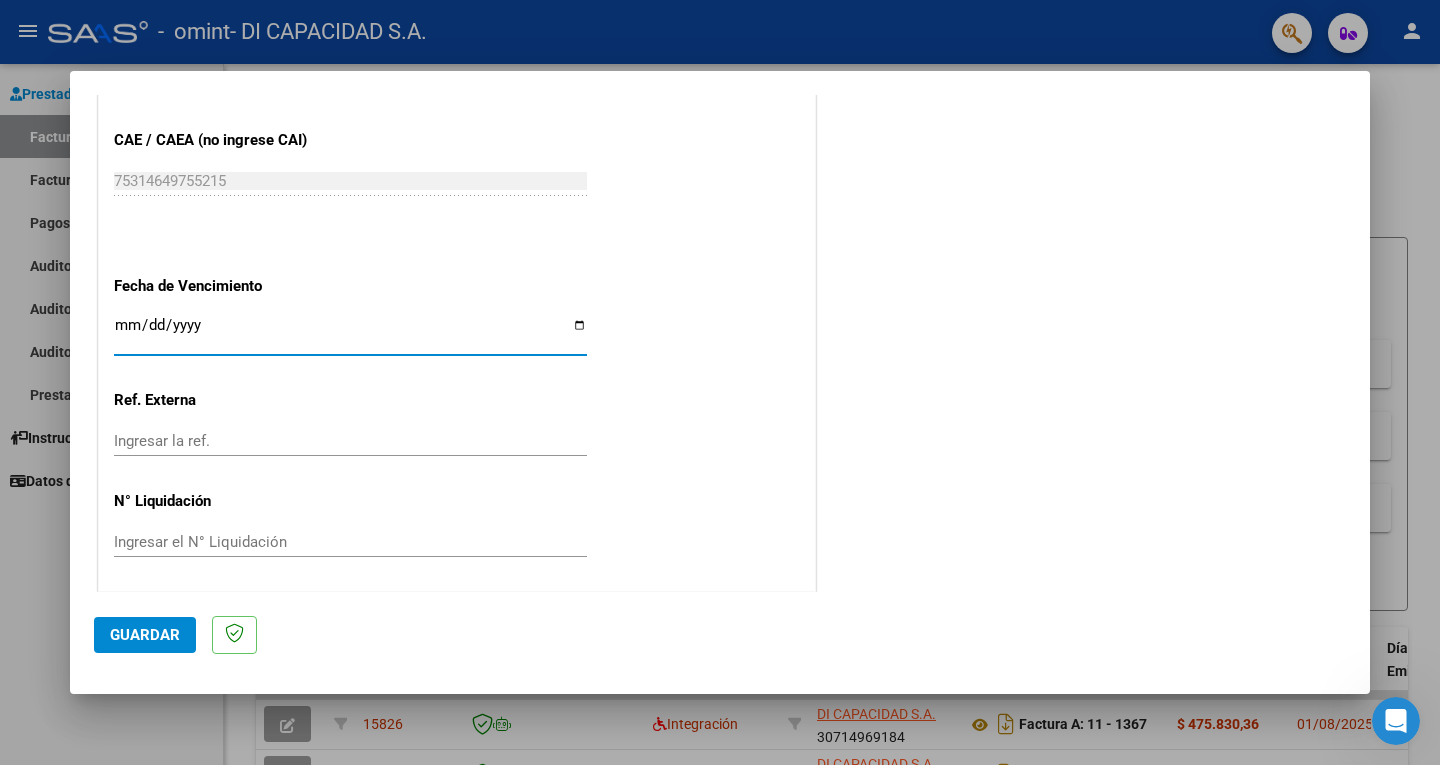 click on "Ingresar la fecha" at bounding box center [350, 333] 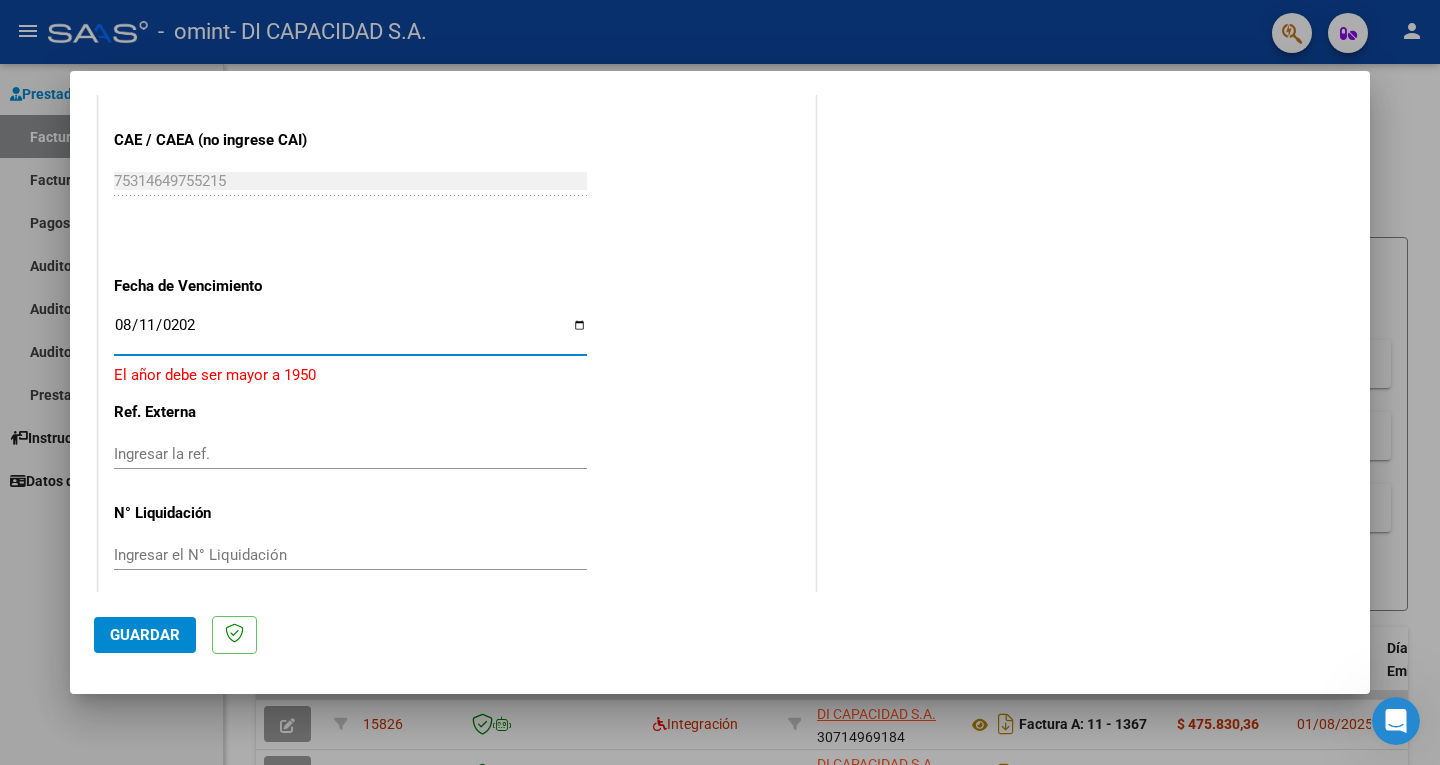 type on "2025-08-11" 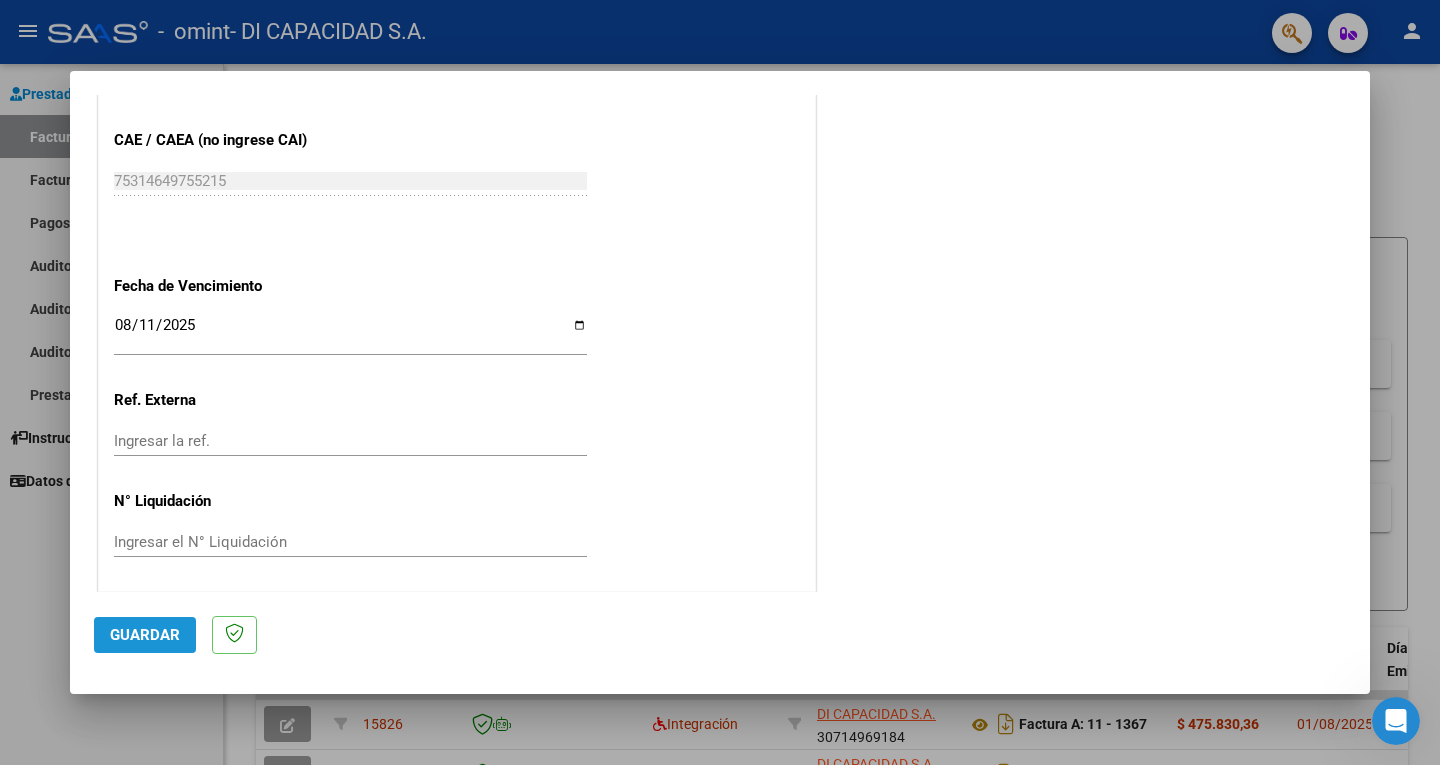 click on "Guardar" 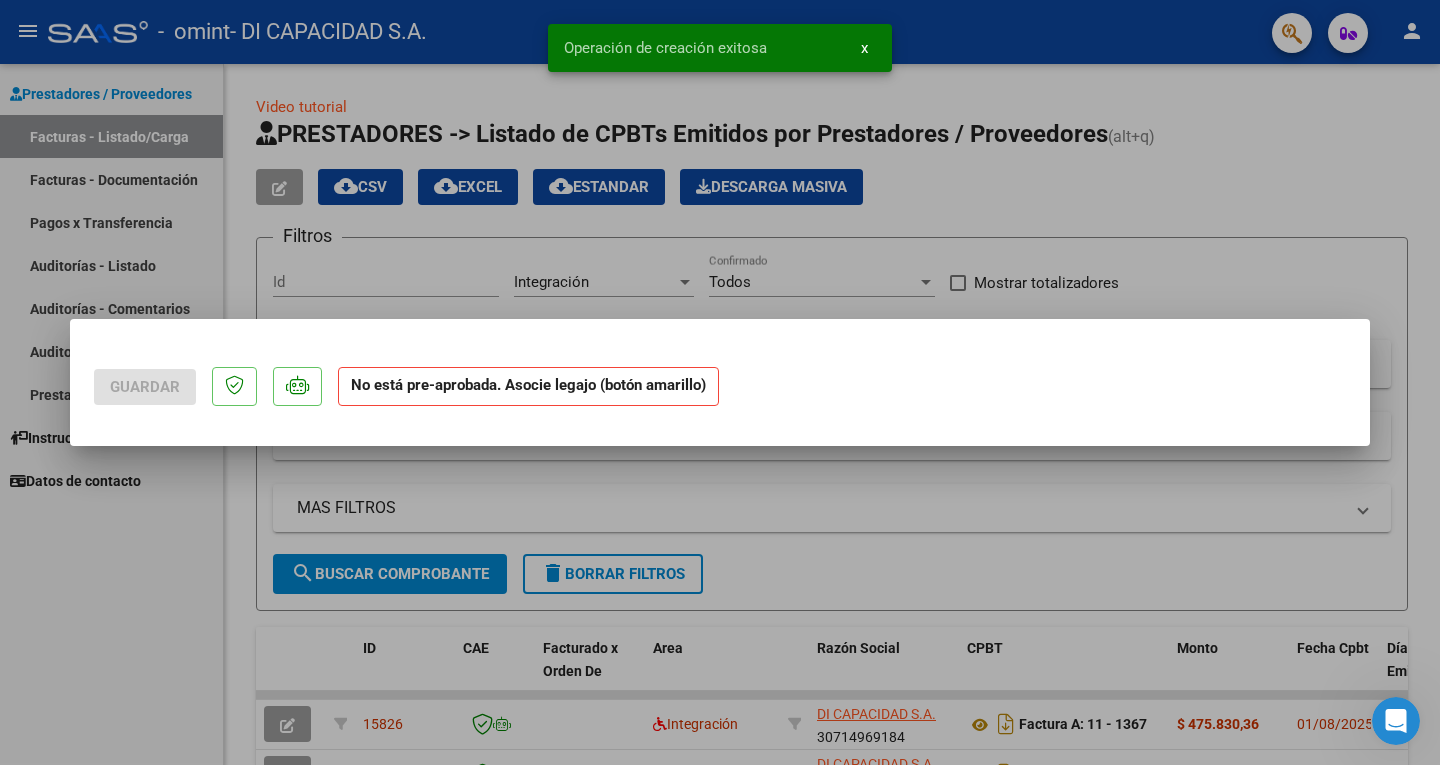 scroll, scrollTop: 0, scrollLeft: 0, axis: both 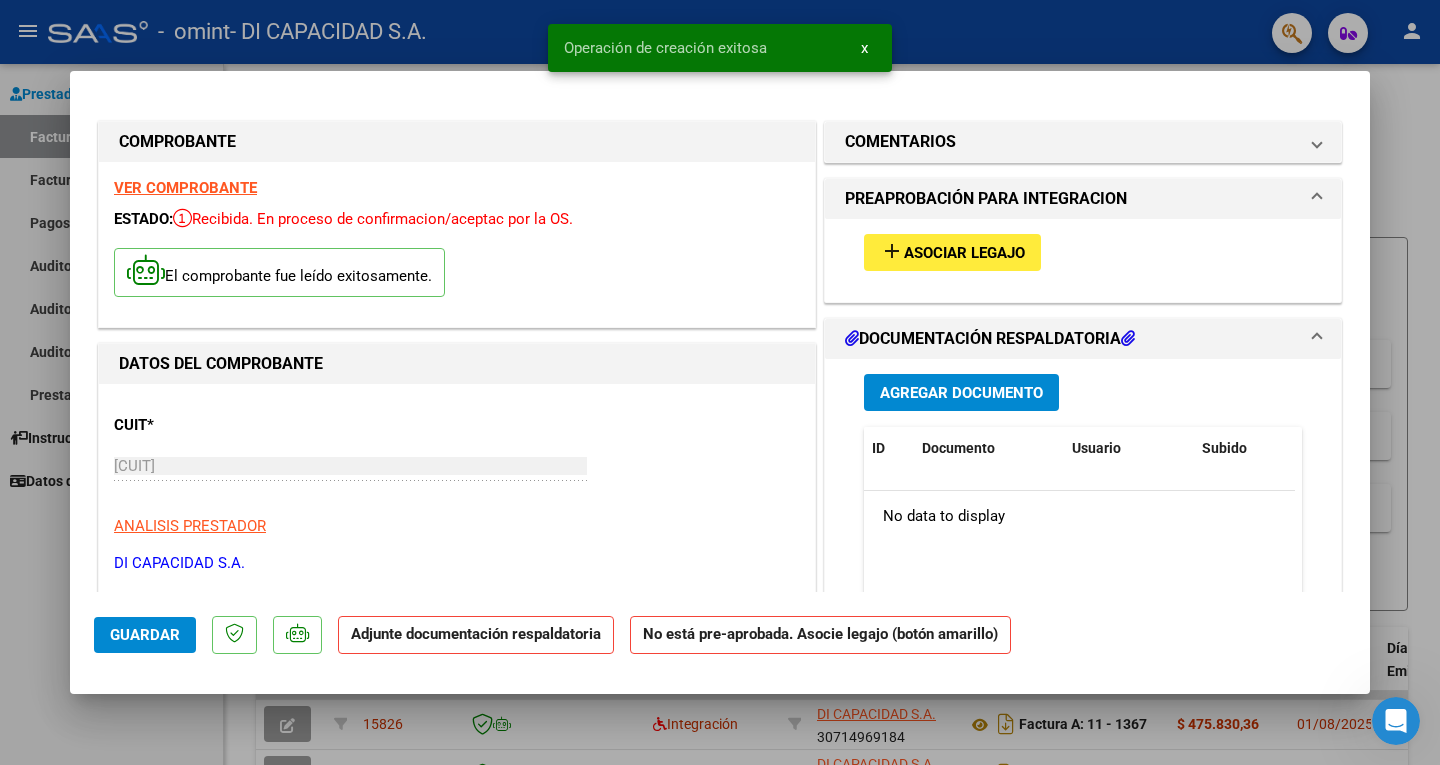 click on "Asociar Legajo" at bounding box center [964, 253] 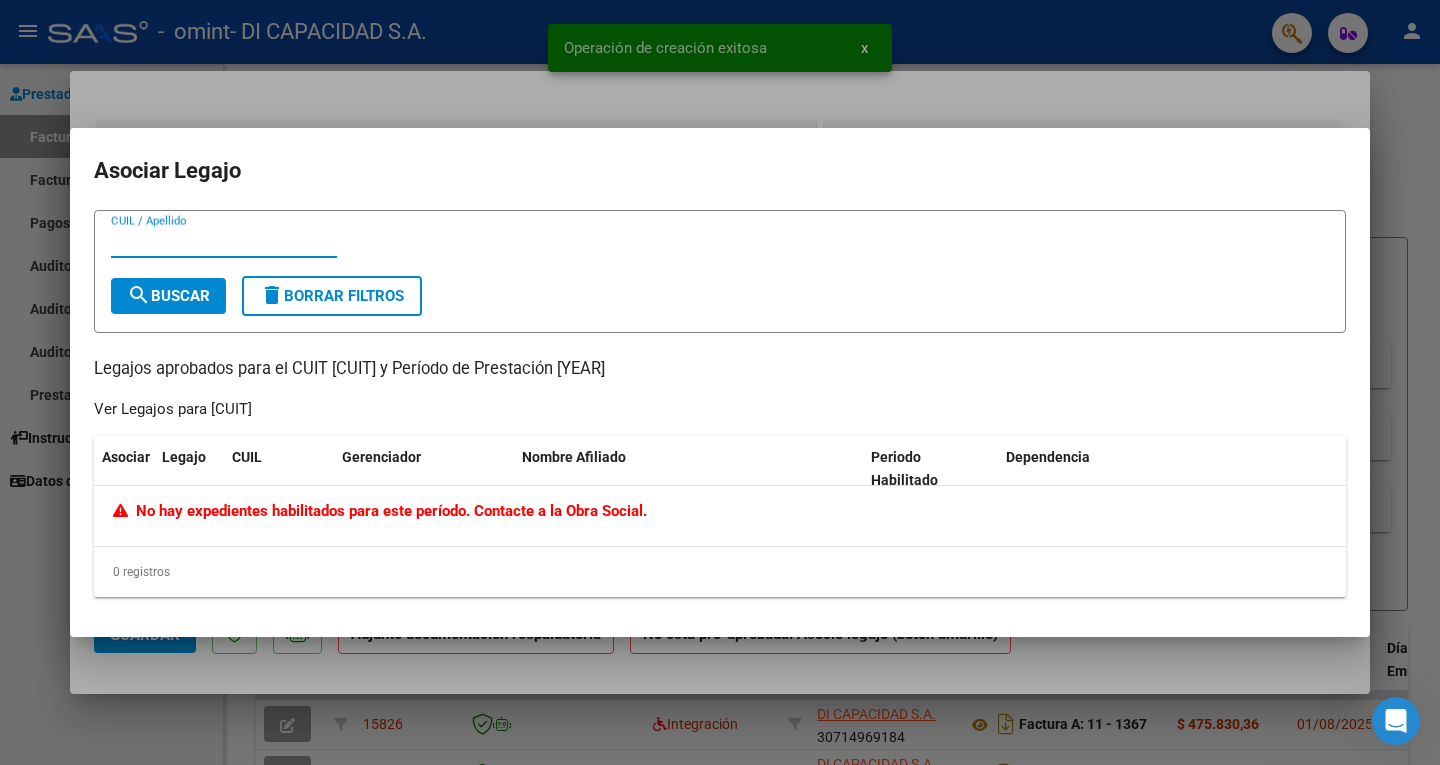 click on "search  Buscar" at bounding box center (168, 296) 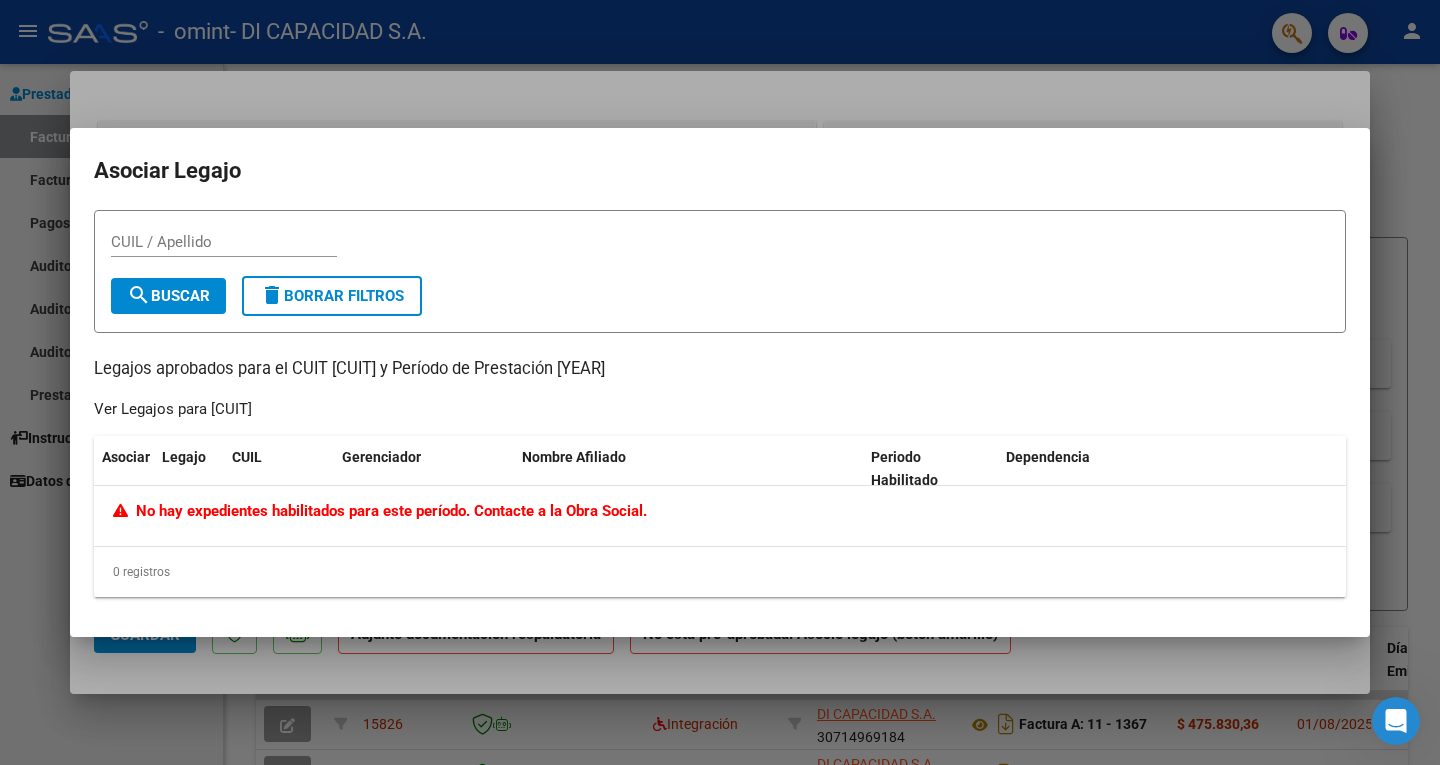 click at bounding box center (720, 382) 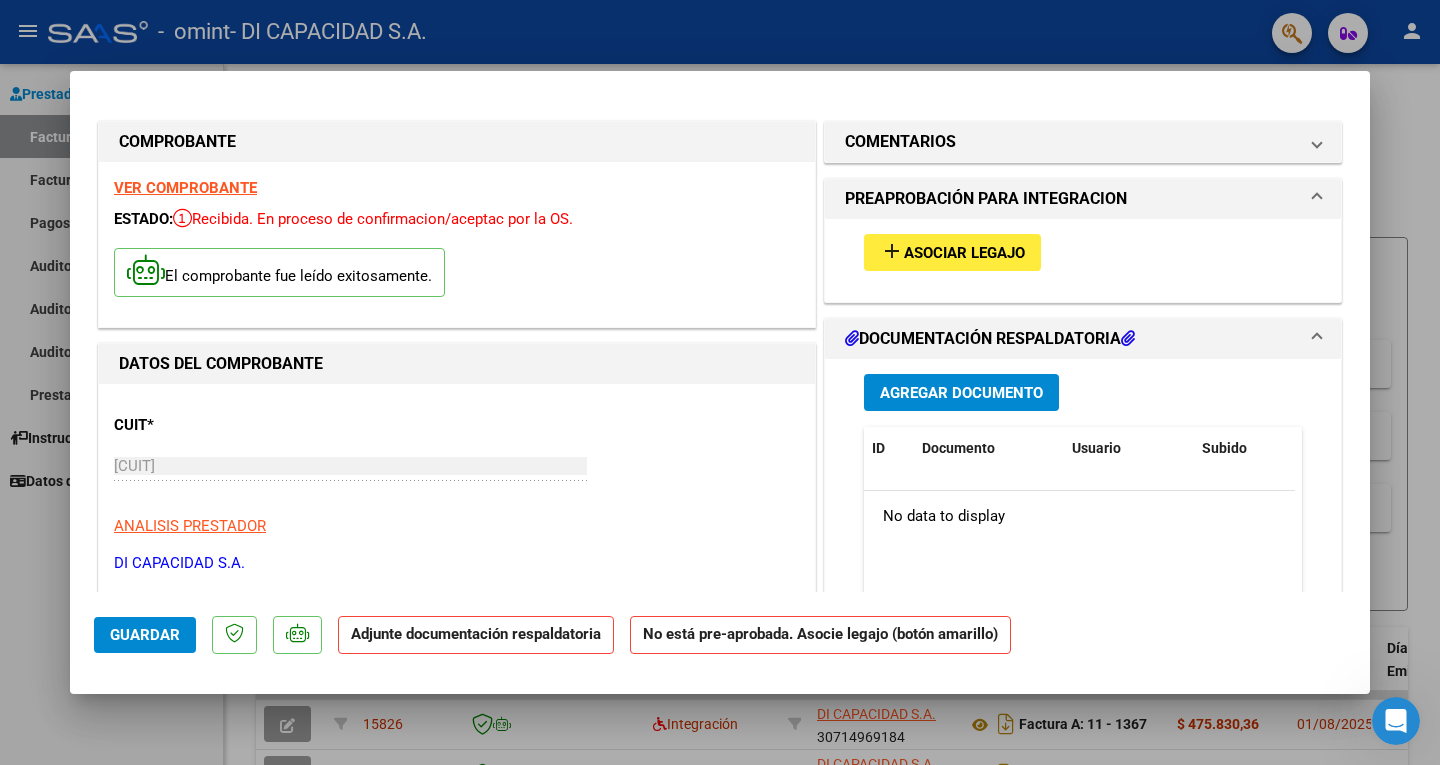 type 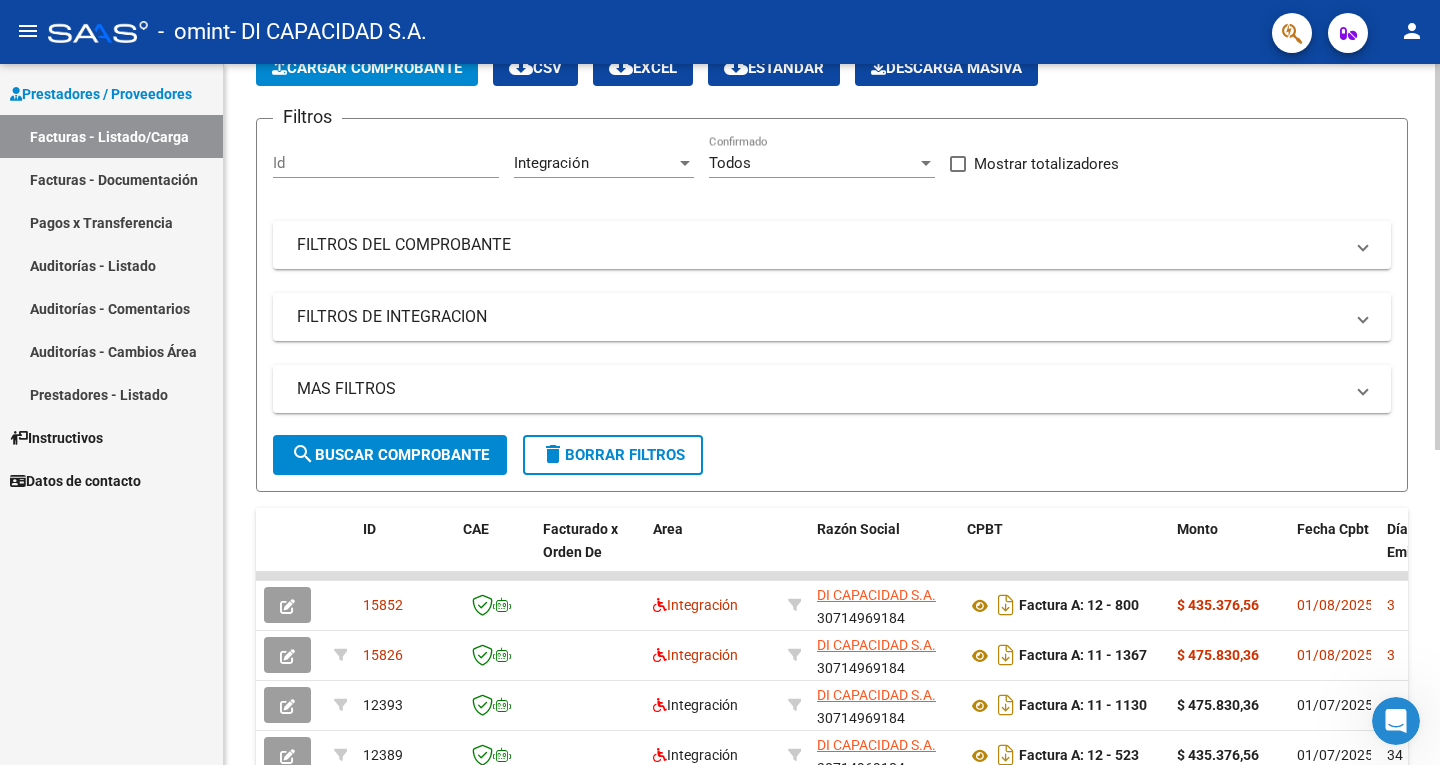 scroll, scrollTop: 0, scrollLeft: 0, axis: both 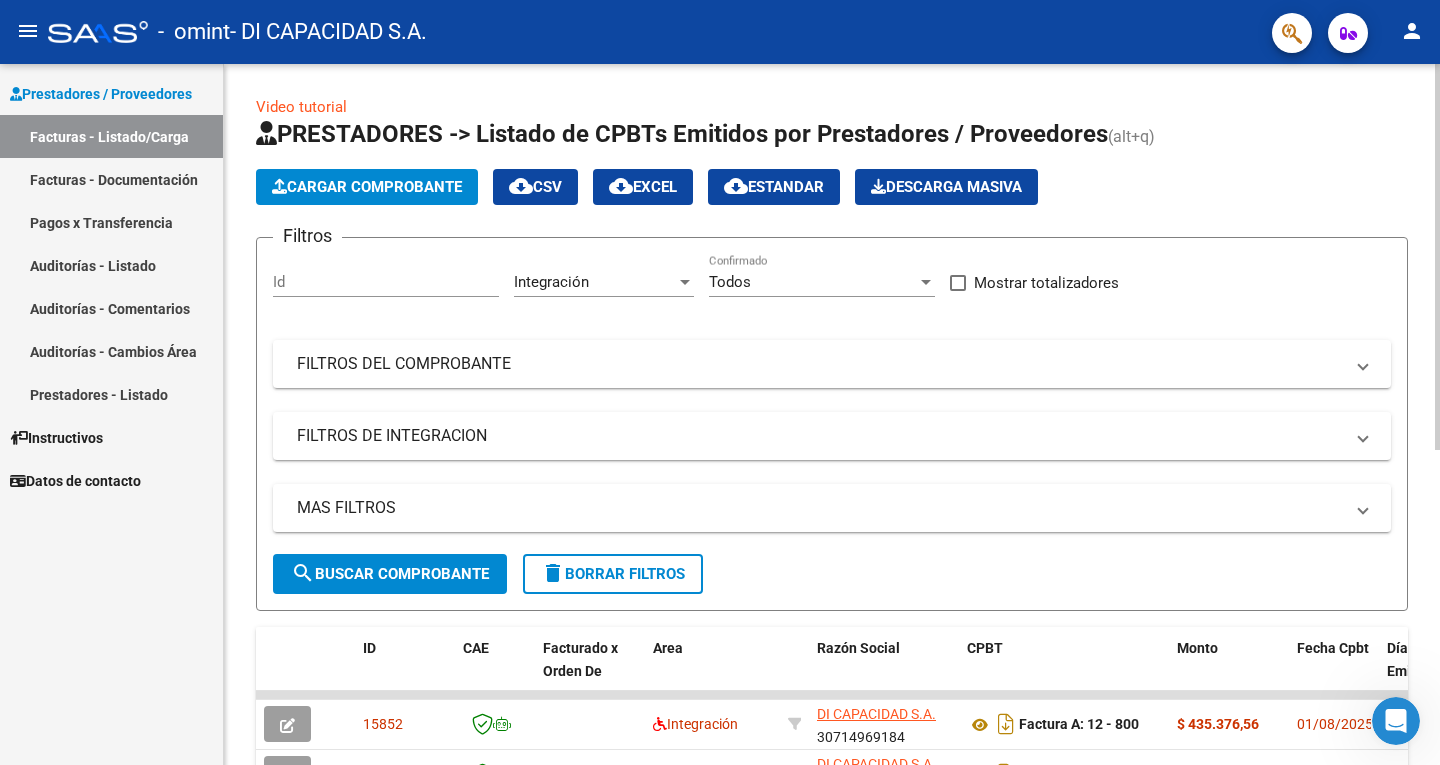 click 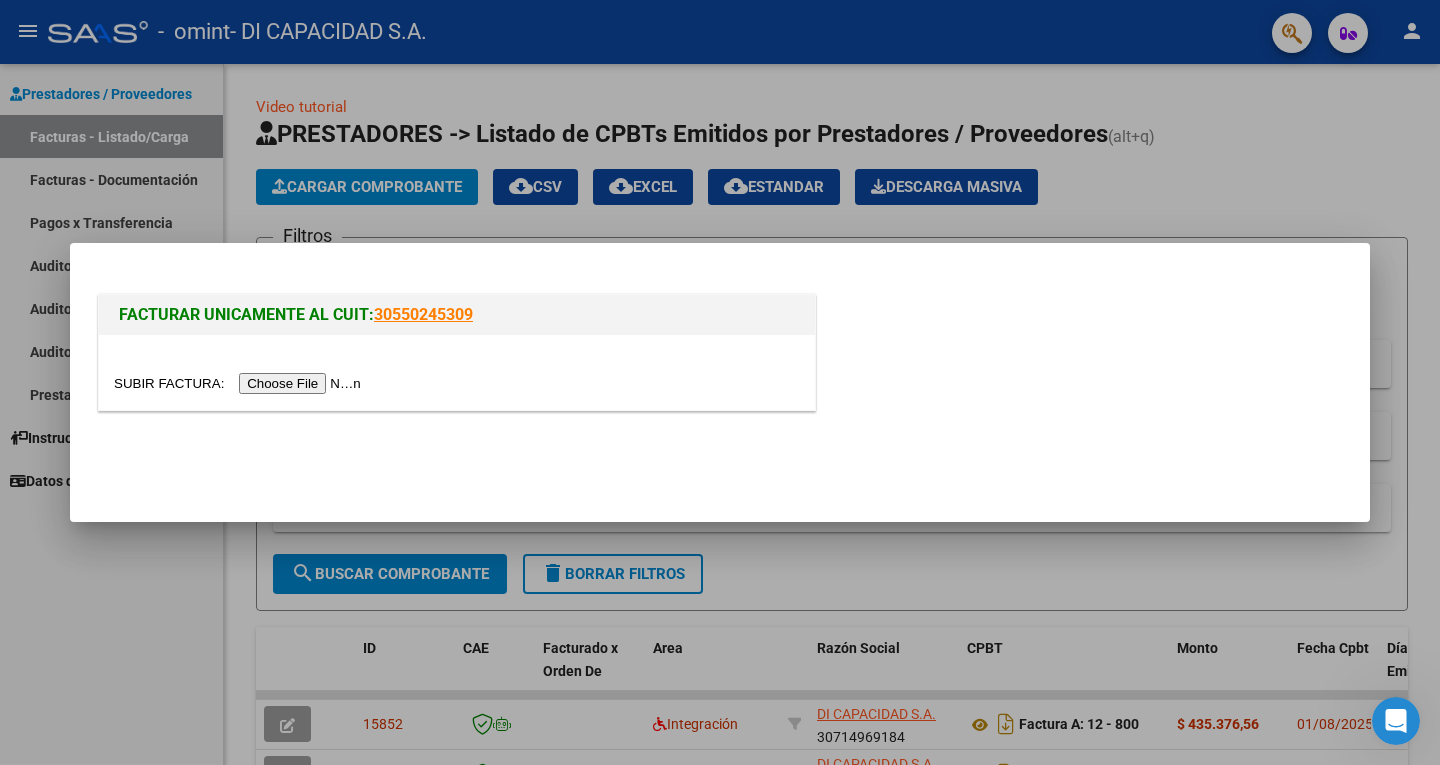 click at bounding box center (240, 383) 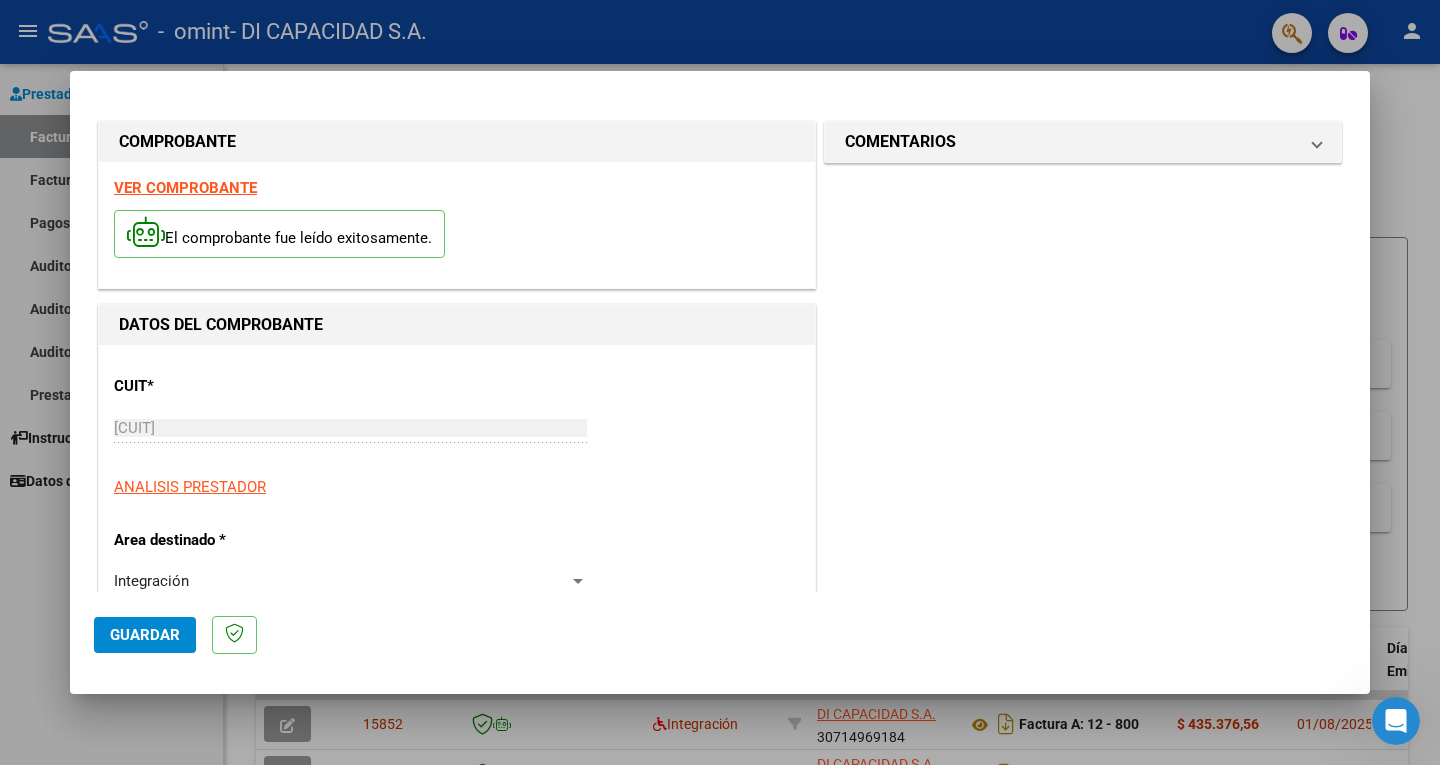 click on "Guardar" 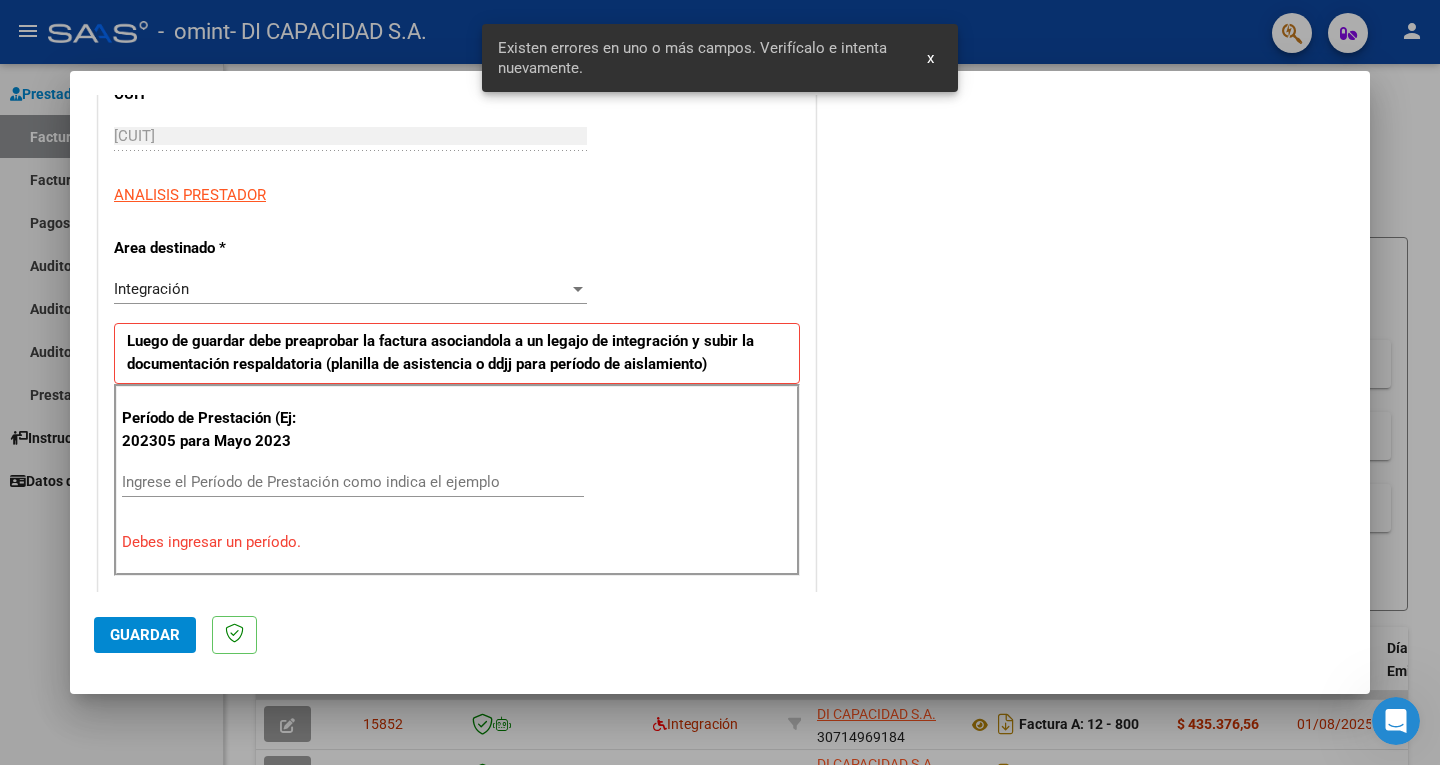 scroll, scrollTop: 408, scrollLeft: 0, axis: vertical 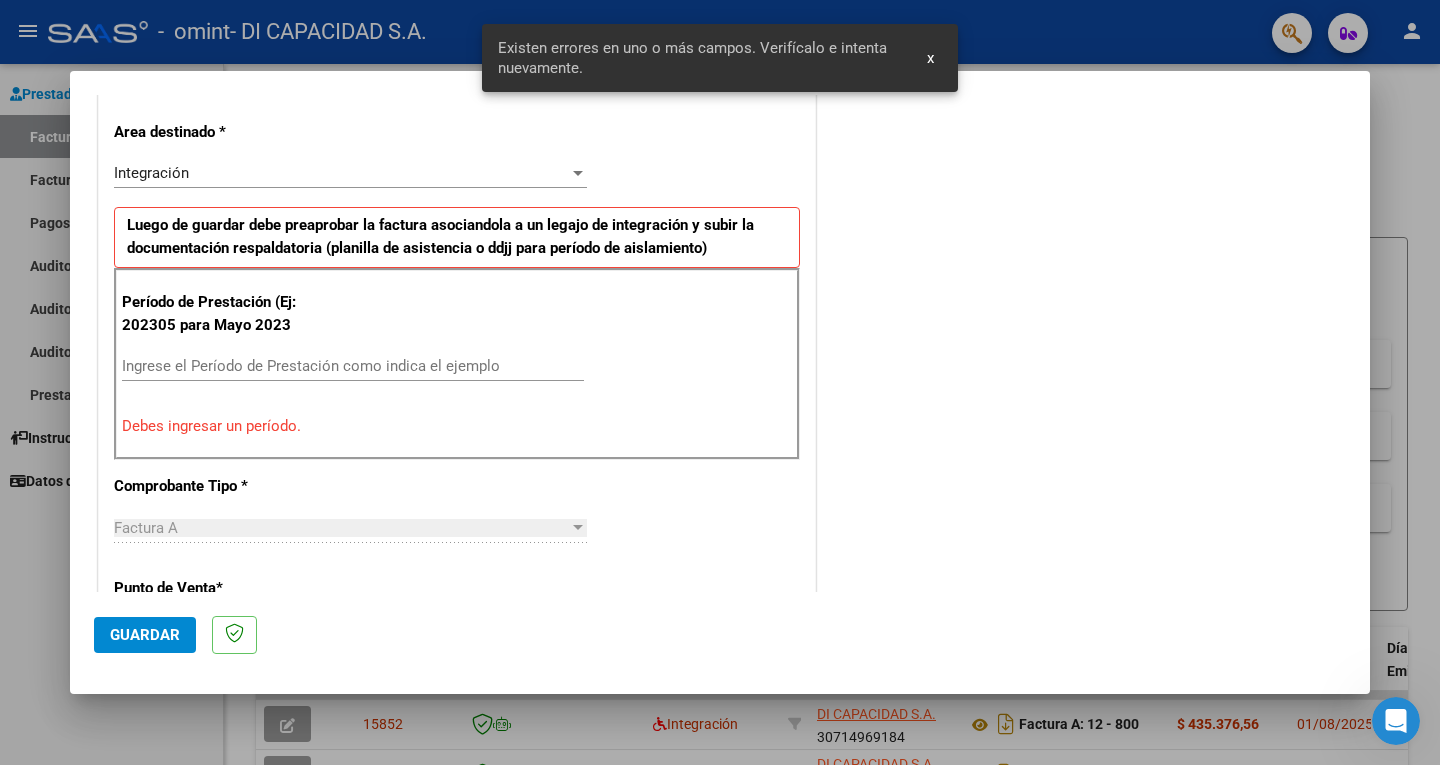 type 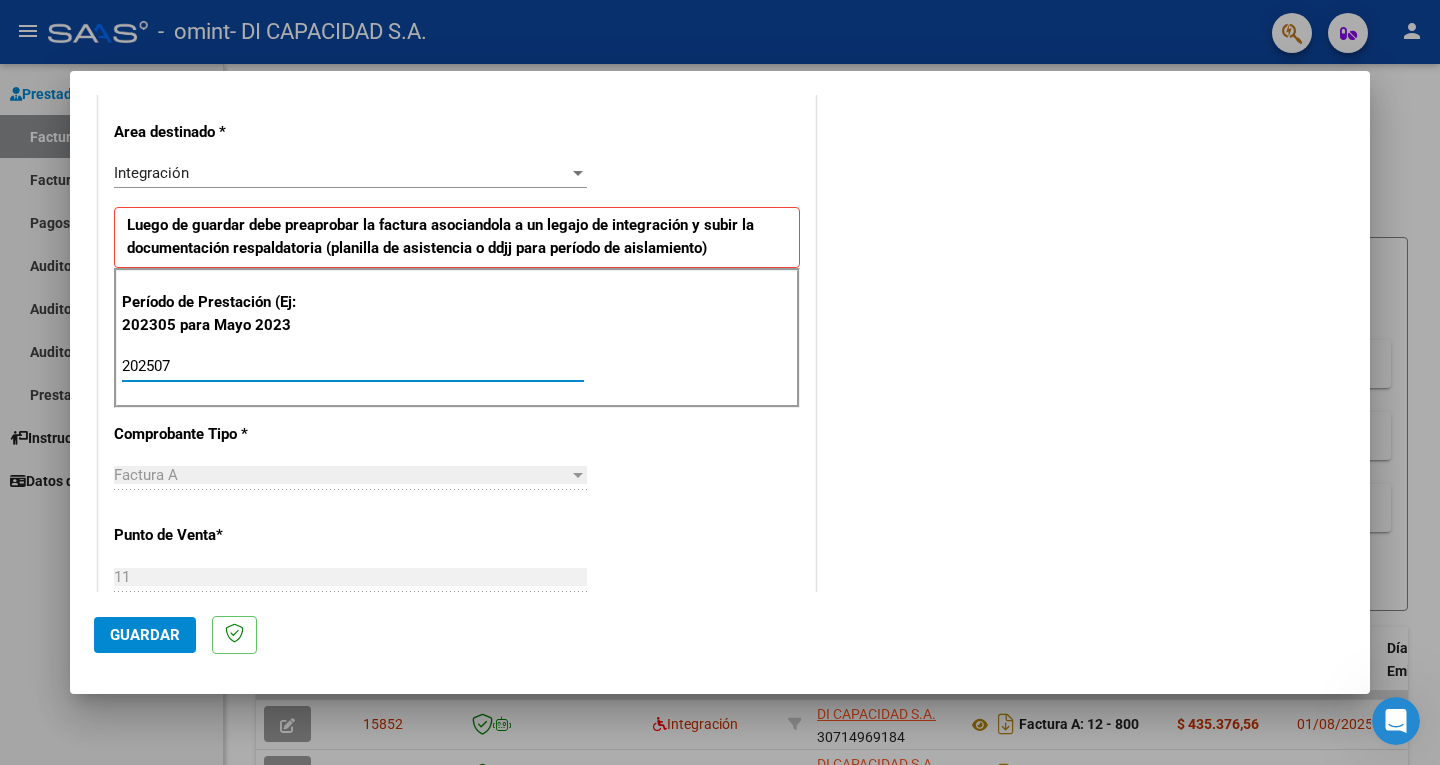 type on "202507" 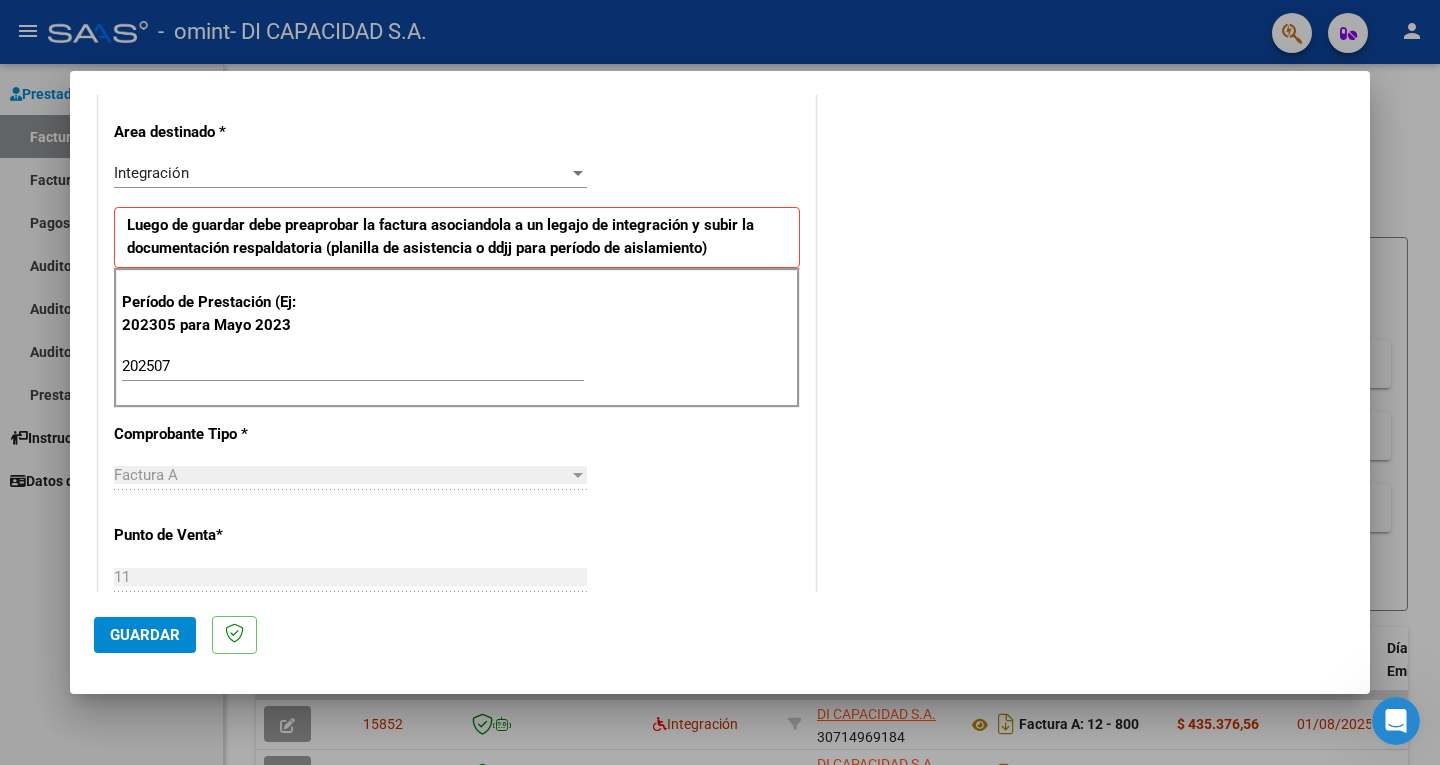 click on "CUIT  *   [CUIT] Ingresar CUIT  ANALISIS PRESTADOR  Area destinado * Integración Seleccionar Area Luego de guardar debe preaprobar la factura asociandola a un legajo de integración y subir la documentación respaldatoria (planilla de asistencia o ddjj para período de aislamiento)  Período de Prestación (Ej: 202305 para Mayo 2023    [YEAR] Ingrese el Período de Prestación como indica el ejemplo   Comprobante Tipo * Factura A Seleccionar Tipo Punto de Venta  *   Ingresar el Nro.  Número  *   Ingresar el Nro.  Monto  *   $ Ingresar el monto  Fecha del Cpbt.  *   Ingresar la fecha  CAE / CAEA (no ingrese CAI)    Ingresar el CAE o CAEA (no ingrese CAI)  Fecha de Vencimiento    Ingresar la fecha  Ref. Externa    Ingresar la ref.  N° Liquidación    Ingresar el N° Liquidación" at bounding box center (457, 670) 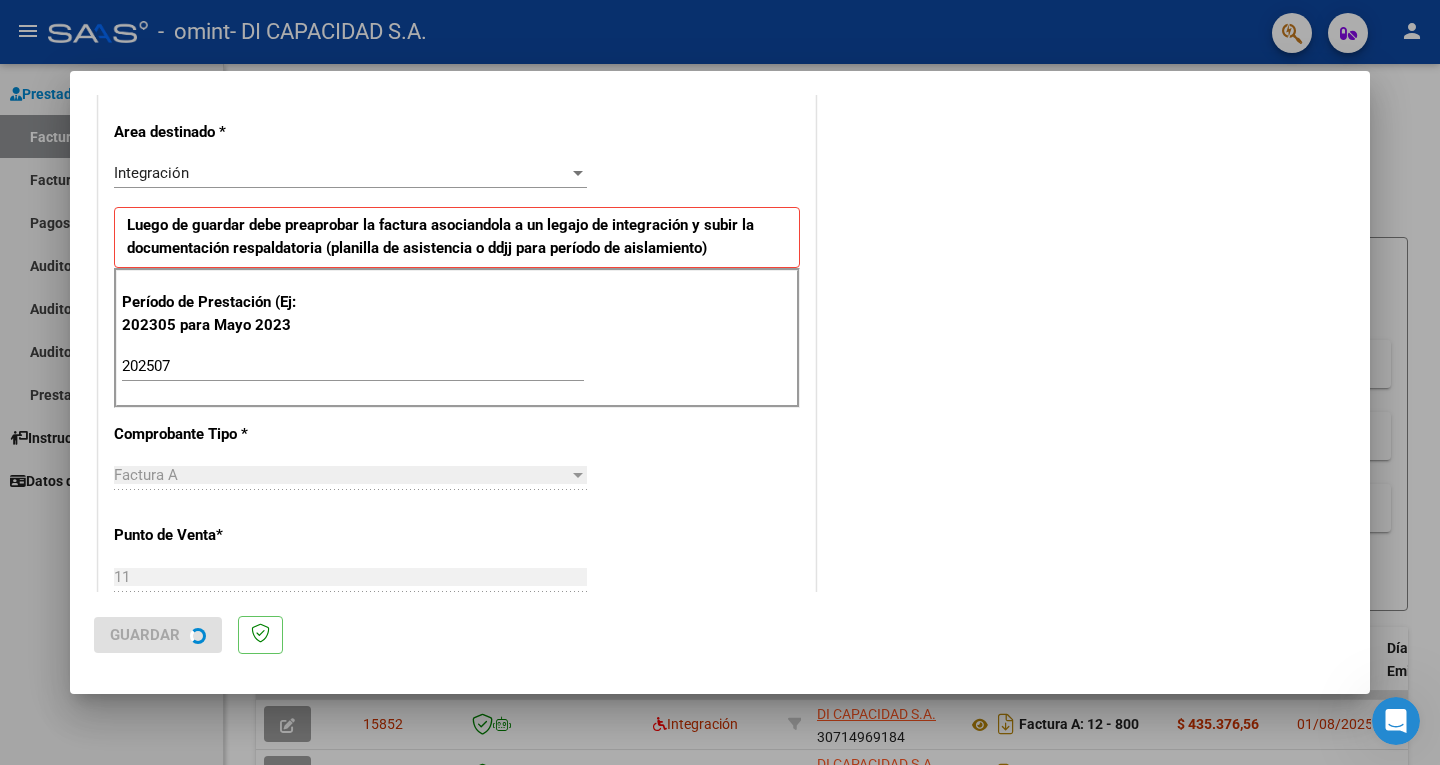 scroll, scrollTop: 0, scrollLeft: 0, axis: both 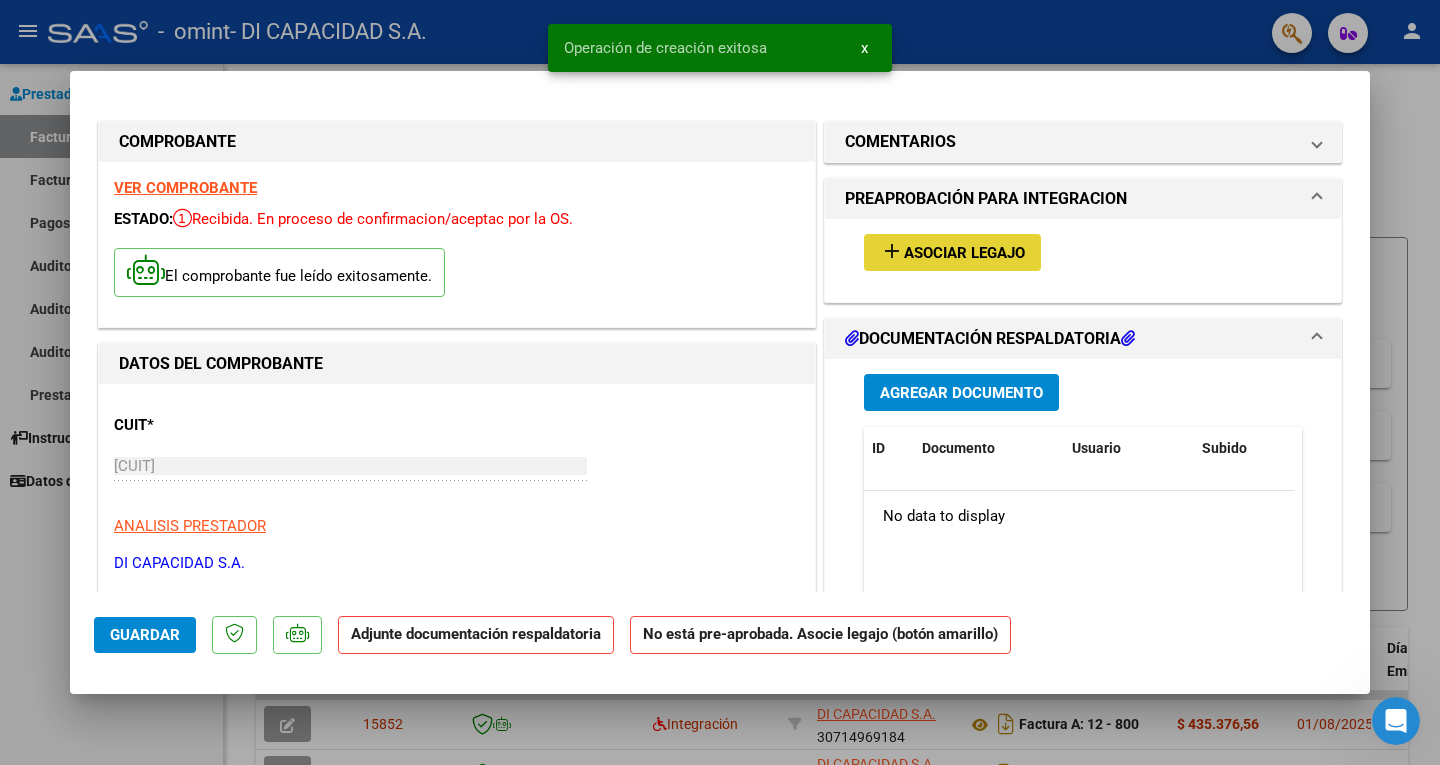 click on "Asociar Legajo" at bounding box center (964, 253) 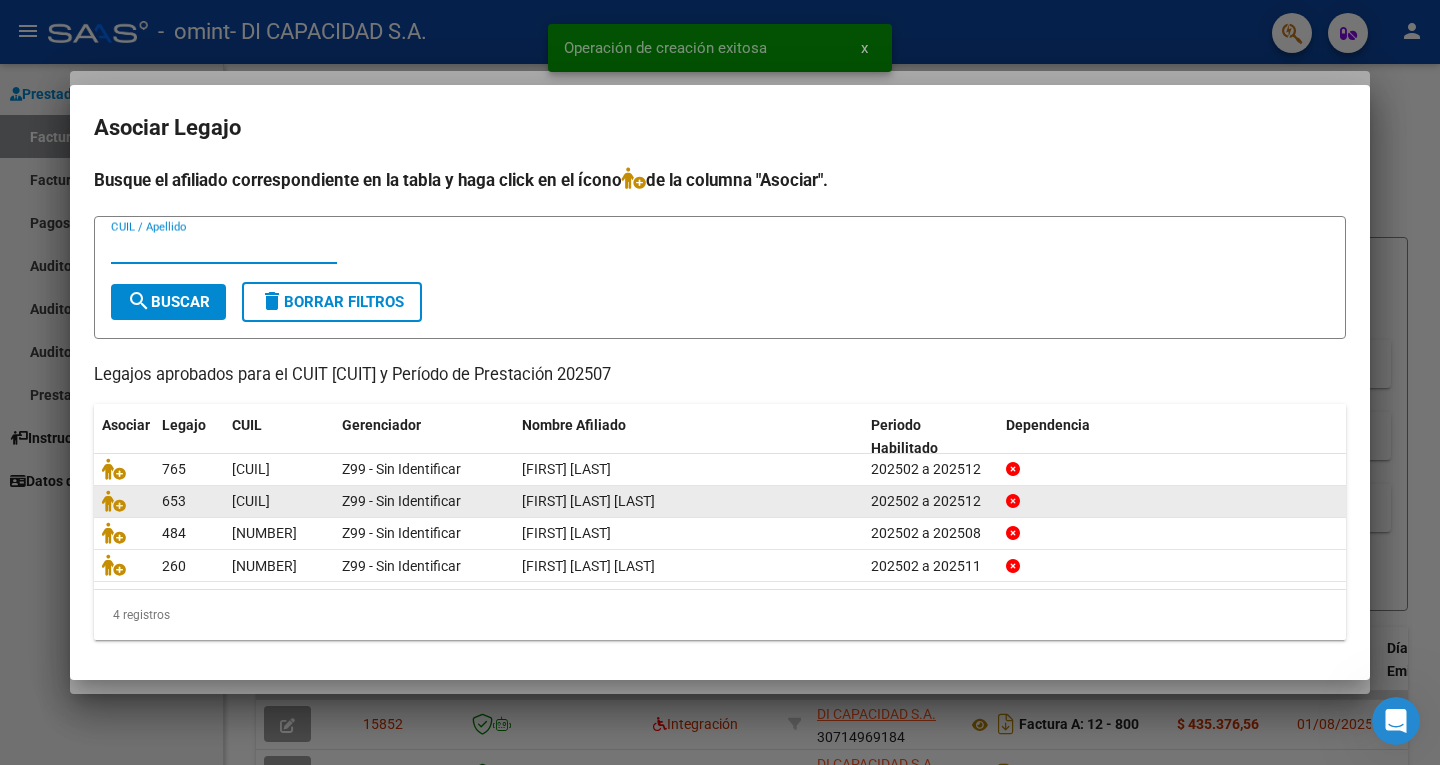 click on "[FIRST] [LAST] [LAST]" 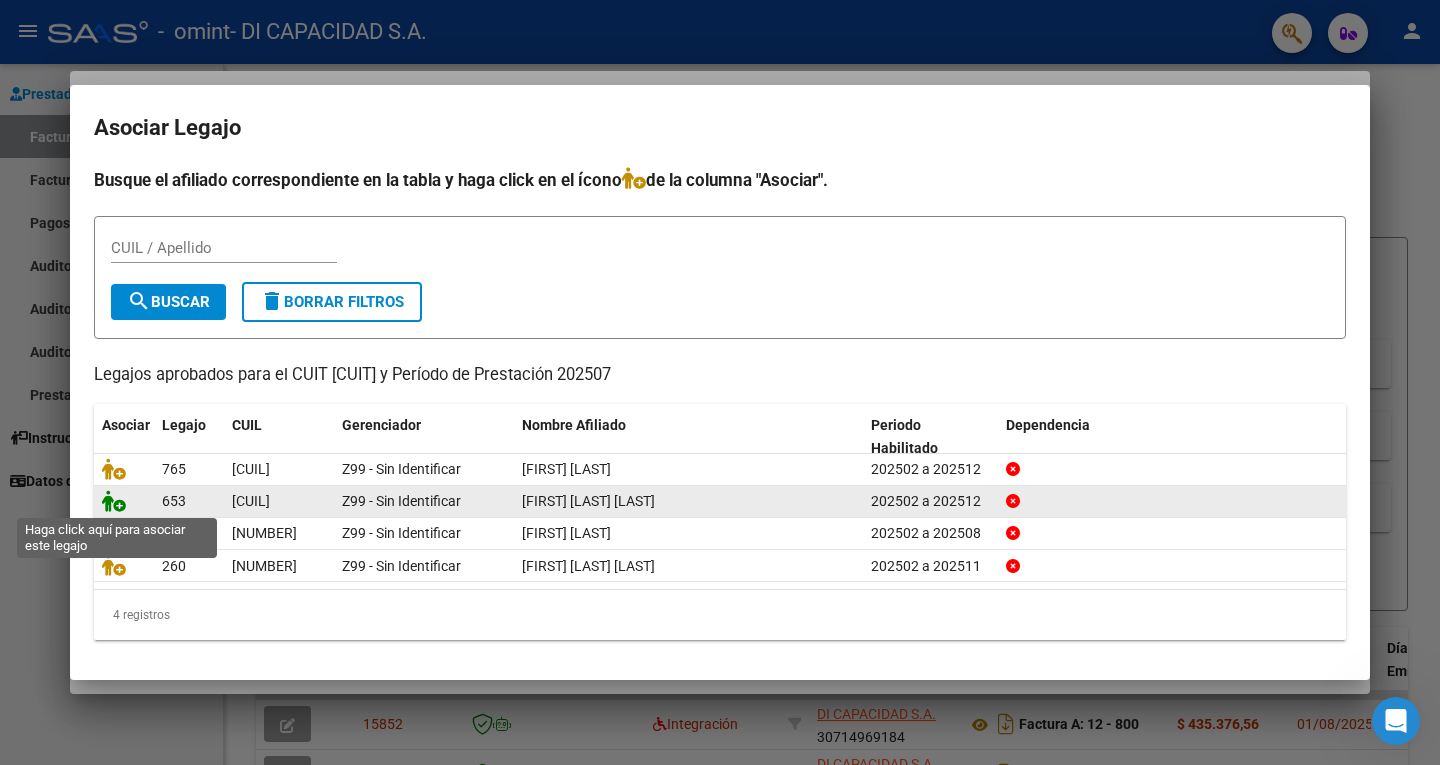 click 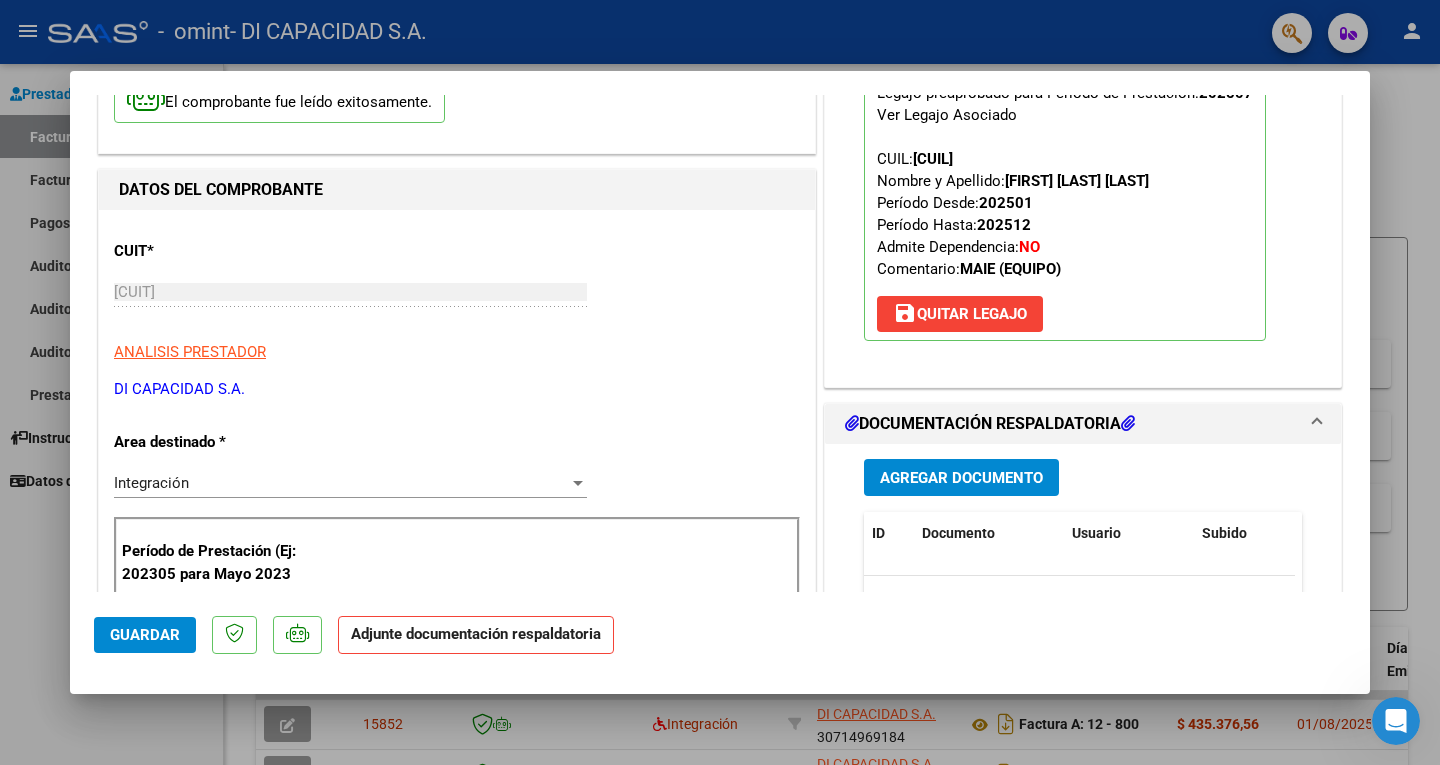 scroll, scrollTop: 56, scrollLeft: 0, axis: vertical 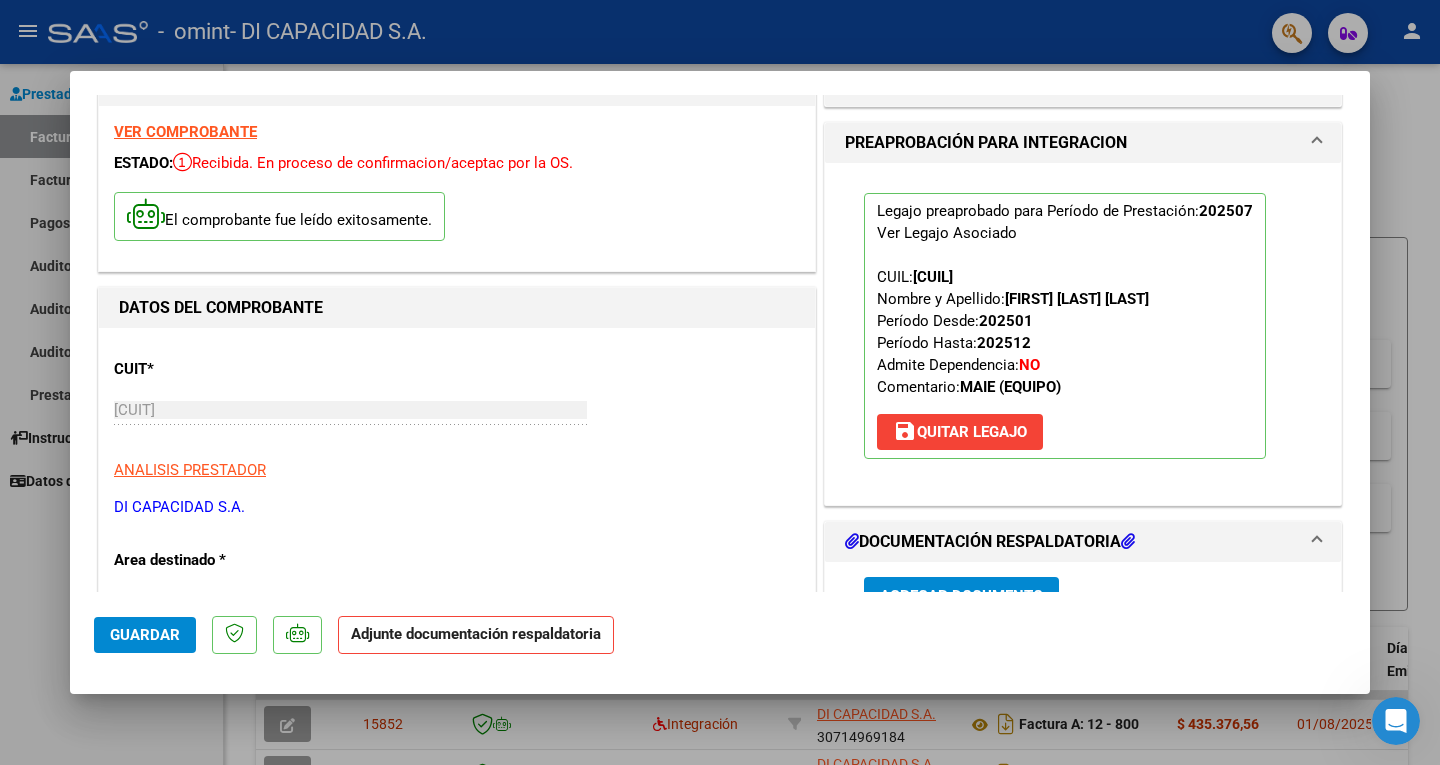 click on "Adjunte documentación respaldatoria" 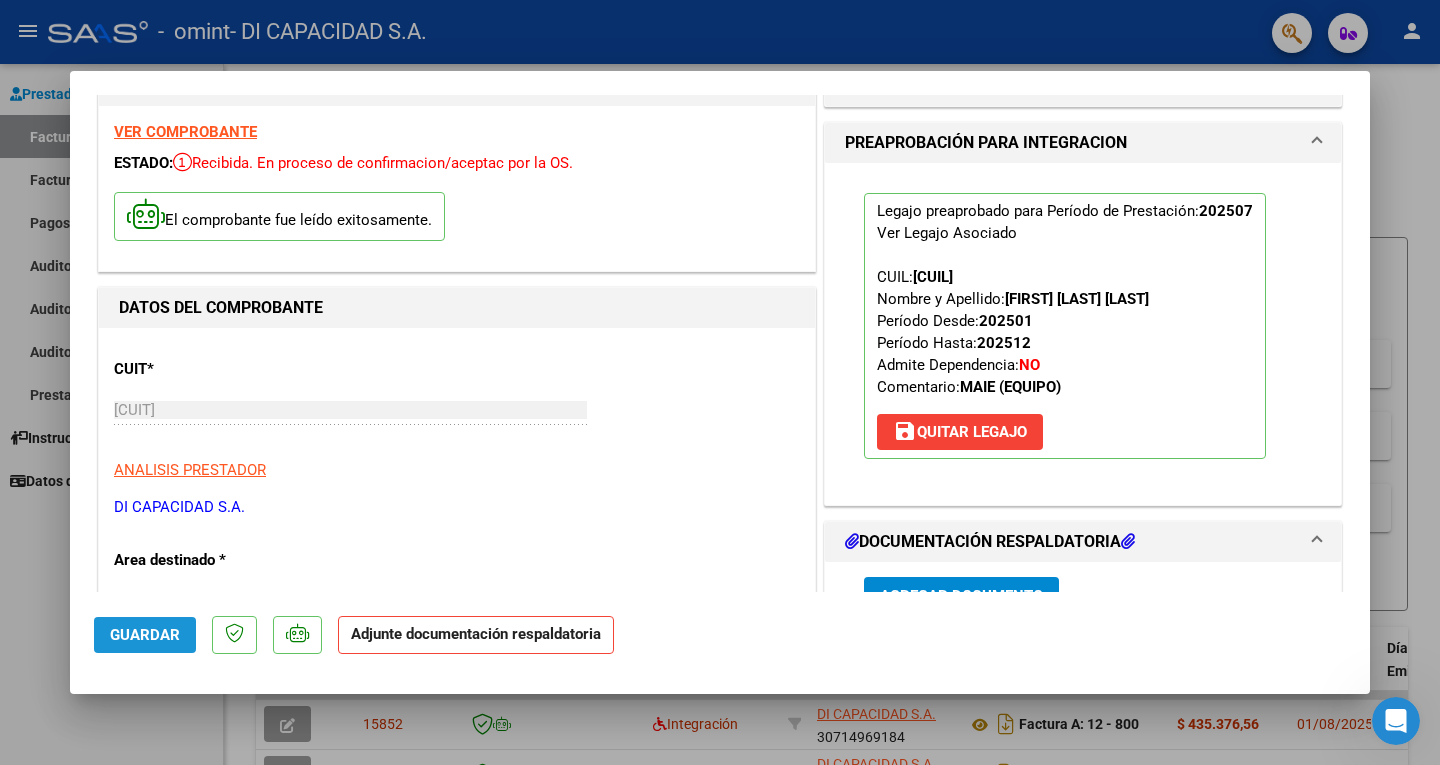 click on "Guardar" 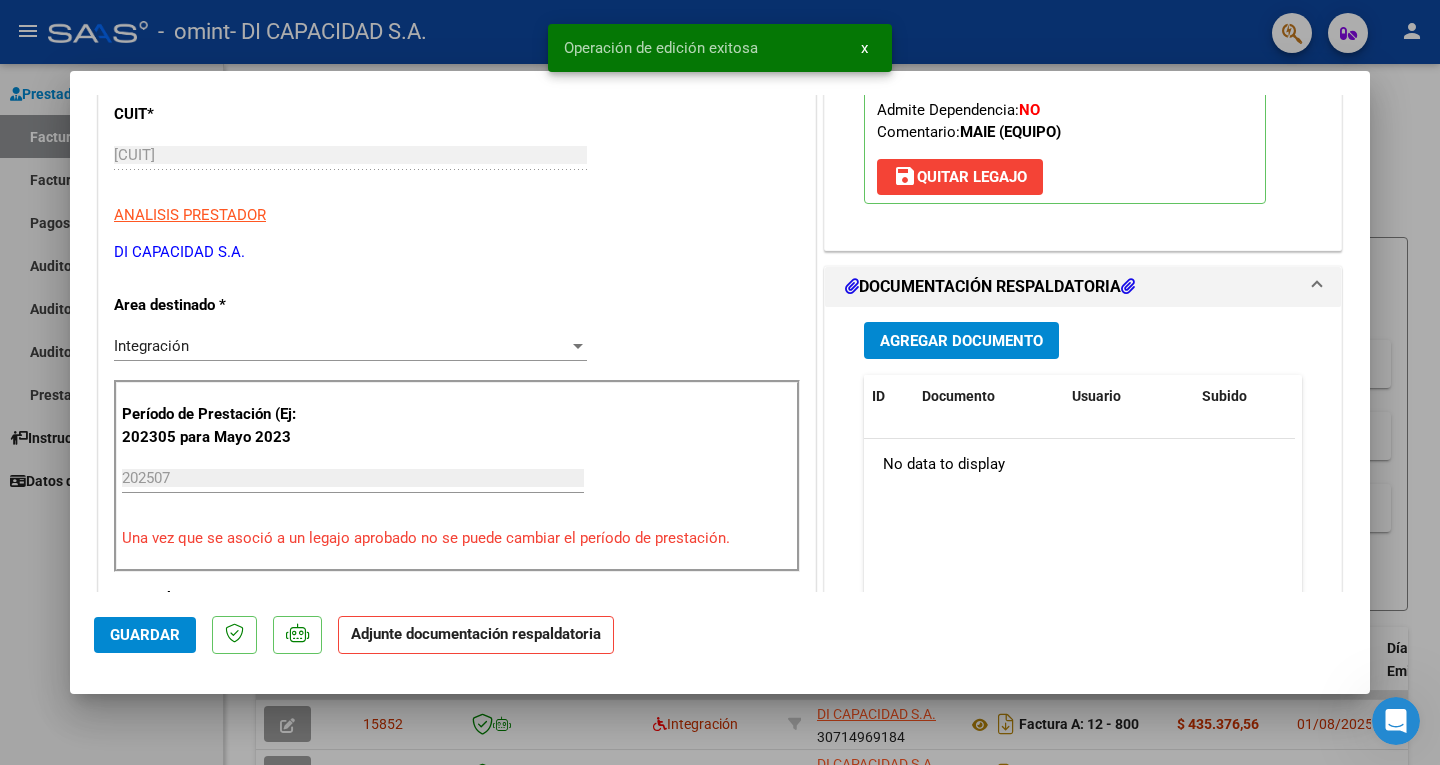 scroll, scrollTop: 313, scrollLeft: 0, axis: vertical 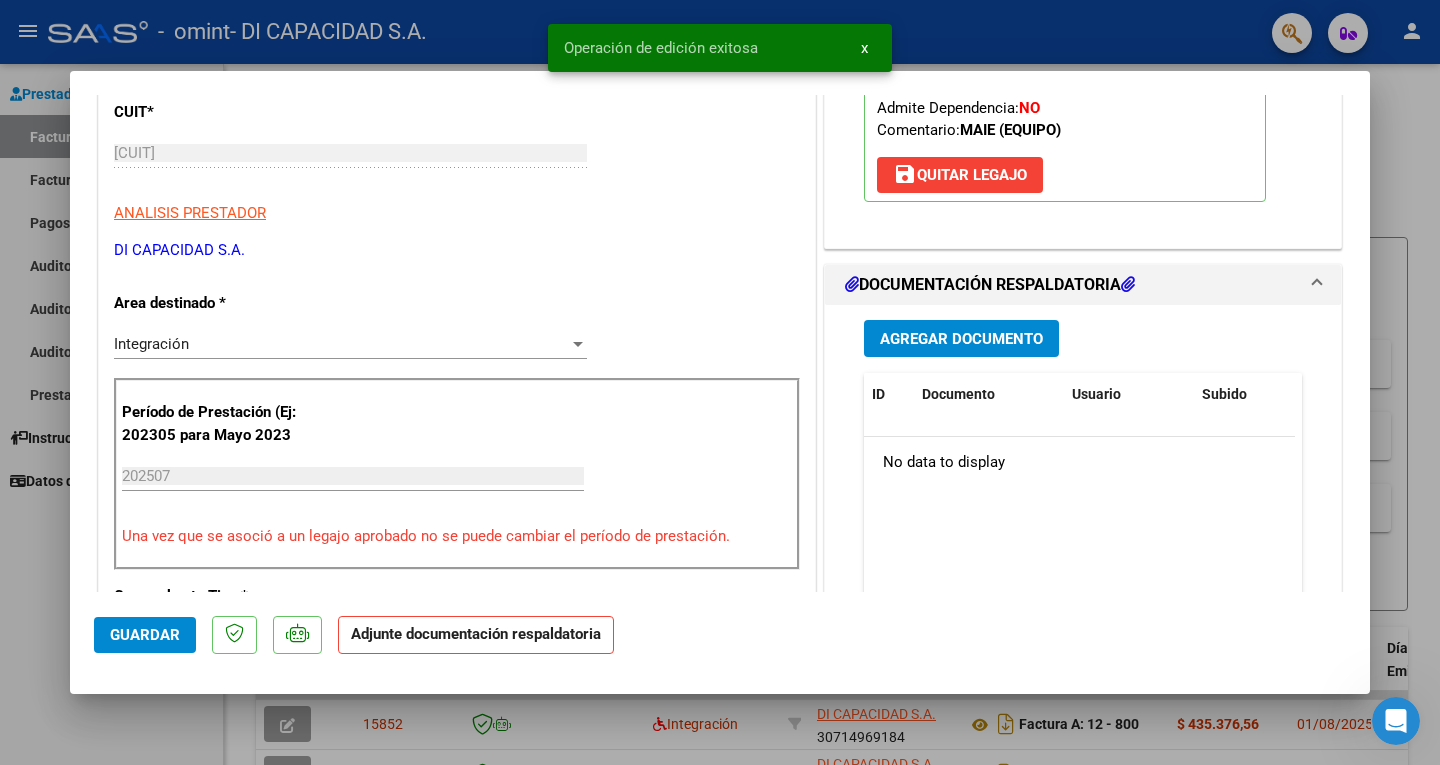 click on "Agregar Documento" at bounding box center (961, 339) 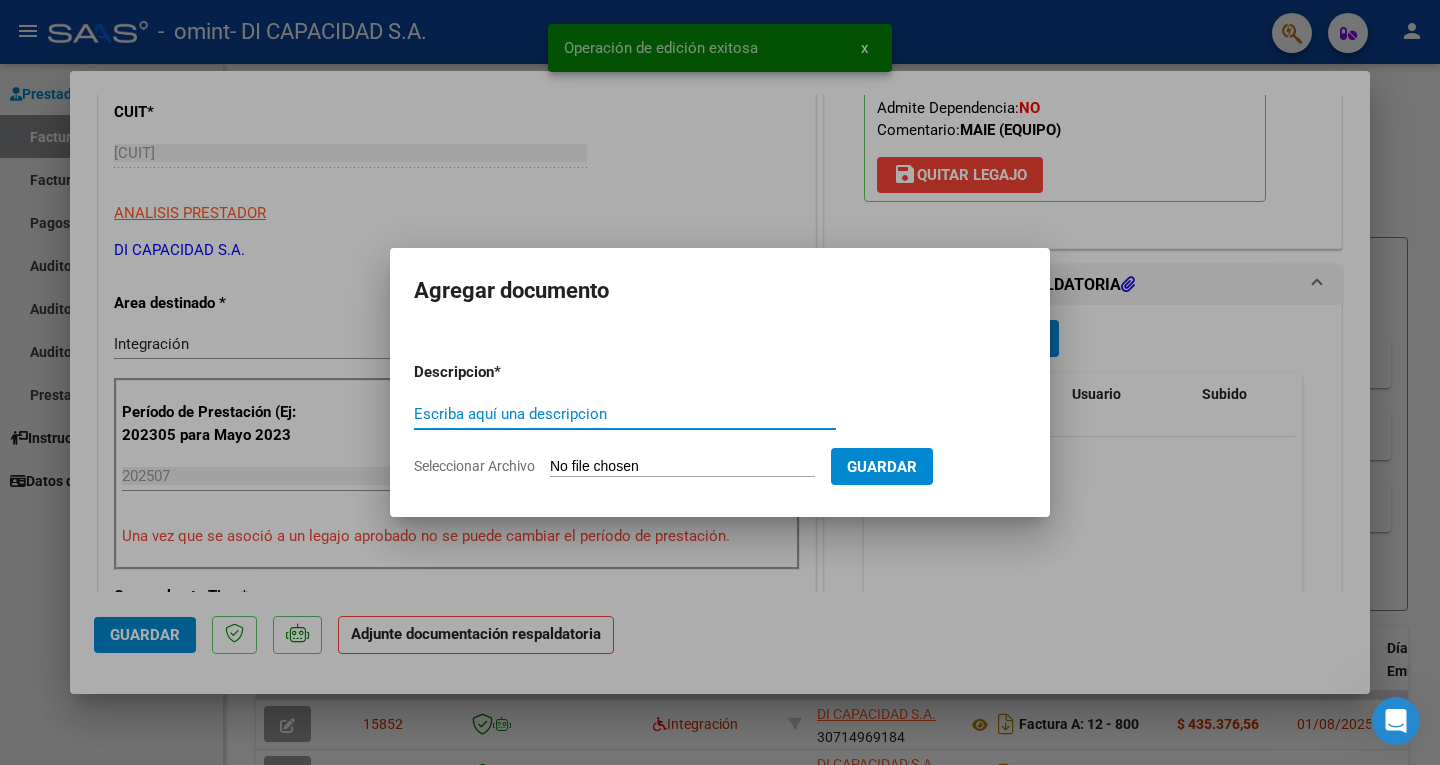 drag, startPoint x: 538, startPoint y: 414, endPoint x: 588, endPoint y: 468, distance: 73.593475 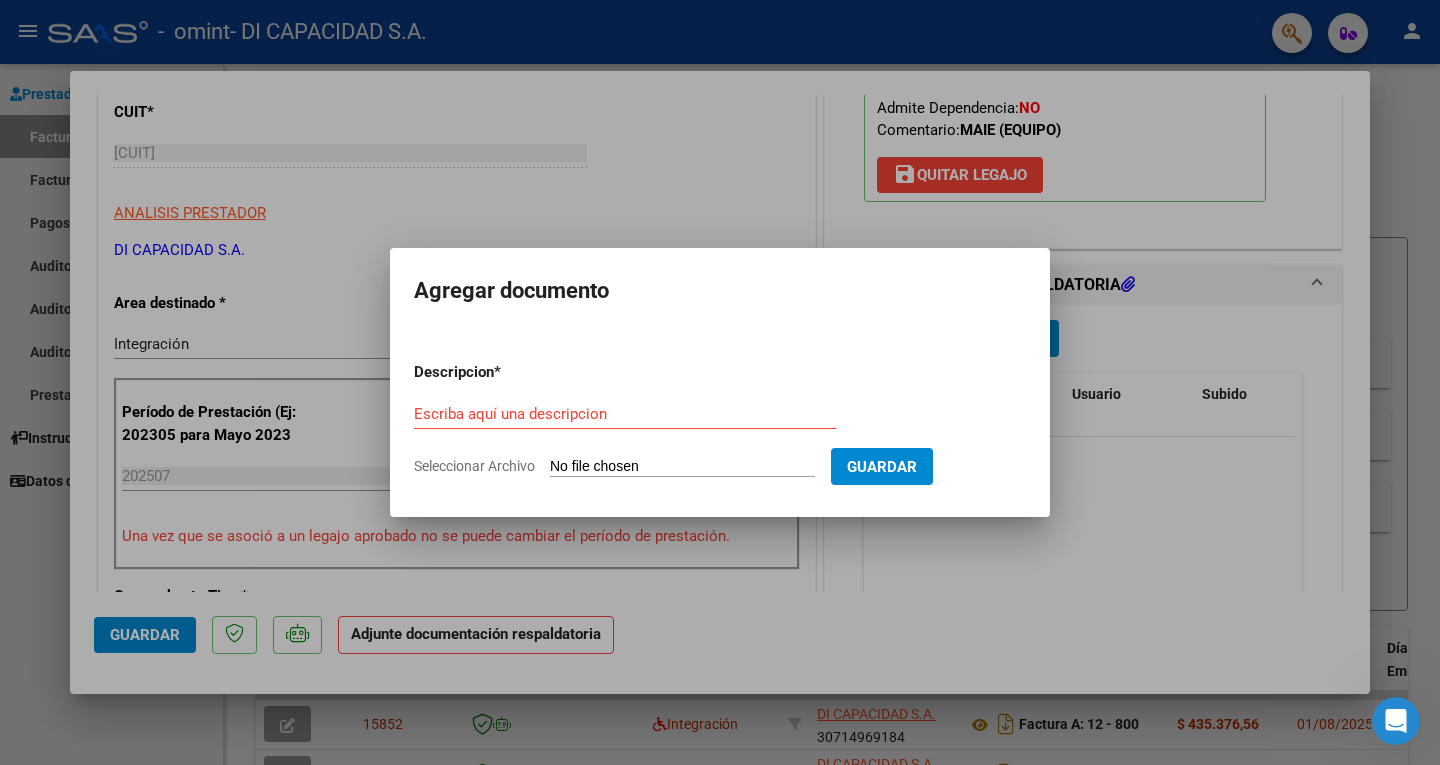 click on "Seleccionar Archivo" at bounding box center [682, 467] 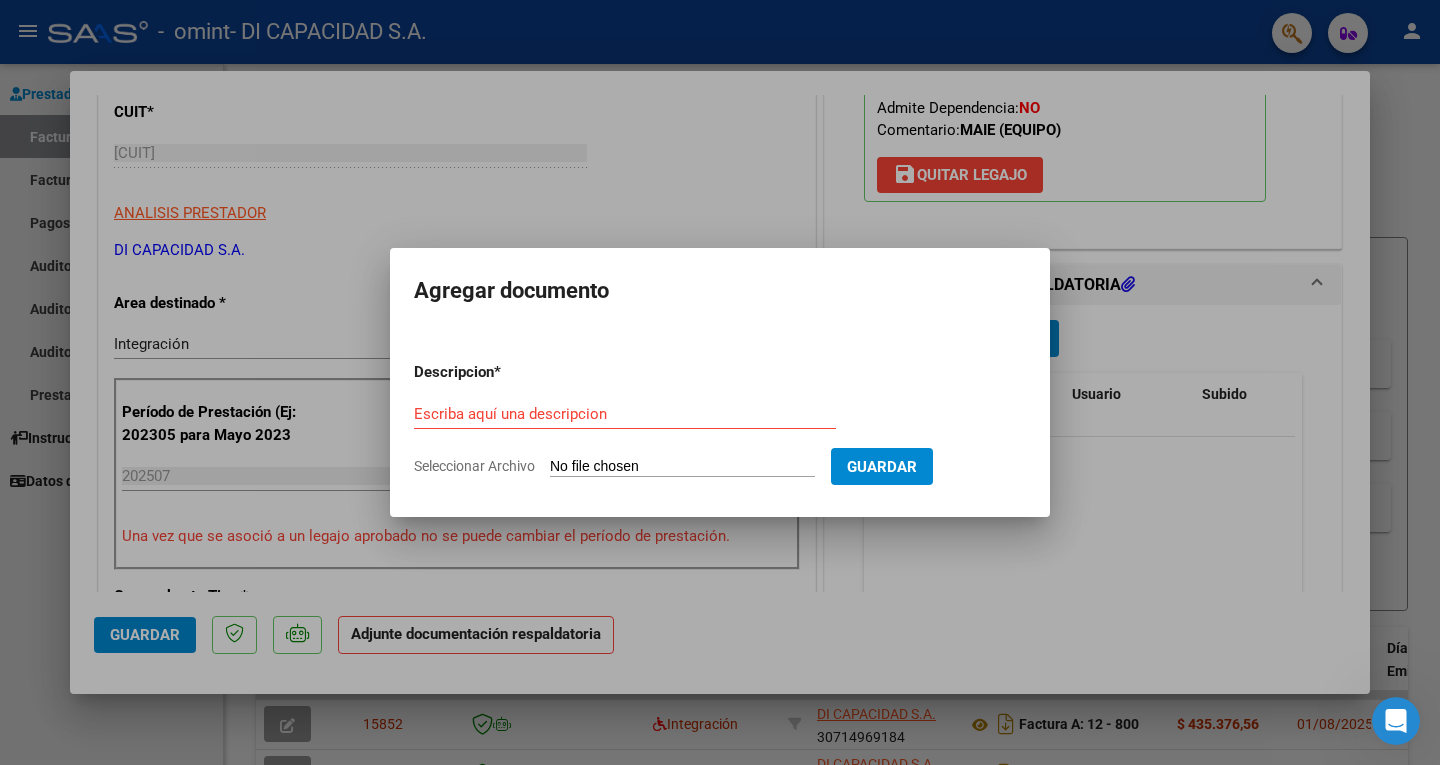 type on "C:\fakepath\[FILENAME].pdf" 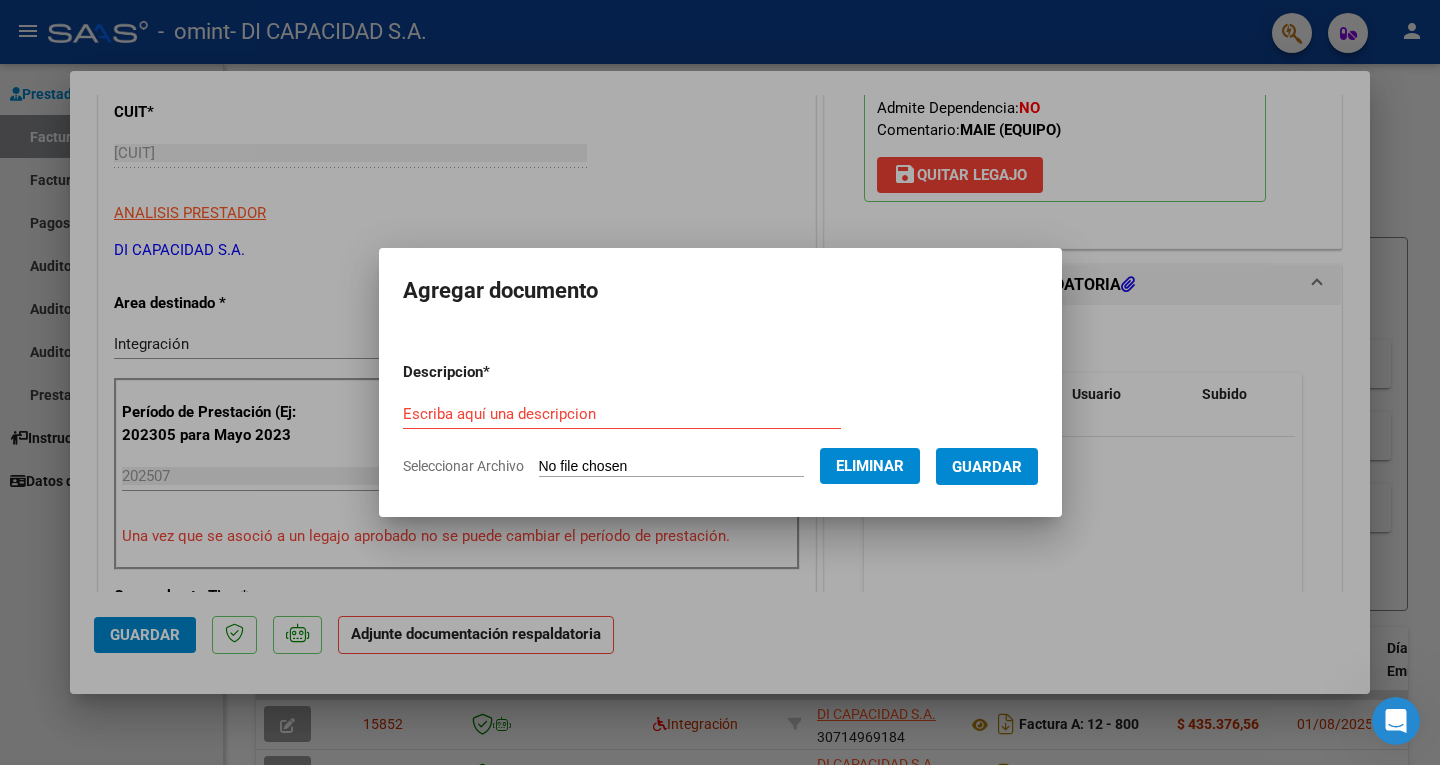 click on "Escriba aquí una descripcion" at bounding box center (622, 414) 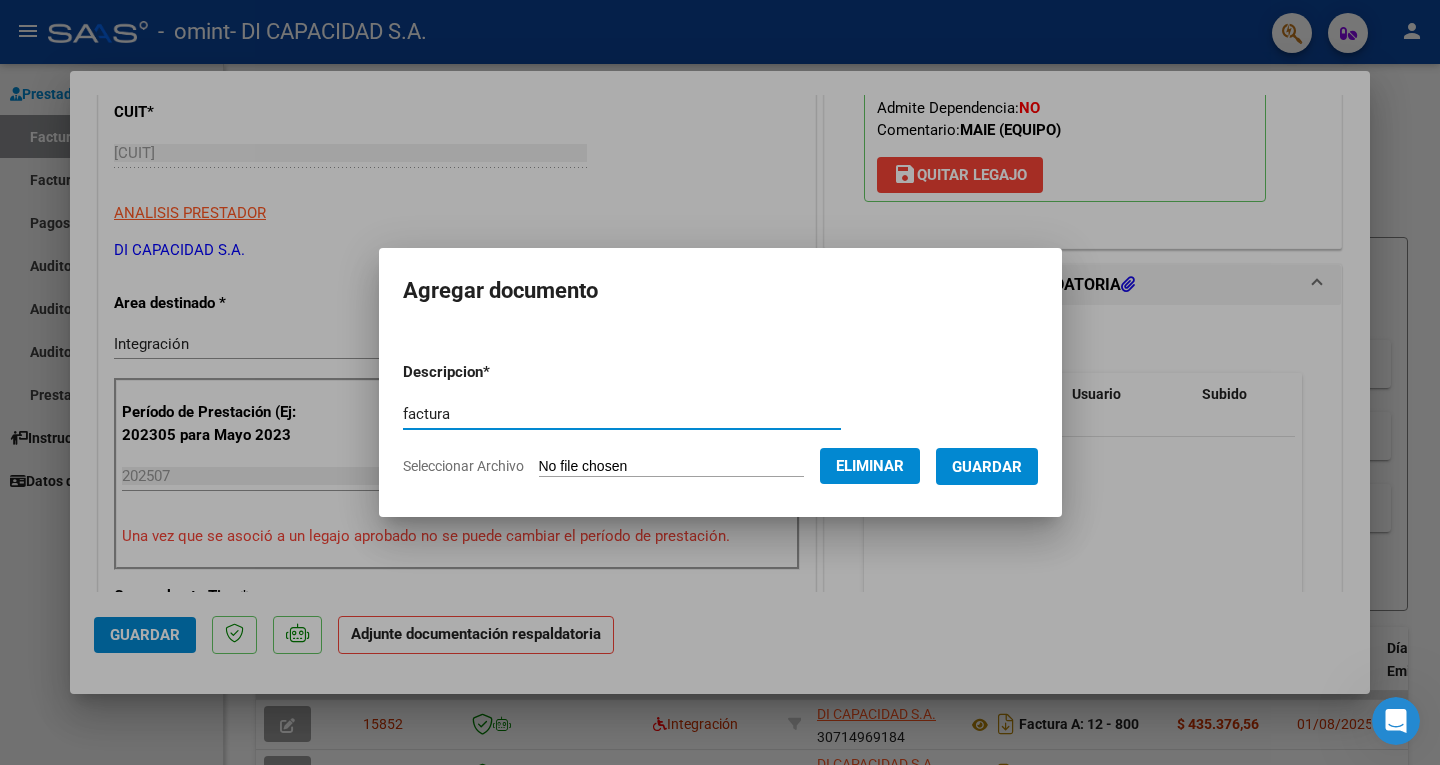 type on "factura" 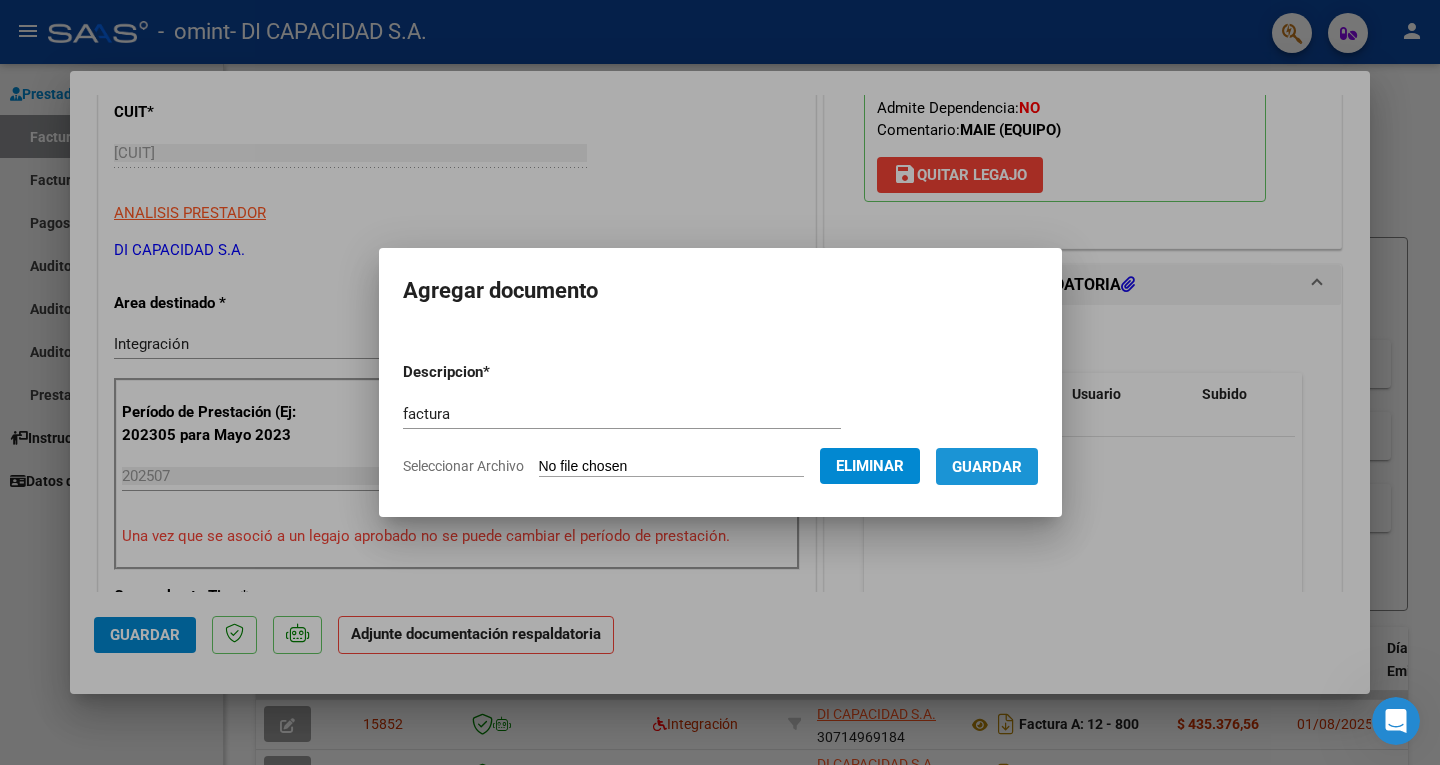 click on "Guardar" at bounding box center [987, 466] 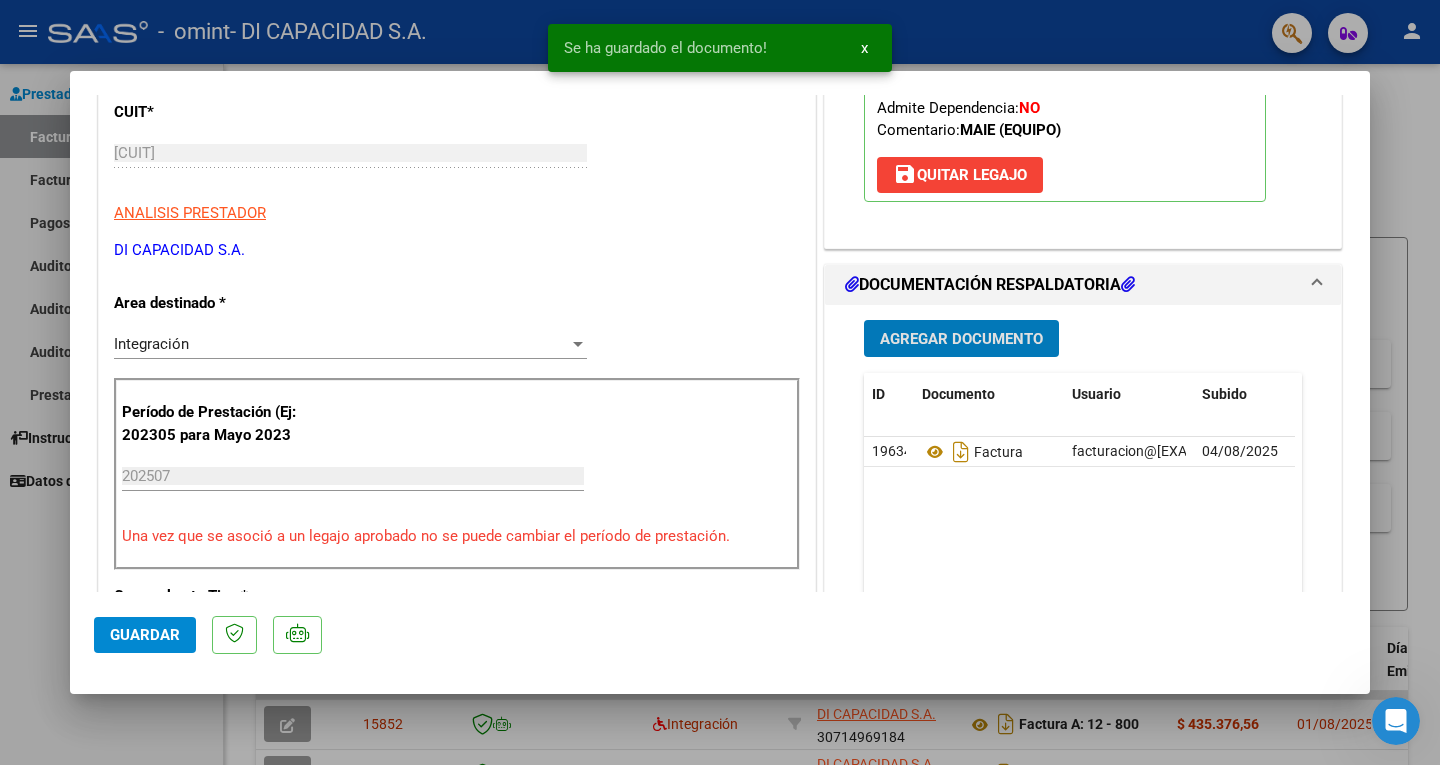 click on "Agregar Documento" at bounding box center [961, 339] 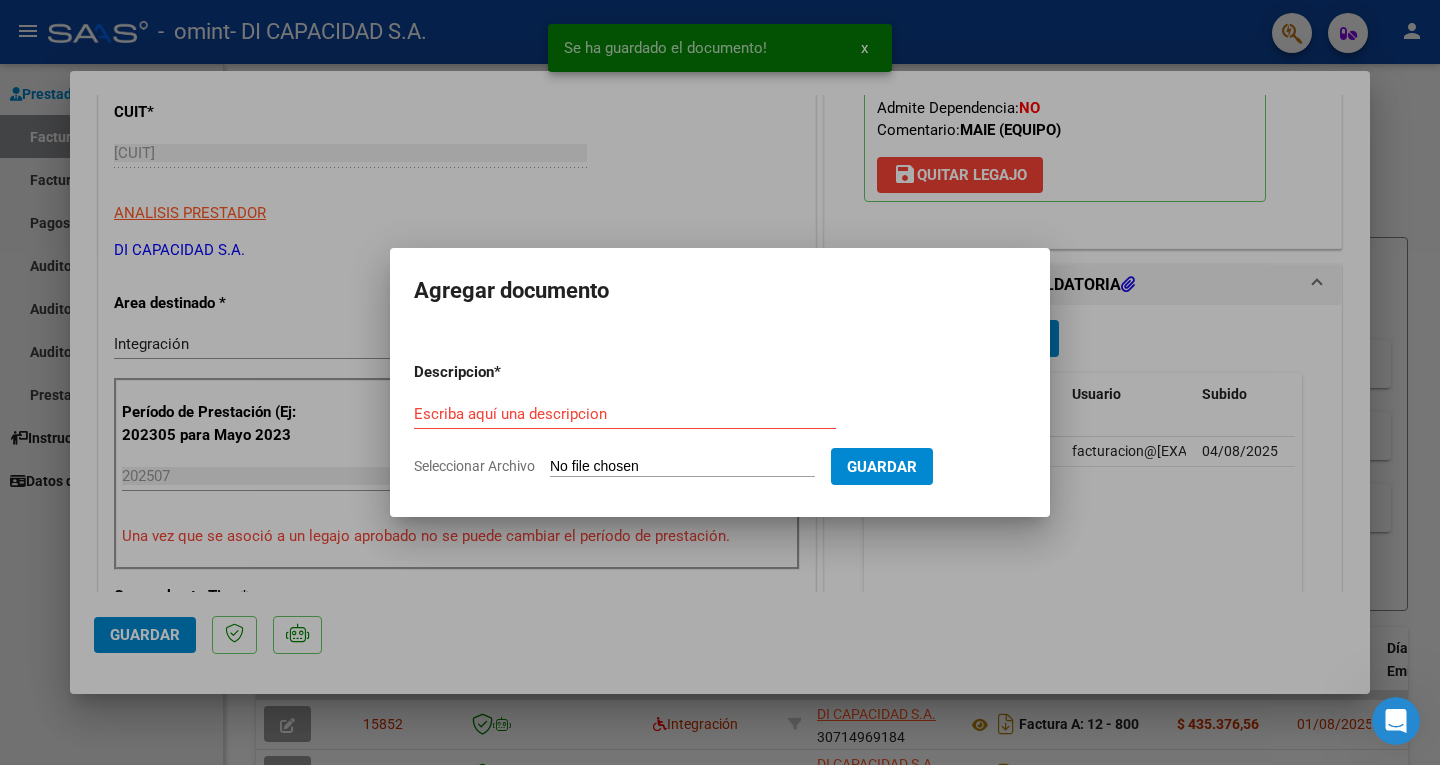 click on "Seleccionar Archivo" at bounding box center (682, 467) 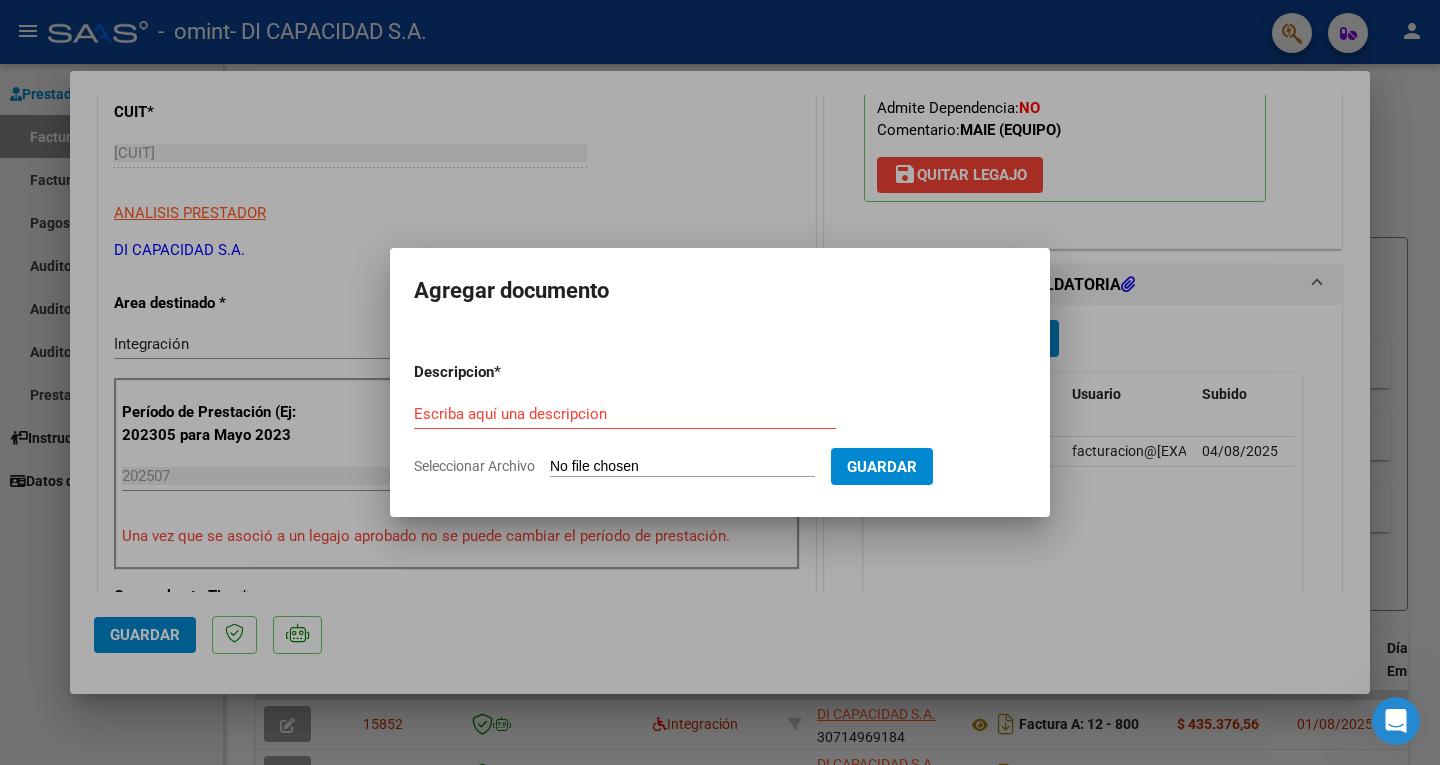 type on "C:\fakepath\07-[YEAR] [FIRST] [LAST] - SAIE.pdf" 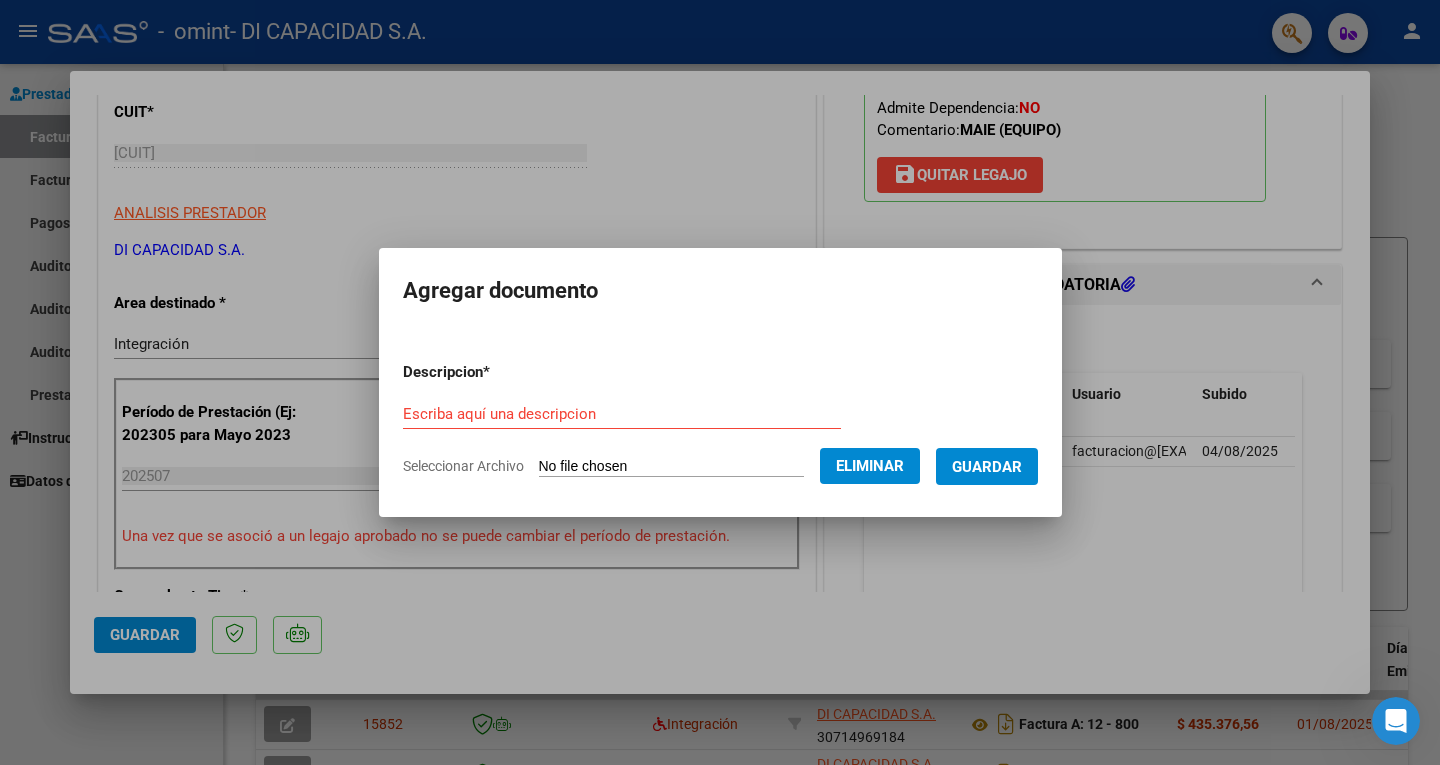 click on "Escriba aquí una descripcion" at bounding box center (622, 414) 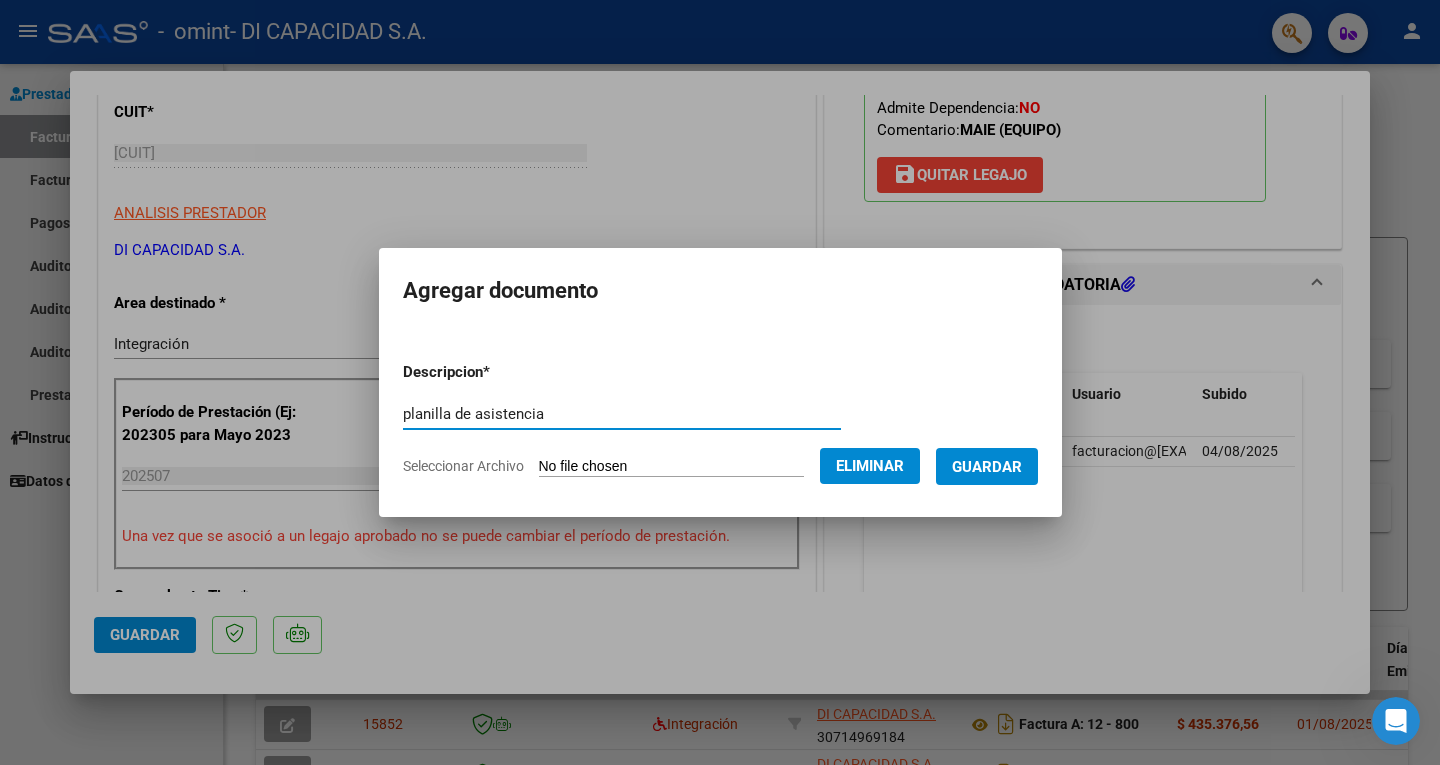 type on "planilla de asistencia" 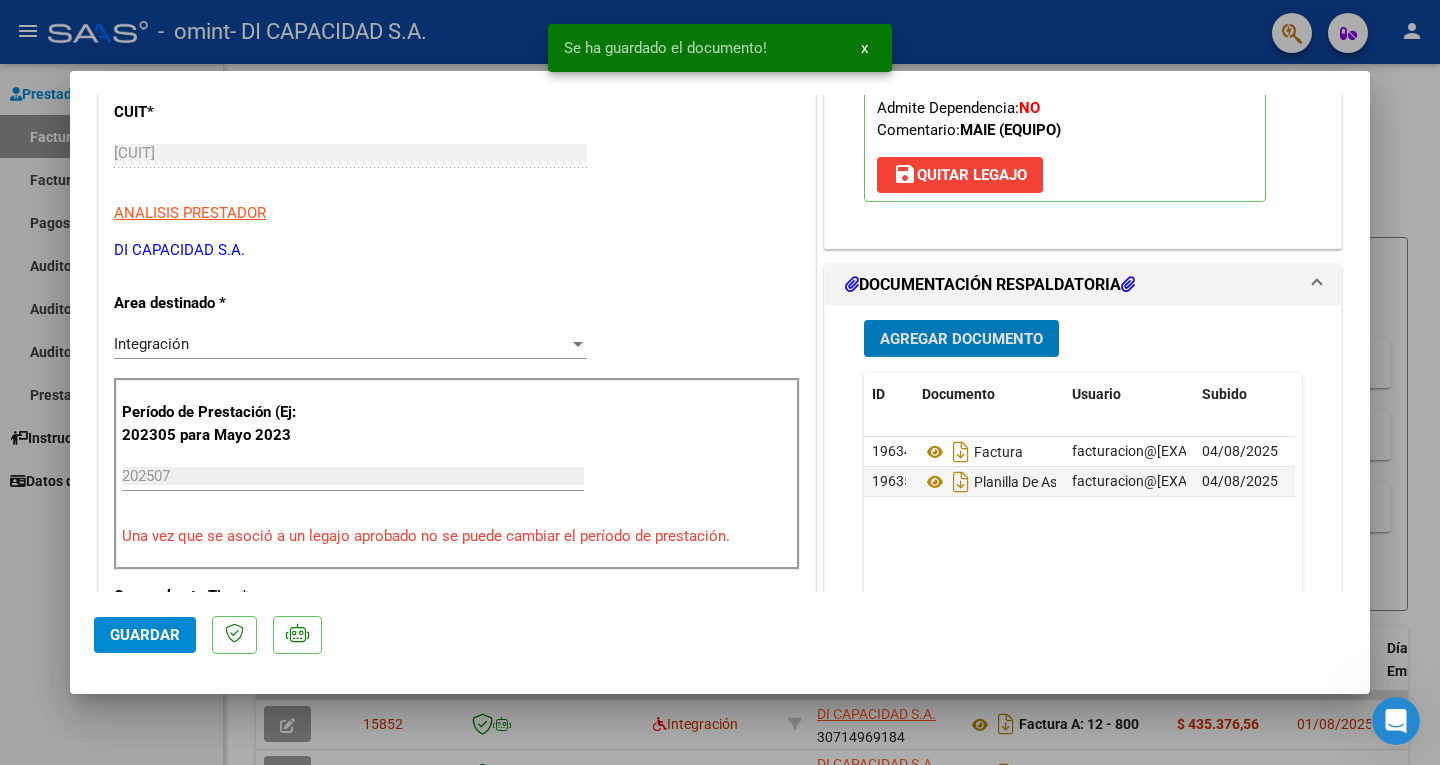 click on "Agregar Documento" at bounding box center [961, 339] 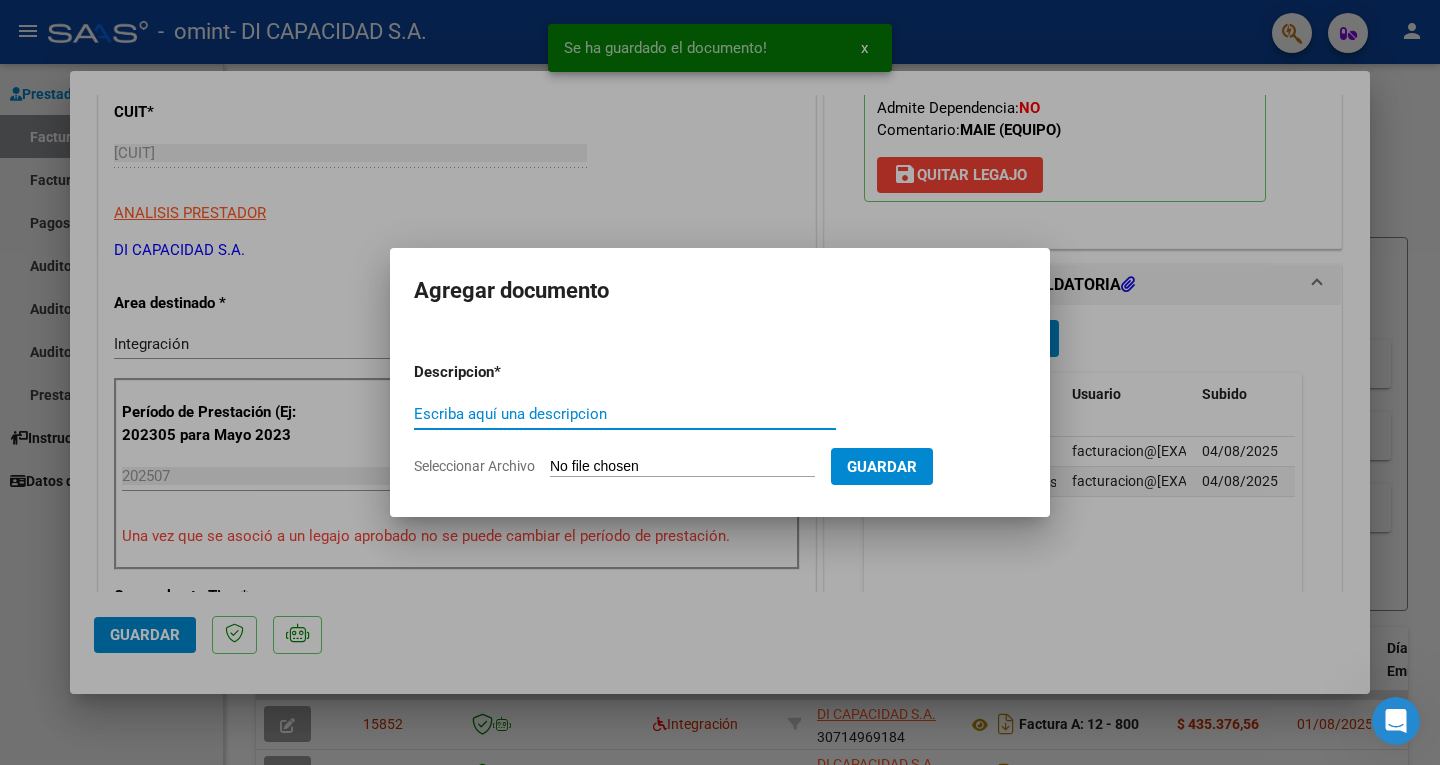 click on "Seleccionar Archivo" at bounding box center (682, 467) 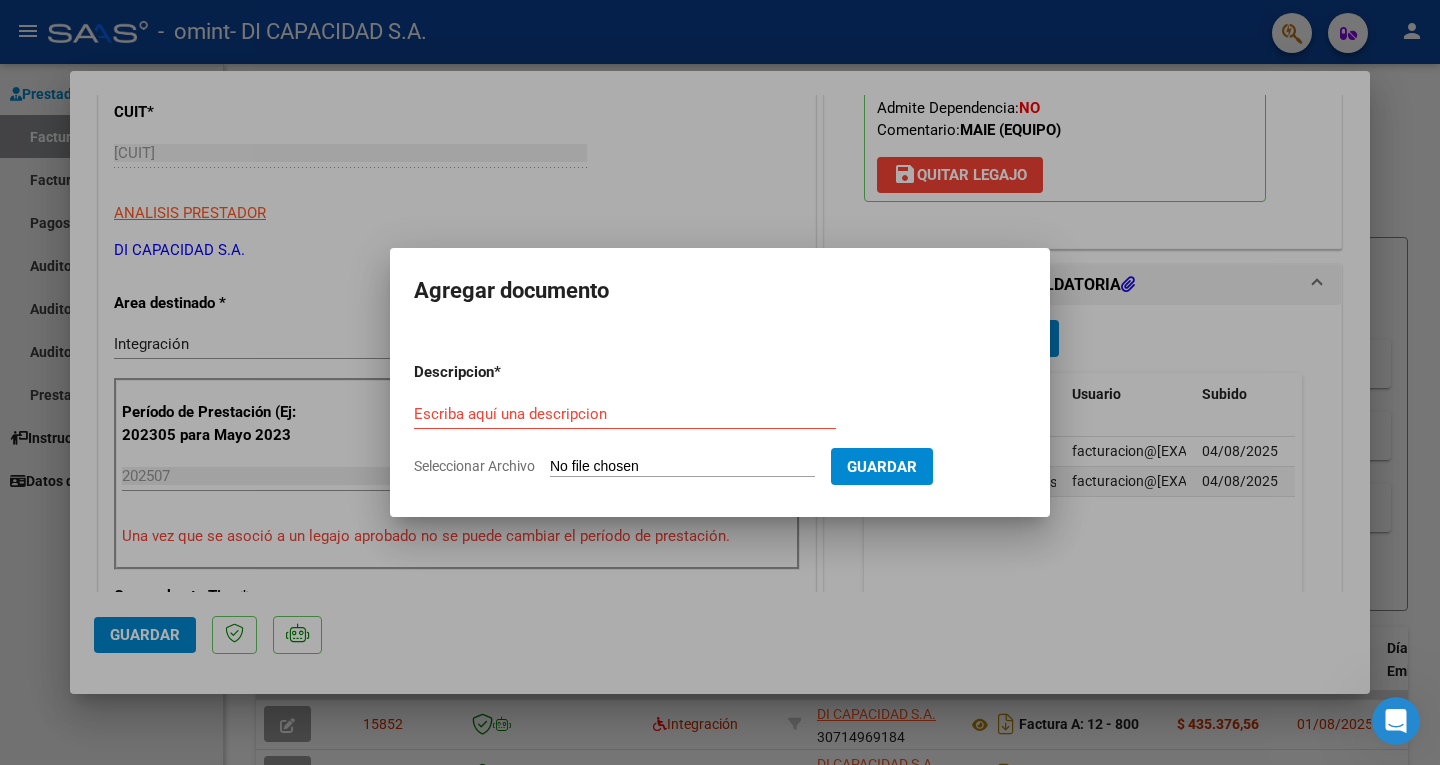 type on "C:\fakepath\005 - AUTORIZACION - 02 AL 12 - [YEAR].pdf" 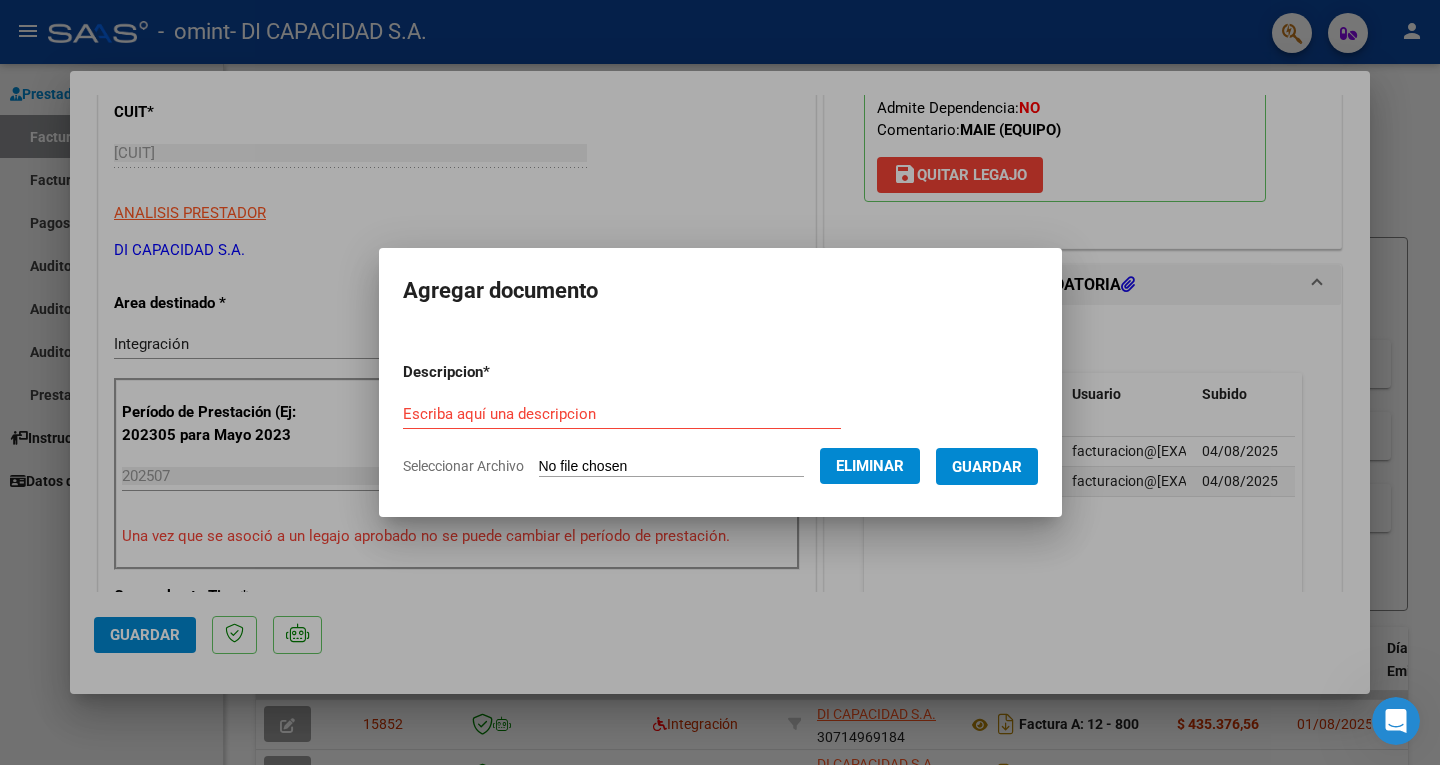 click on "Guardar" at bounding box center (987, 466) 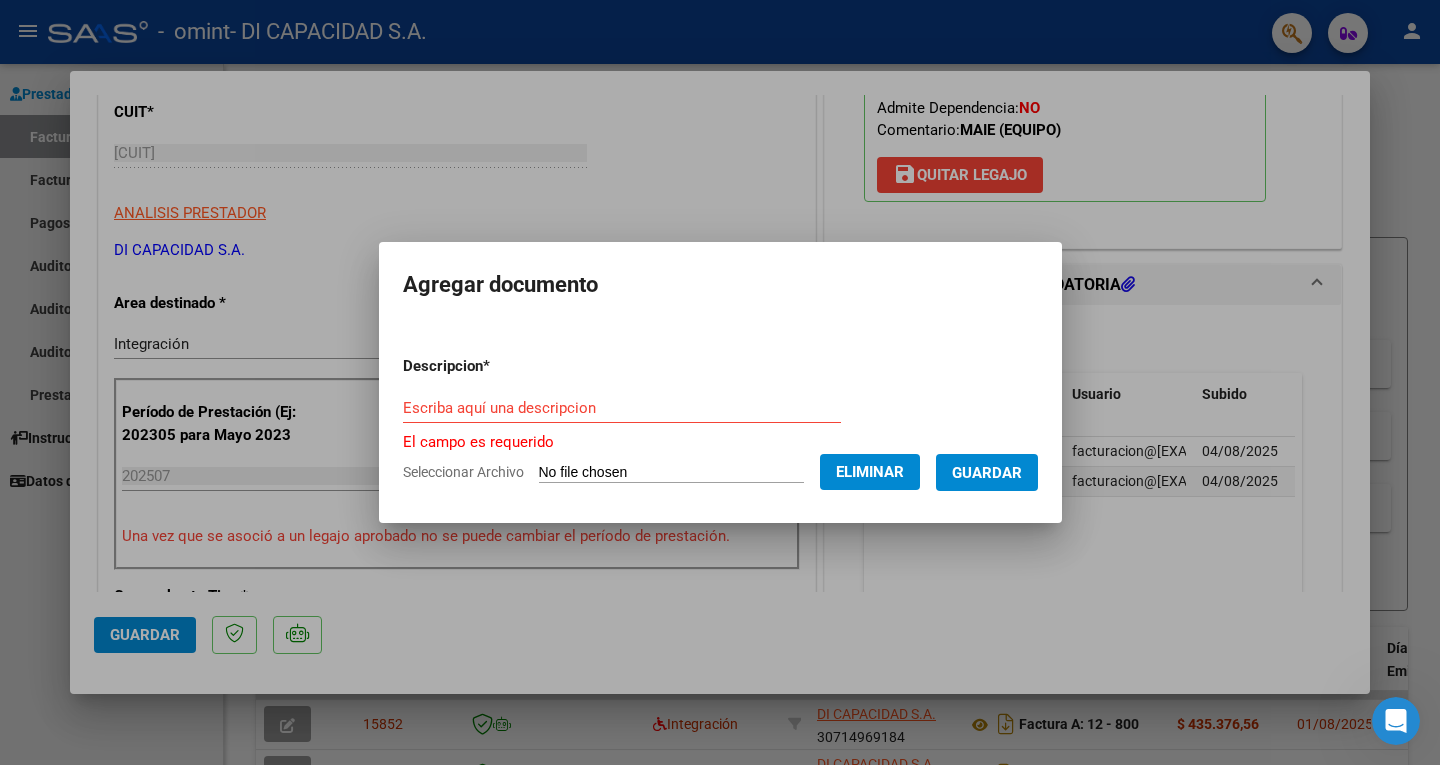 click on "Escriba aquí una descripcion" at bounding box center [622, 408] 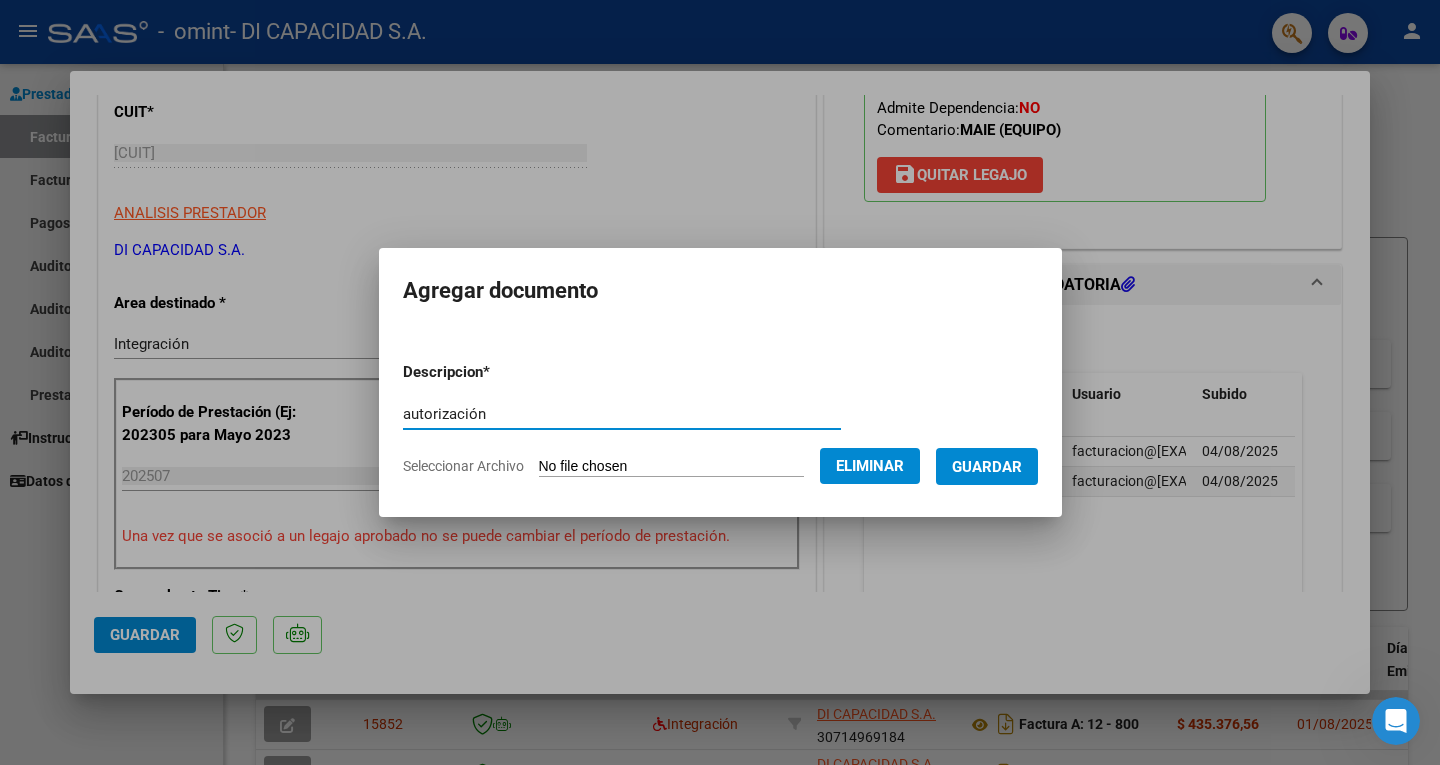 type on "autorización" 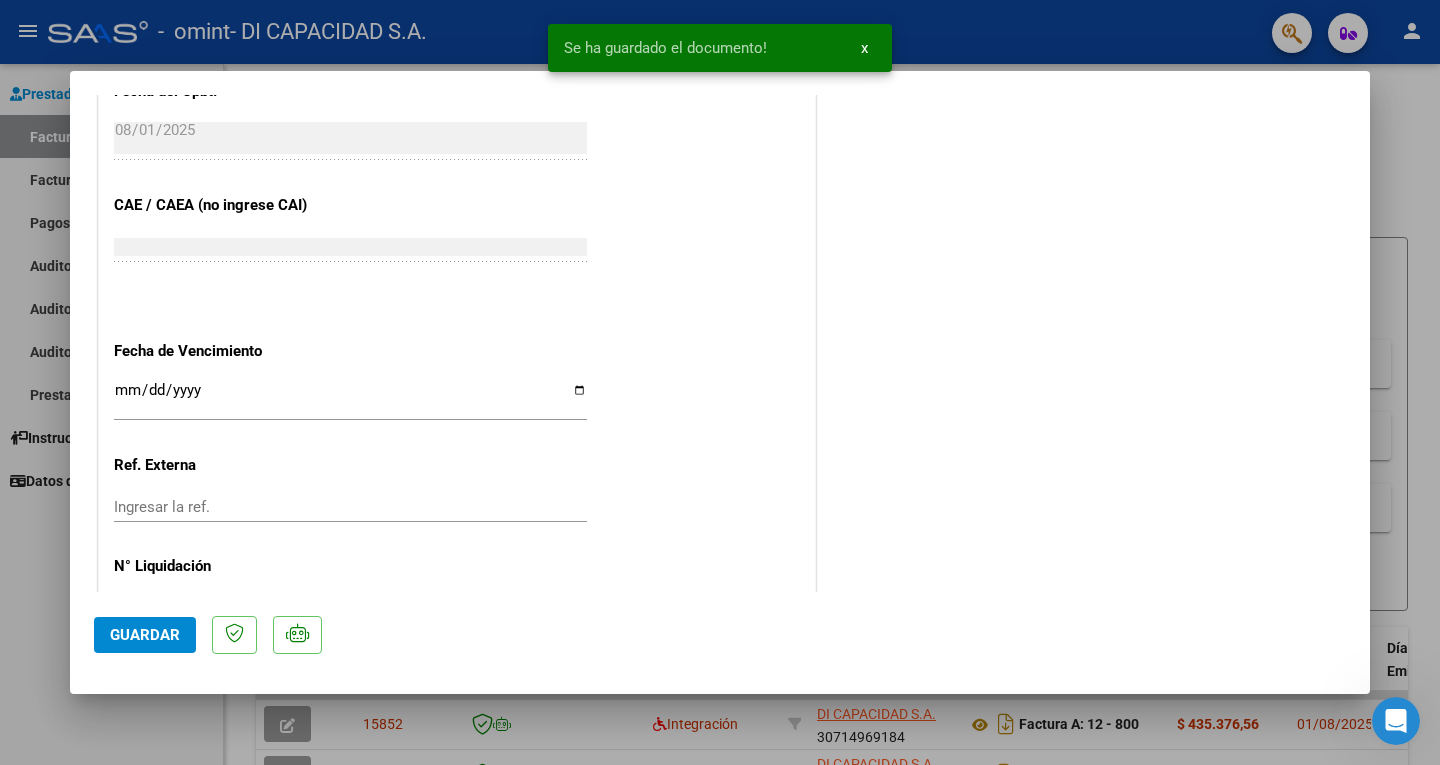 scroll, scrollTop: 1289, scrollLeft: 0, axis: vertical 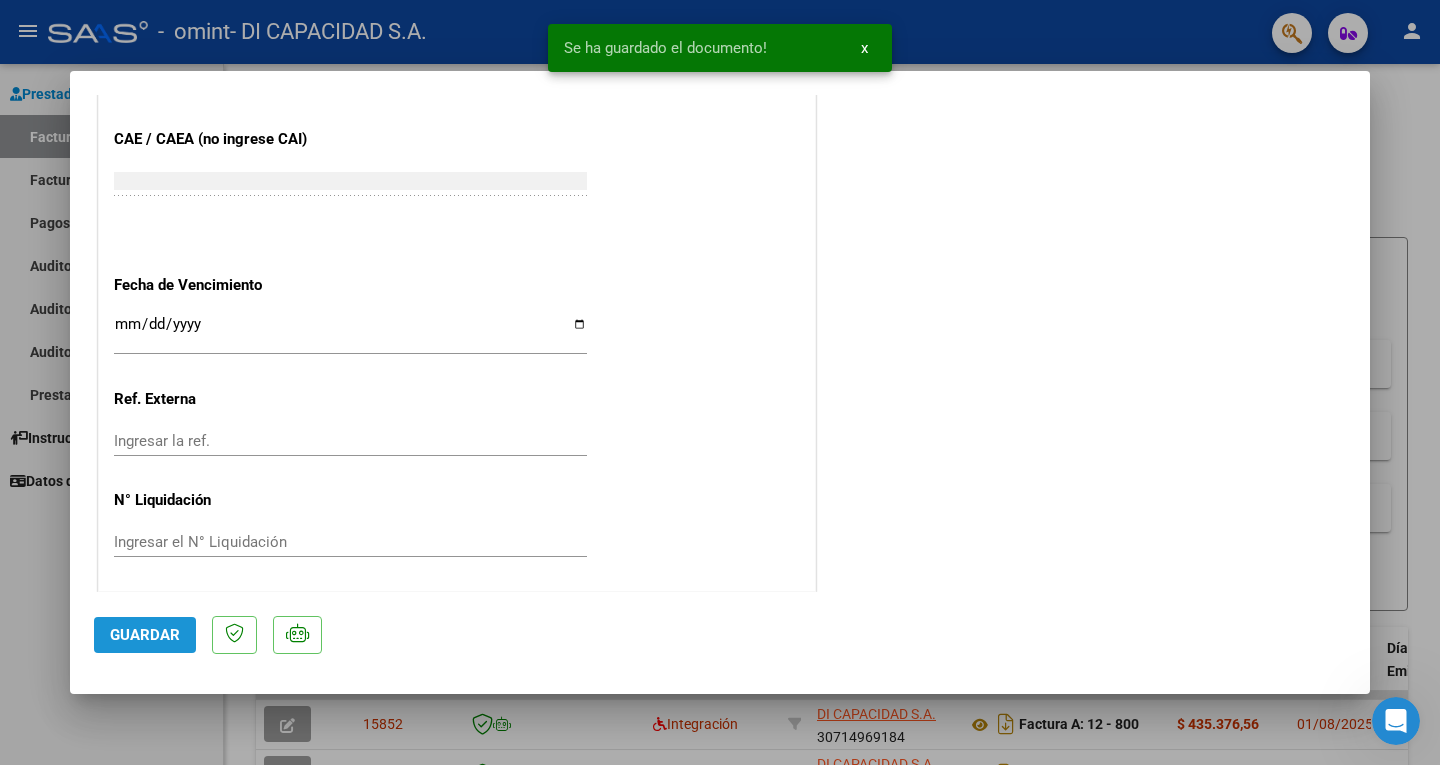 click on "Guardar" 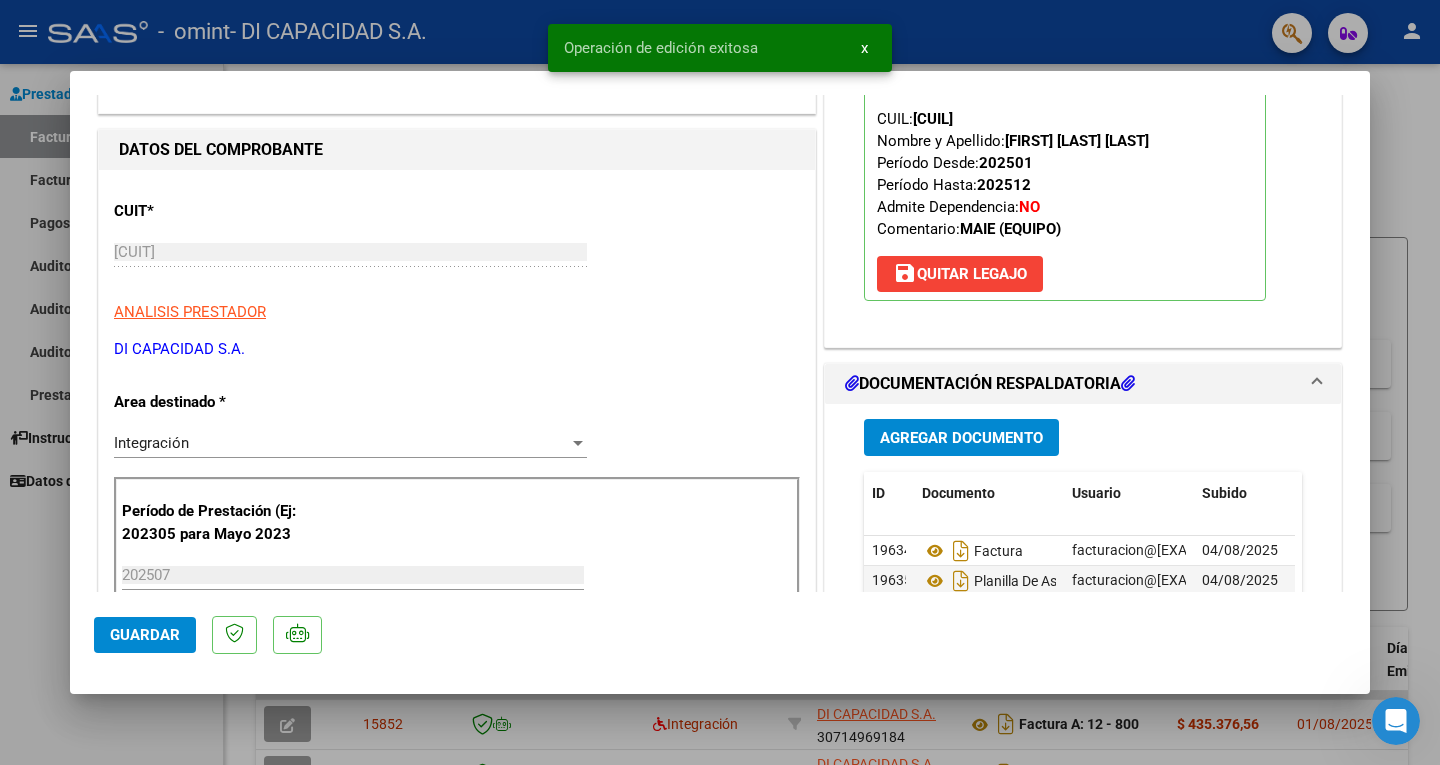 scroll, scrollTop: 0, scrollLeft: 0, axis: both 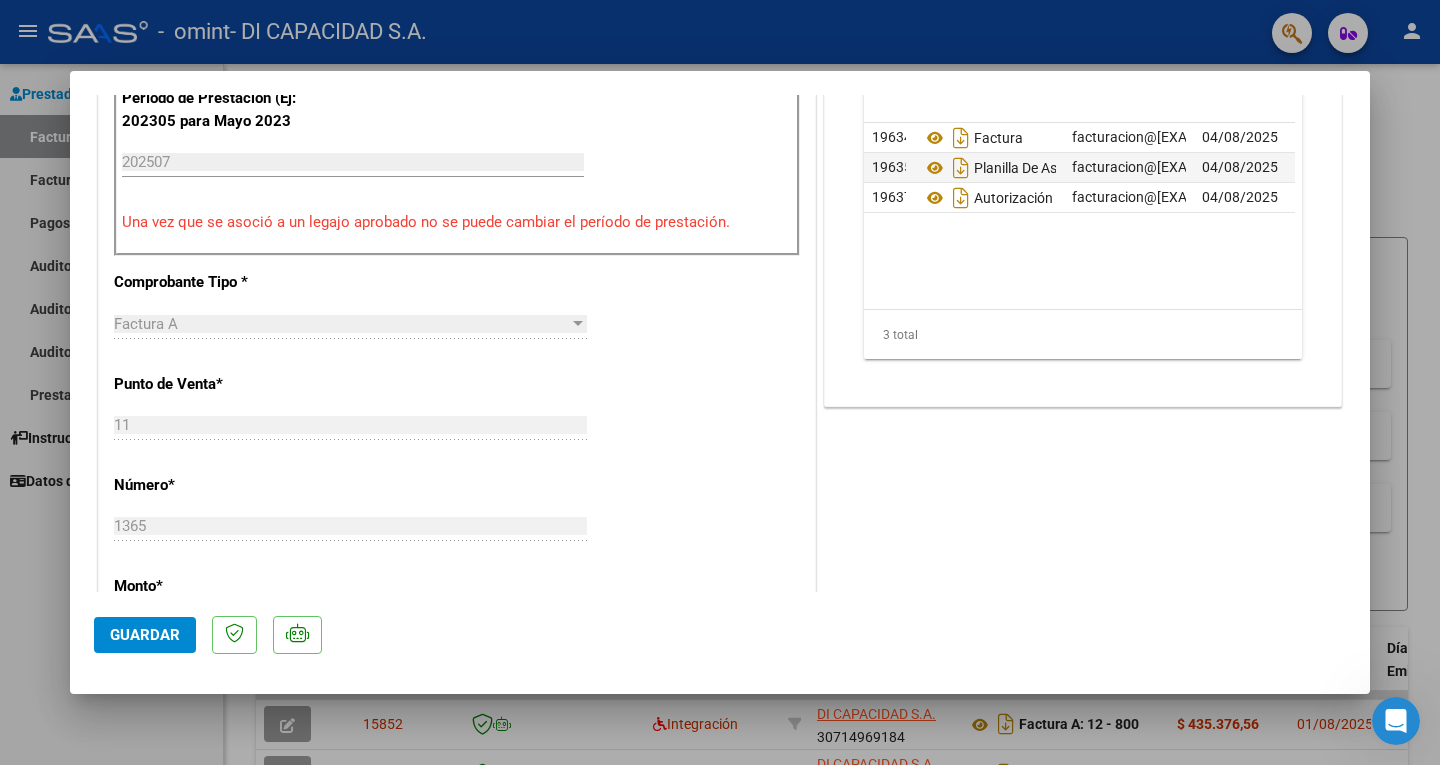 type 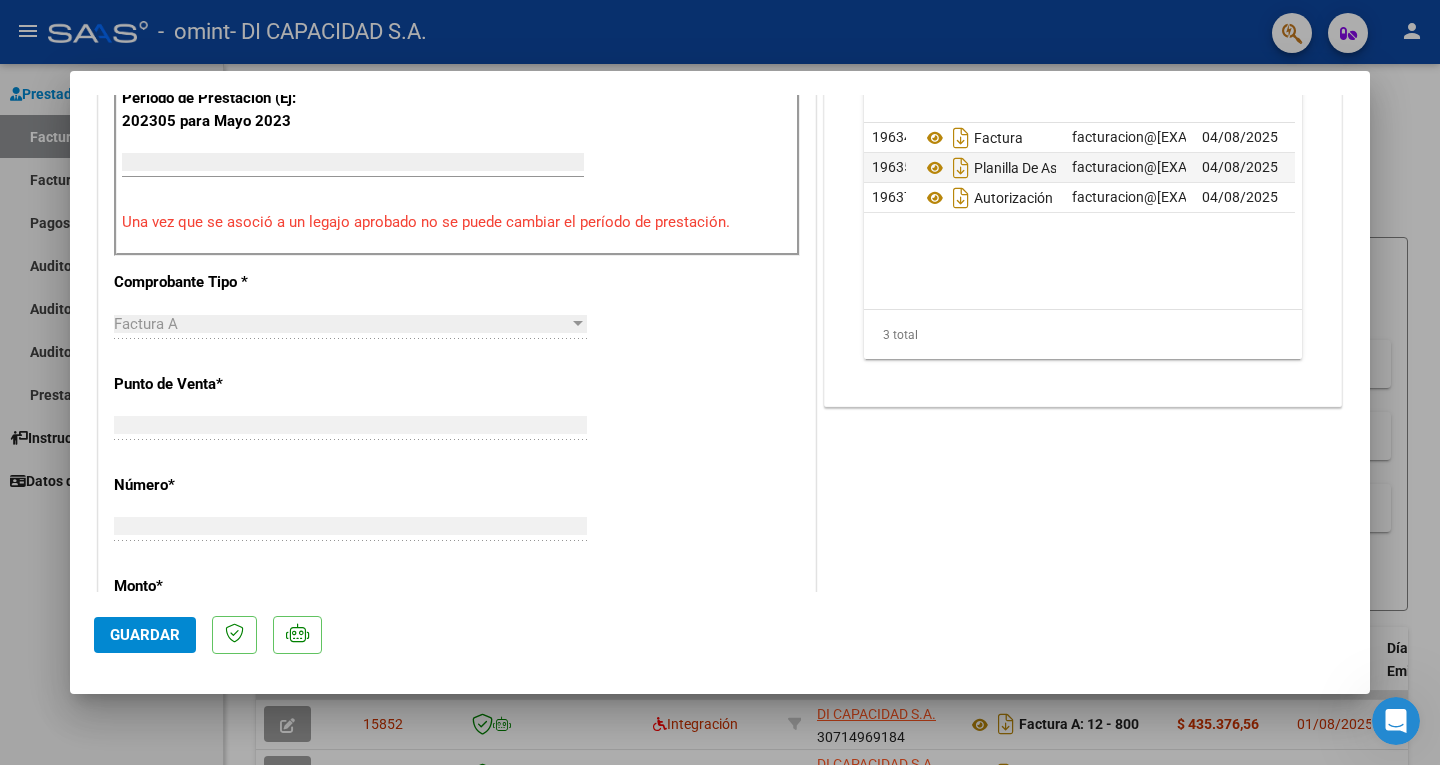 type on "$ 0,00" 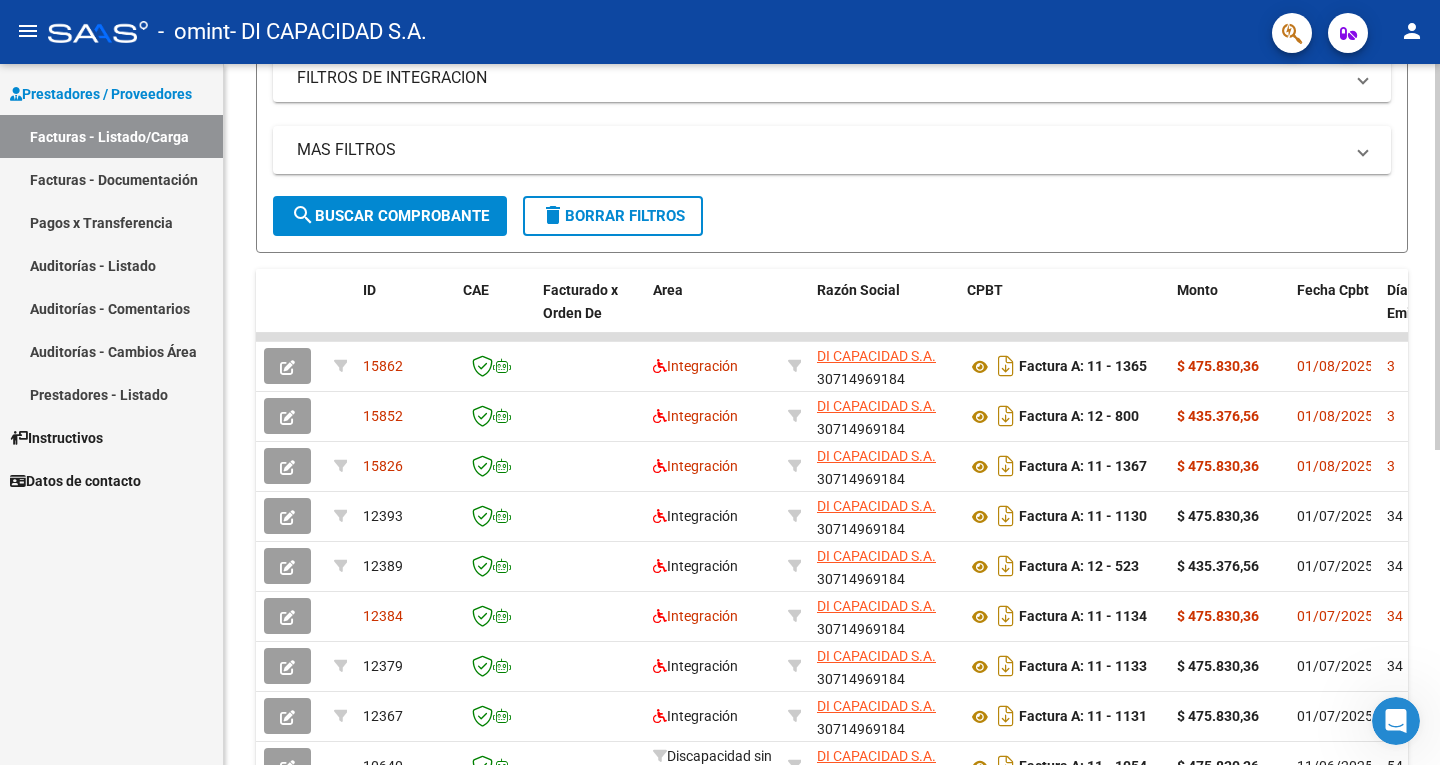 click 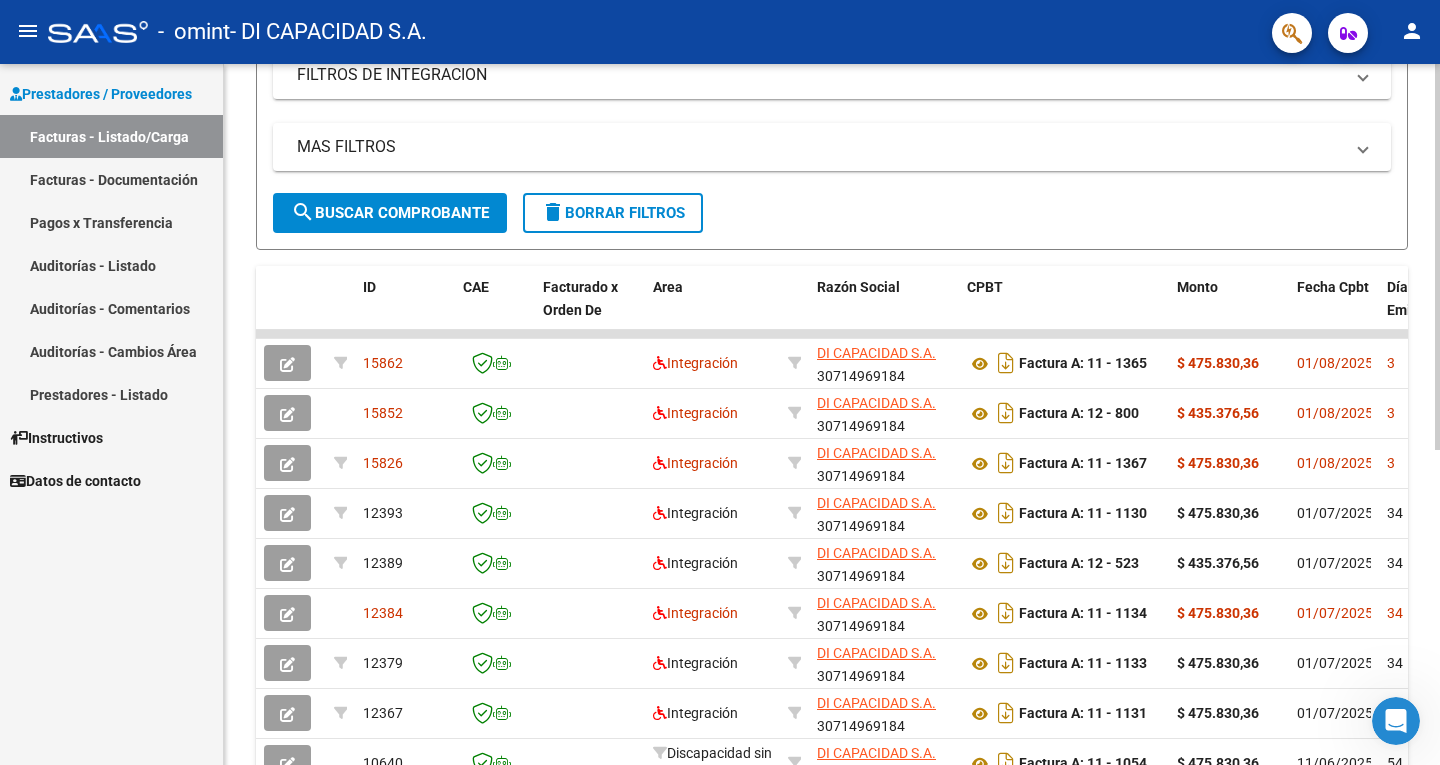 drag, startPoint x: 616, startPoint y: 410, endPoint x: 1416, endPoint y: 393, distance: 800.1806 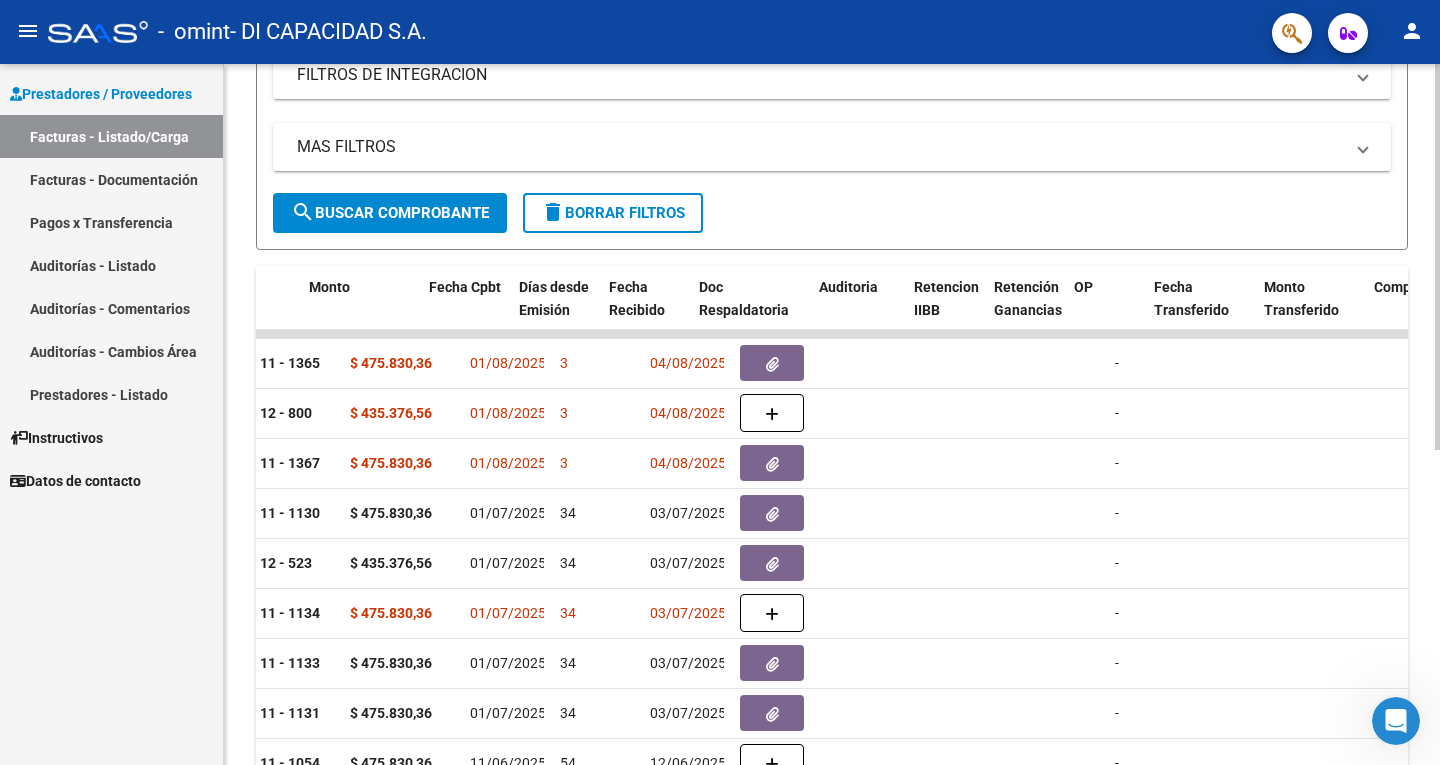 drag, startPoint x: 1377, startPoint y: 417, endPoint x: 1437, endPoint y: 420, distance: 60.074955 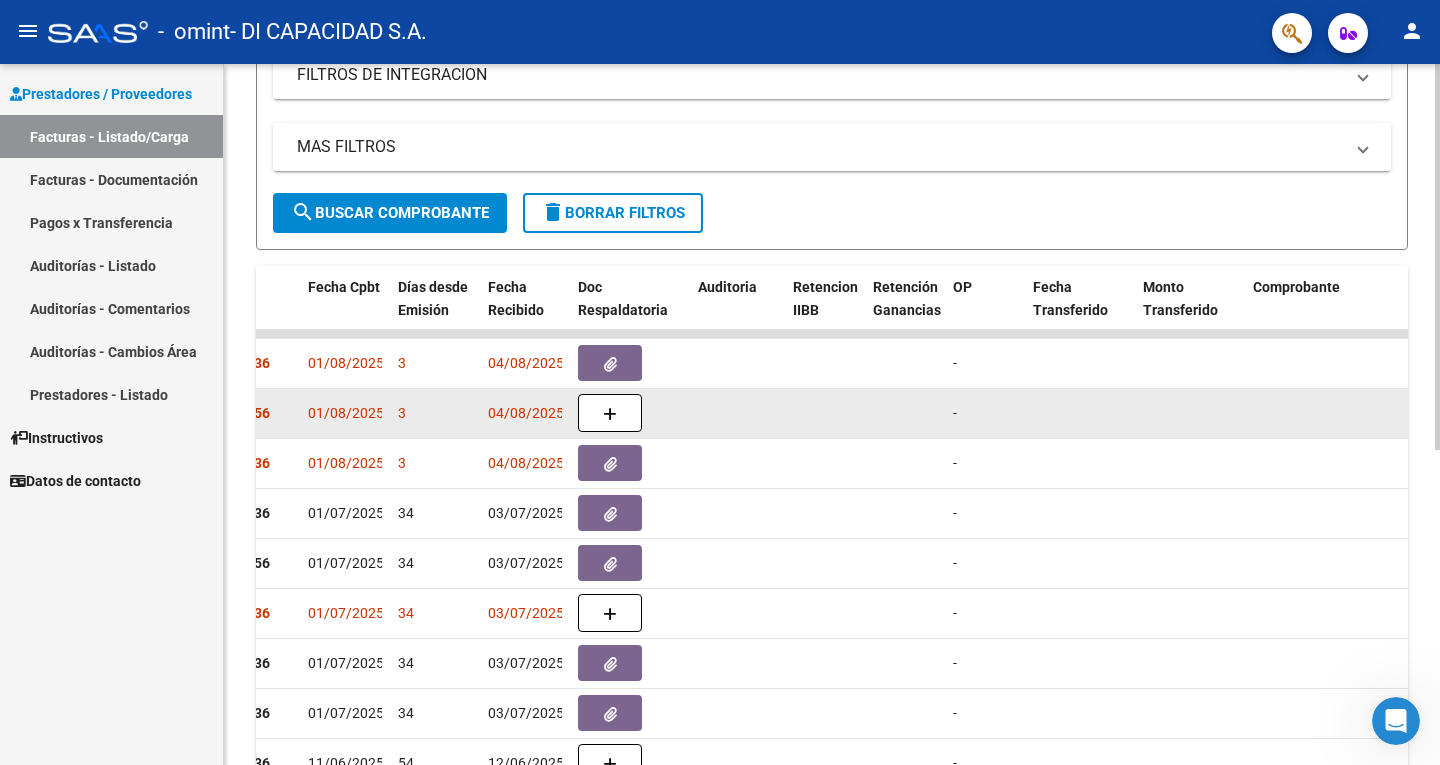 click 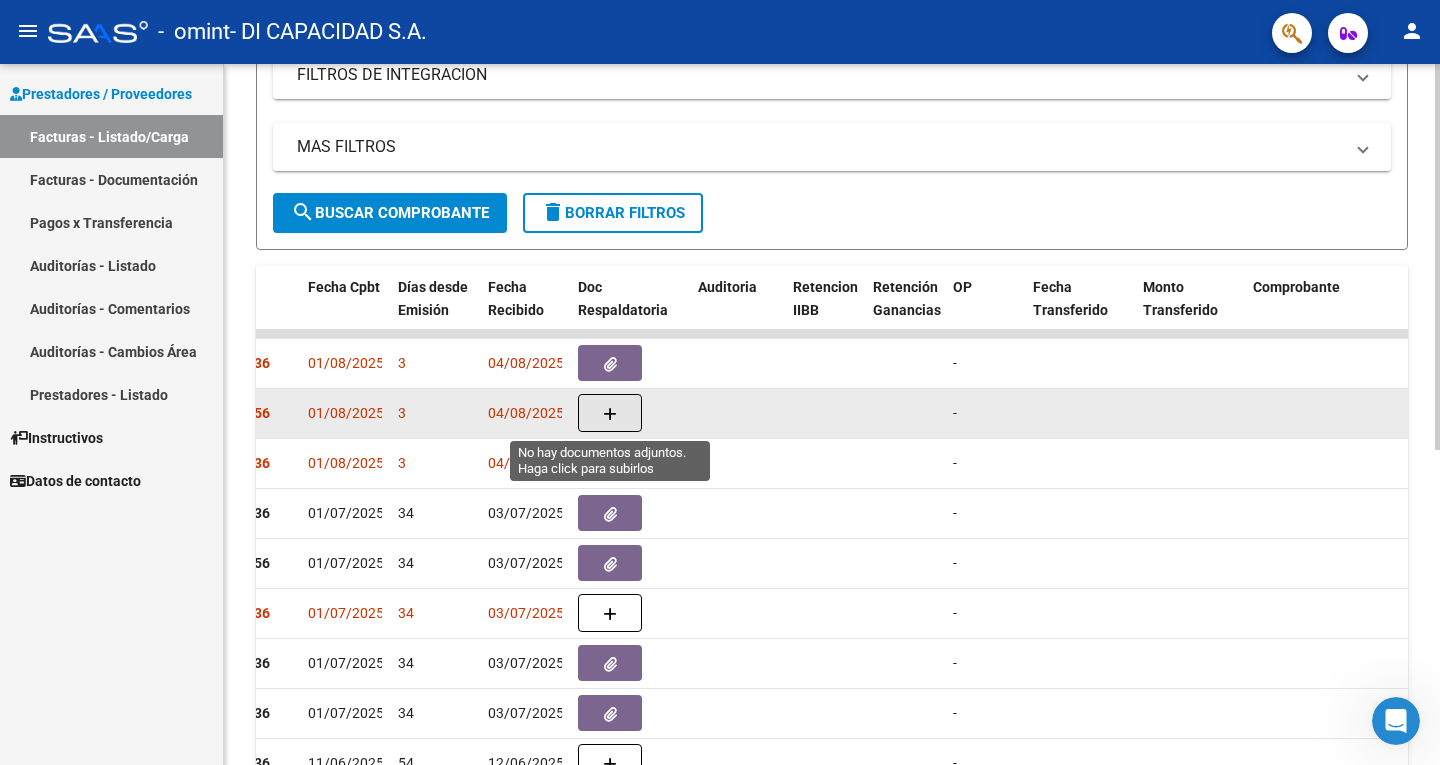 click 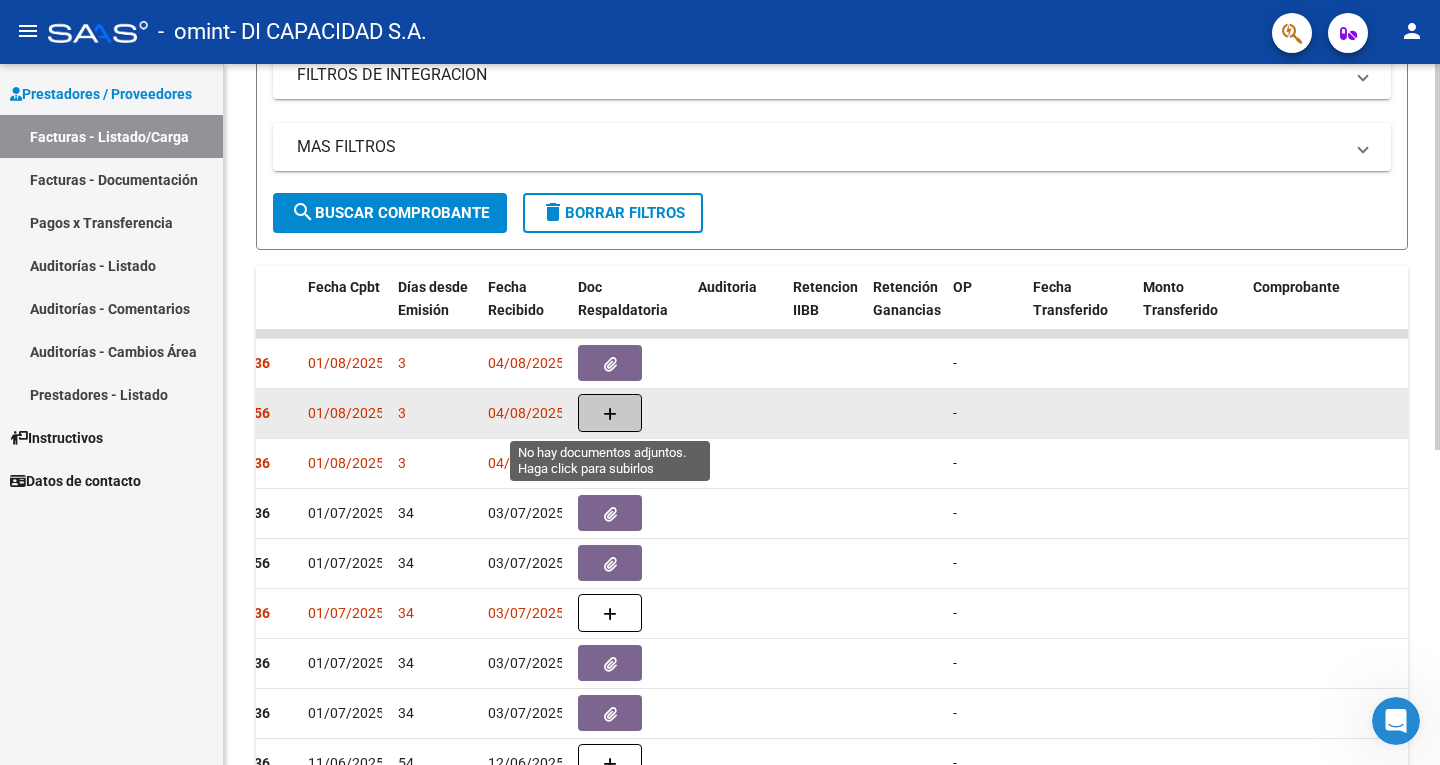 click 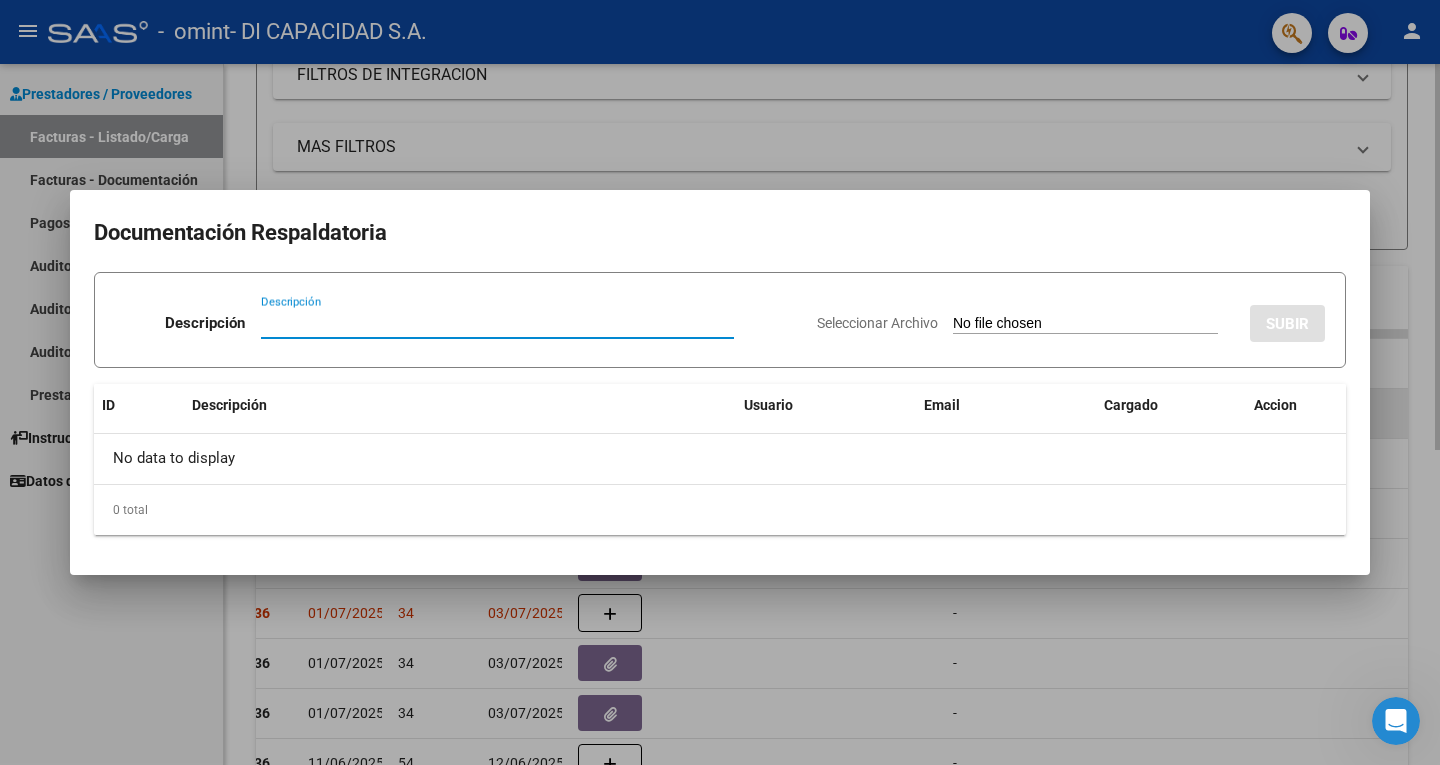 type 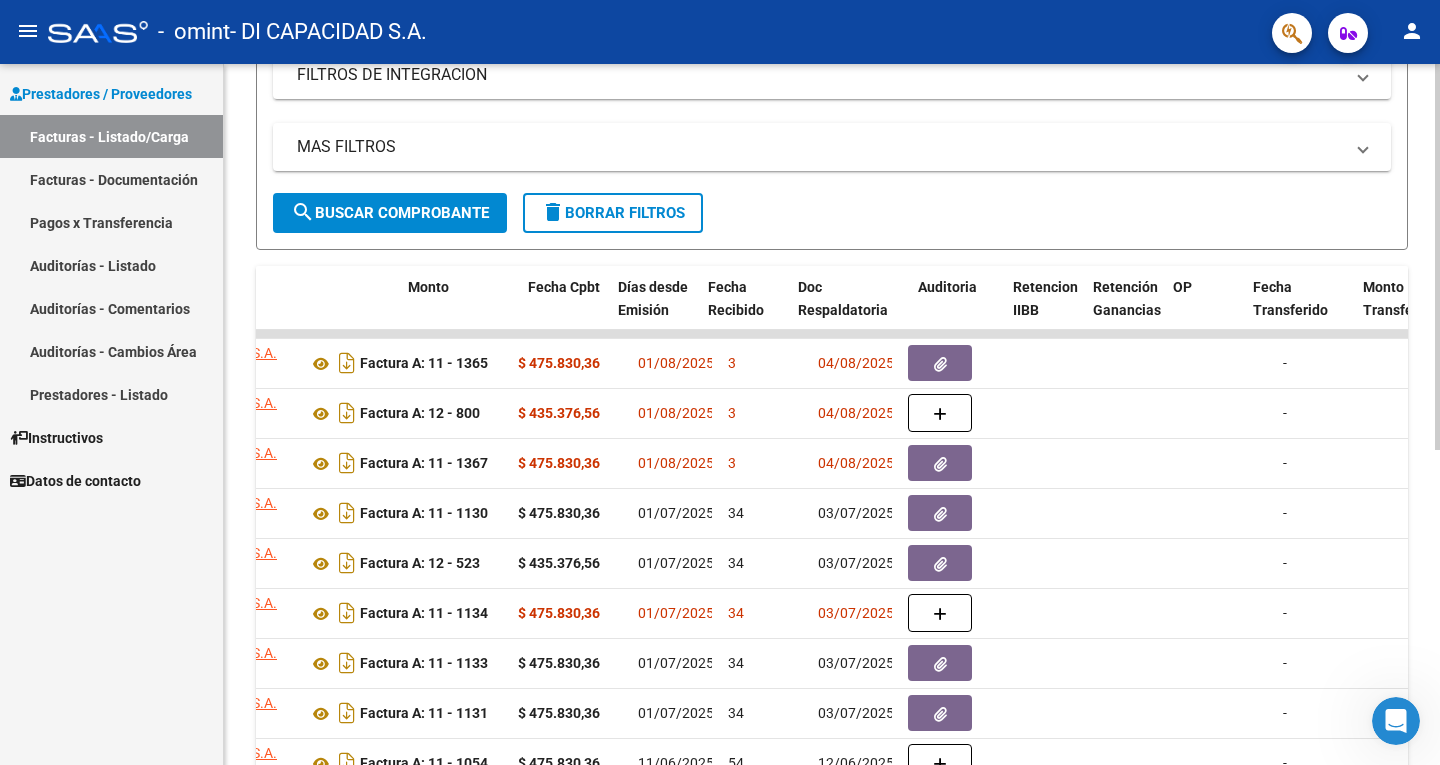 drag, startPoint x: 527, startPoint y: 412, endPoint x: 242, endPoint y: 420, distance: 285.11224 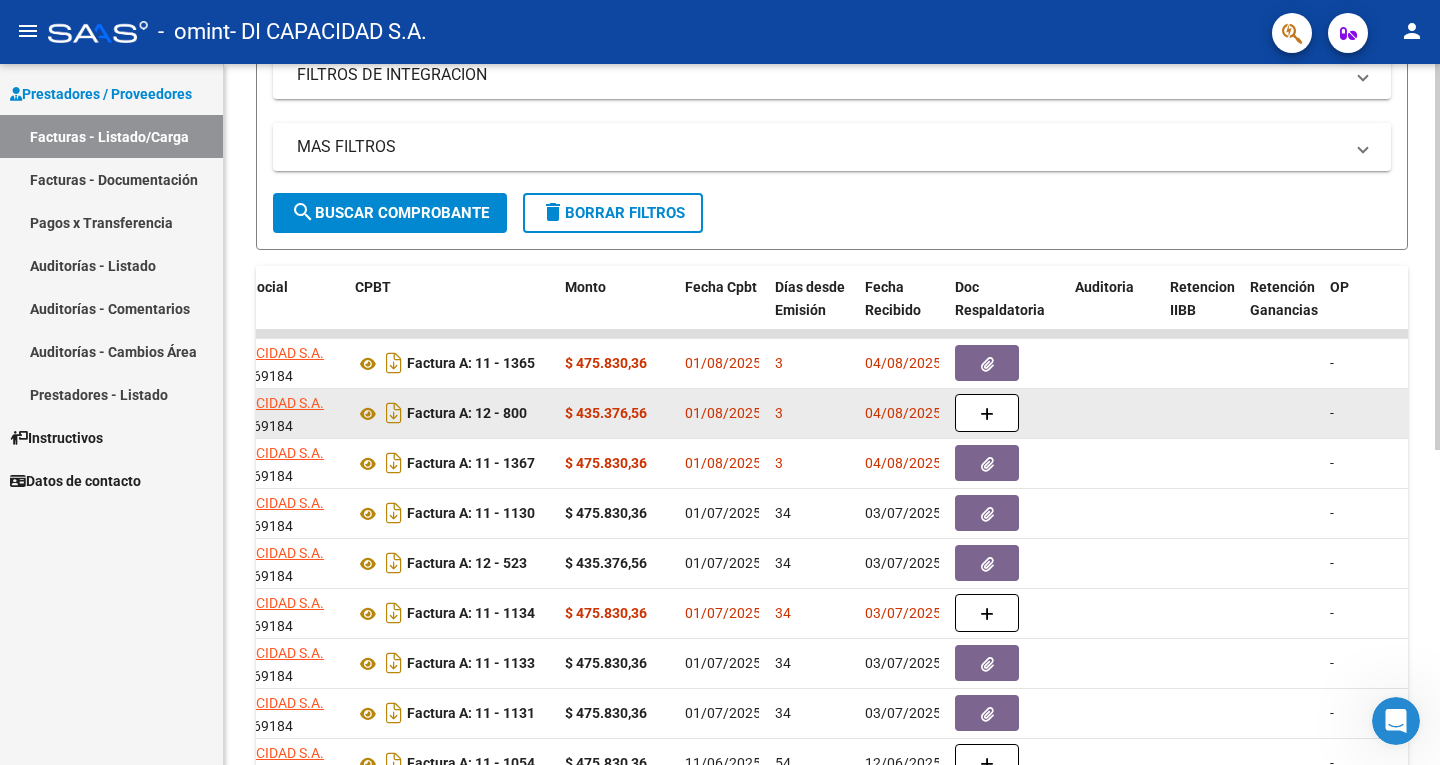 click on "3" 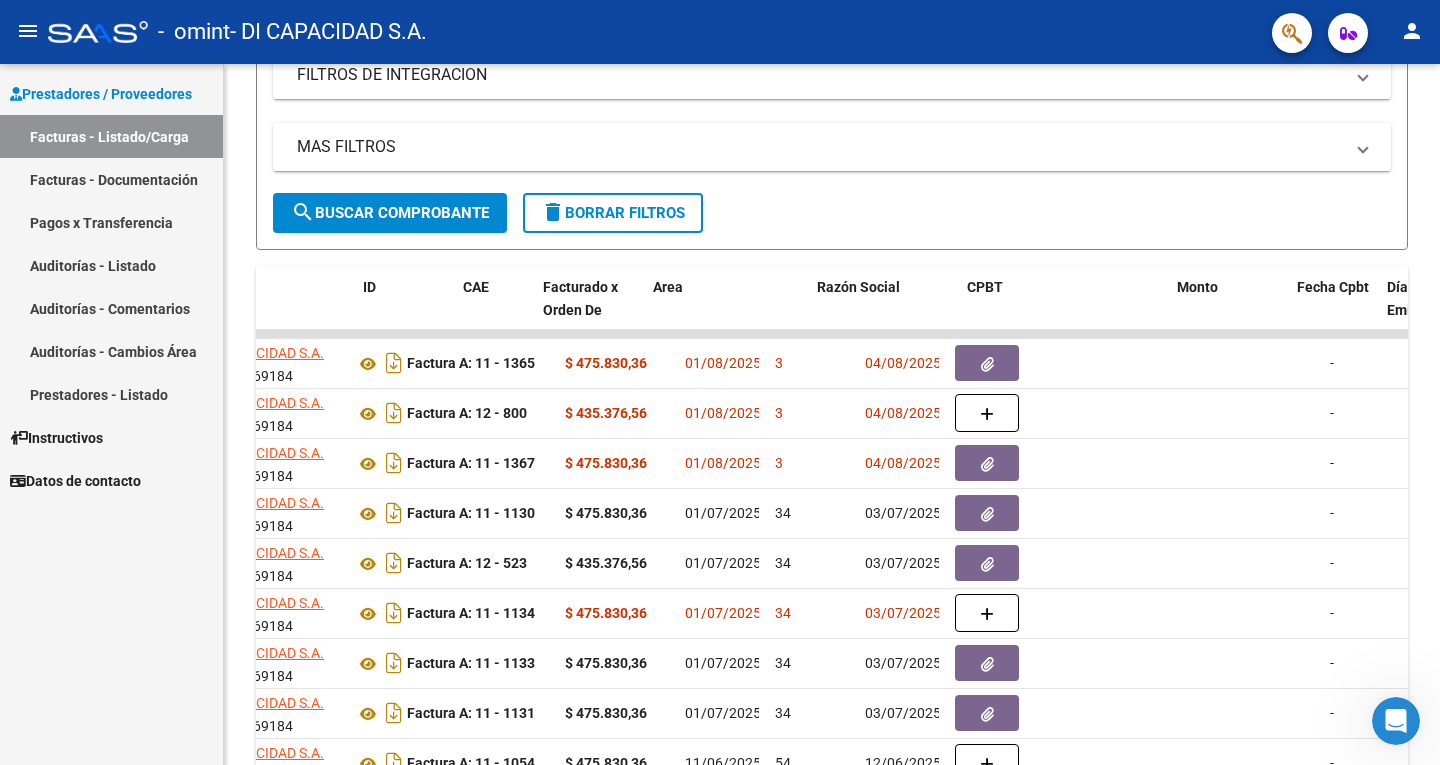 scroll, scrollTop: 0, scrollLeft: 0, axis: both 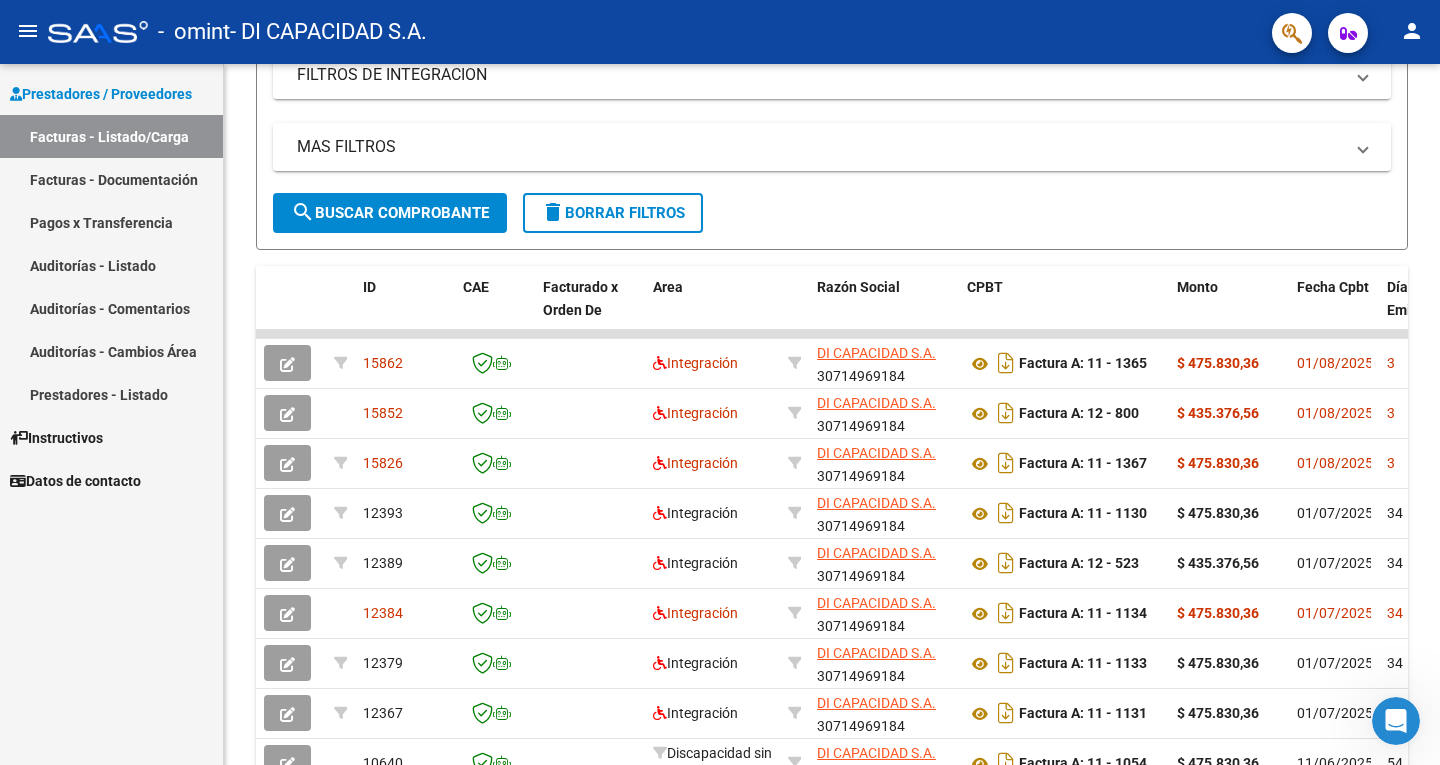 drag, startPoint x: 309, startPoint y: 419, endPoint x: 152, endPoint y: 405, distance: 157.62297 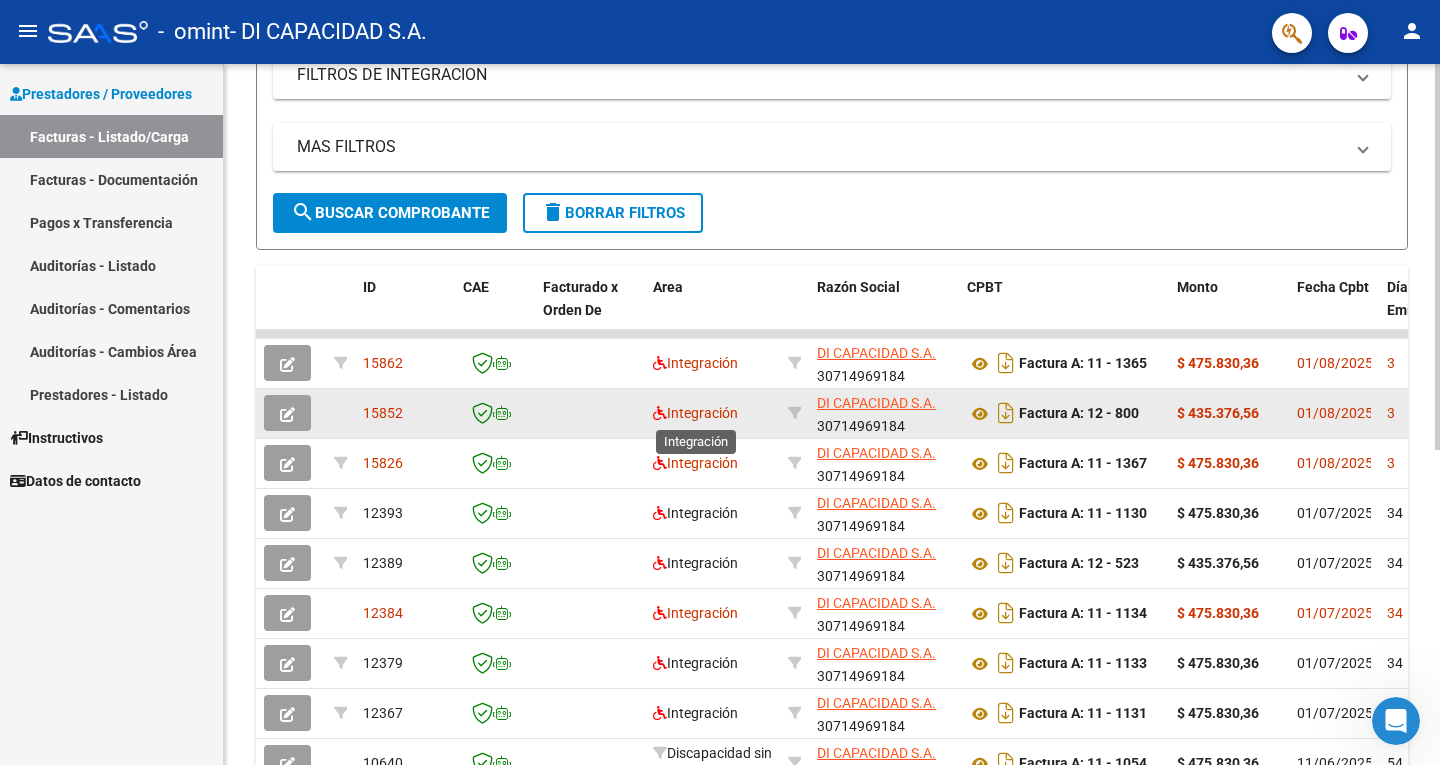 click on "Integración" 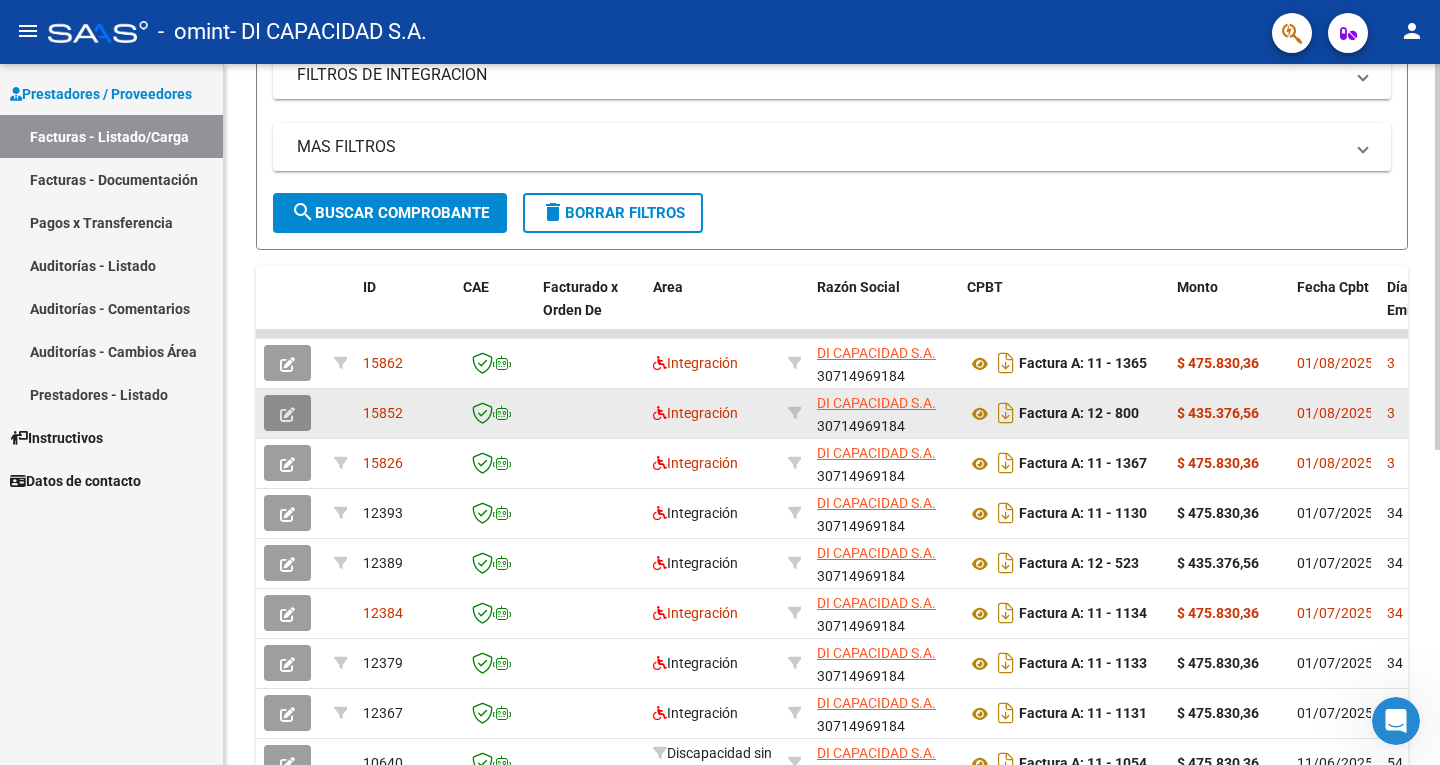 click 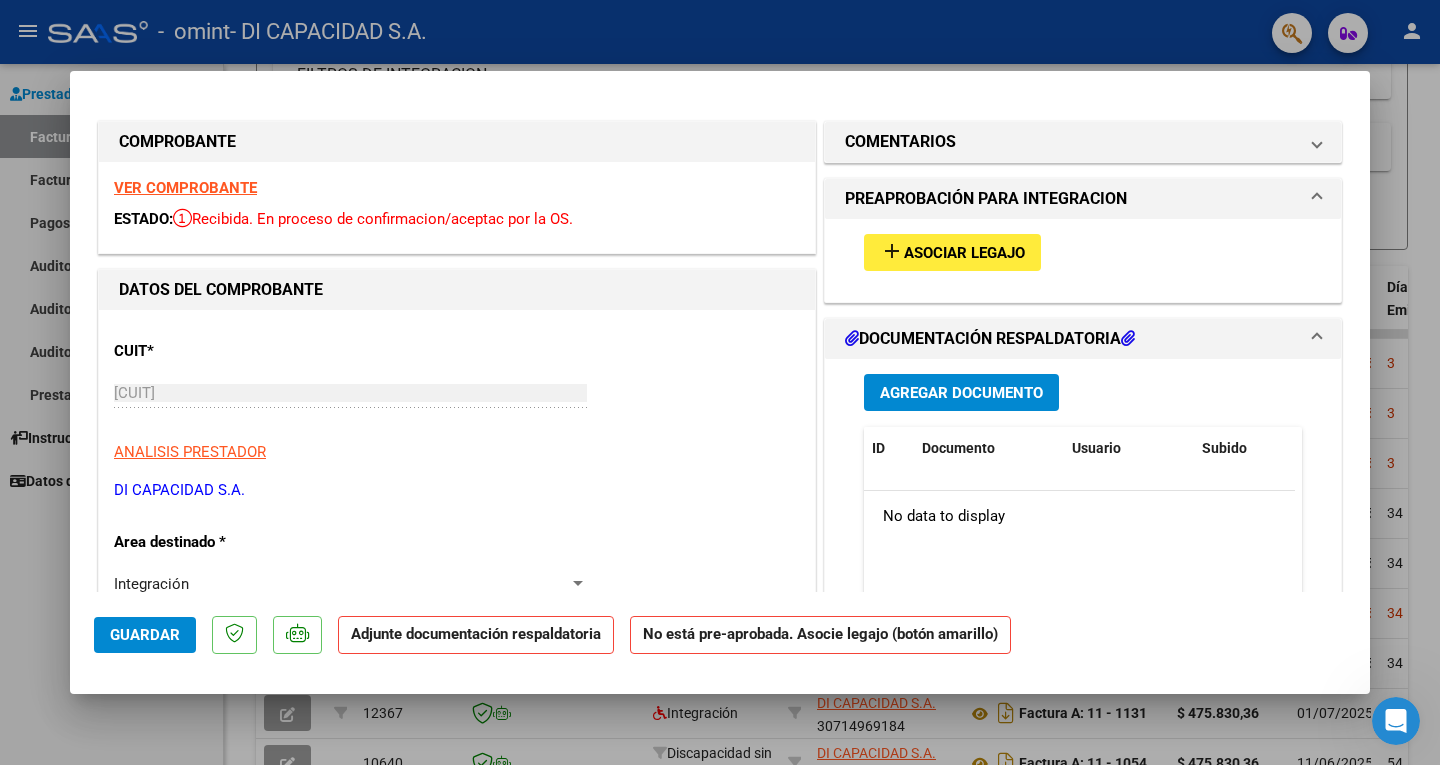 click on "Asociar Legajo" at bounding box center (964, 253) 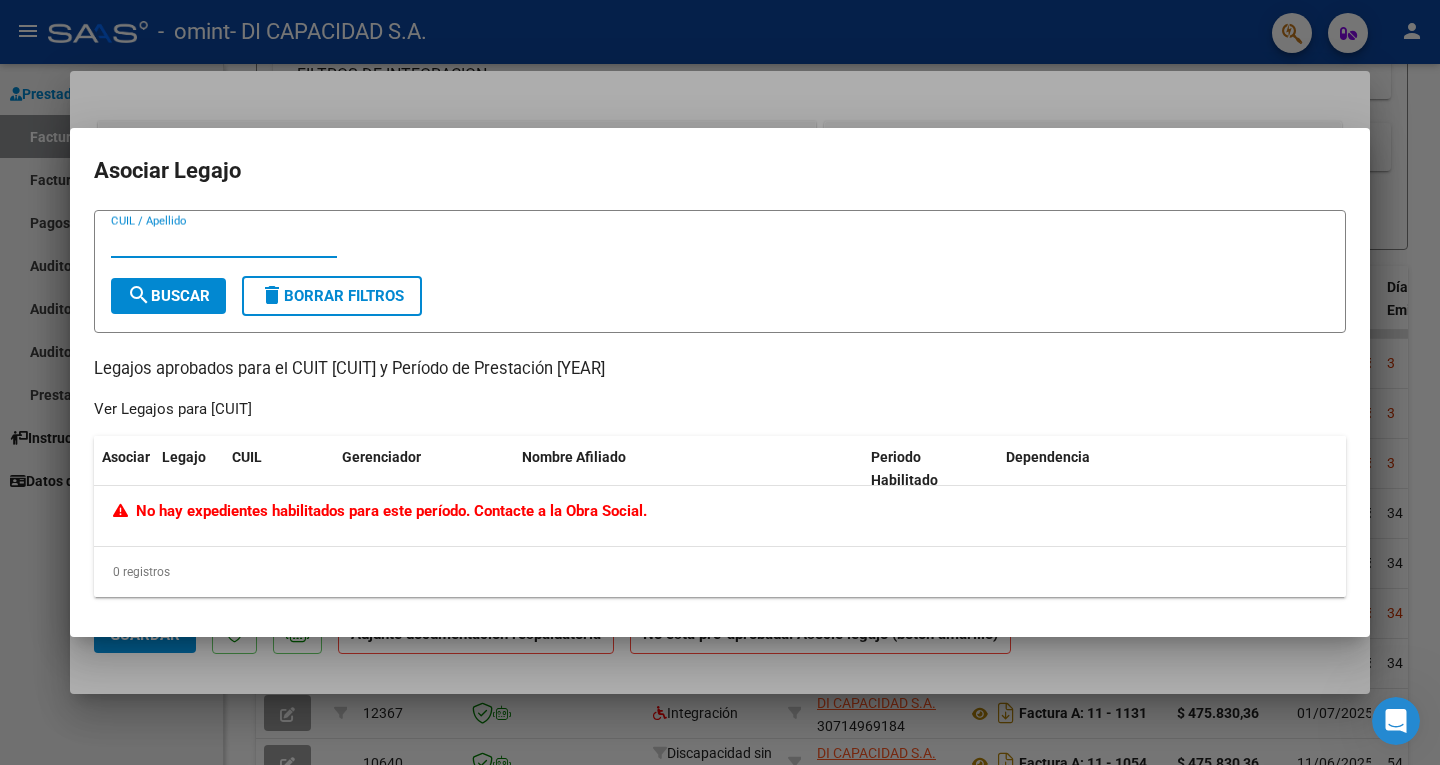 type 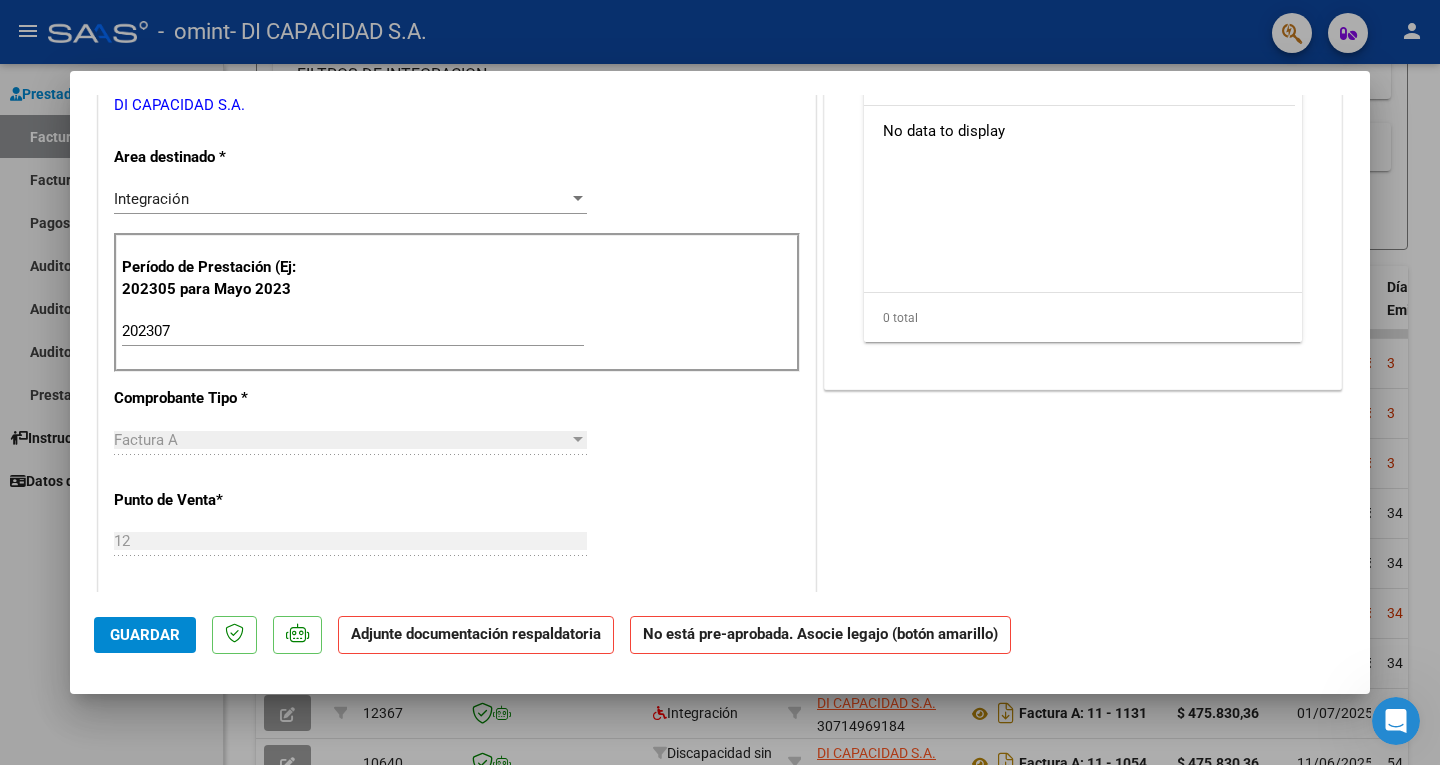 scroll, scrollTop: 399, scrollLeft: 0, axis: vertical 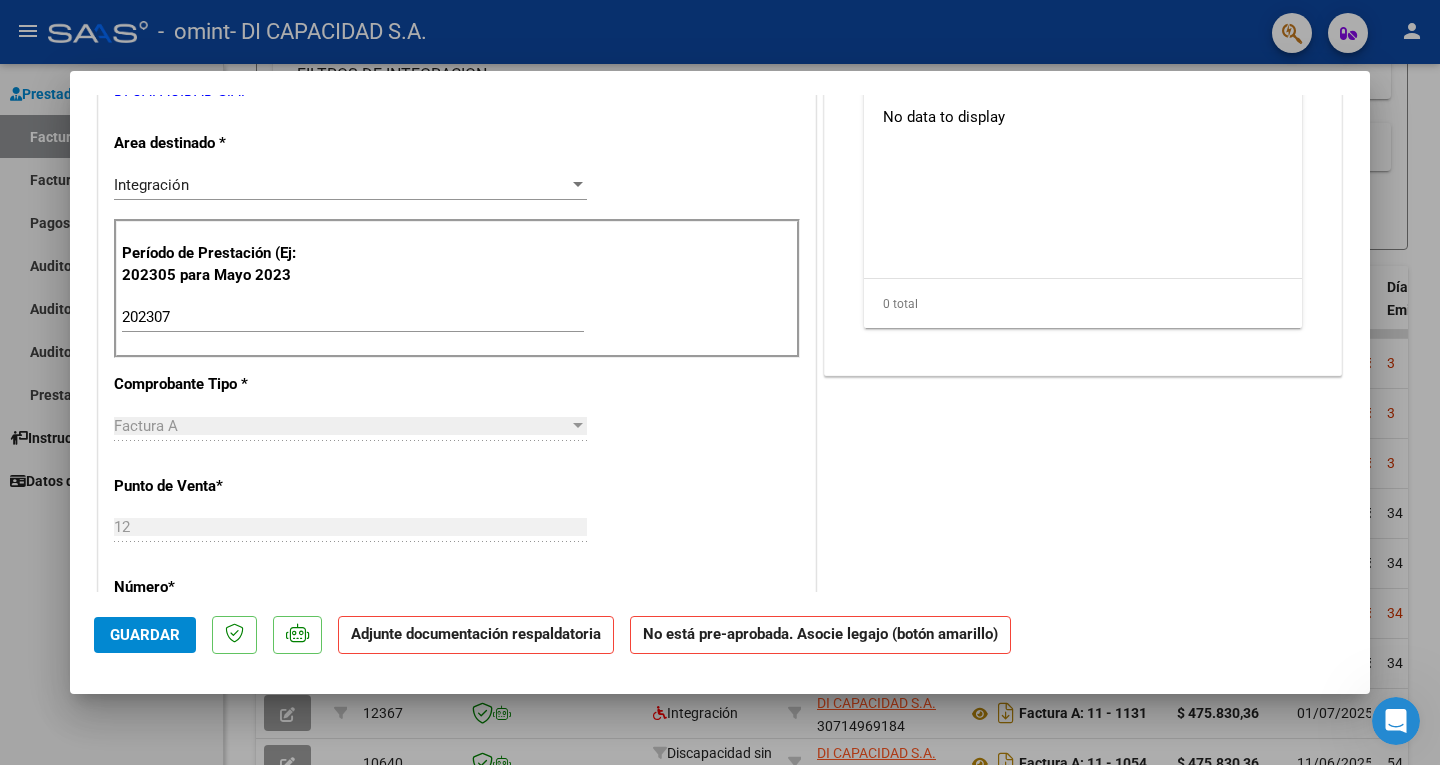click on "202307" at bounding box center (353, 317) 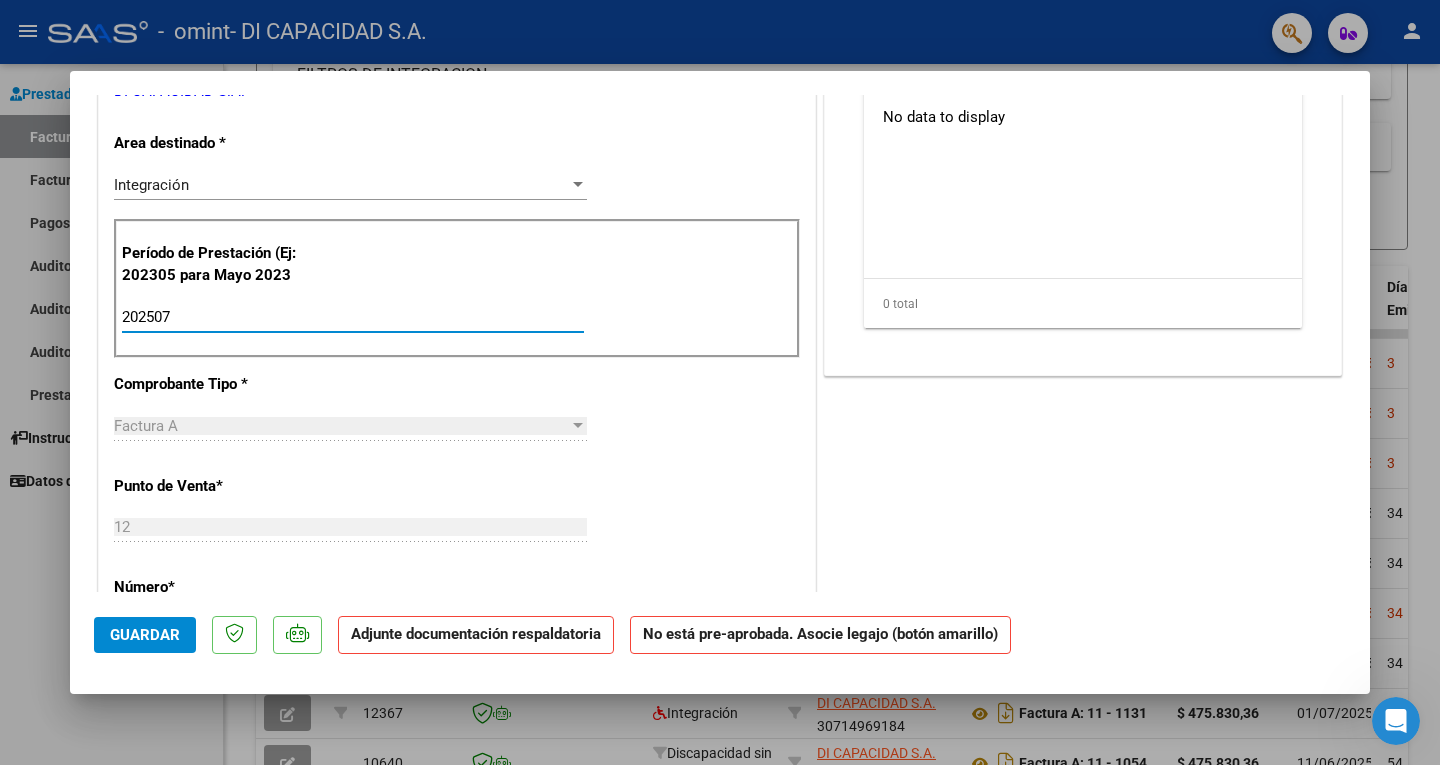 type on "202507" 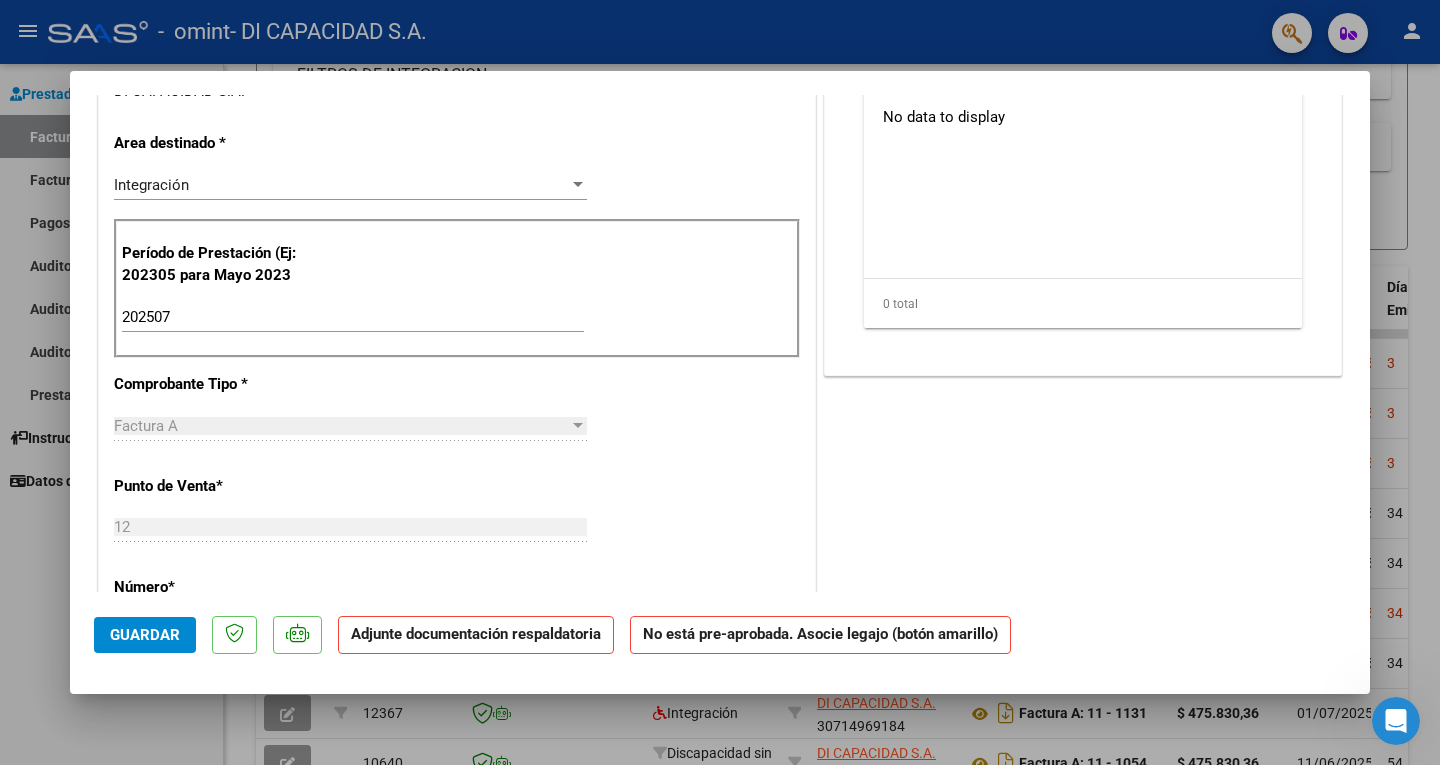 click on "COMENTARIOS Comentarios del Prestador / Gerenciador:  PREAPROBACIÓN PARA INTEGRACION add Asociar Legajo  DOCUMENTACIÓN RESPALDATORIA  Agregar Documento ID Documento Usuario Subido Acción No data to display  0 total   1" at bounding box center [1083, 539] 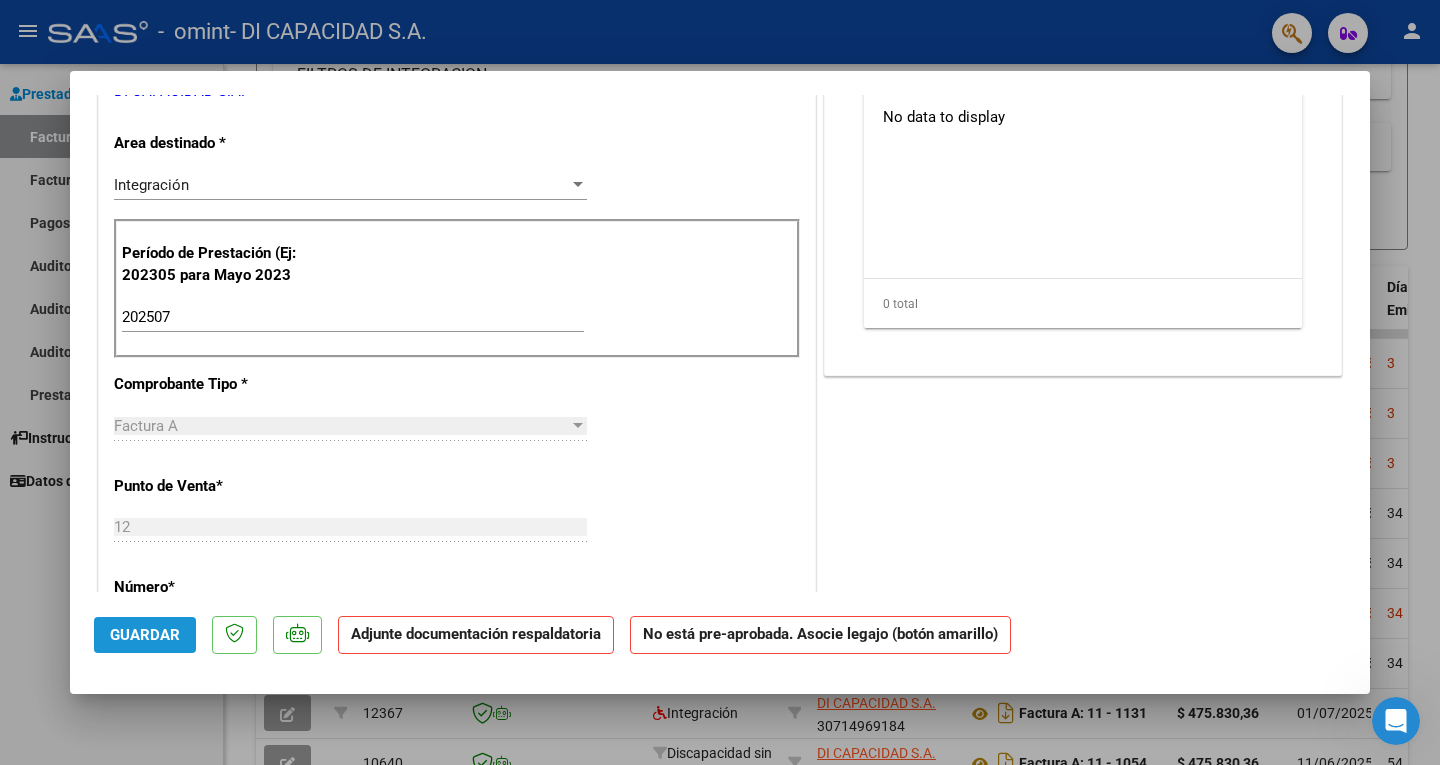 click on "Guardar" 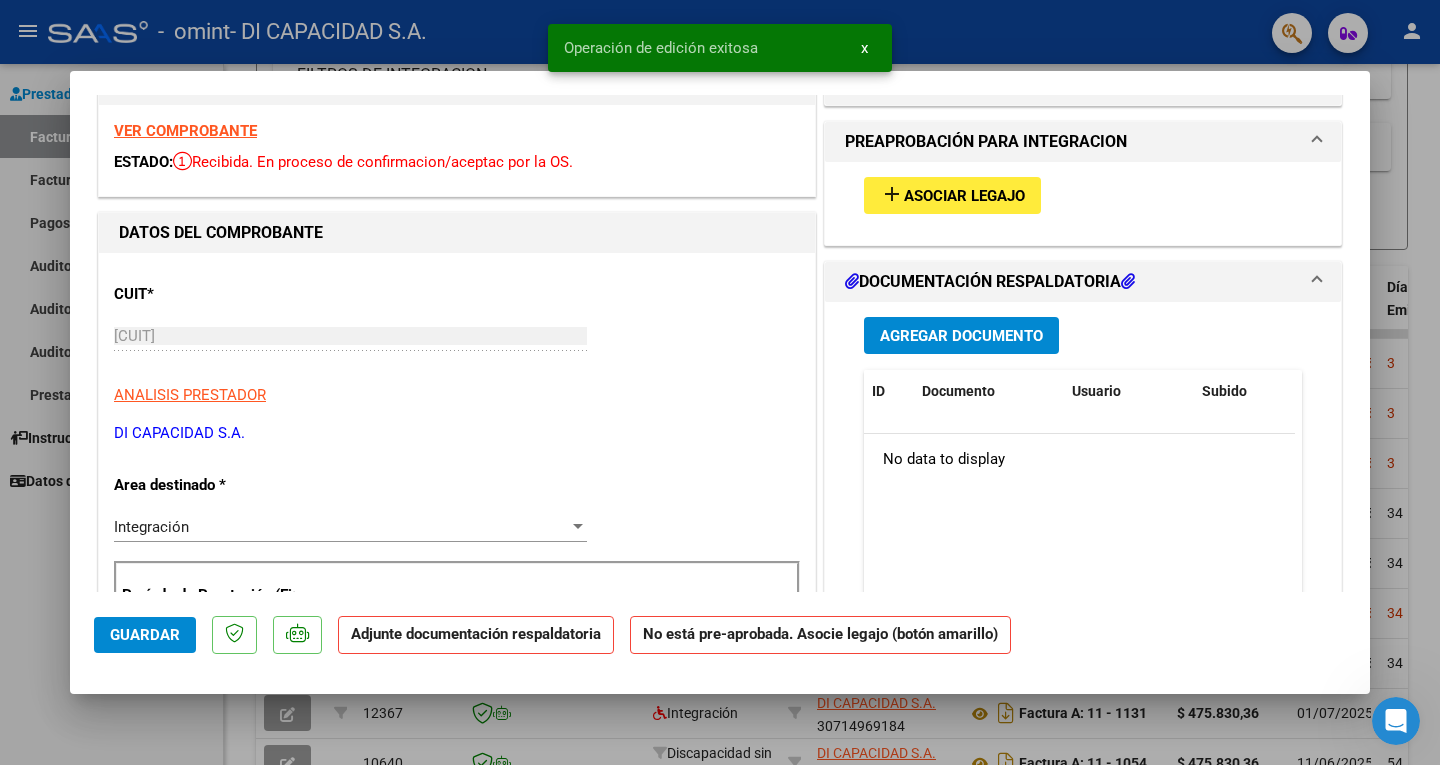 scroll, scrollTop: 21, scrollLeft: 0, axis: vertical 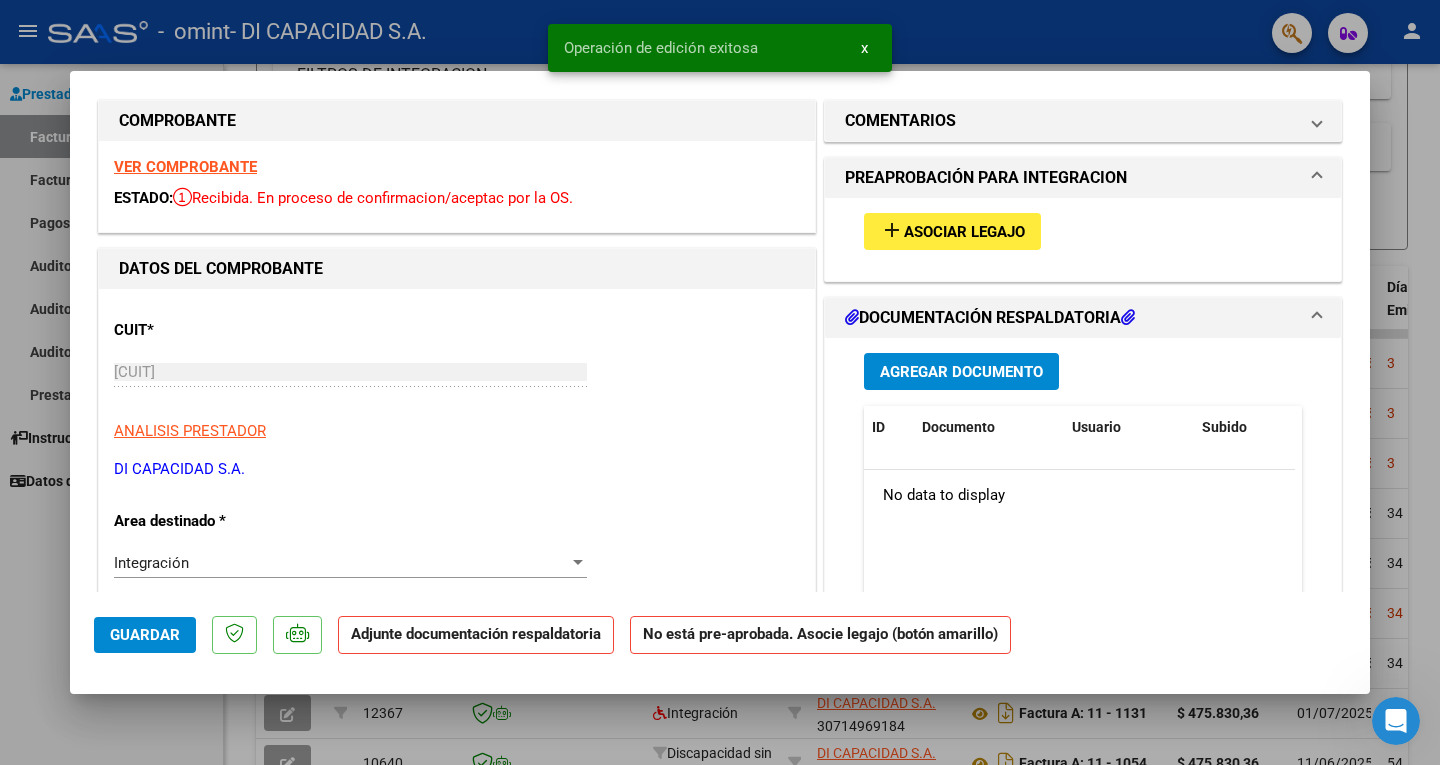 click on "Asociar Legajo" at bounding box center [964, 232] 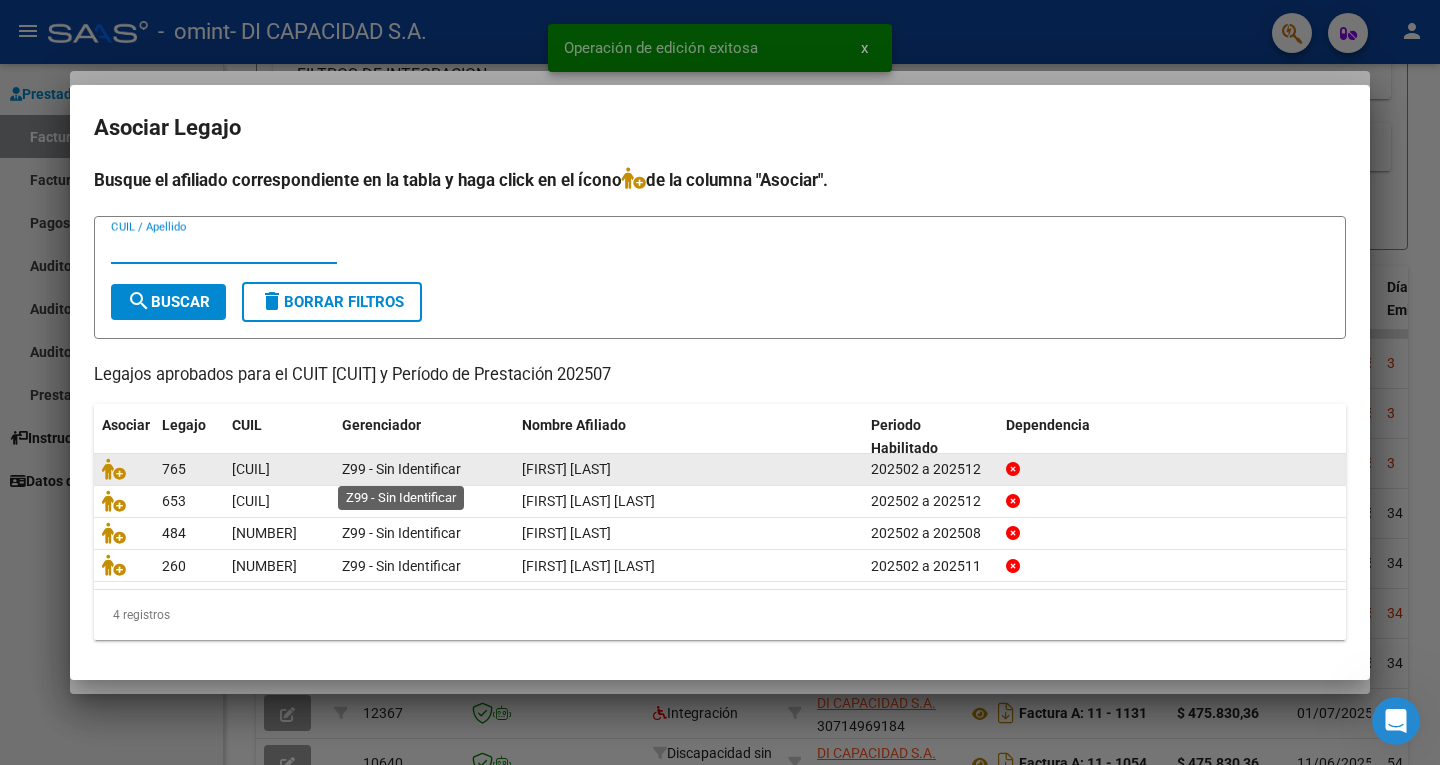 click on "Z99 - Sin Identificar" 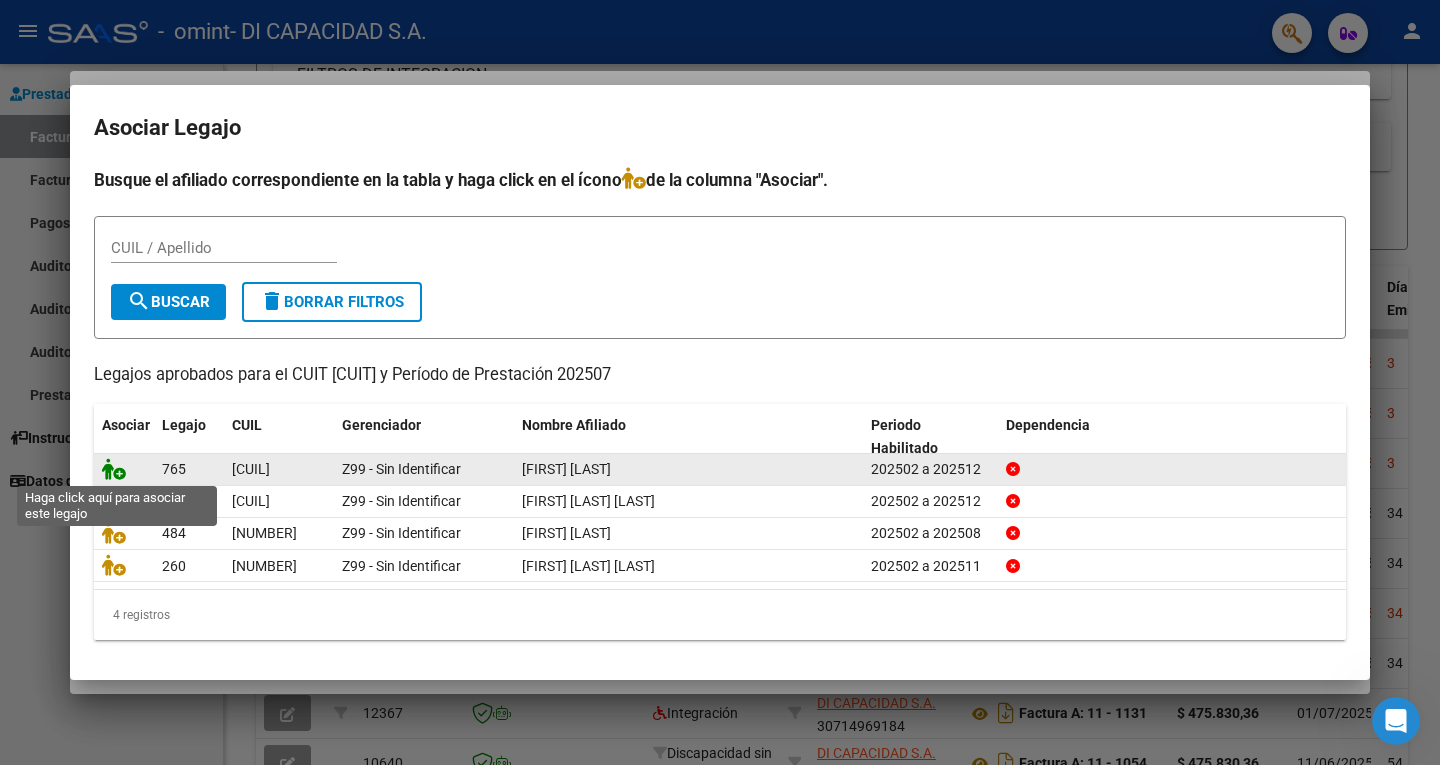 click 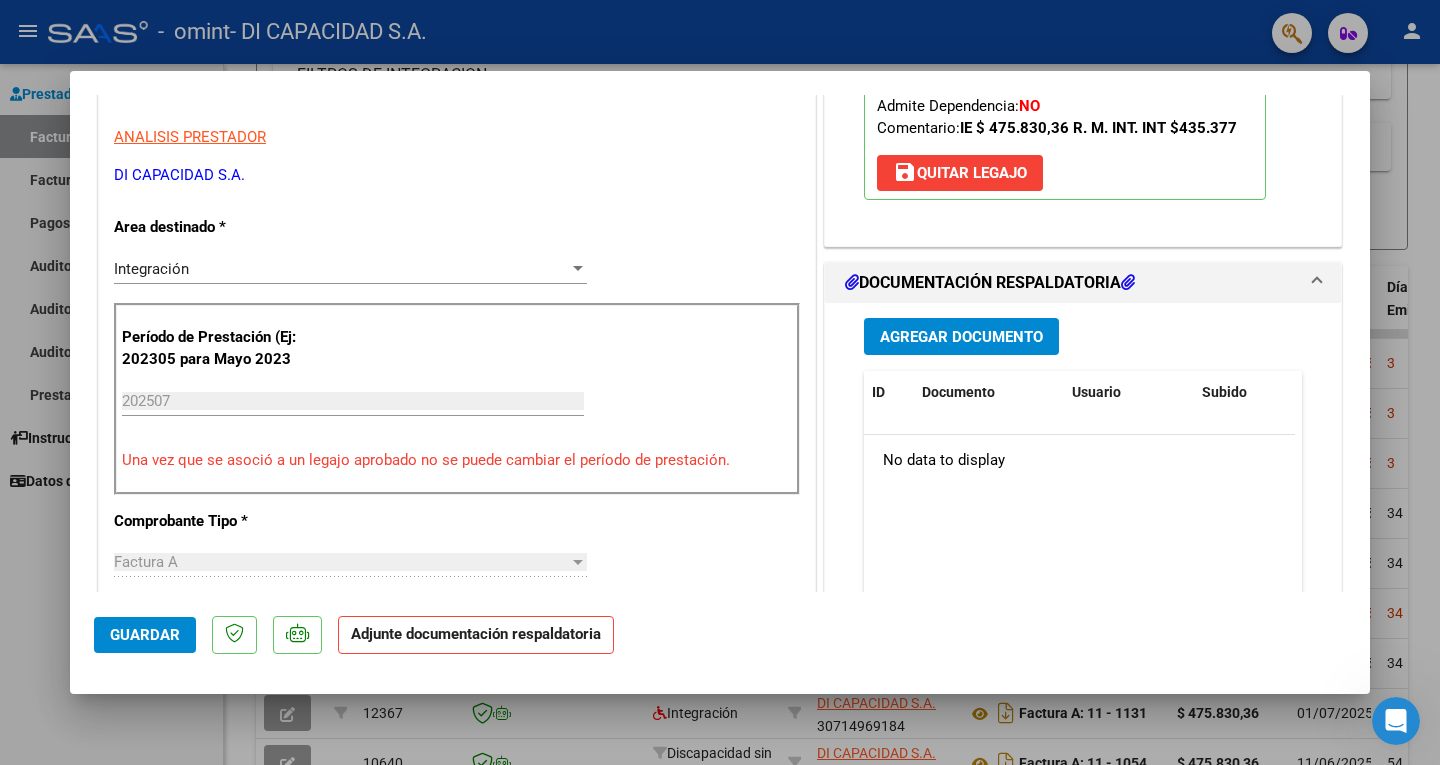 scroll, scrollTop: 322, scrollLeft: 0, axis: vertical 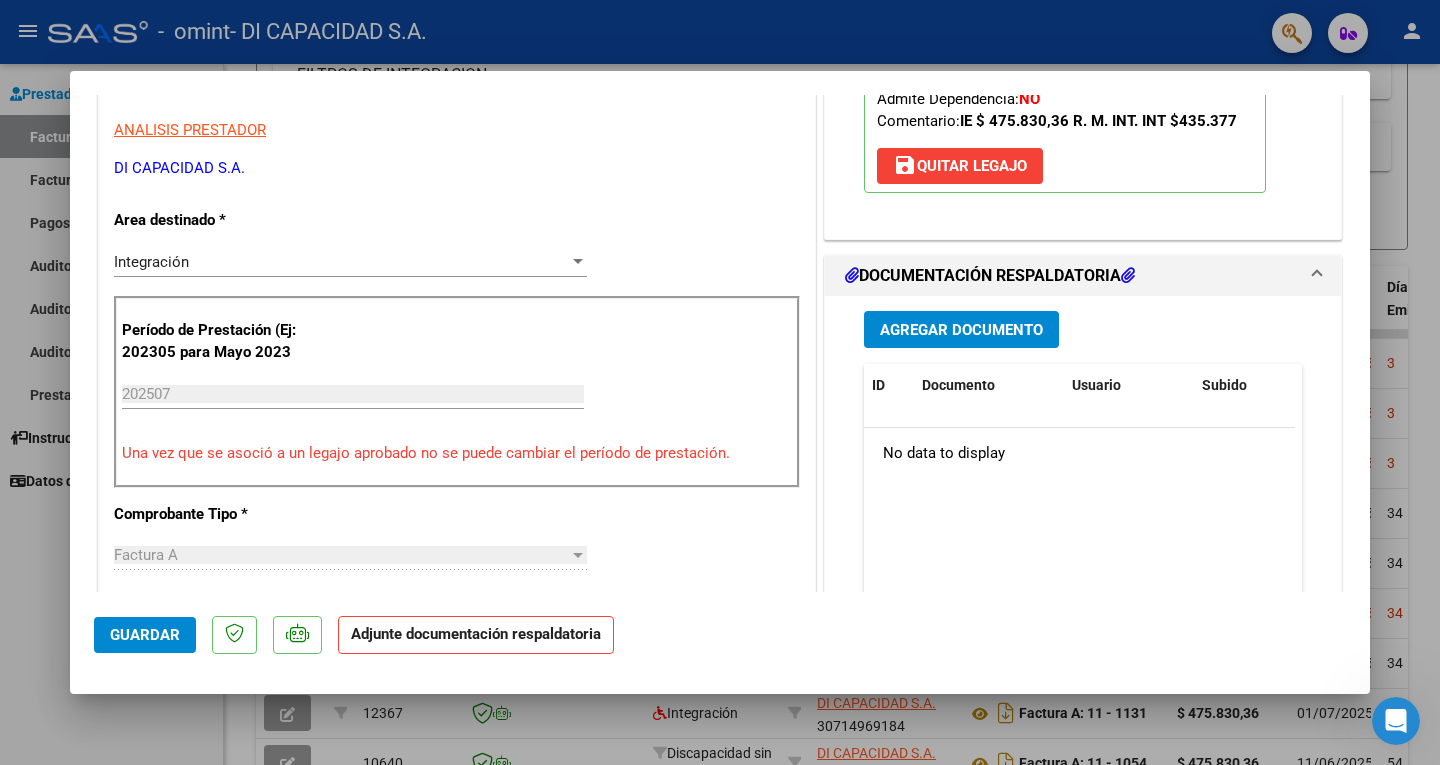 click on "Agregar Documento" at bounding box center (961, 329) 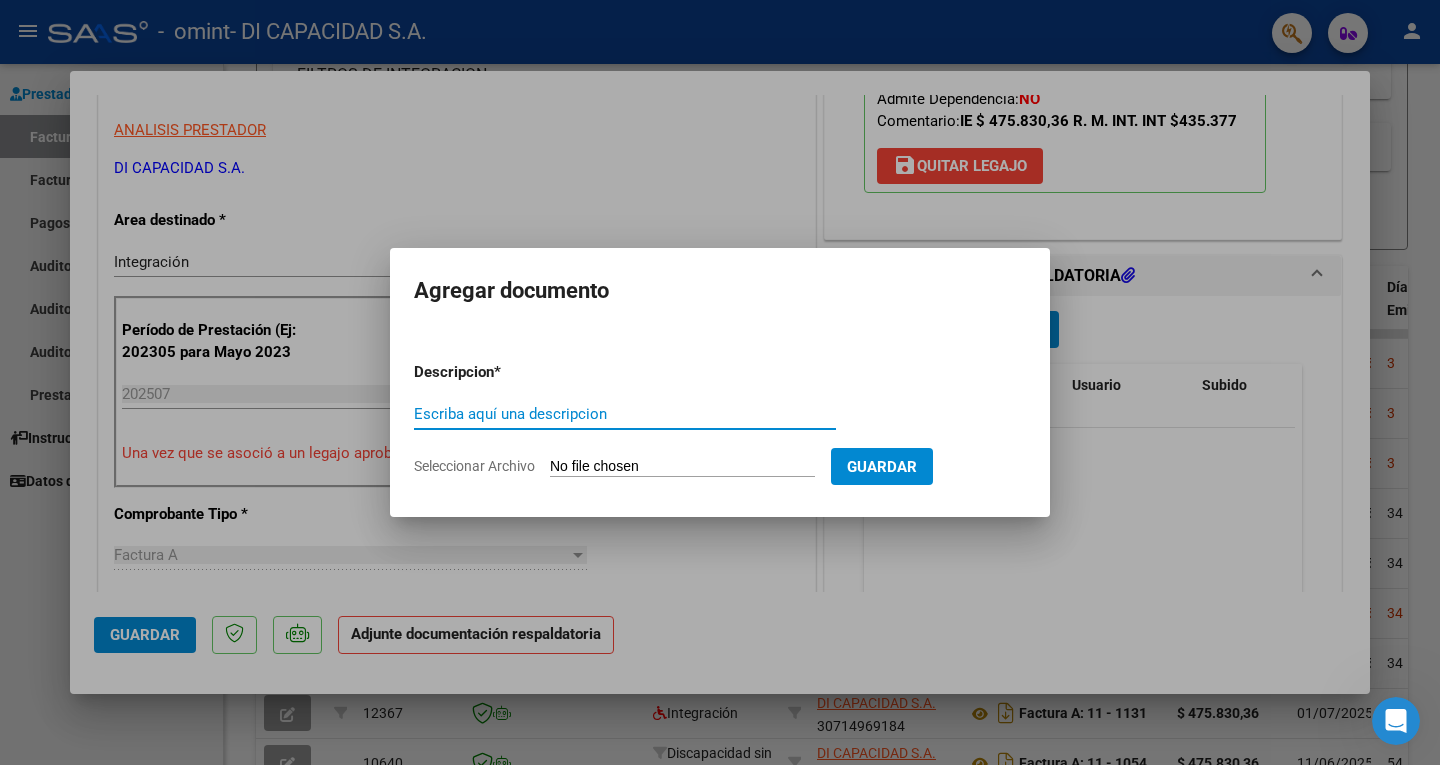 click on "Seleccionar Archivo" at bounding box center [682, 467] 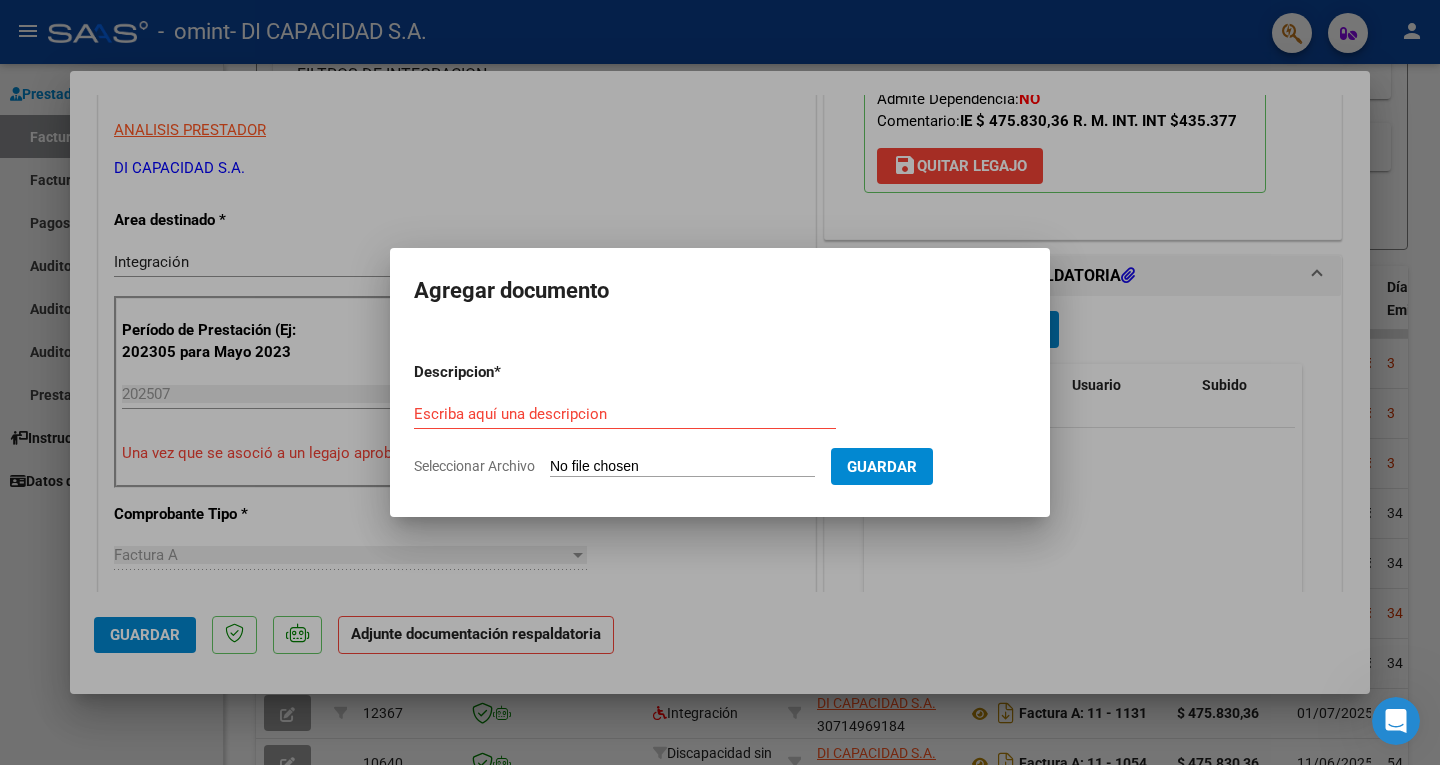 type on "C:\fakepath\005 - AUTORIZACION - 02 AL 12.pdf" 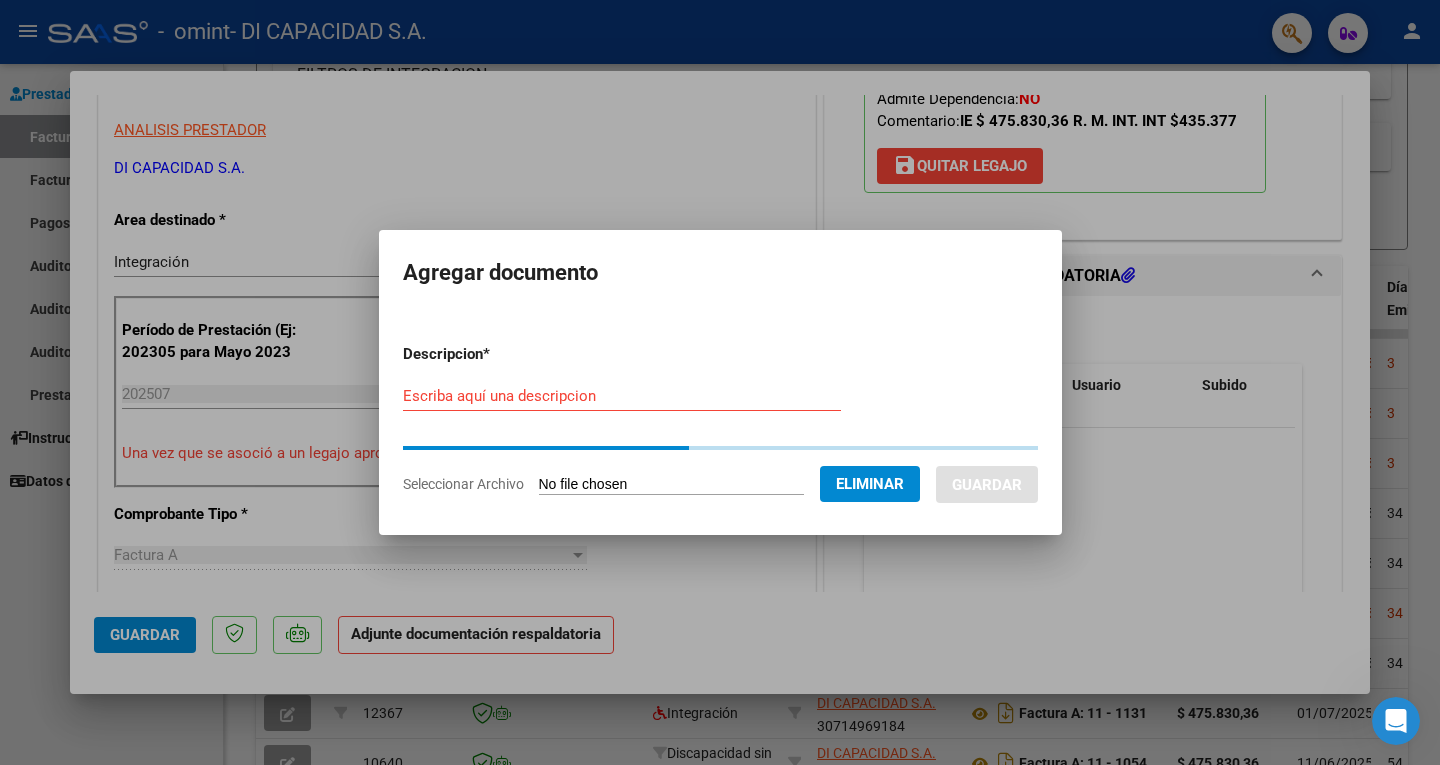 click on "Escriba aquí una descripcion" at bounding box center [622, 396] 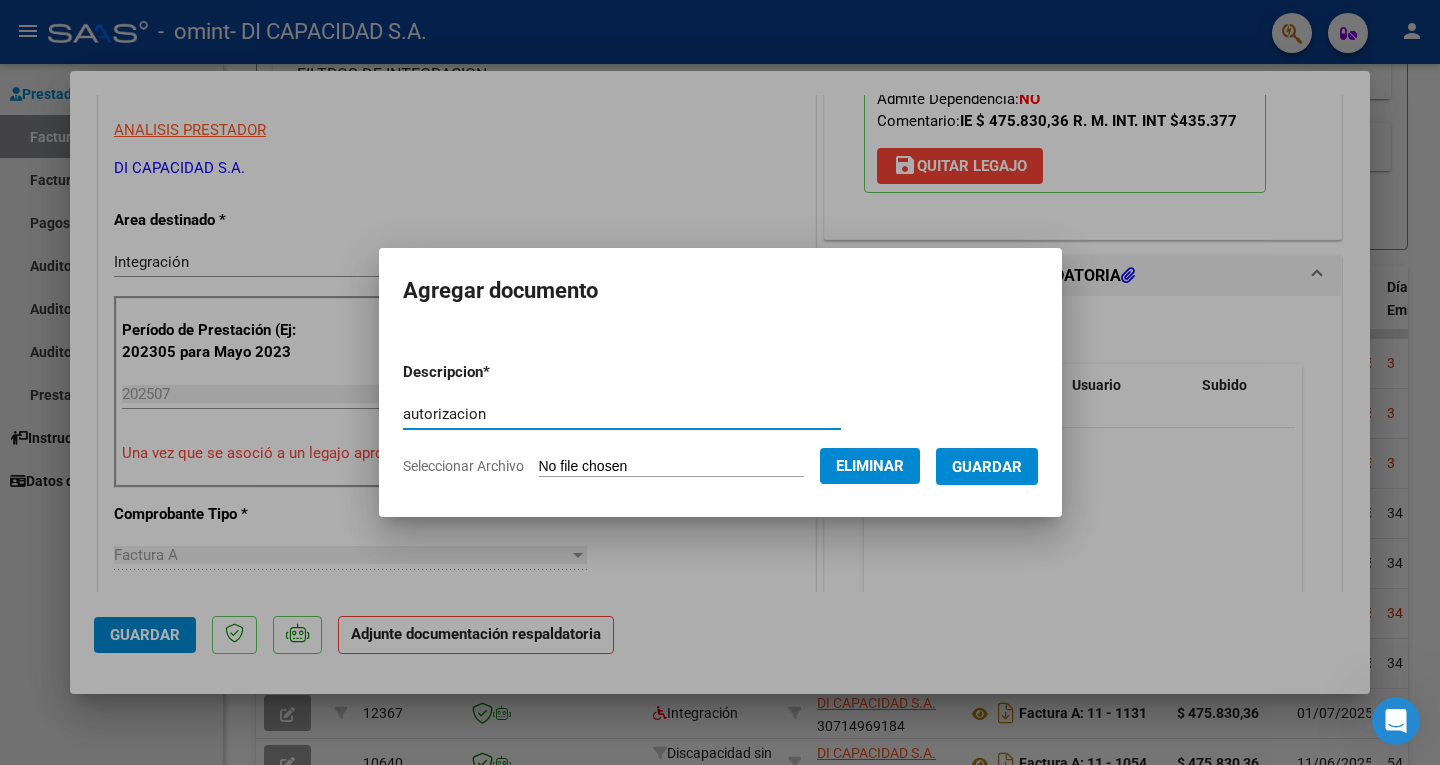 type on "autorizacion" 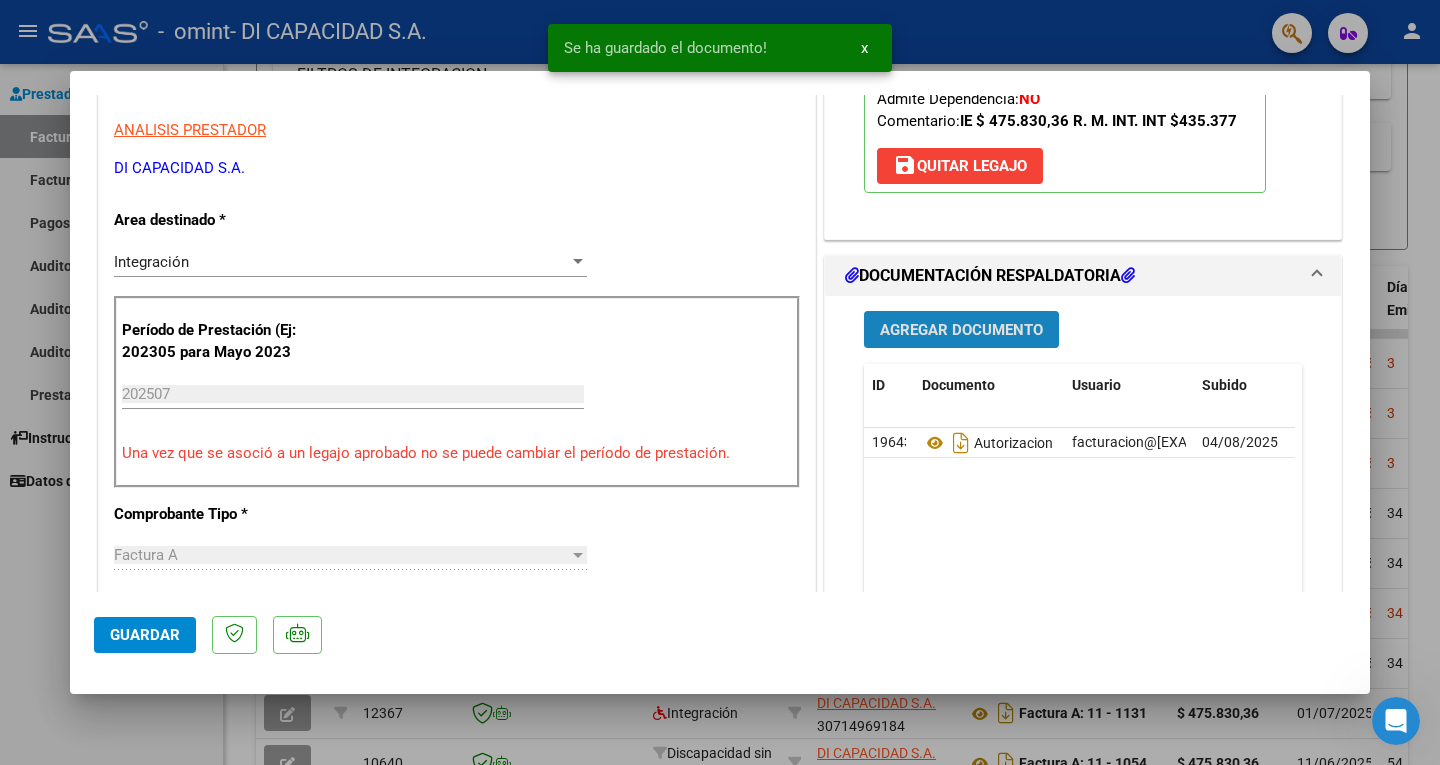 click on "Agregar Documento" at bounding box center [961, 330] 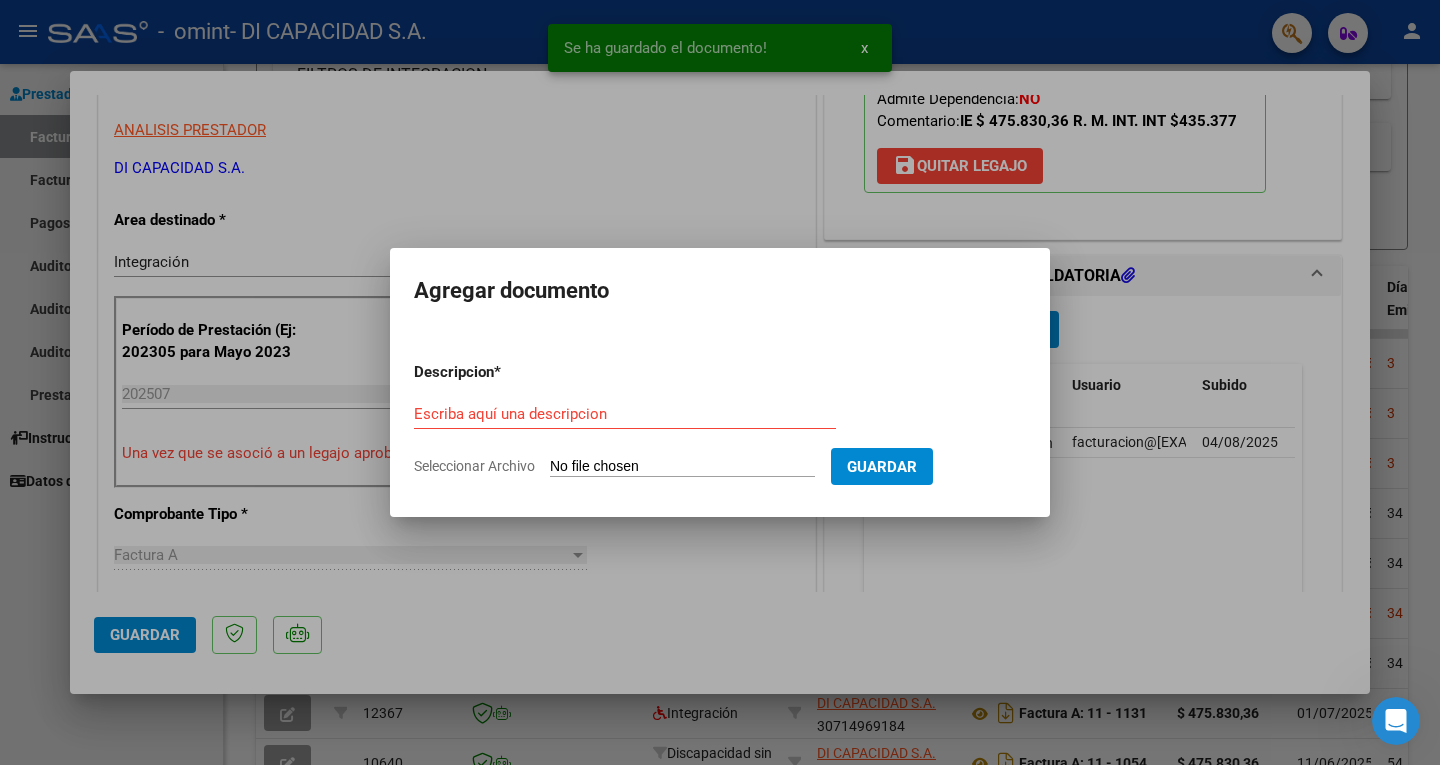 click on "Seleccionar Archivo" at bounding box center (682, 467) 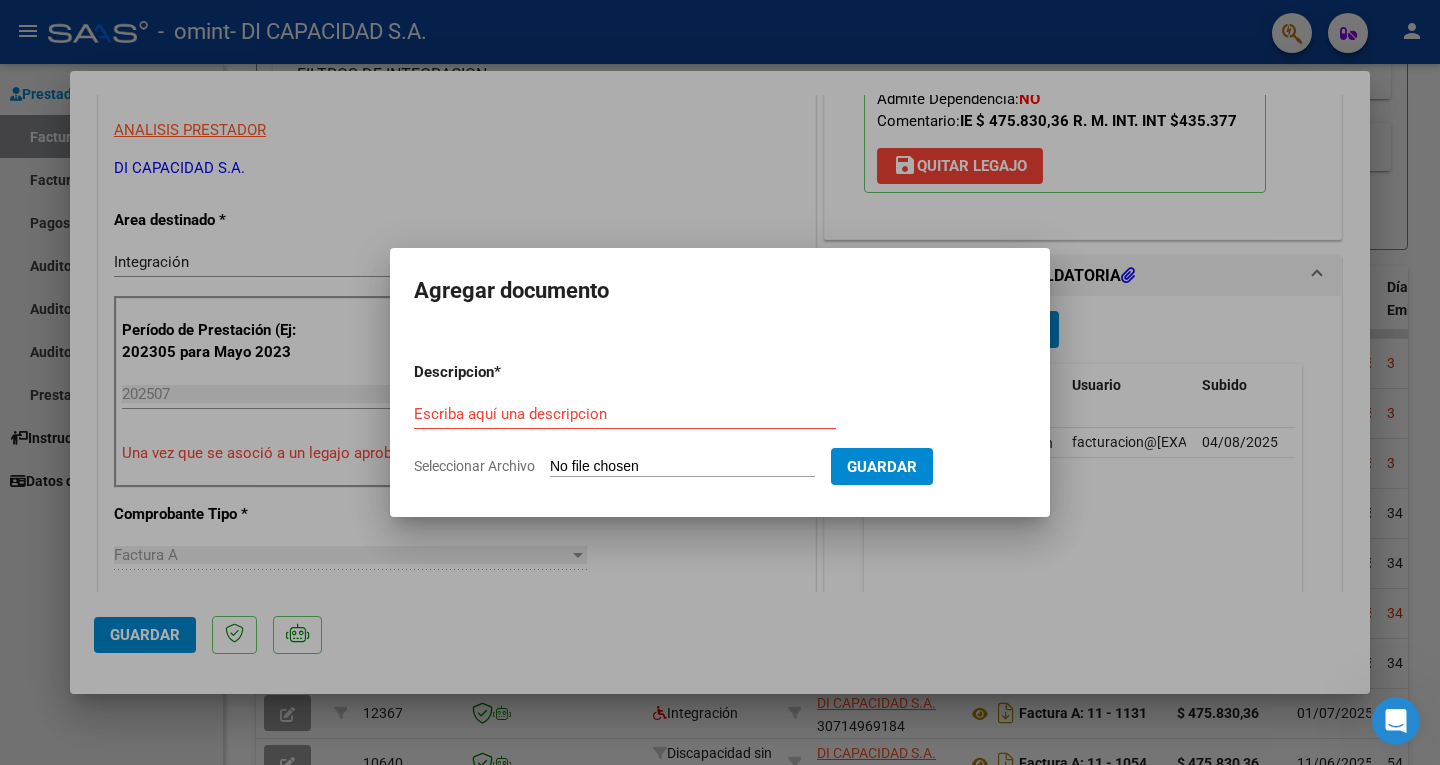 type on "C:\fakepath\[FILENAME].pdf" 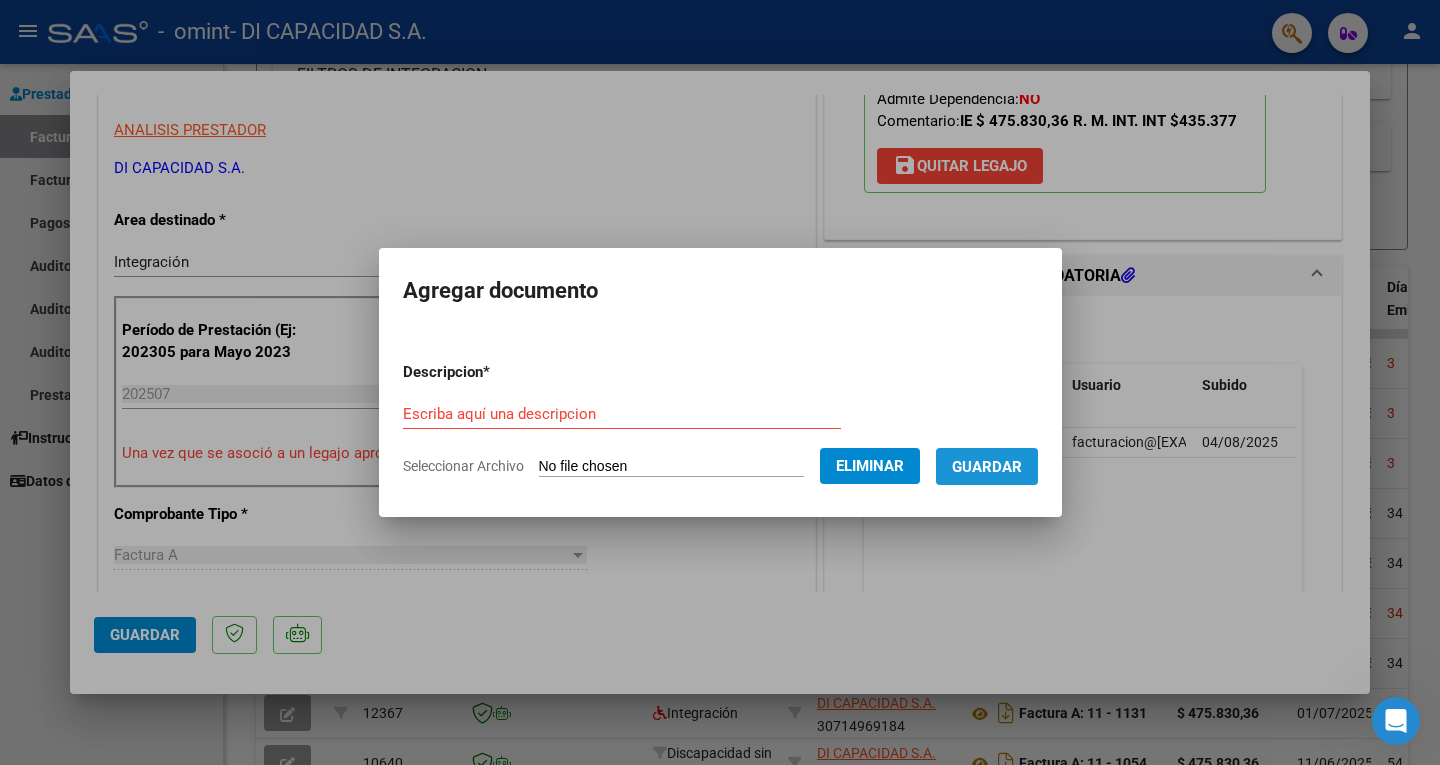click on "Guardar" at bounding box center (987, 466) 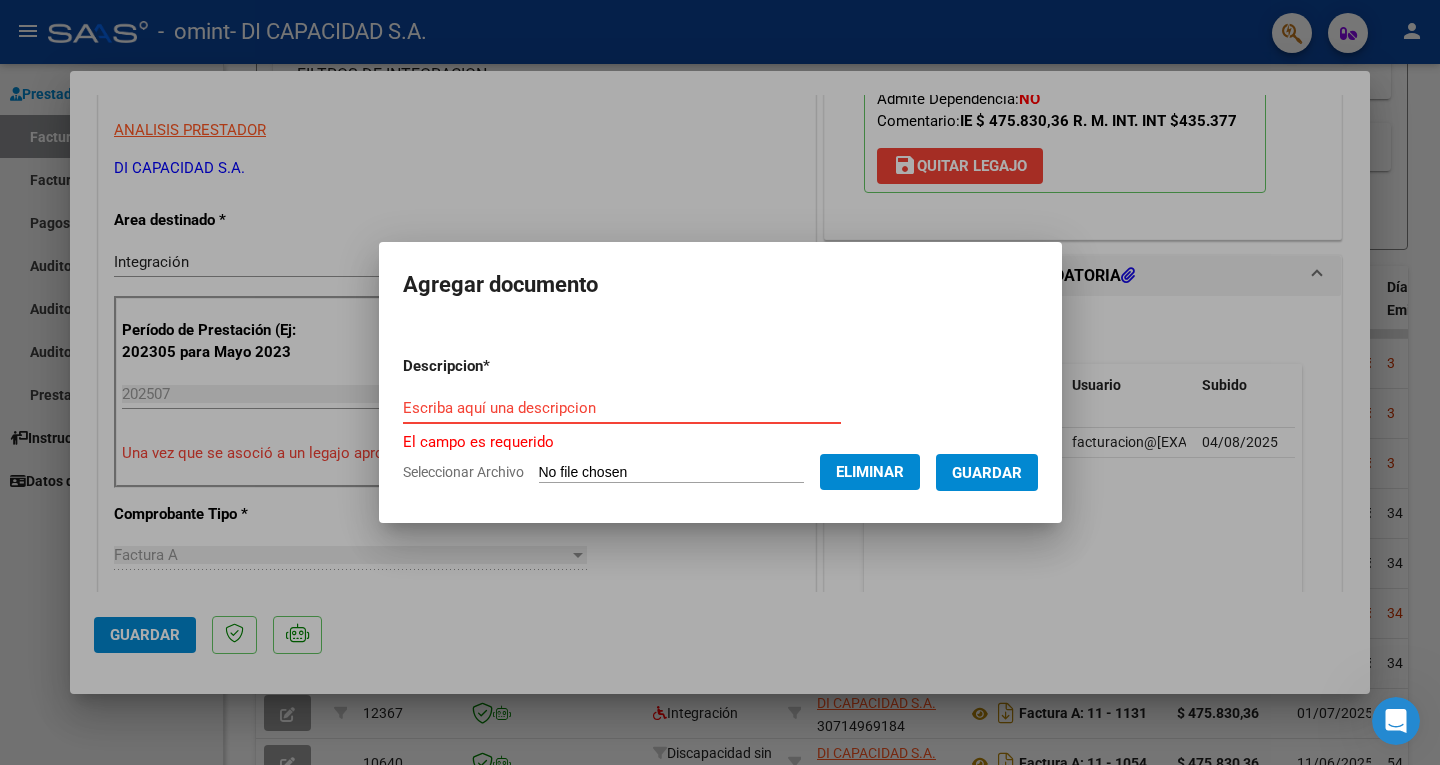 click on "Escriba aquí una descripcion" at bounding box center (622, 408) 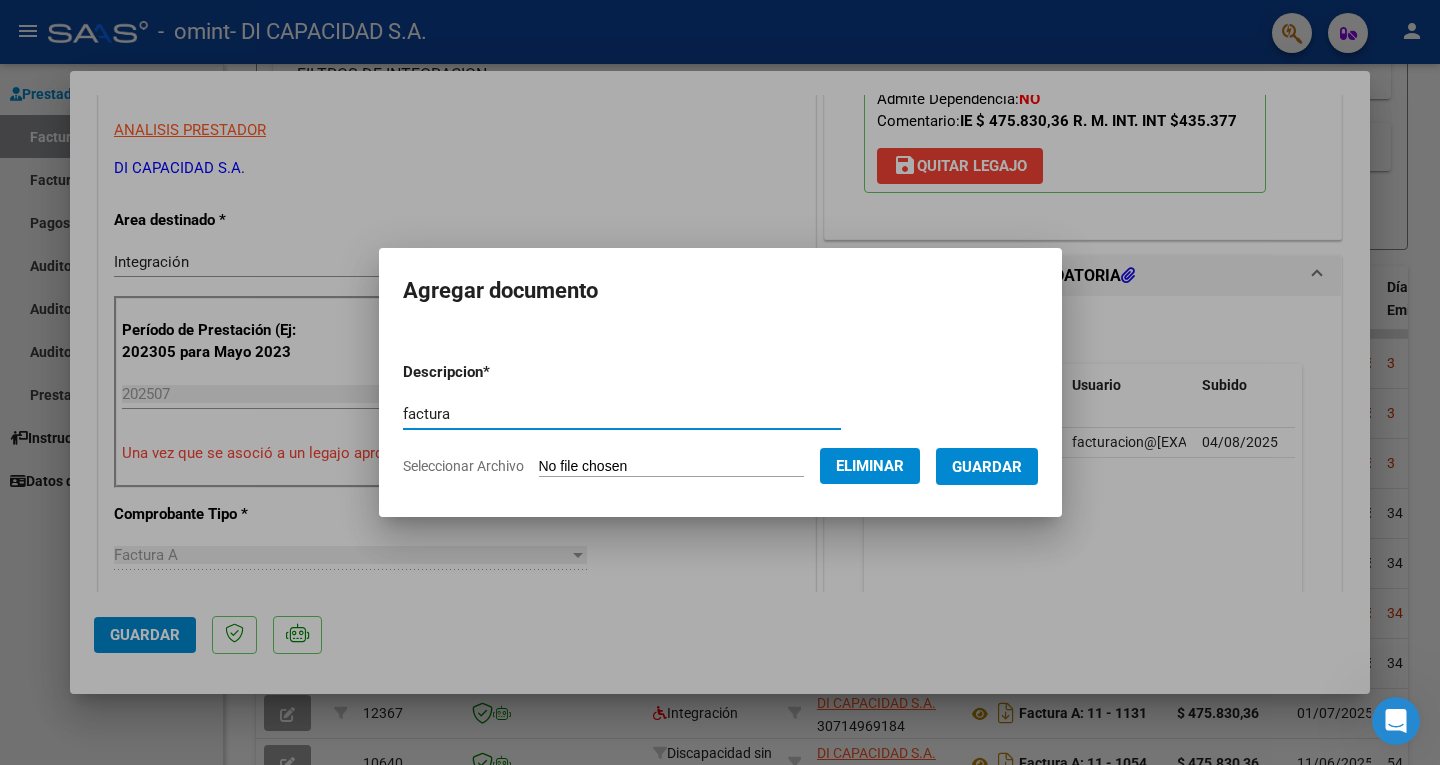 type on "factura" 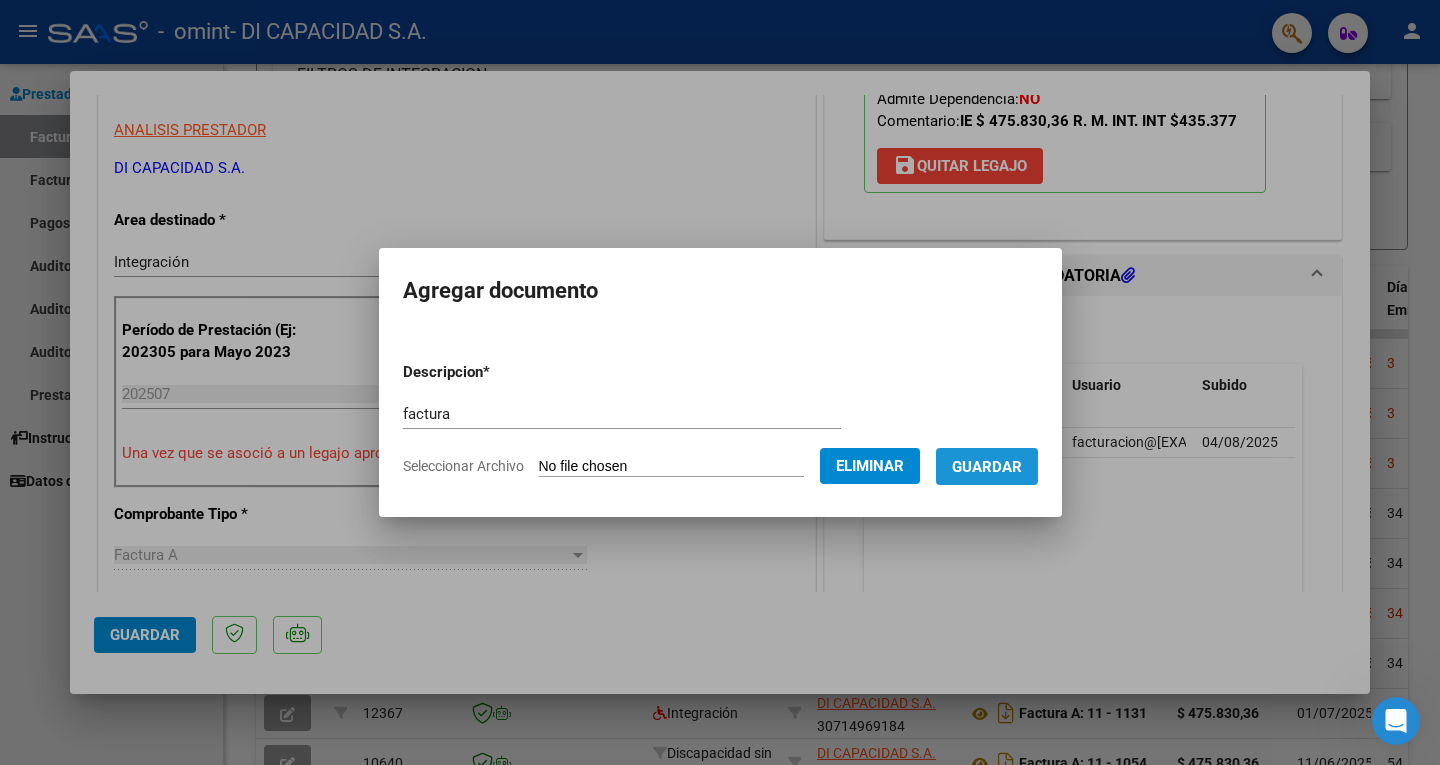 click on "Guardar" at bounding box center (987, 467) 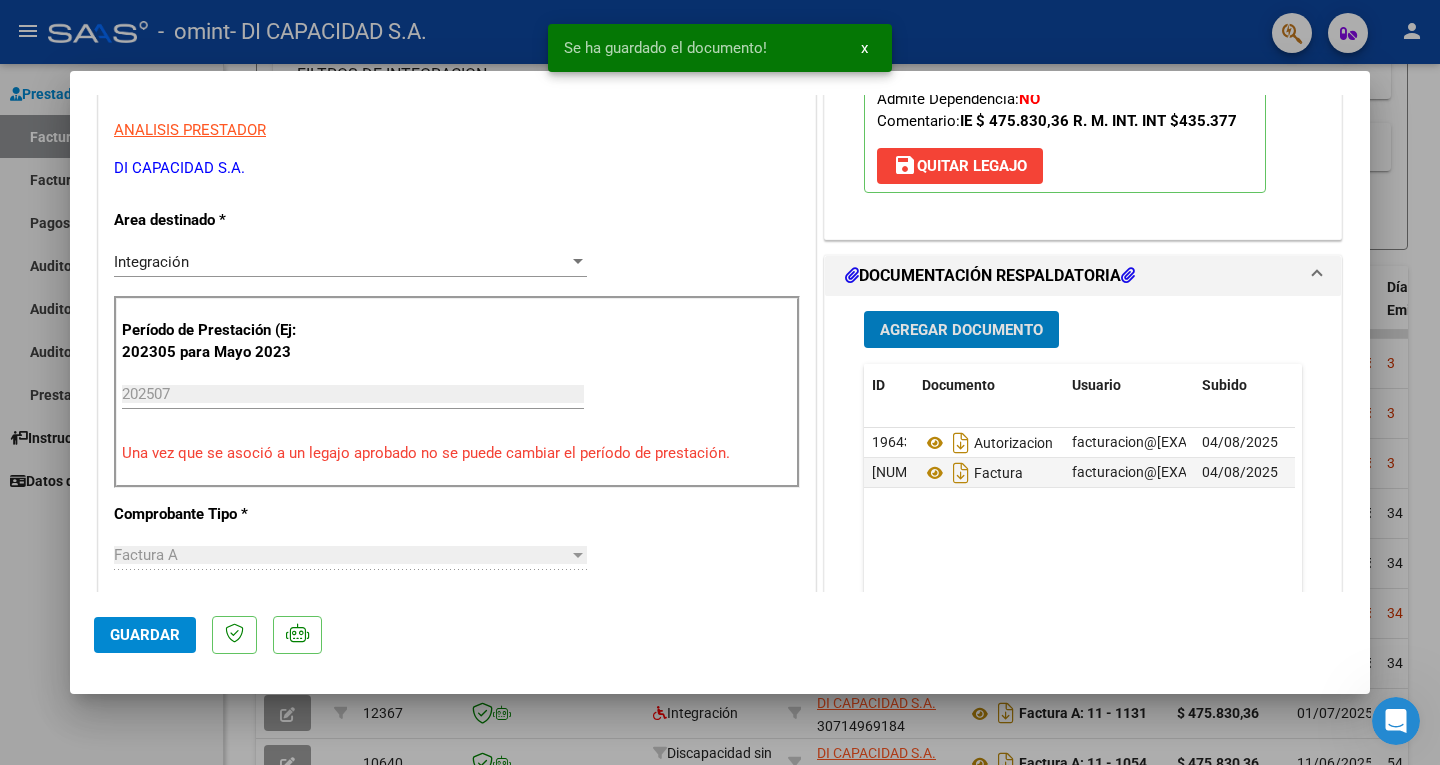 click on "Agregar Documento" at bounding box center [961, 330] 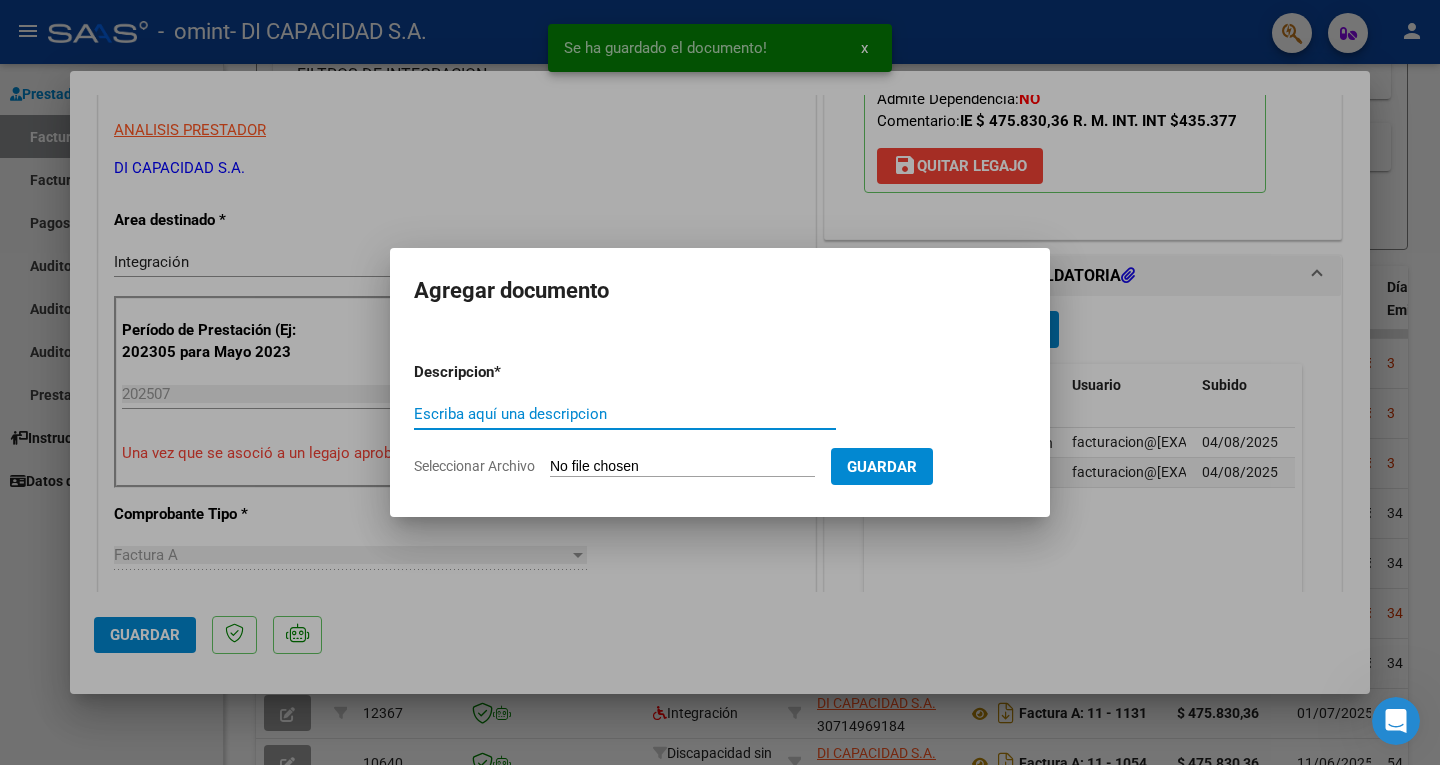 click on "Seleccionar Archivo" at bounding box center (682, 467) 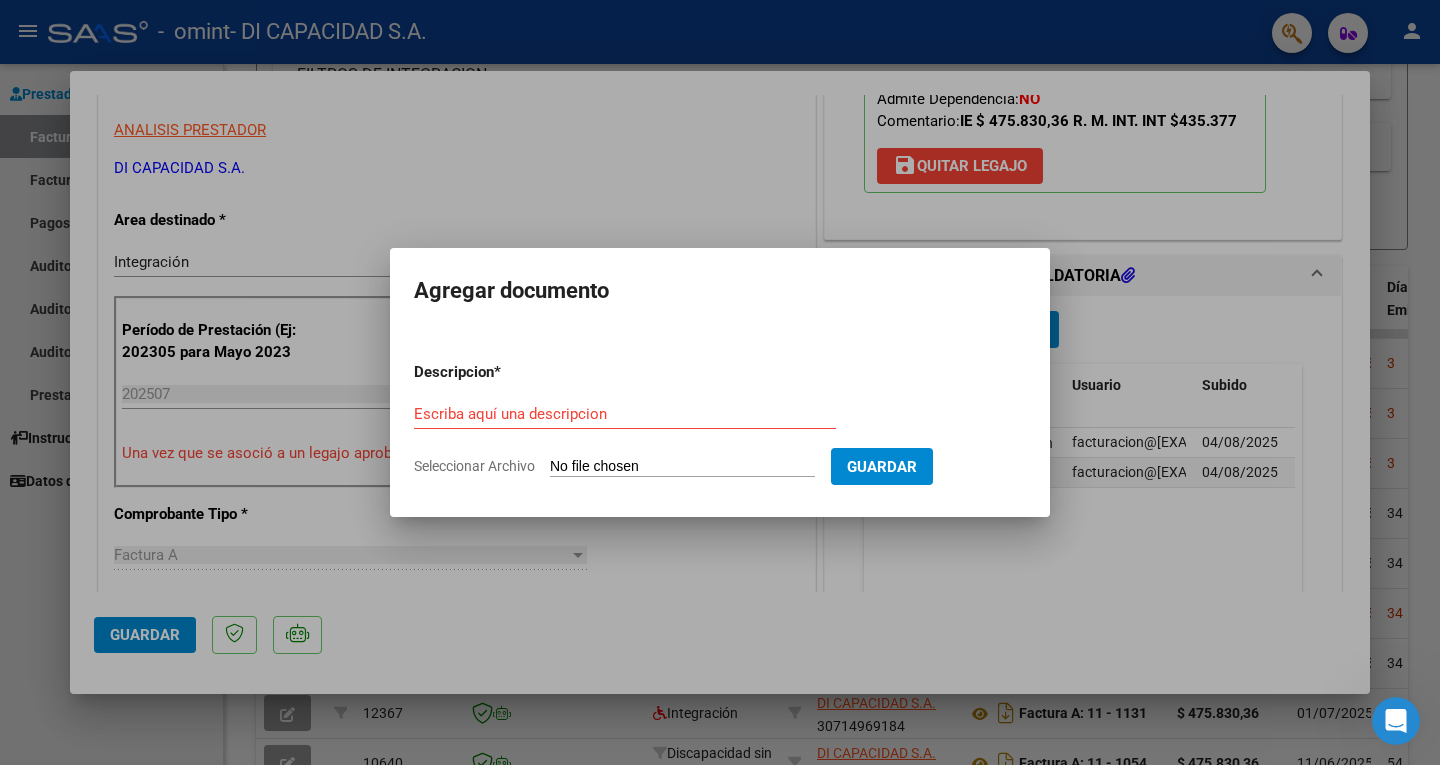 type on "C:\fakepath\07 - FN -  [YEAR].pdf" 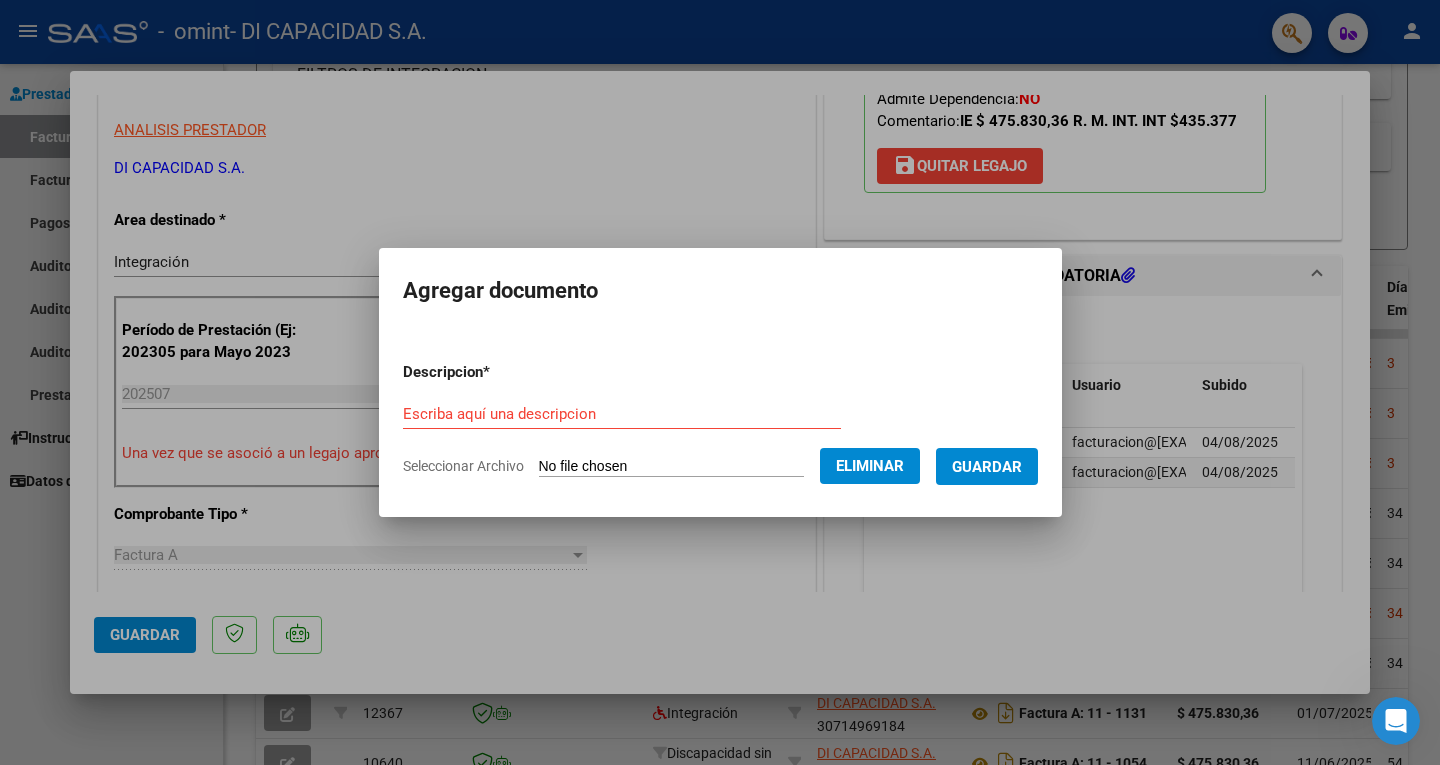 click on "Escriba aquí una descripcion" at bounding box center [622, 414] 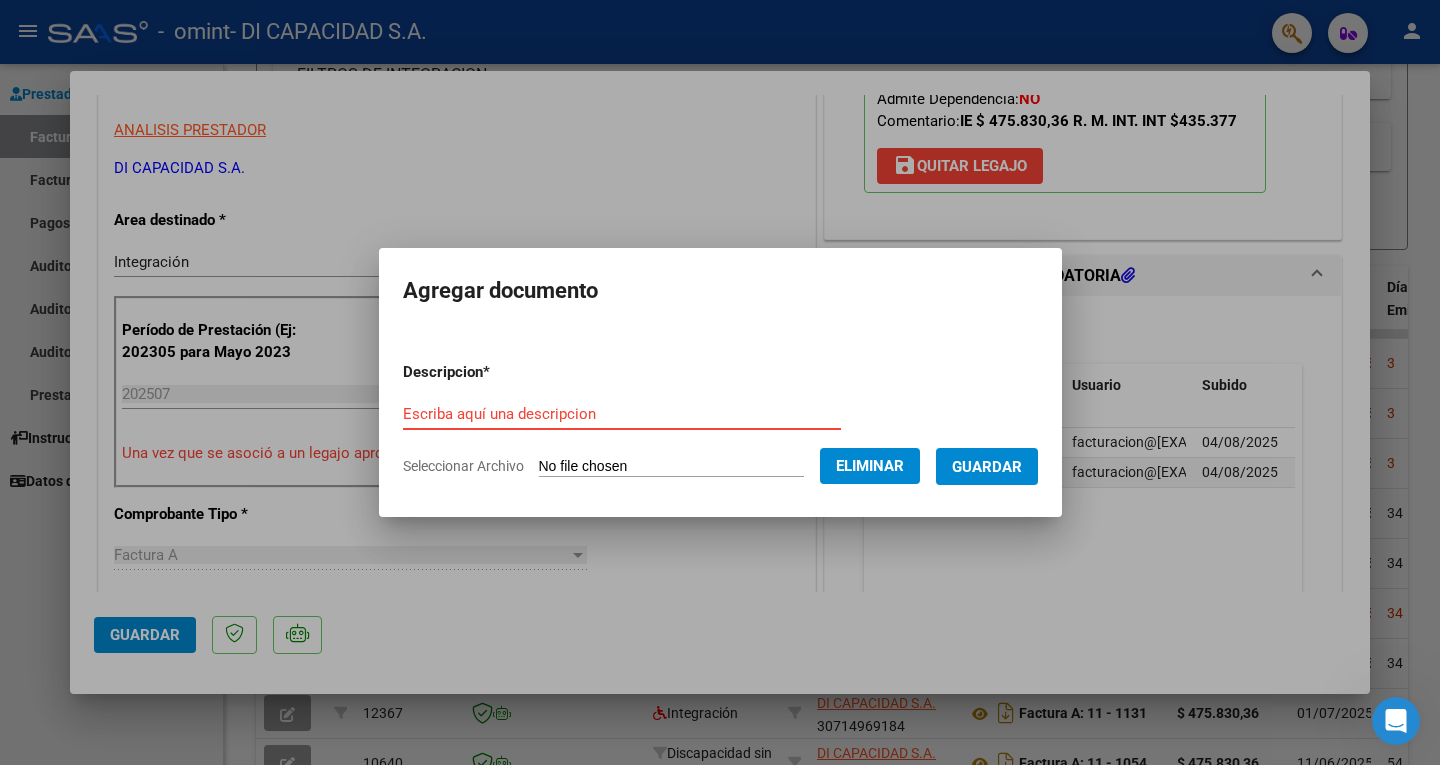 type on "a" 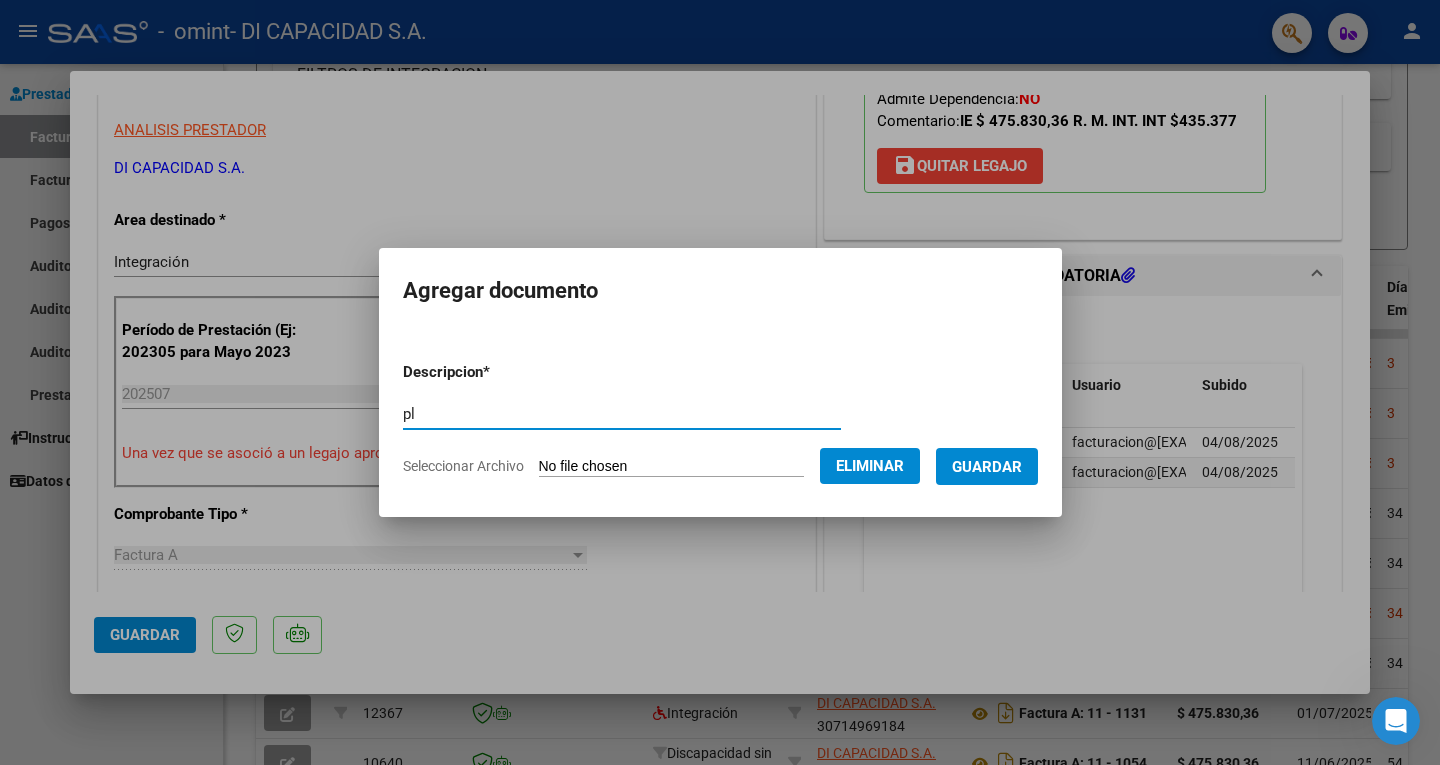 type on "p" 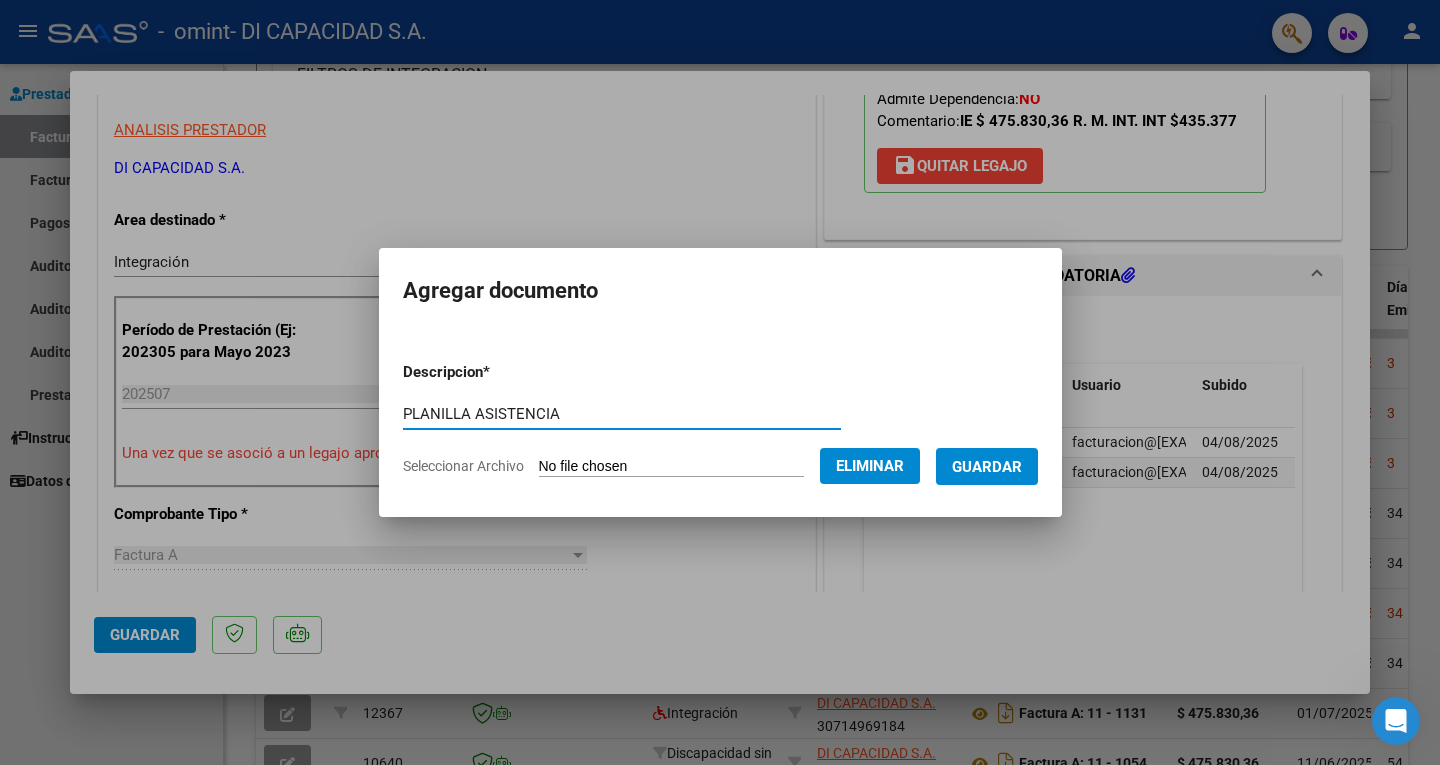 type on "PLANILLA ASISTENCIA" 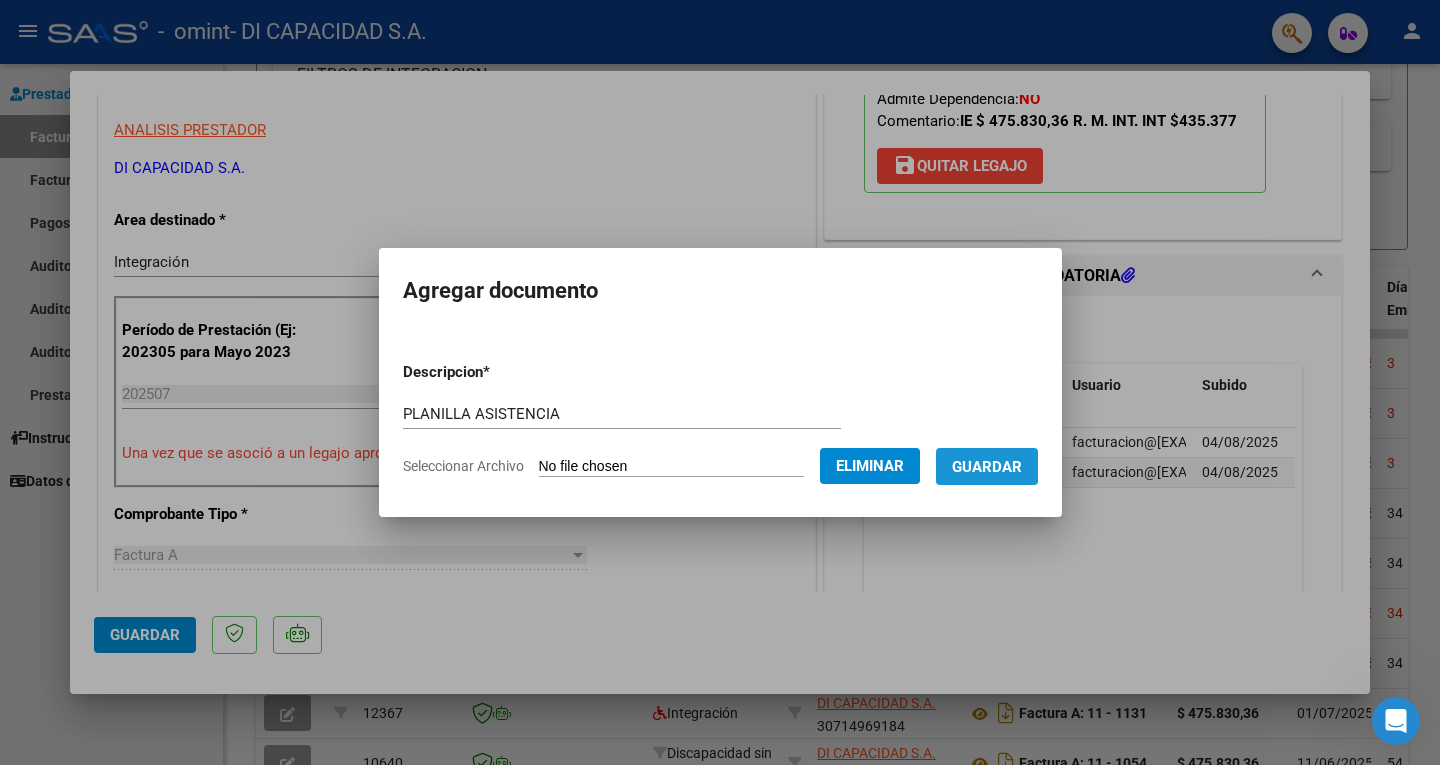 click on "Guardar" at bounding box center (987, 467) 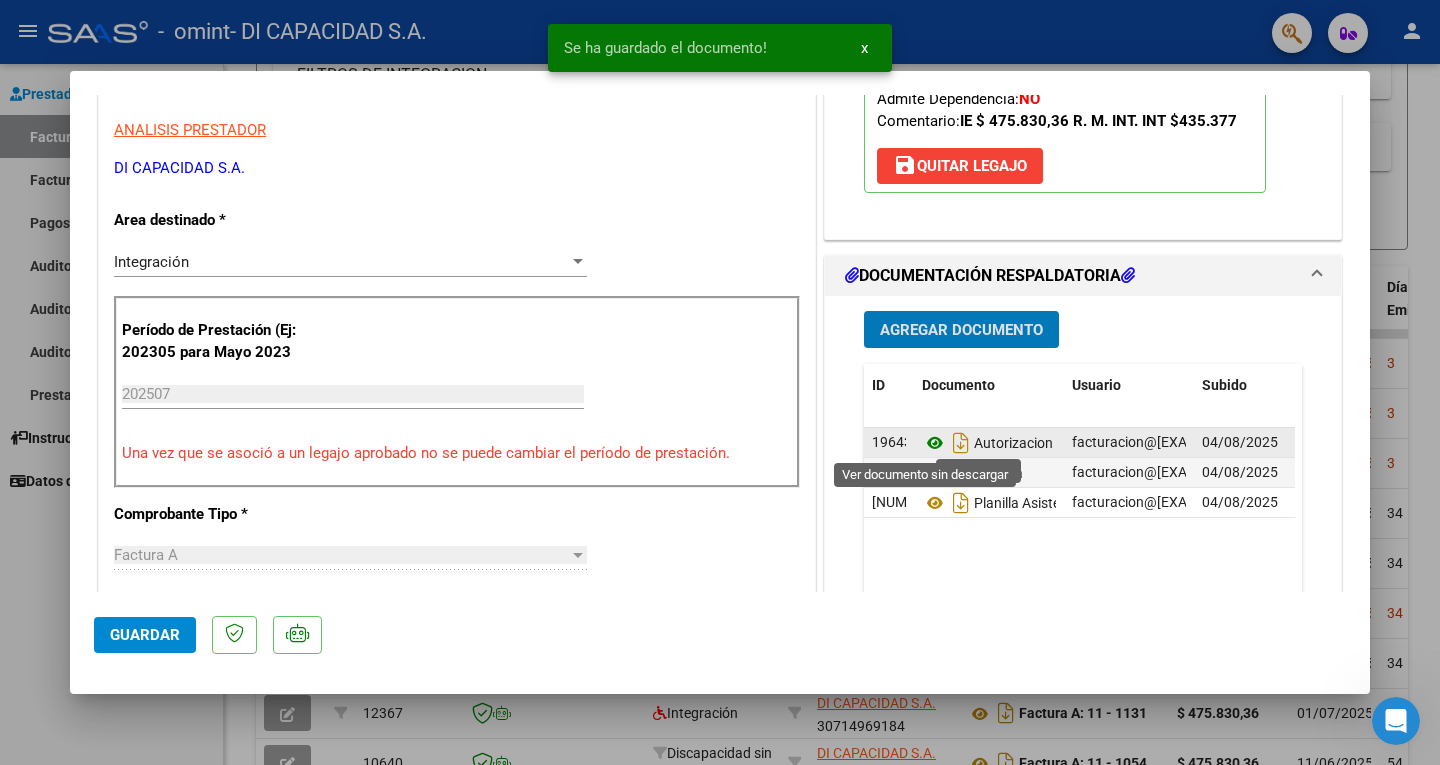click 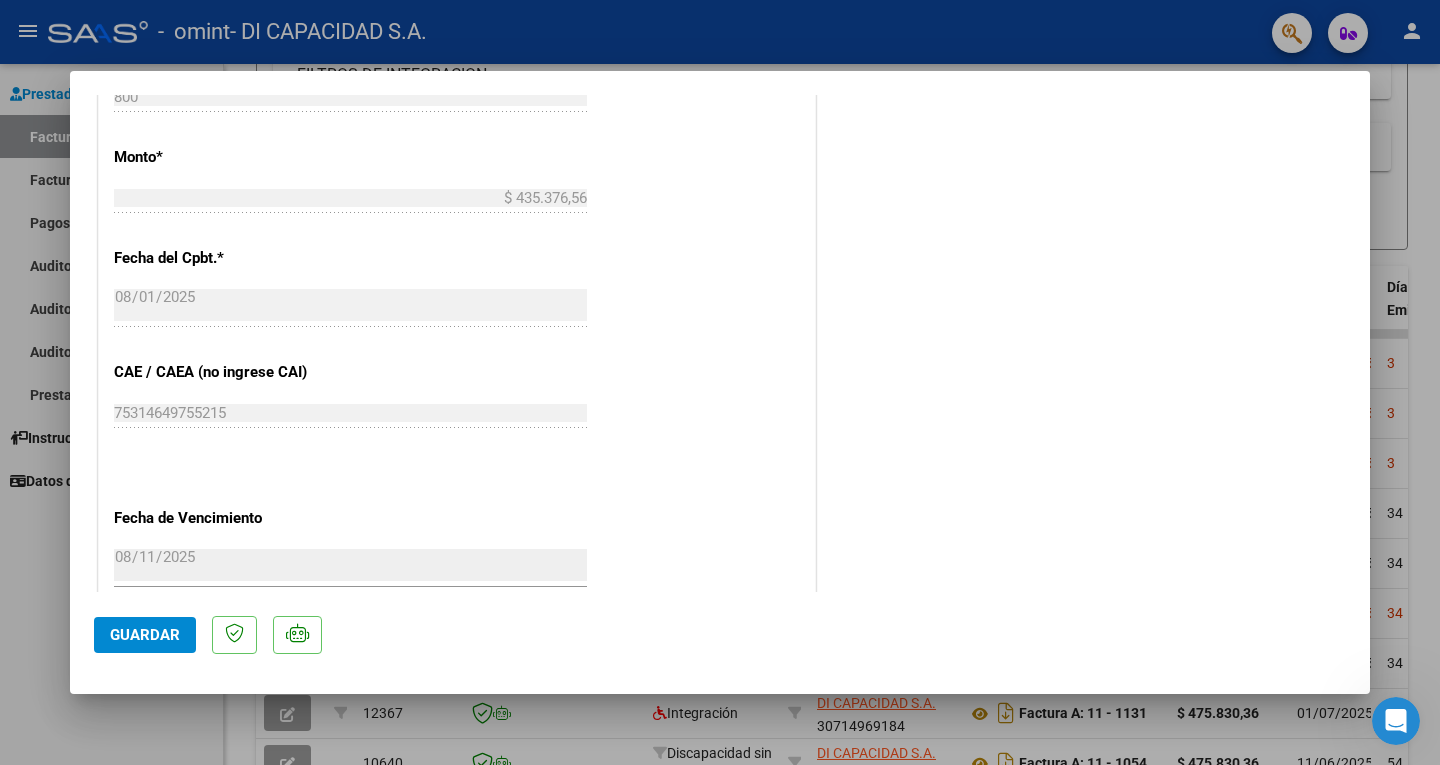 scroll, scrollTop: 1216, scrollLeft: 0, axis: vertical 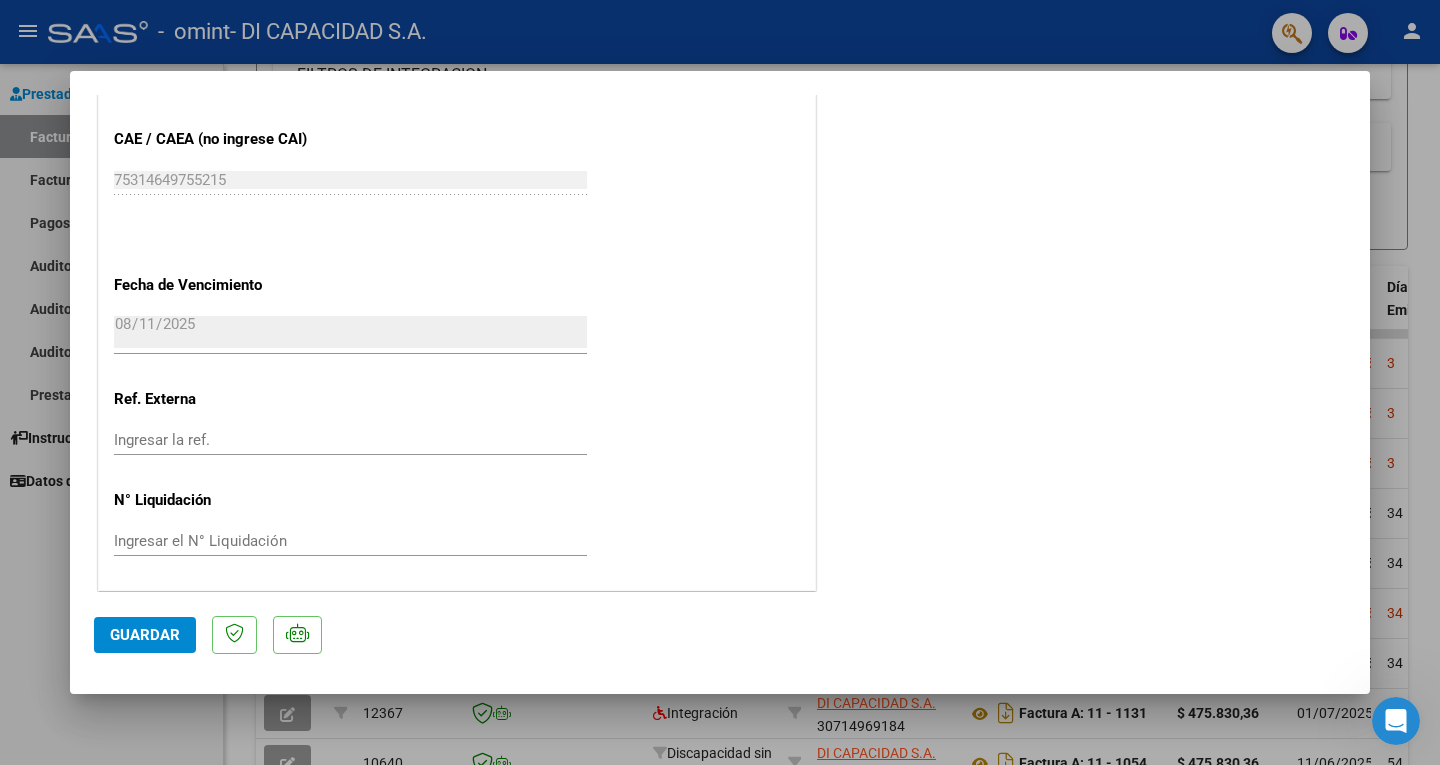 click on "Guardar" 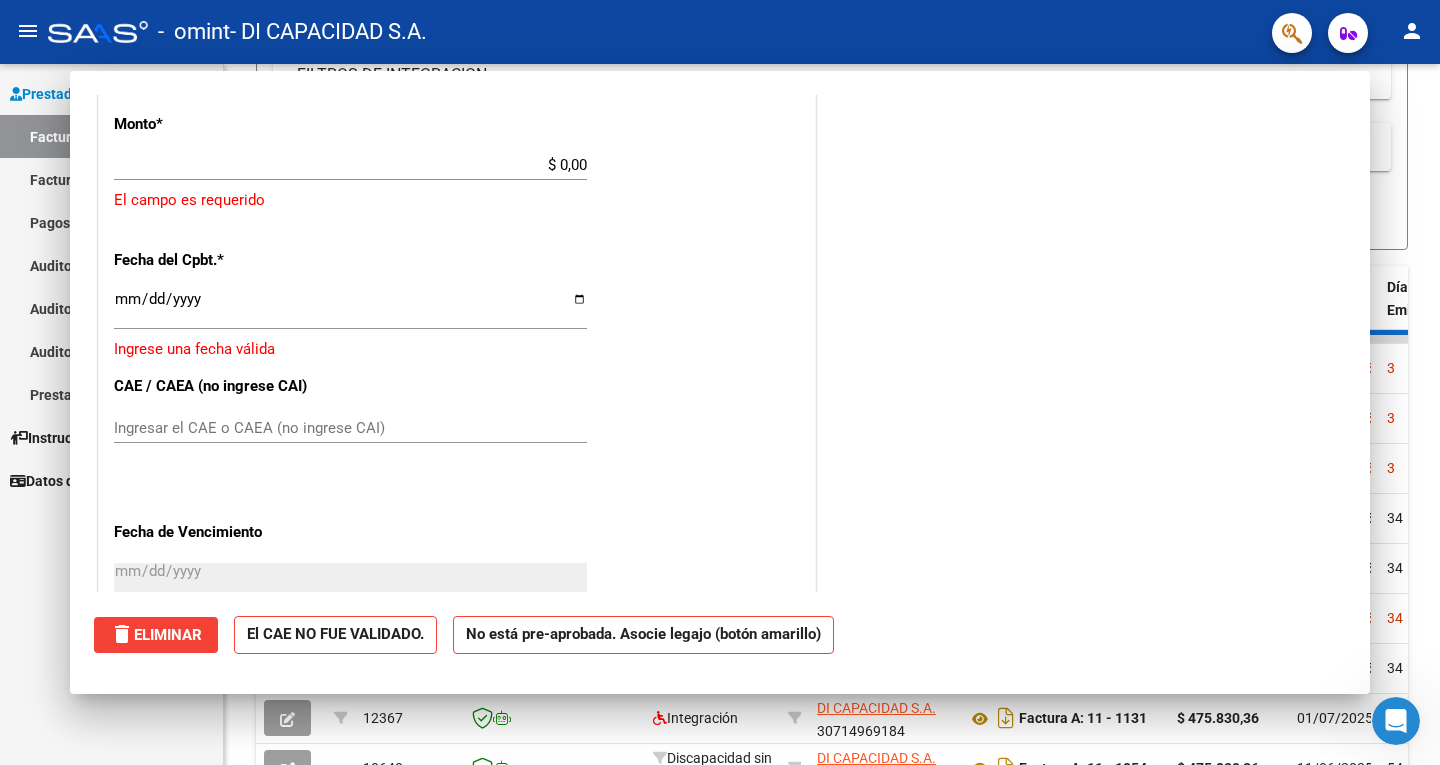 scroll, scrollTop: 1451, scrollLeft: 0, axis: vertical 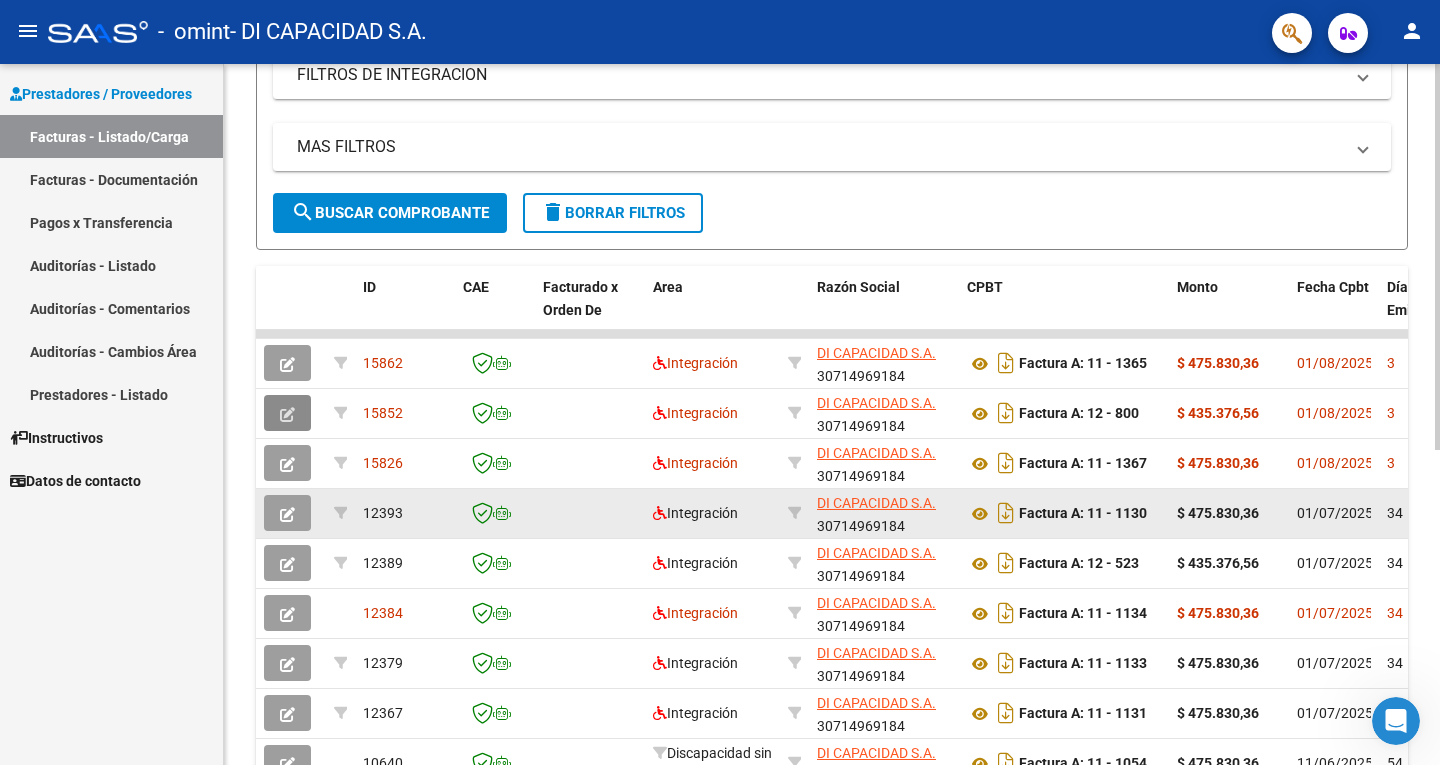 type 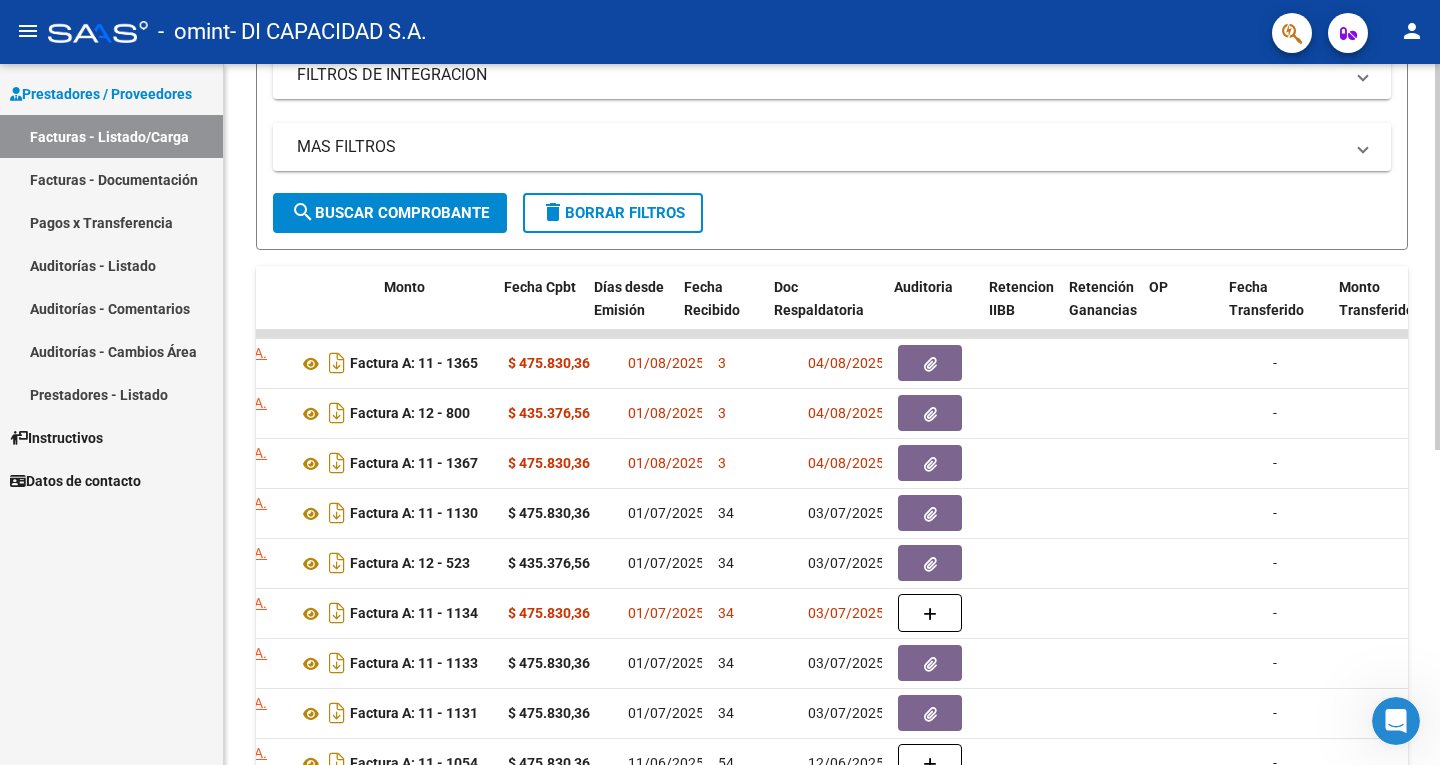 drag, startPoint x: 1188, startPoint y: 393, endPoint x: 1432, endPoint y: 375, distance: 244.66304 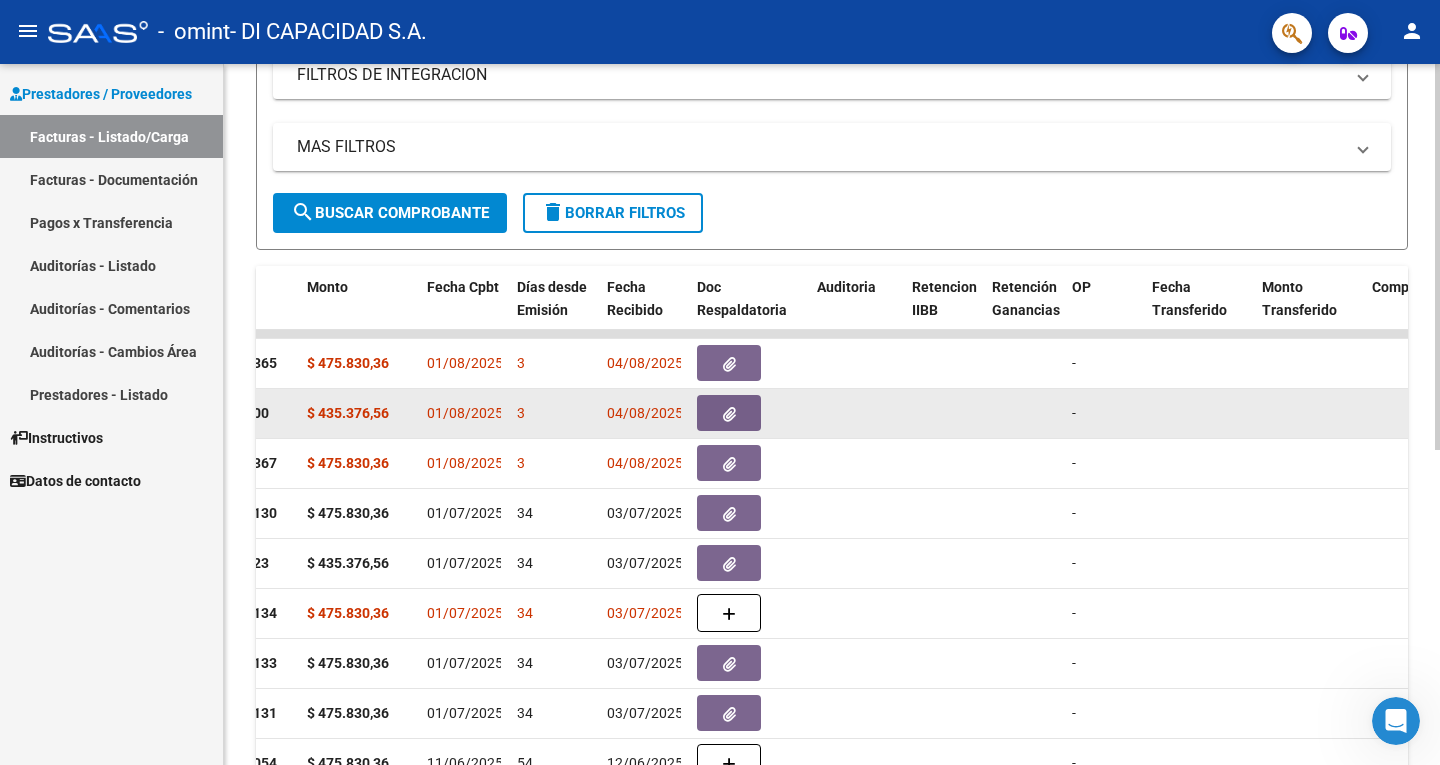 click on "-" 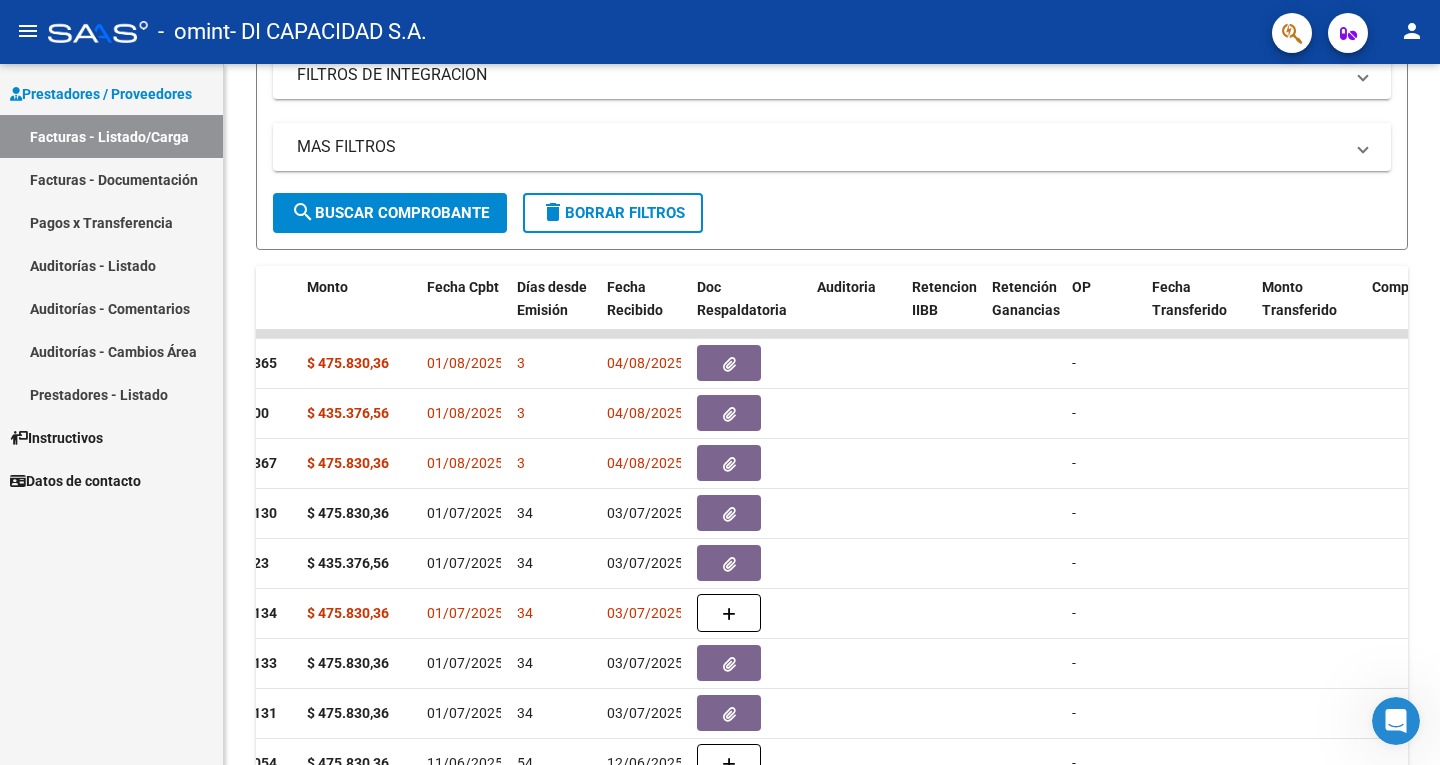 drag, startPoint x: 1172, startPoint y: 391, endPoint x: 0, endPoint y: 358, distance: 1172.4645 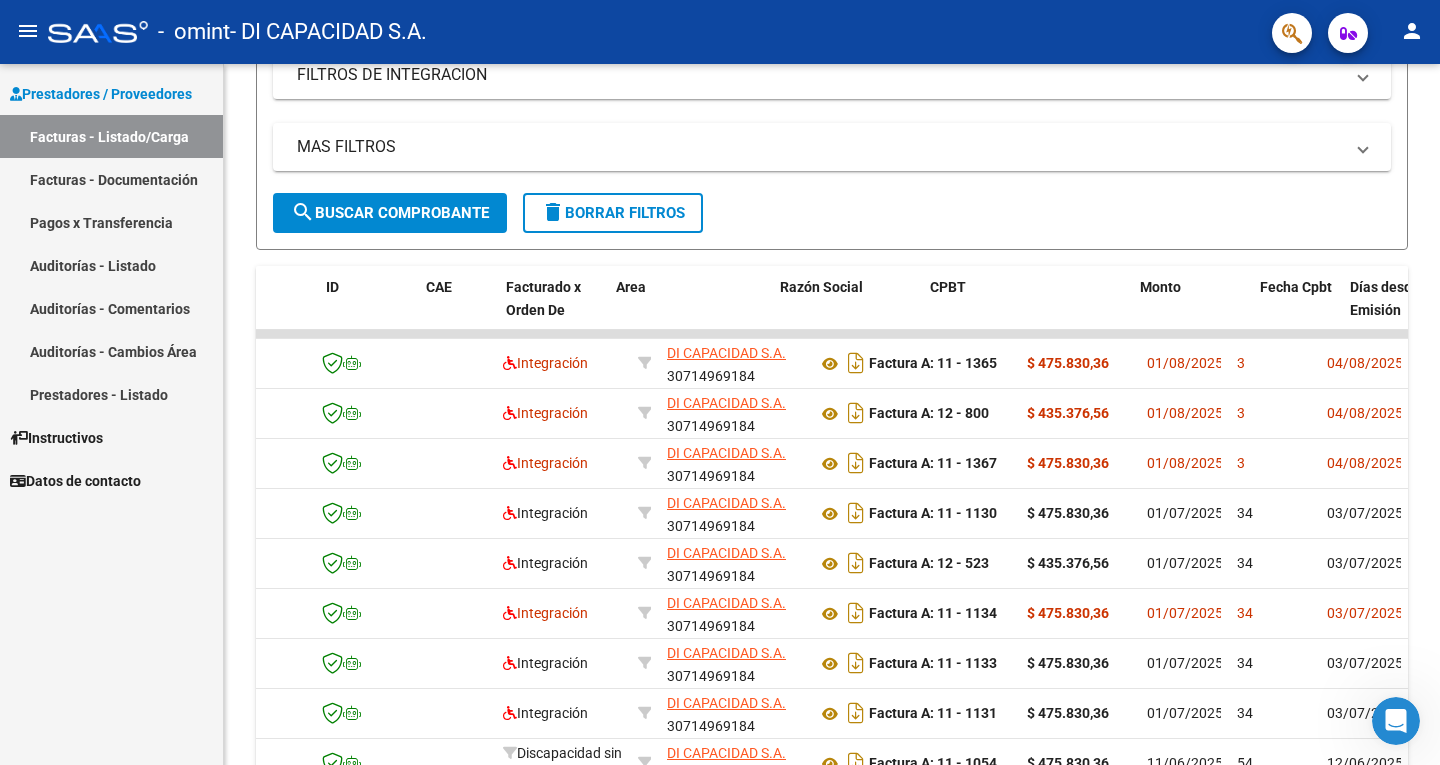 scroll, scrollTop: 0, scrollLeft: 0, axis: both 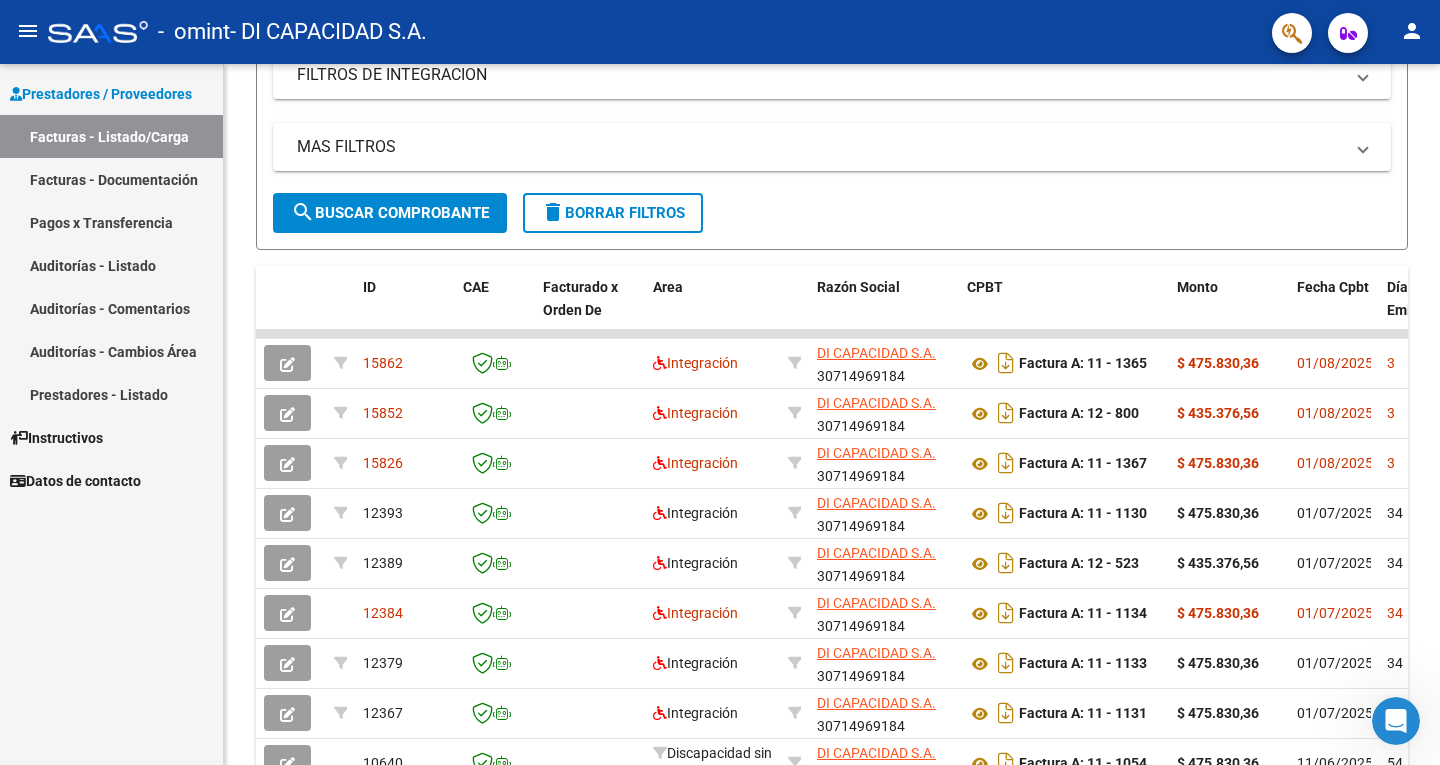drag, startPoint x: 363, startPoint y: 358, endPoint x: 60, endPoint y: 346, distance: 303.23752 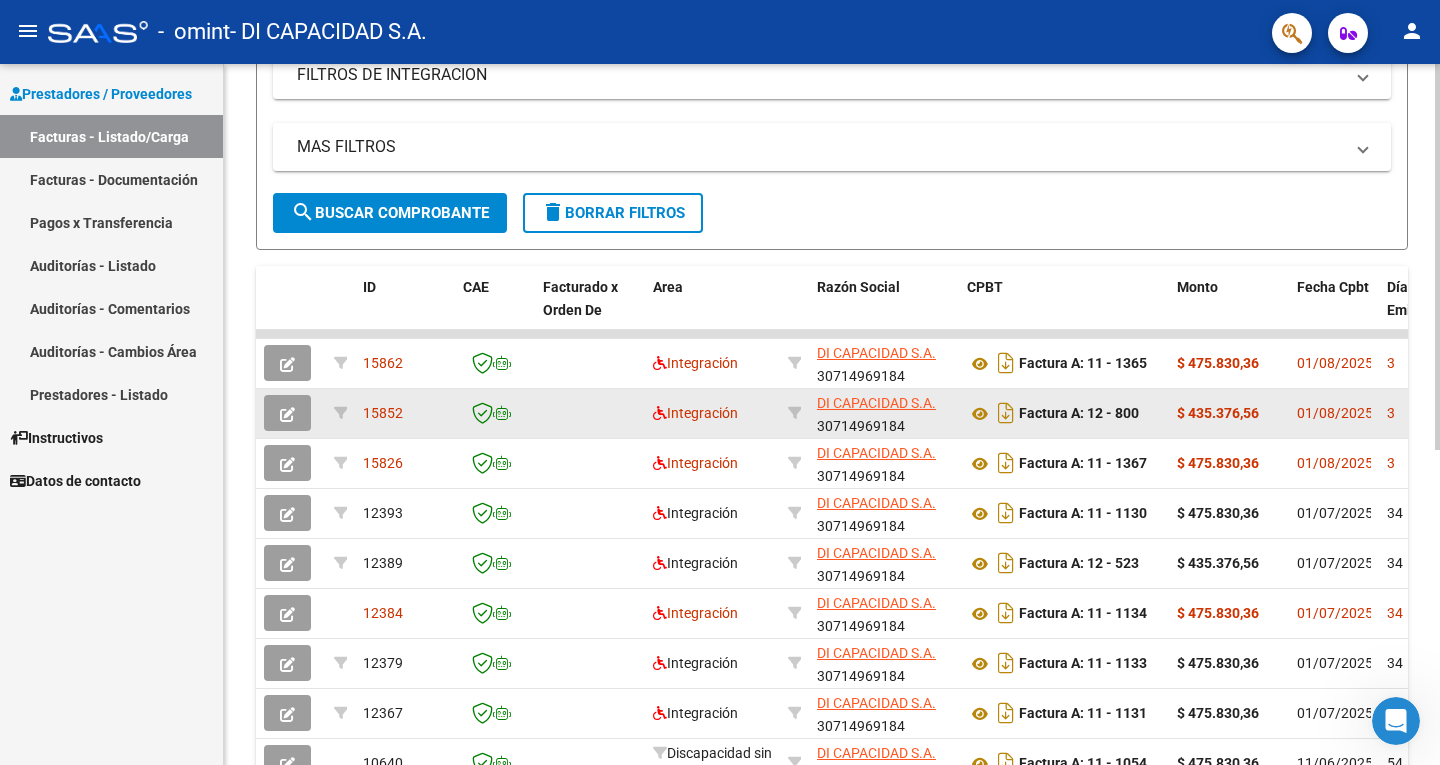 click 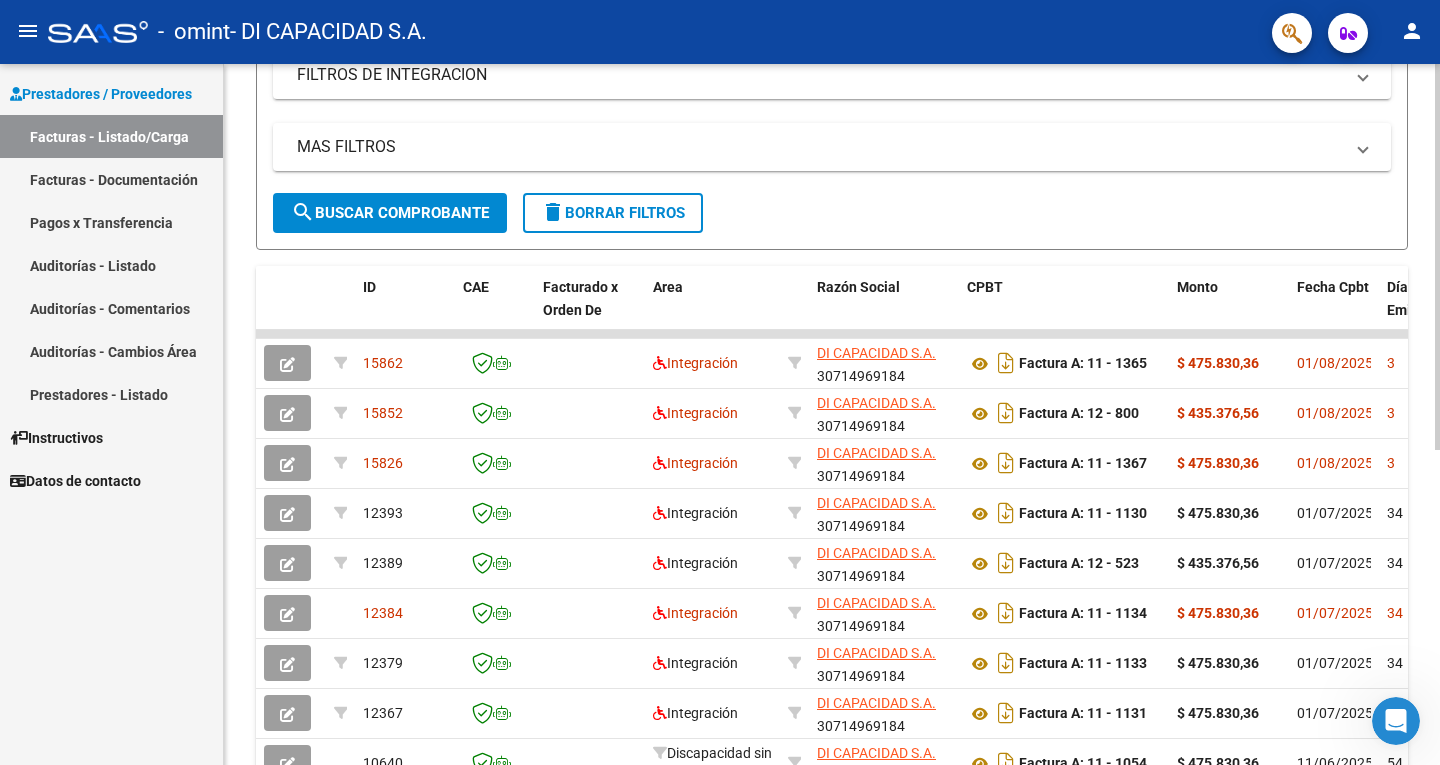 scroll, scrollTop: 0, scrollLeft: 0, axis: both 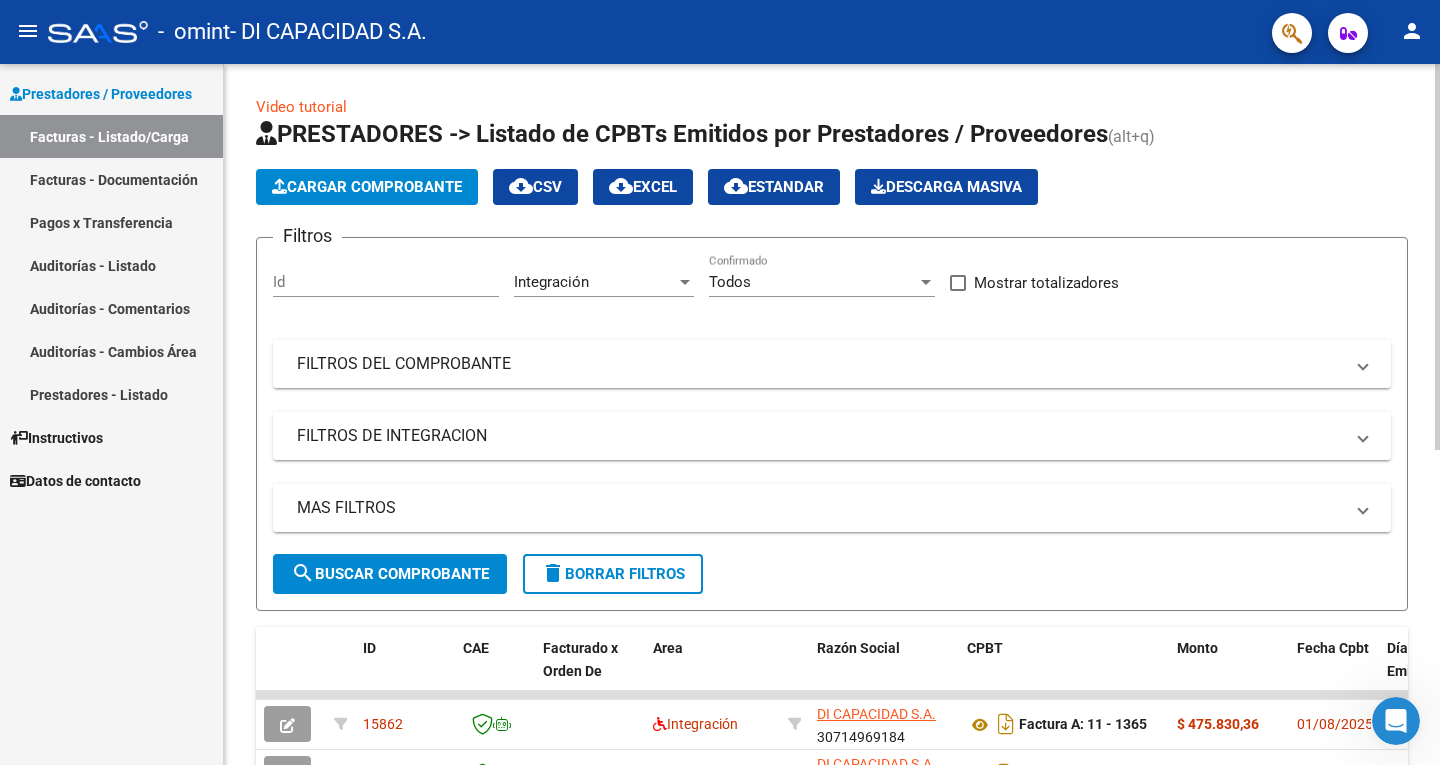 click on "Video tutorial   PRESTADORES -> Listado de CPBTs Emitidos por Prestadores / Proveedores (alt+q)   Cargar Comprobante
cloud_download  CSV  cloud_download  EXCEL  cloud_download  Estandar   Descarga Masiva
Filtros Id Integración Area Todos Confirmado   Mostrar totalizadores   FILTROS DEL COMPROBANTE  Comprobante Tipo Comprobante Tipo Start date – End date Fec. Comprobante Desde / Hasta Días Emisión Desde(cant. días) Días Emisión Hasta(cant. días) CUIT / Razón Social Pto. Venta Nro. Comprobante Código SSS CAE Válido CAE Válido Todos Cargado Módulo Hosp. Todos Tiene facturacion Apócrifa Hospital Refes  FILTROS DE INTEGRACION  Período De Prestación Campos del Archivo de Rendición Devuelto x SSS (dr_envio) Todos Rendido x SSS (dr_envio) Tipo de Registro Tipo de Registro Período Presentación Período Presentación Campos del Legajo Asociado (preaprobación) Afiliado Legajo (cuil/nombre) Todos Solo facturas preaprobadas  MAS FILTROS  Todos Con Doc. Respaldatoria Todos Con Trazabilidad Todos 3" 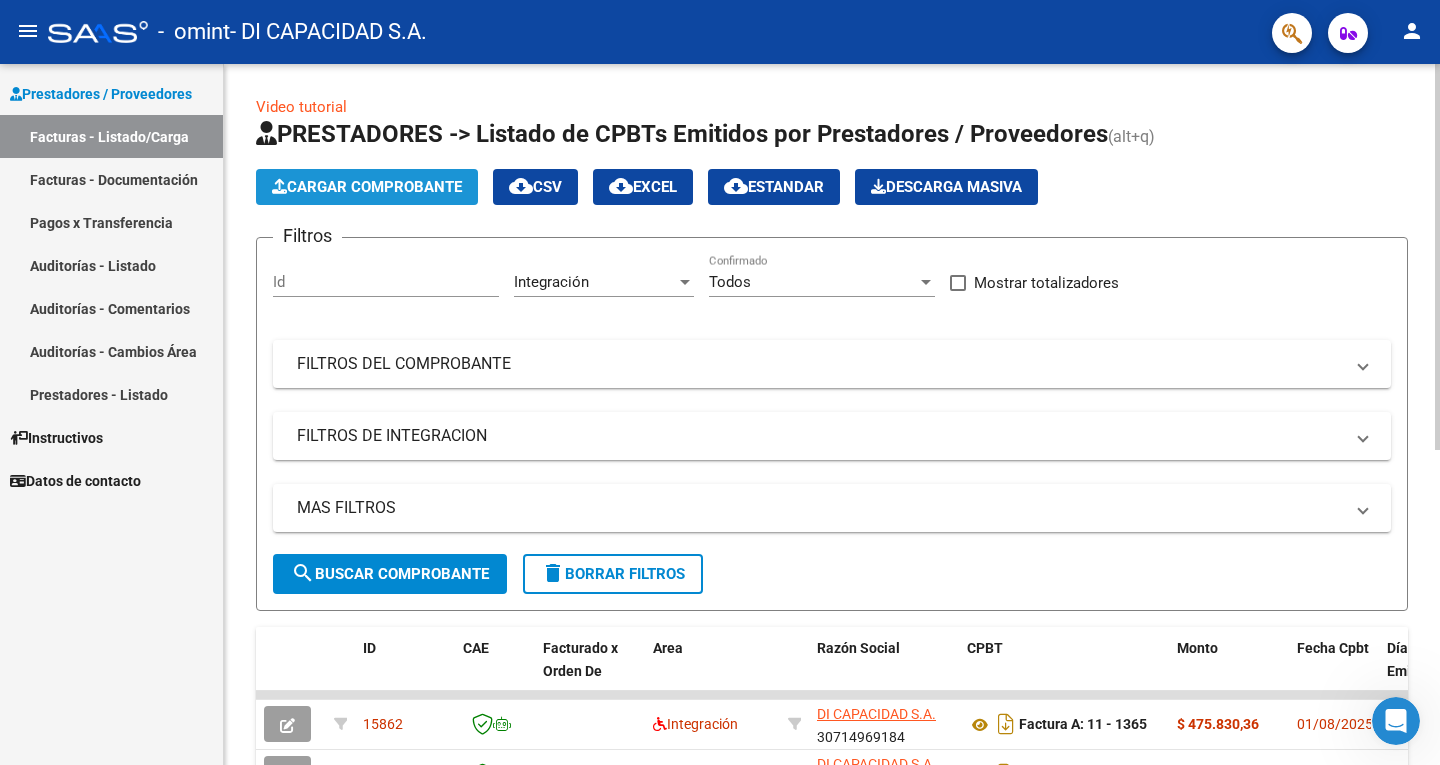 click on "Cargar Comprobante" 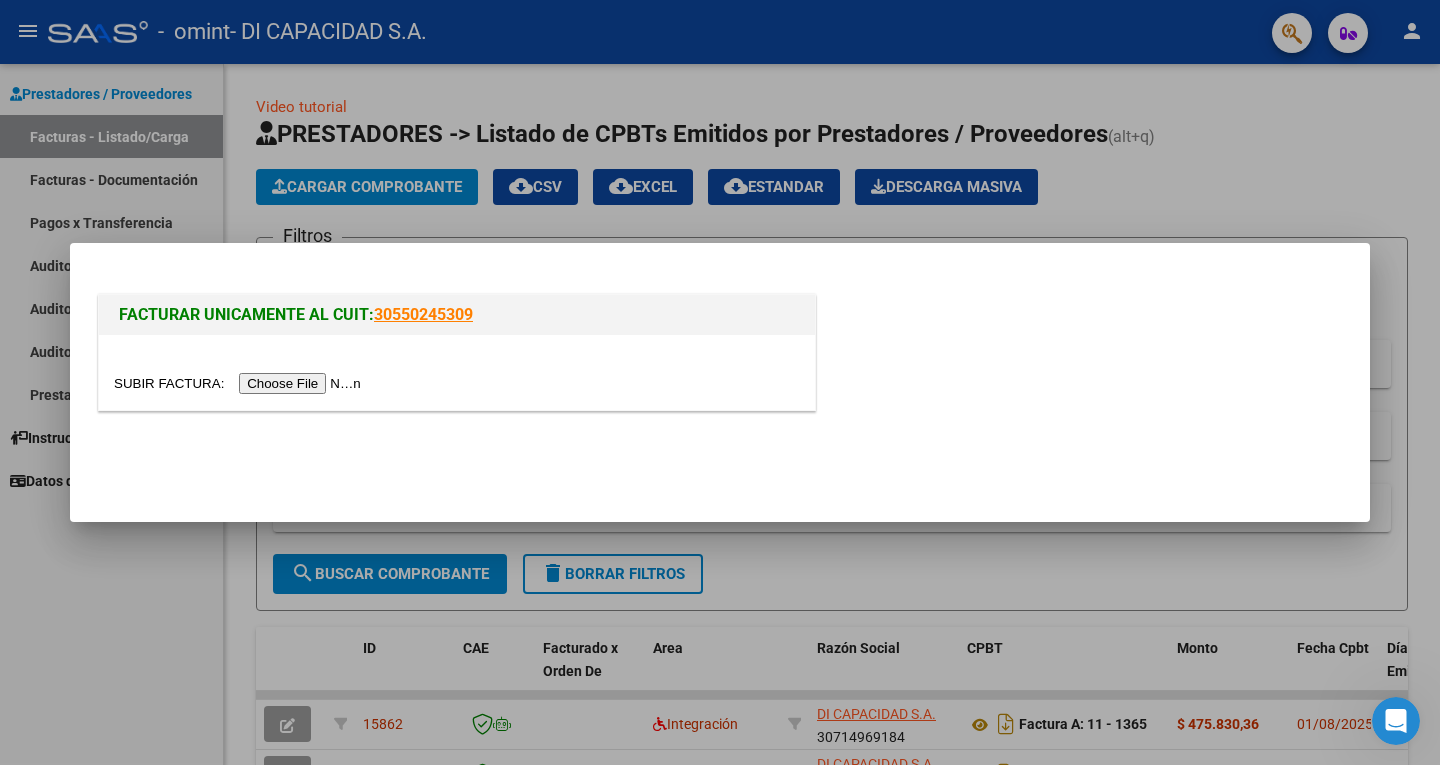 click at bounding box center (240, 383) 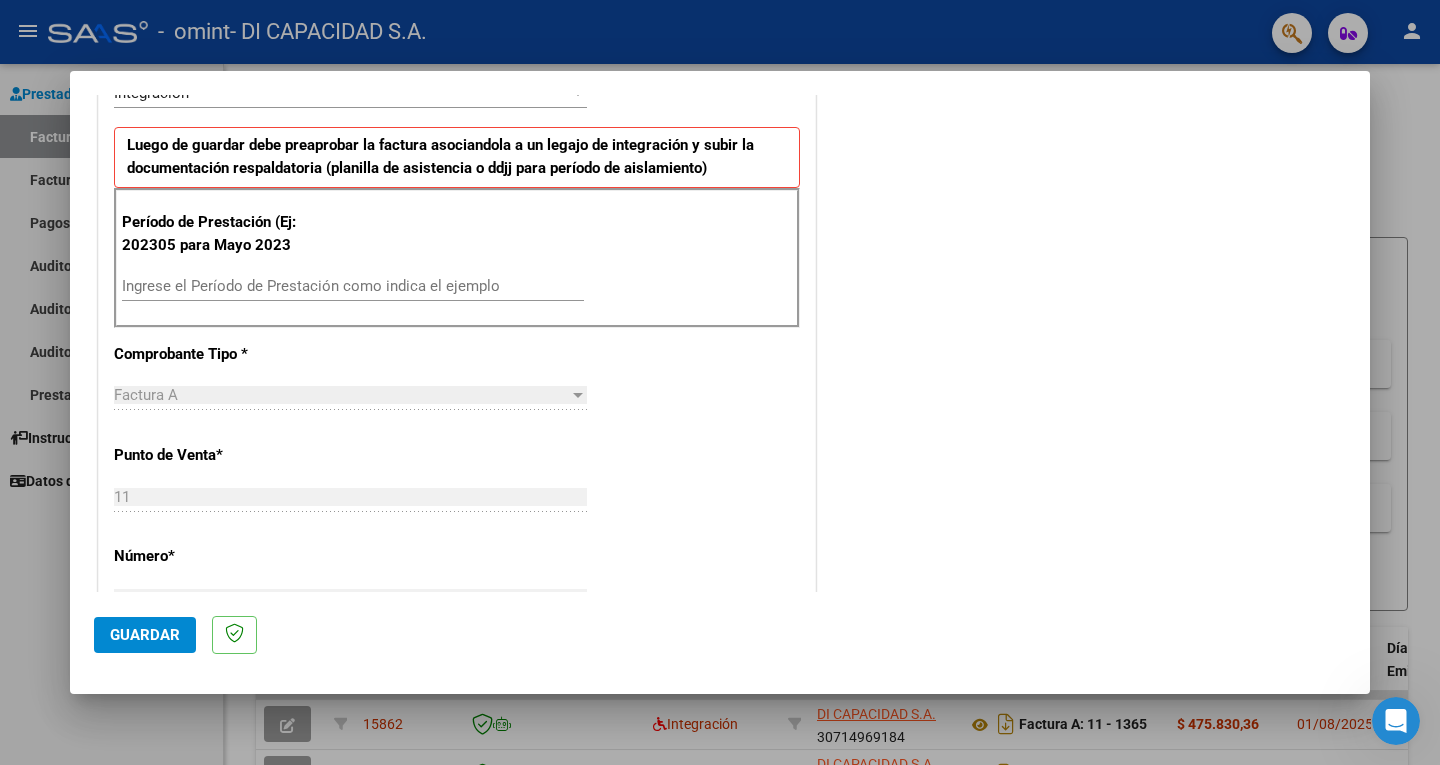 scroll, scrollTop: 480, scrollLeft: 0, axis: vertical 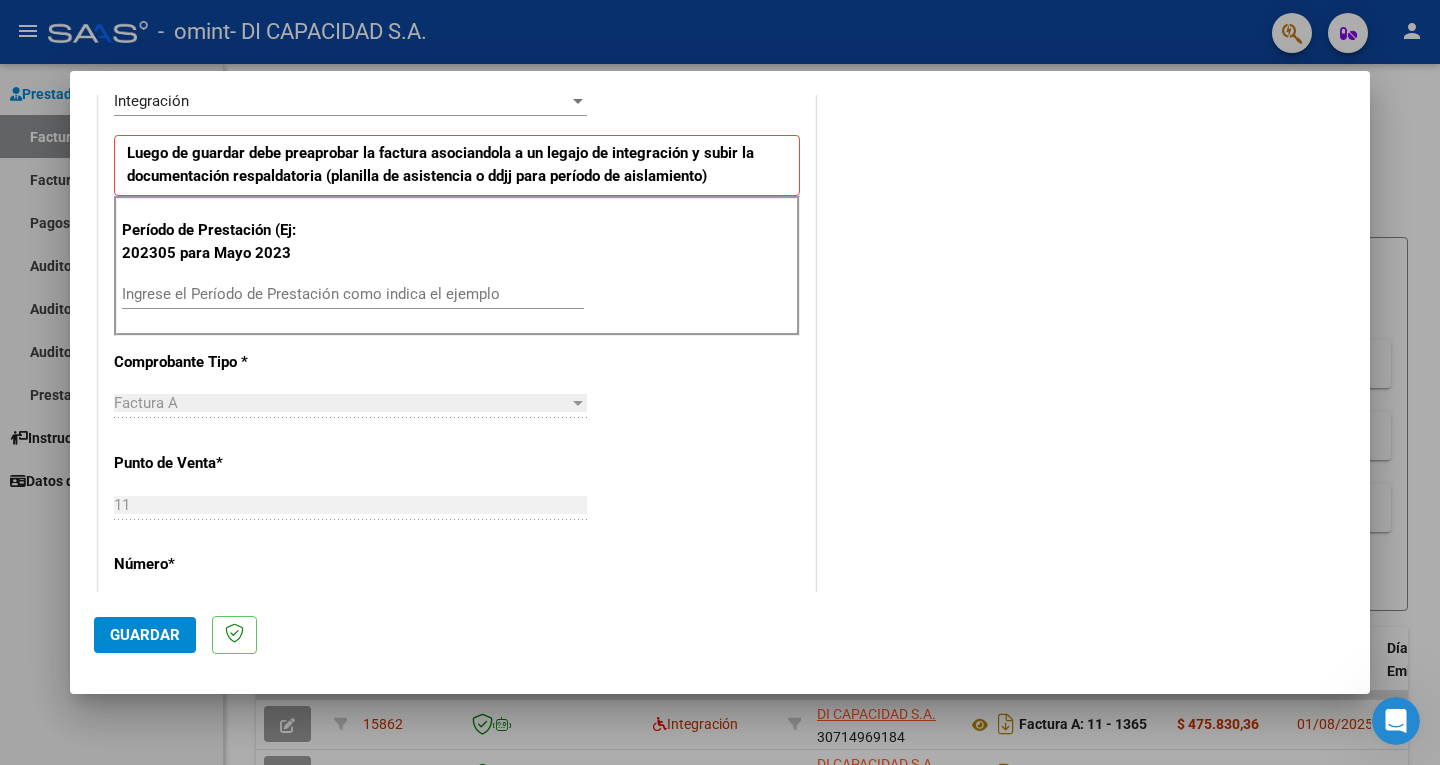 click on "Ingrese el Período de Prestación como indica el ejemplo" at bounding box center [353, 294] 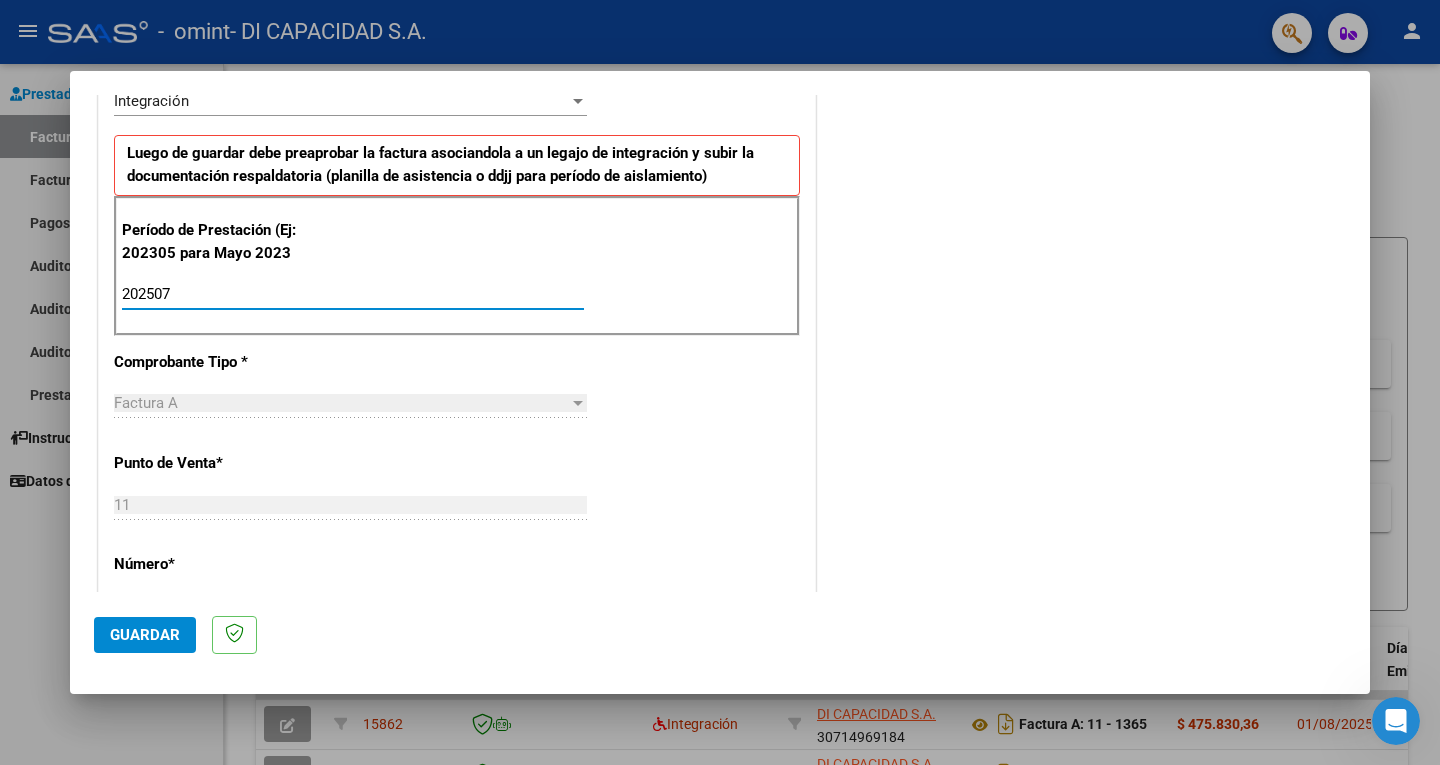 type on "202507" 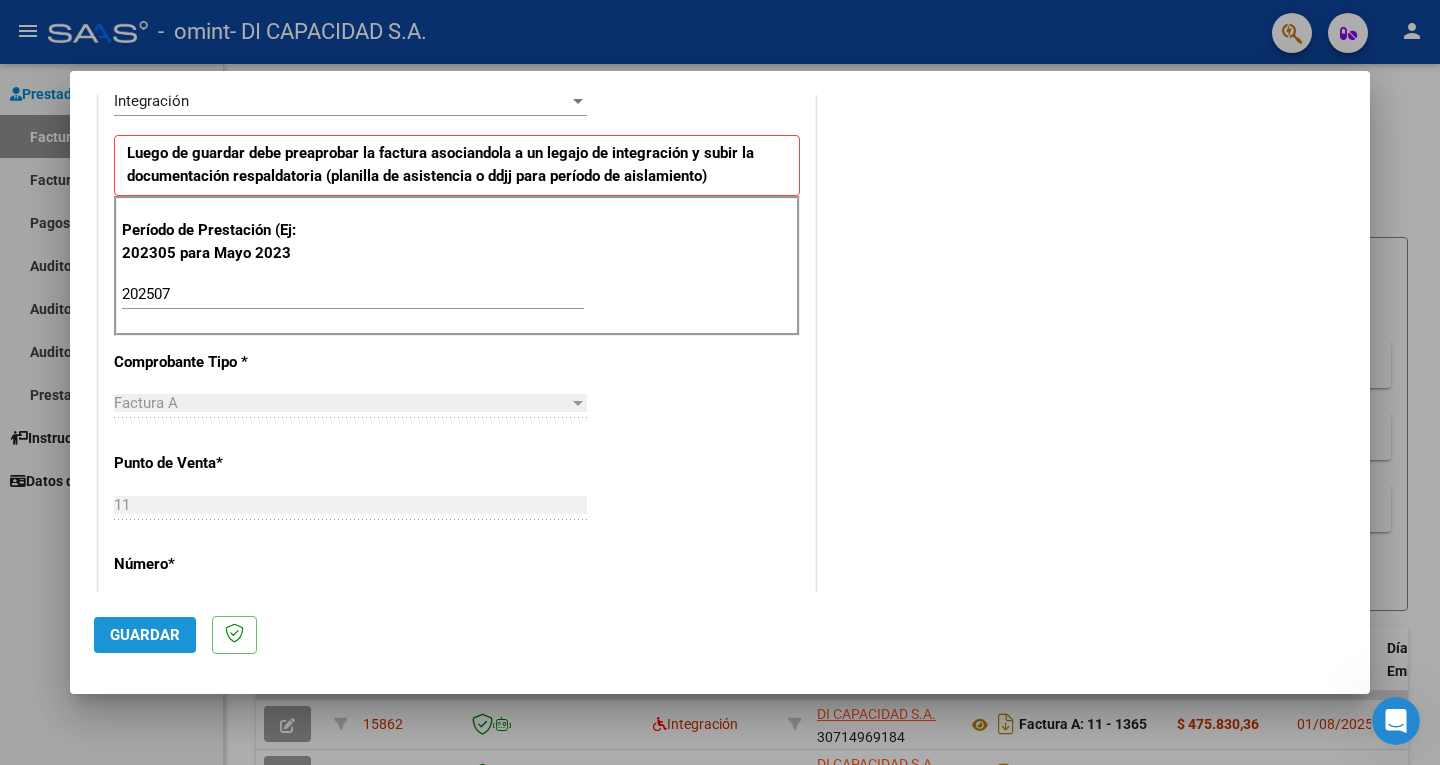 click on "Guardar" 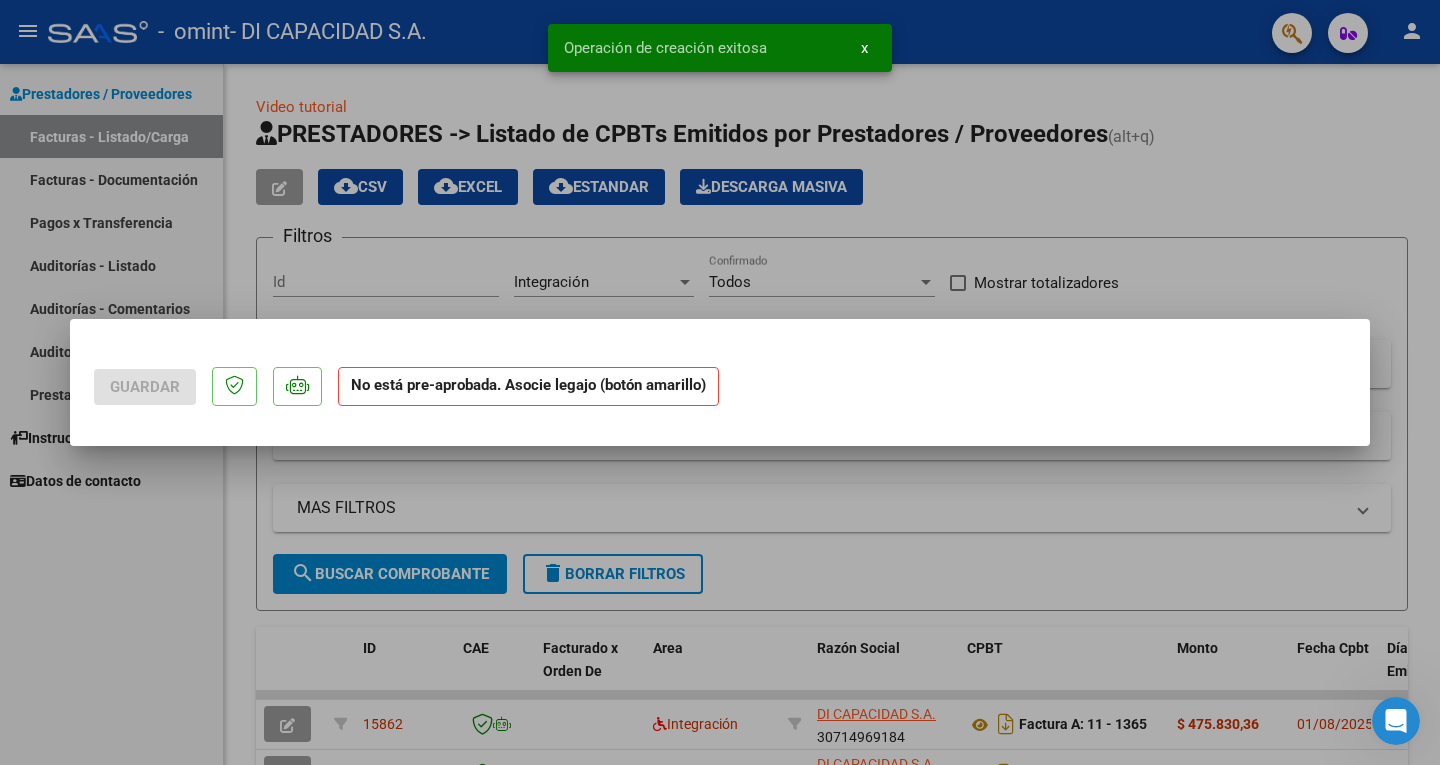 scroll, scrollTop: 0, scrollLeft: 0, axis: both 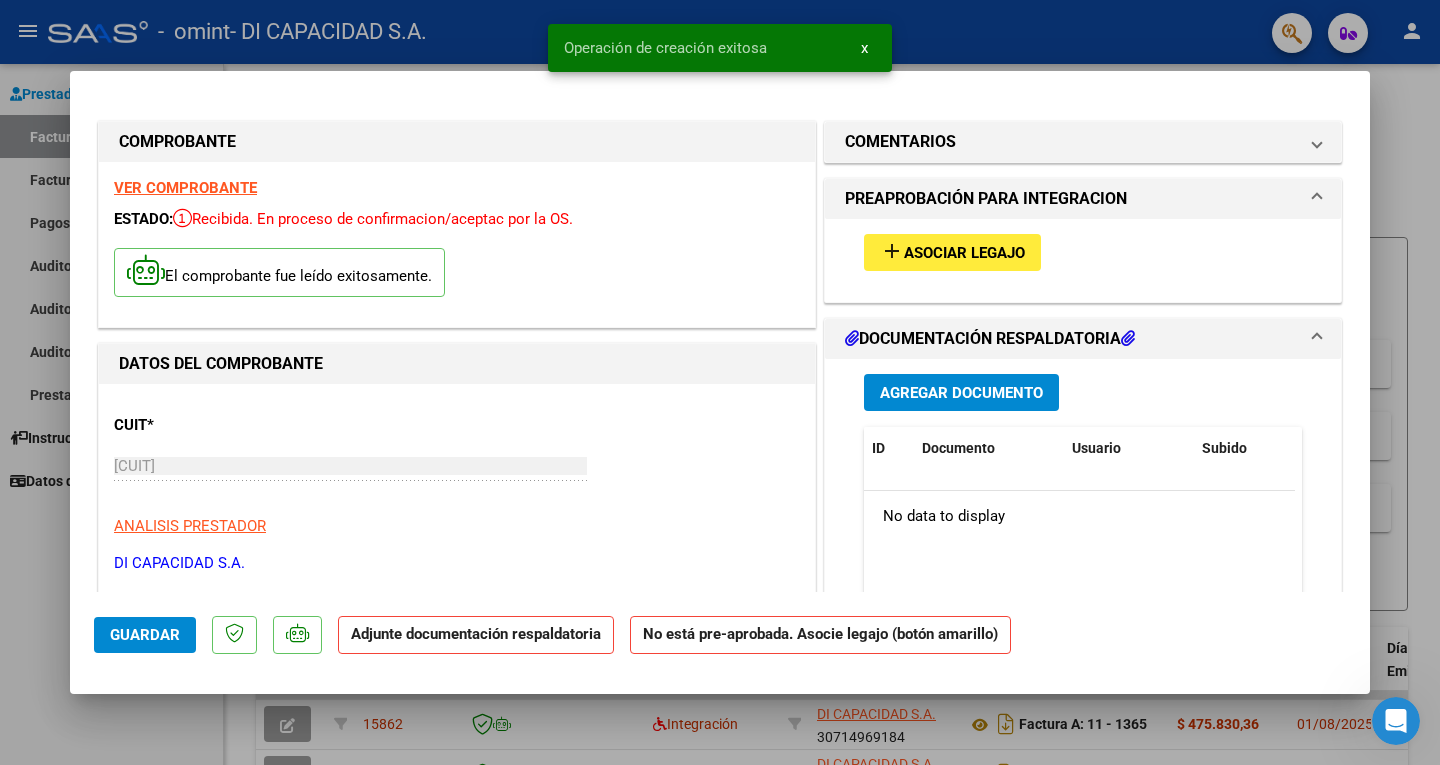 click on "Asociar Legajo" at bounding box center [964, 253] 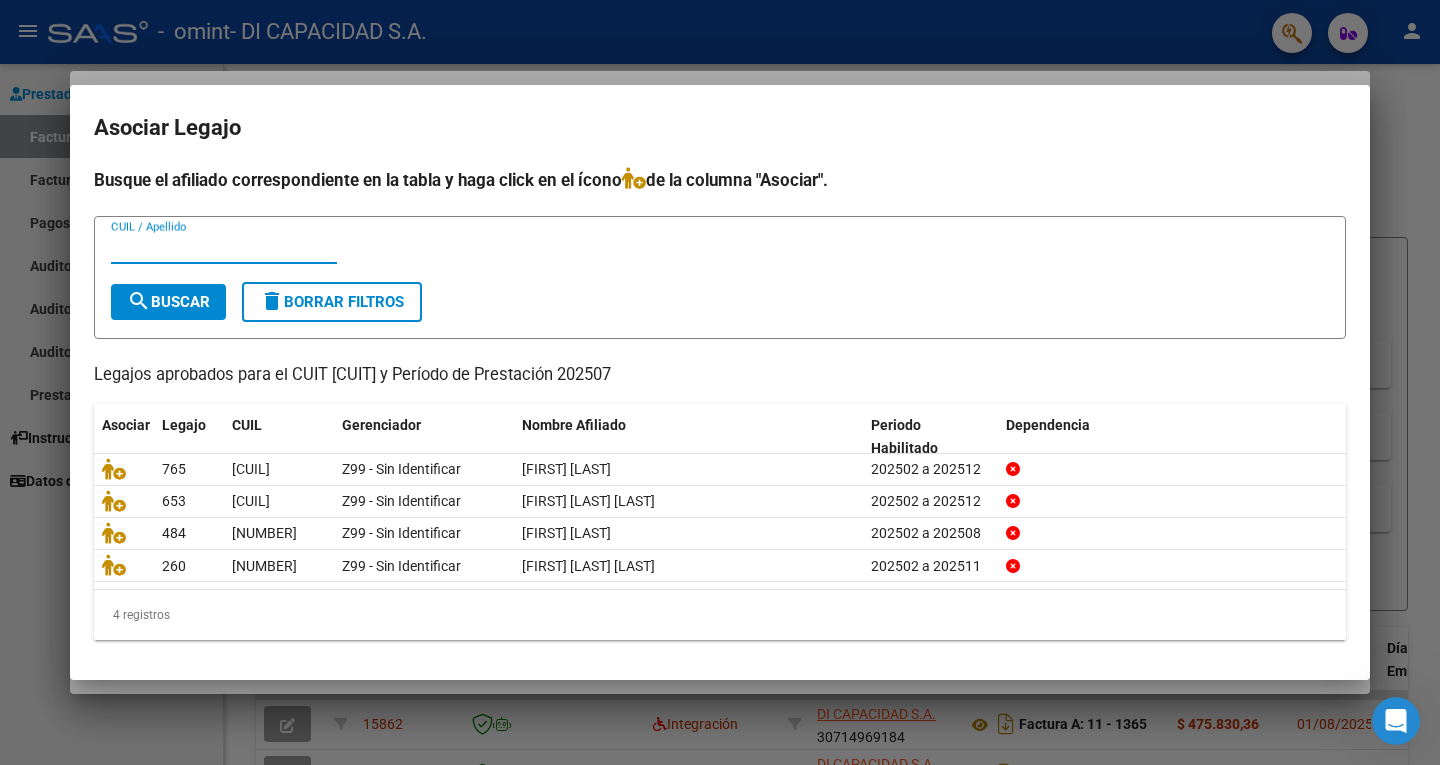 type on "|" 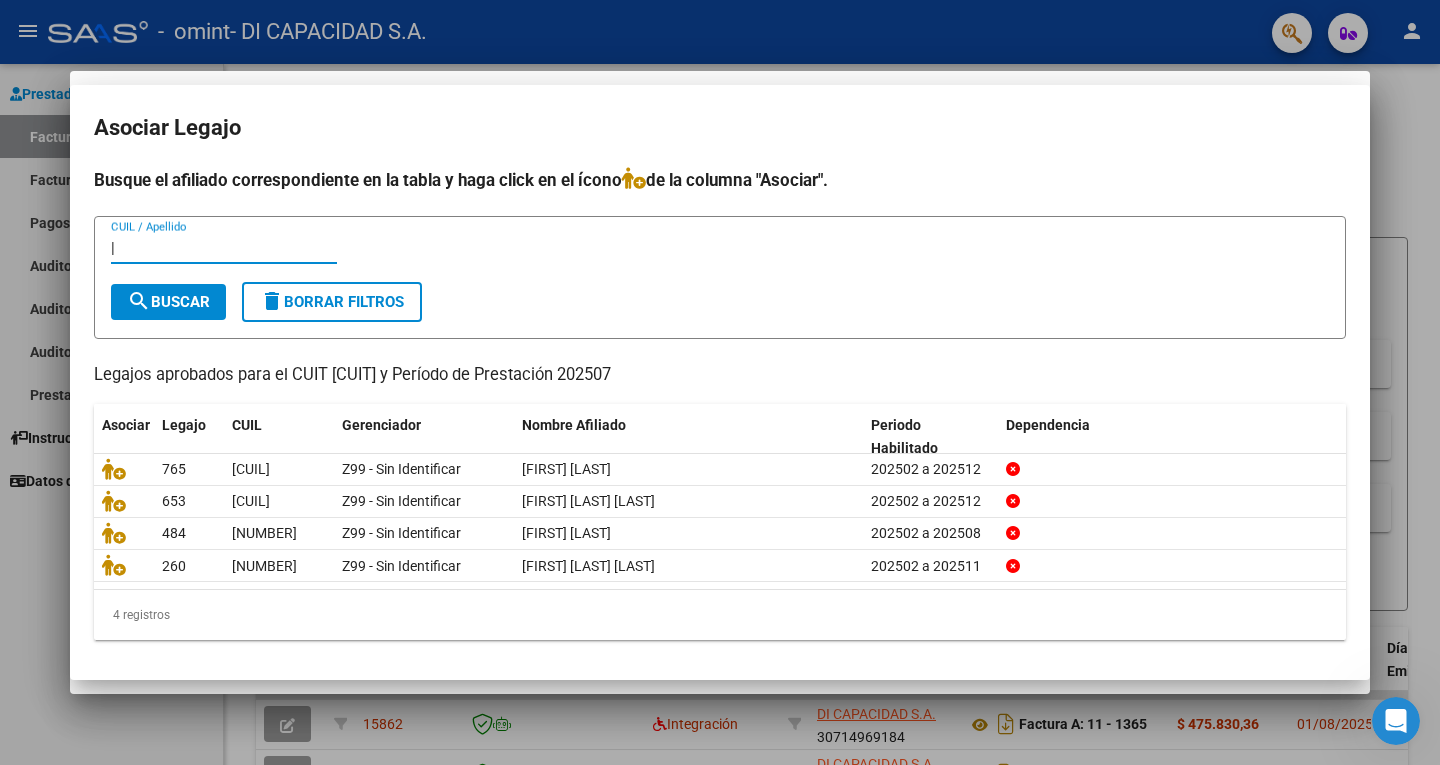 type 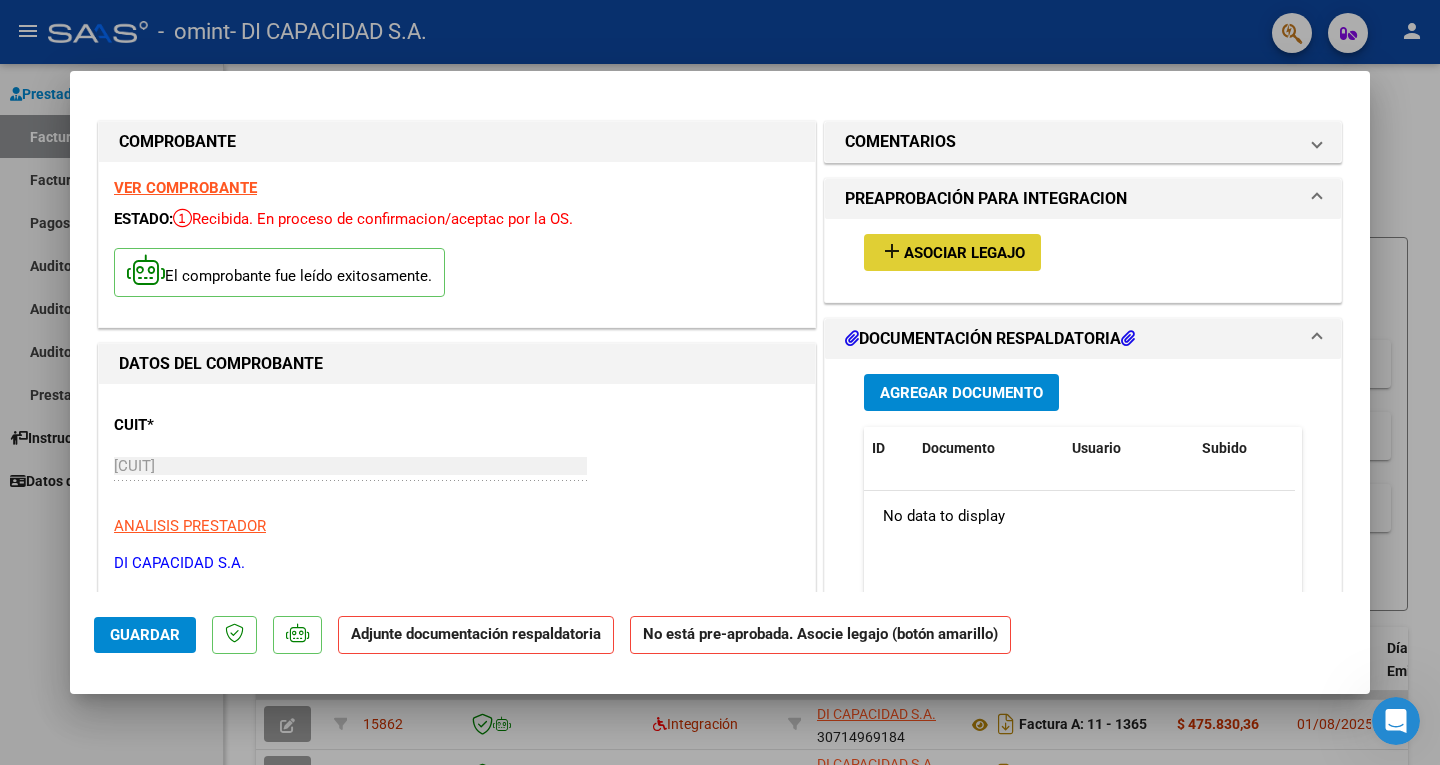 type 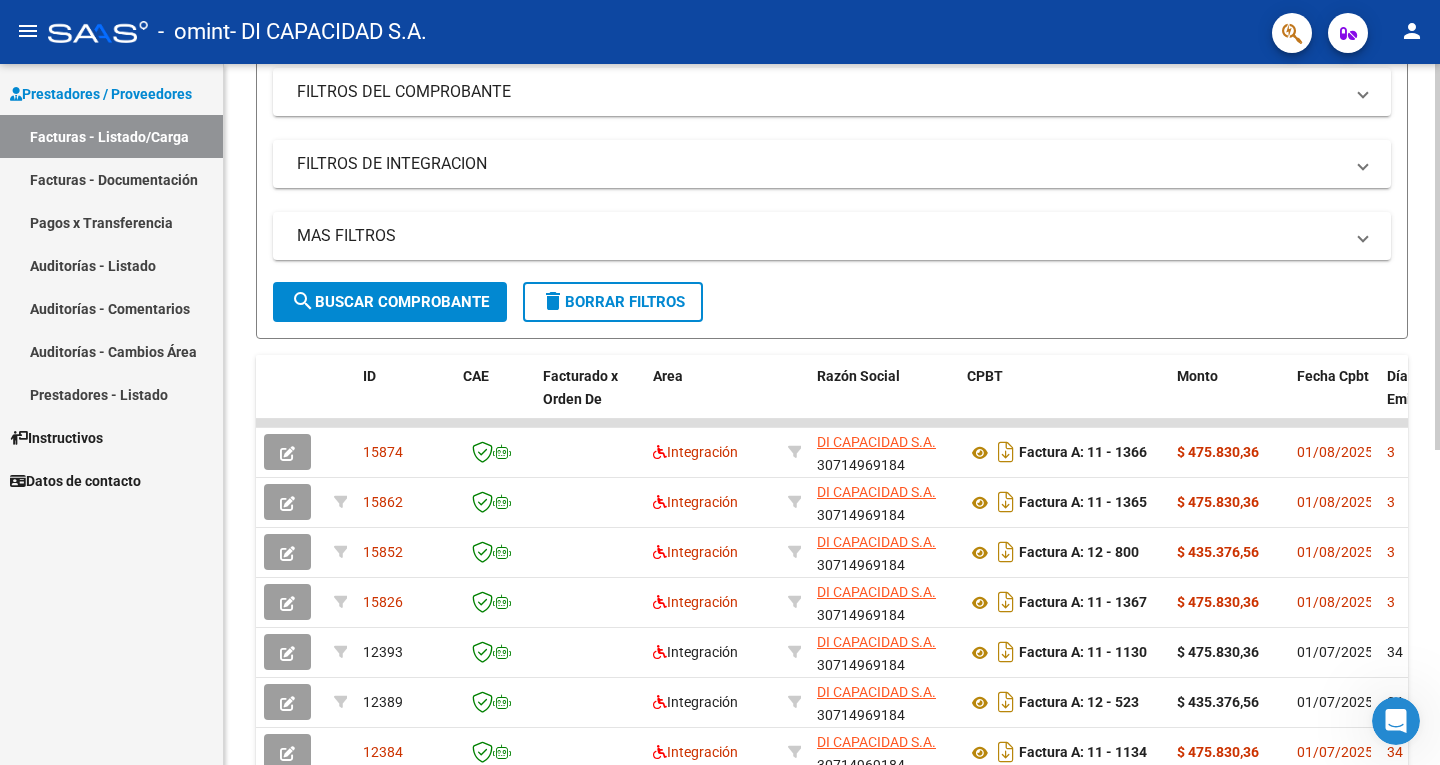 click 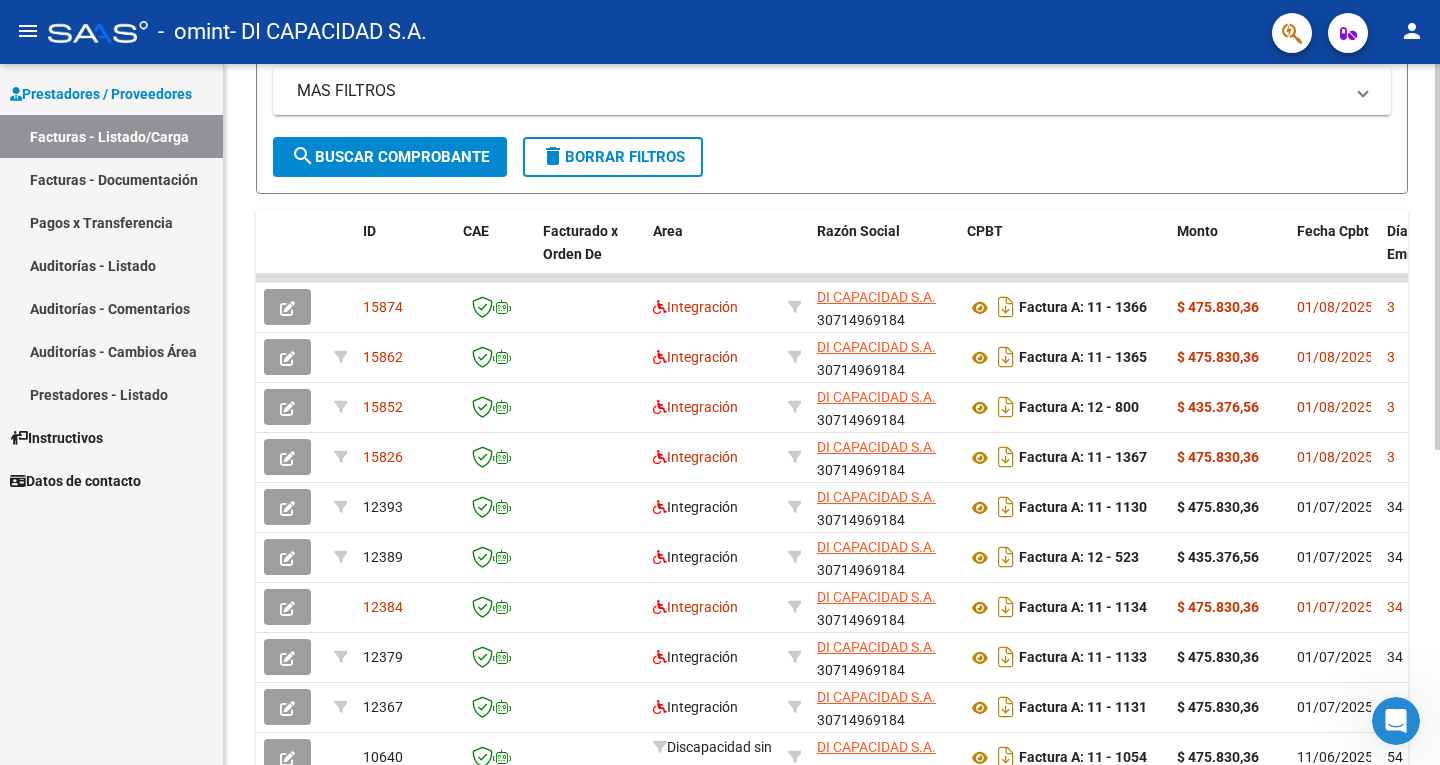 scroll, scrollTop: 426, scrollLeft: 0, axis: vertical 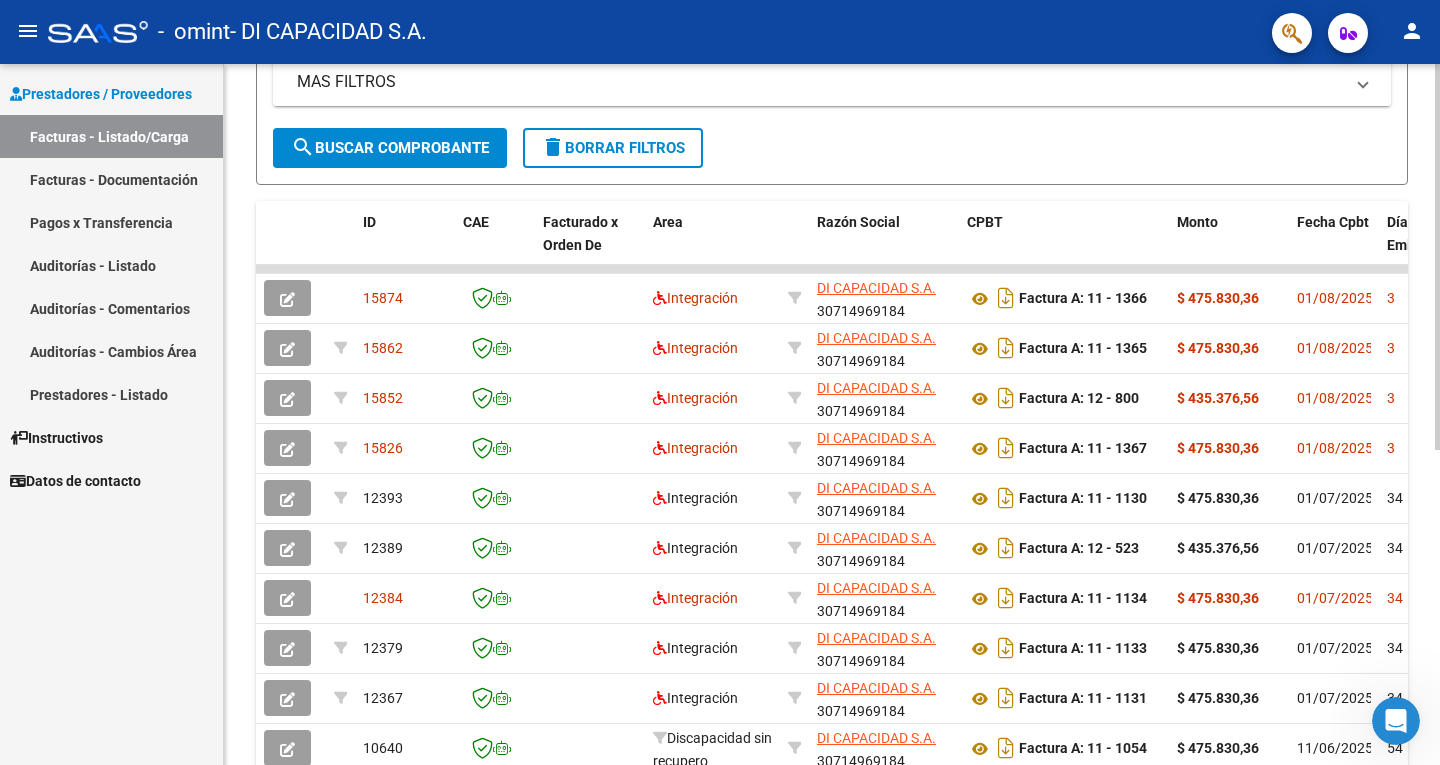 click 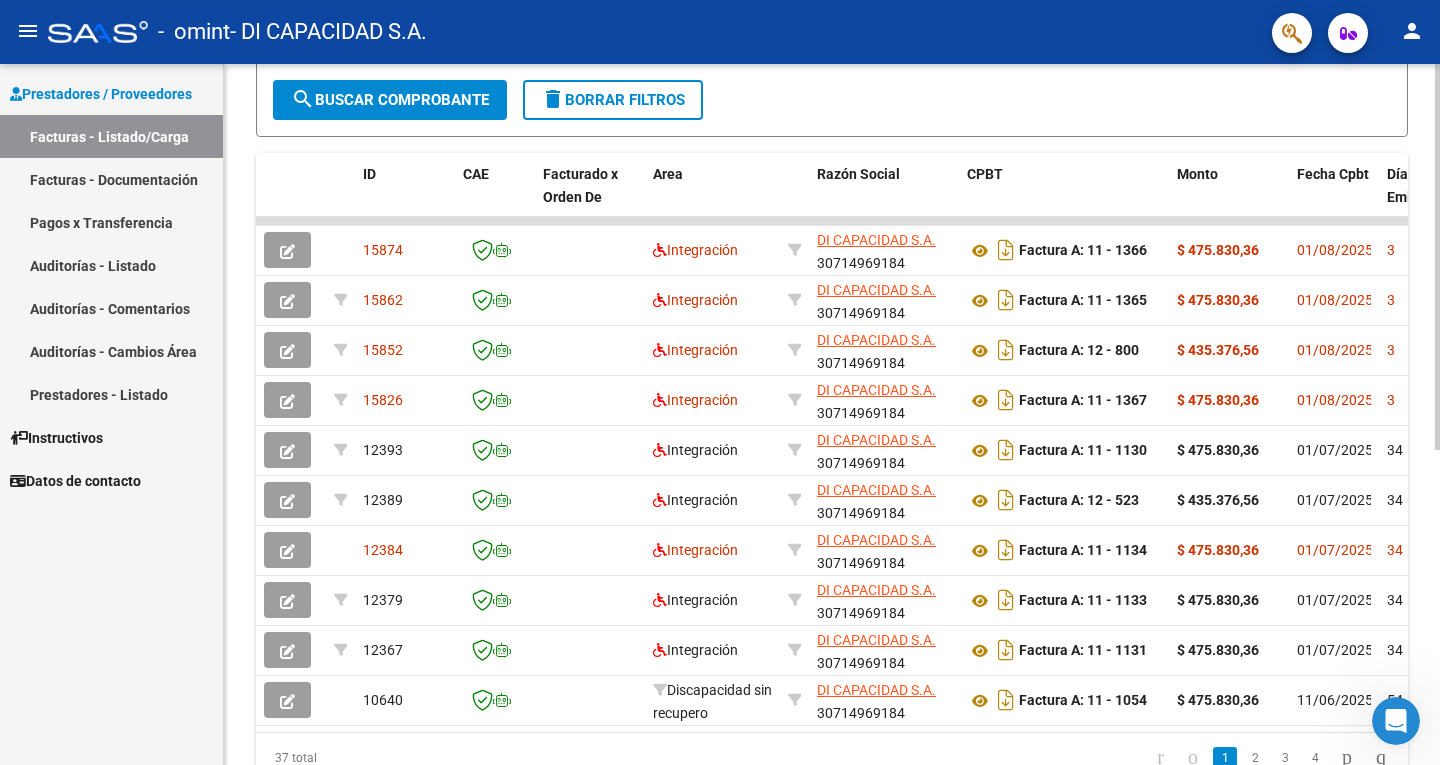 scroll, scrollTop: 483, scrollLeft: 0, axis: vertical 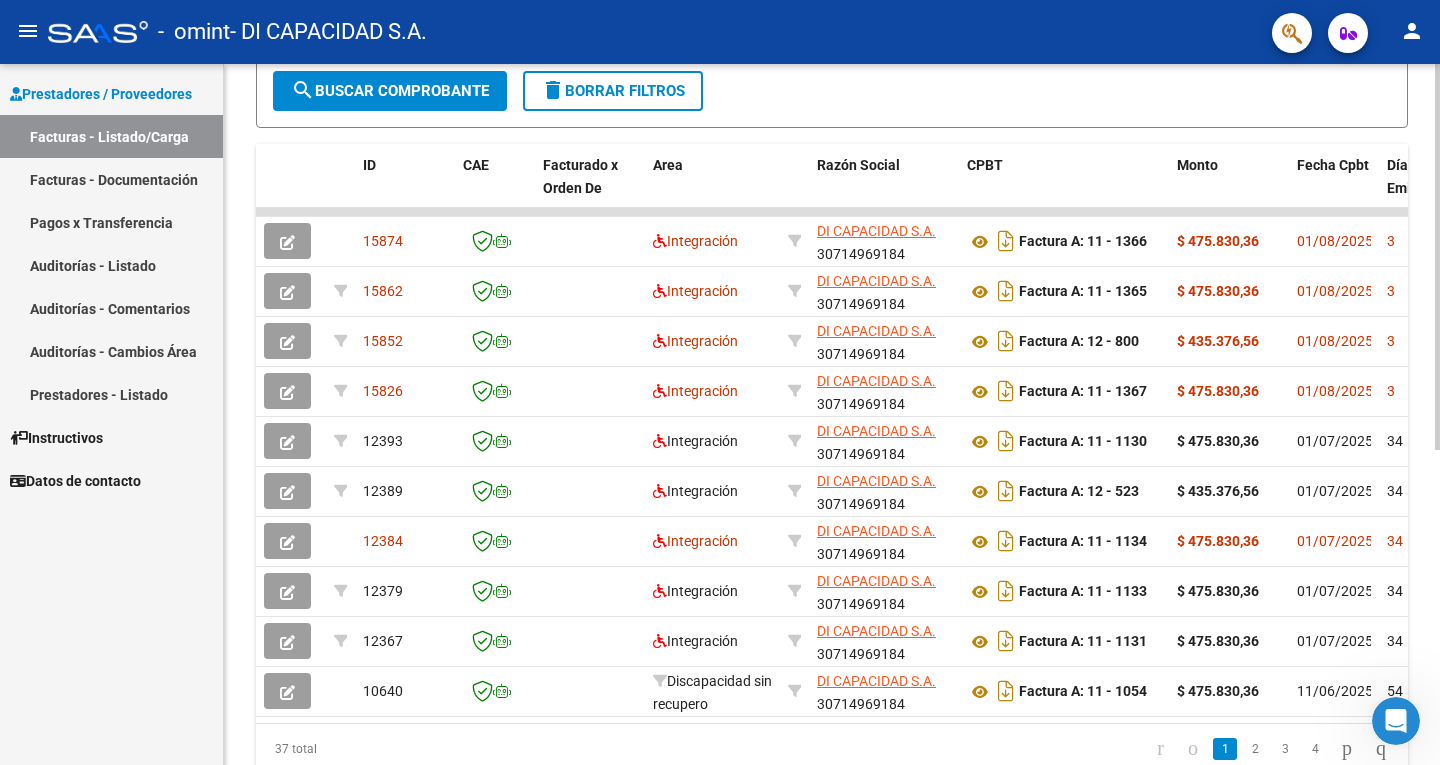 click on "Video tutorial   PRESTADORES -> Listado de CPBTs Emitidos por Prestadores / Proveedores (alt+q)   Cargar Comprobante
cloud_download  CSV  cloud_download  EXCEL  cloud_download  Estandar   Descarga Masiva
Filtros Id Integración Area Todos Confirmado   Mostrar totalizadores   FILTROS DEL COMPROBANTE  Comprobante Tipo Comprobante Tipo Start date – End date Fec. Comprobante Desde / Hasta Días Emisión Desde(cant. días) Días Emisión Hasta(cant. días) CUIT / Razón Social Pto. Venta Nro. Comprobante Código SSS CAE Válido CAE Válido Todos Cargado Módulo Hosp. Todos Tiene facturacion Apócrifa Hospital Refes  FILTROS DE INTEGRACION  Período De Prestación Campos del Archivo de Rendición Devuelto x SSS (dr_envio) Todos Rendido x SSS (dr_envio) Tipo de Registro Tipo de Registro Período Presentación Período Presentación Campos del Legajo Asociado (preaprobación) Afiliado Legajo (cuil/nombre) Todos Solo facturas preaprobadas  MAS FILTROS  Todos Con Doc. Respaldatoria Todos Con Trazabilidad Todos 3" 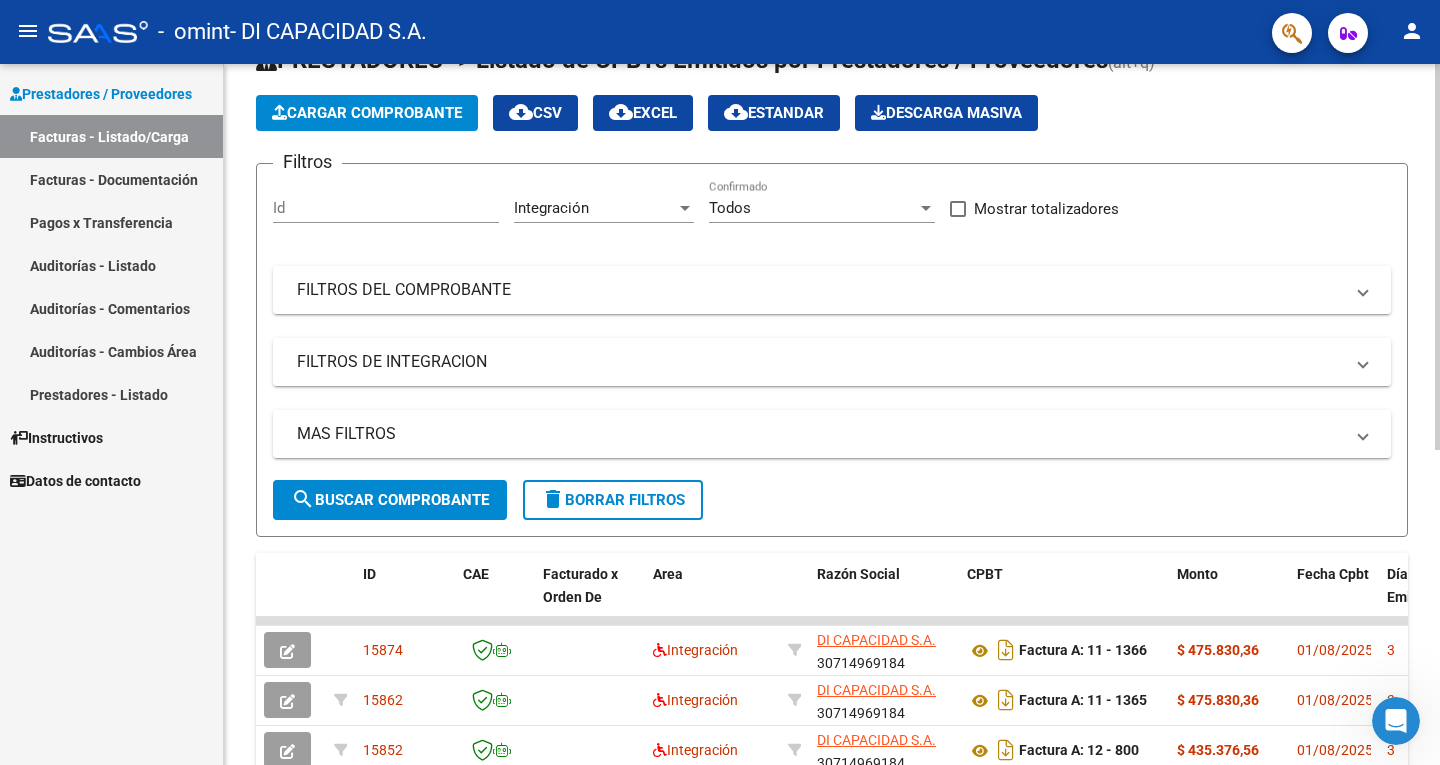 scroll, scrollTop: 0, scrollLeft: 0, axis: both 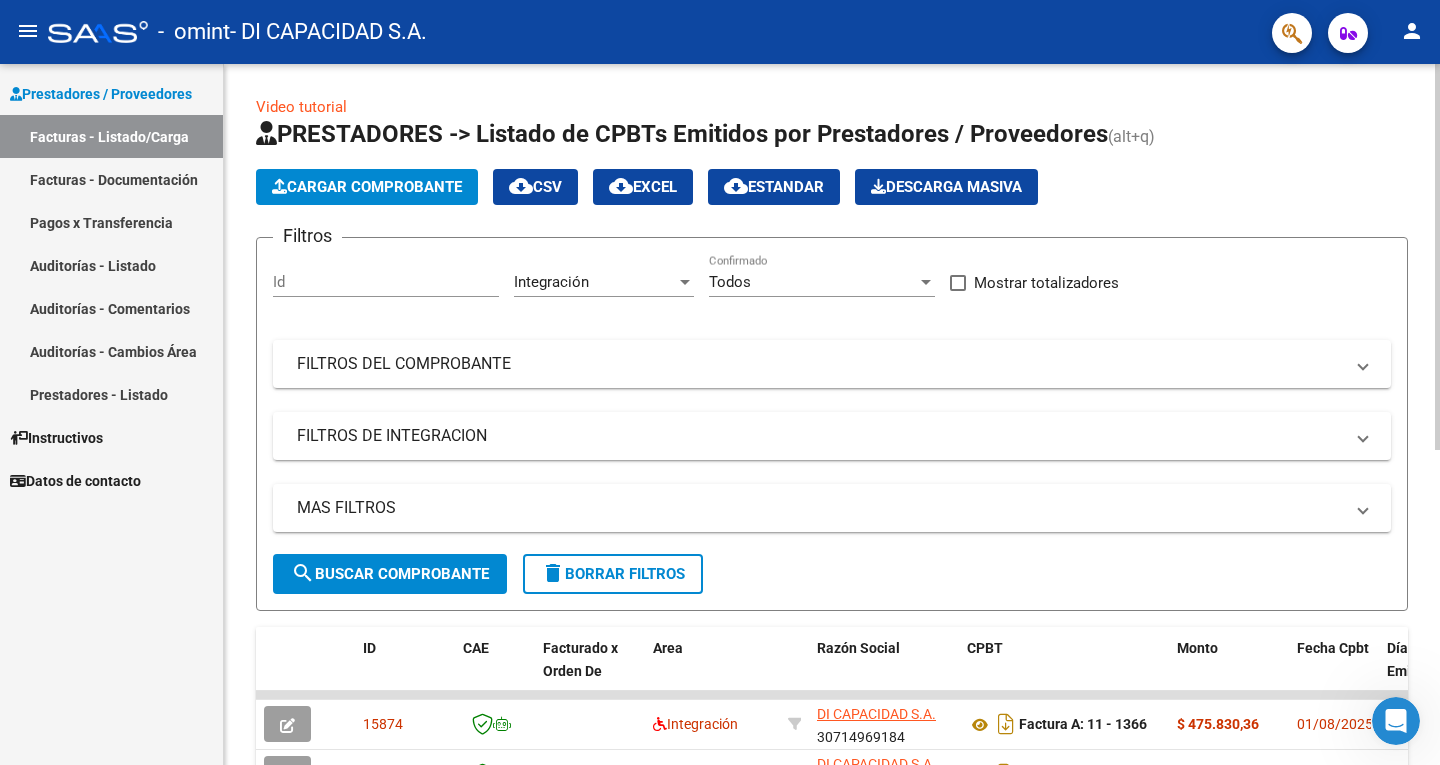 click on "menu -   omint   - DI CAPACIDAD S.A. person    Prestadores / Proveedores Facturas - Listado/Carga Facturas - Documentación Pagos x Transferencia Auditorías - Listado Auditorías - Comentarios Auditorías - Cambios Área Prestadores - Listado    Instructivos    Datos de contacto  Video tutorial   PRESTADORES -> Listado de CPBTs Emitidos por Prestadores / Proveedores (alt+q)   Cargar Comprobante
cloud_download  CSV  cloud_download  EXCEL  cloud_download  Estandar   Descarga Masiva
Filtros Id Integración Area Todos Confirmado   Mostrar totalizadores   FILTROS DEL COMPROBANTE  Comprobante Tipo Comprobante Tipo Start date – End date Fec. Comprobante Desde / Hasta Días Emisión Desde(cant. días) Días Emisión Hasta(cant. días) CUIT / Razón Social Pto. Venta Nro. Comprobante Código SSS CAE Válido CAE Válido Todos Cargado Módulo Hosp. Todos Tiene facturacion Apócrifa Hospital Refes  FILTROS DE INTEGRACION  Período De Prestación Todos Rendido x SSS (dr_envio) Tipo de Registro Todos Op" at bounding box center (720, 382) 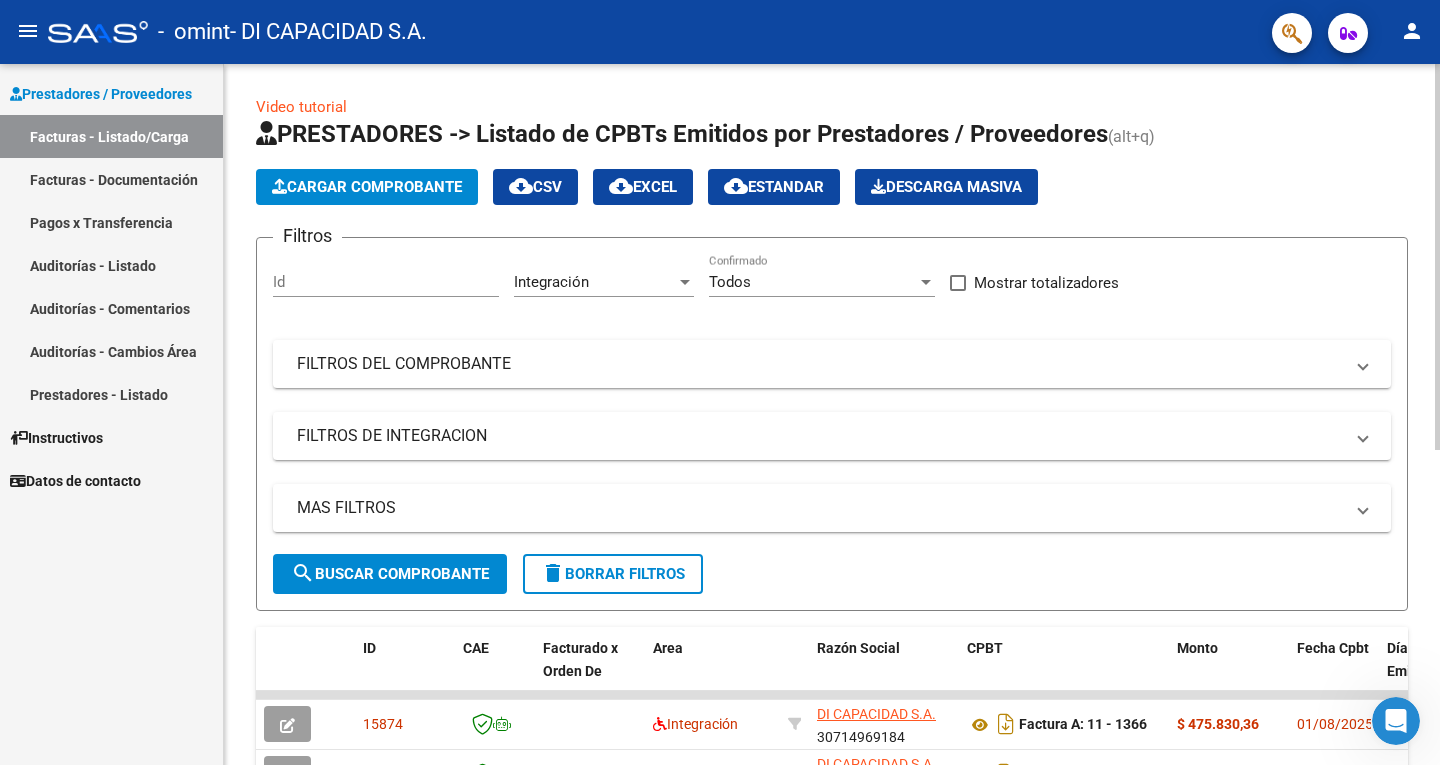 click on "PRESTADORES -> Listado de CPBTs Emitidos por Prestadores / Proveedores (alt+q)   Cargar Comprobante
cloud_download  CSV  cloud_download  EXCEL  cloud_download  Estandar   Descarga Masiva
Filtros Id Integración Area Todos Confirmado   Mostrar totalizadores   FILTROS DEL COMPROBANTE  Comprobante Tipo Comprobante Tipo Start date – End date Fec. Comprobante Desde / Hasta Días Emisión Desde(cant. días) Días Emisión Hasta(cant. días) CUIT / Razón Social Pto. Venta Nro. Comprobante Código SSS CAE Válido CAE Válido Todos Cargado Módulo Hosp. Todos Tiene facturacion Apócrifa Hospital Refes  FILTROS DE INTEGRACION  Período De Prestación Campos del Archivo de Rendición Devuelto x SSS (dr_envio) Todos Rendido x SSS (dr_envio) Tipo de Registro Tipo de Registro Período Presentación Período Presentación Campos del Legajo Asociado (preaprobación) Afiliado Legajo (cuil/nombre) Todos Solo facturas preaprobadas  MAS FILTROS  Todos Con Doc. Respaldatoria Todos Con Trazabilidad Todos Auditoría – –" 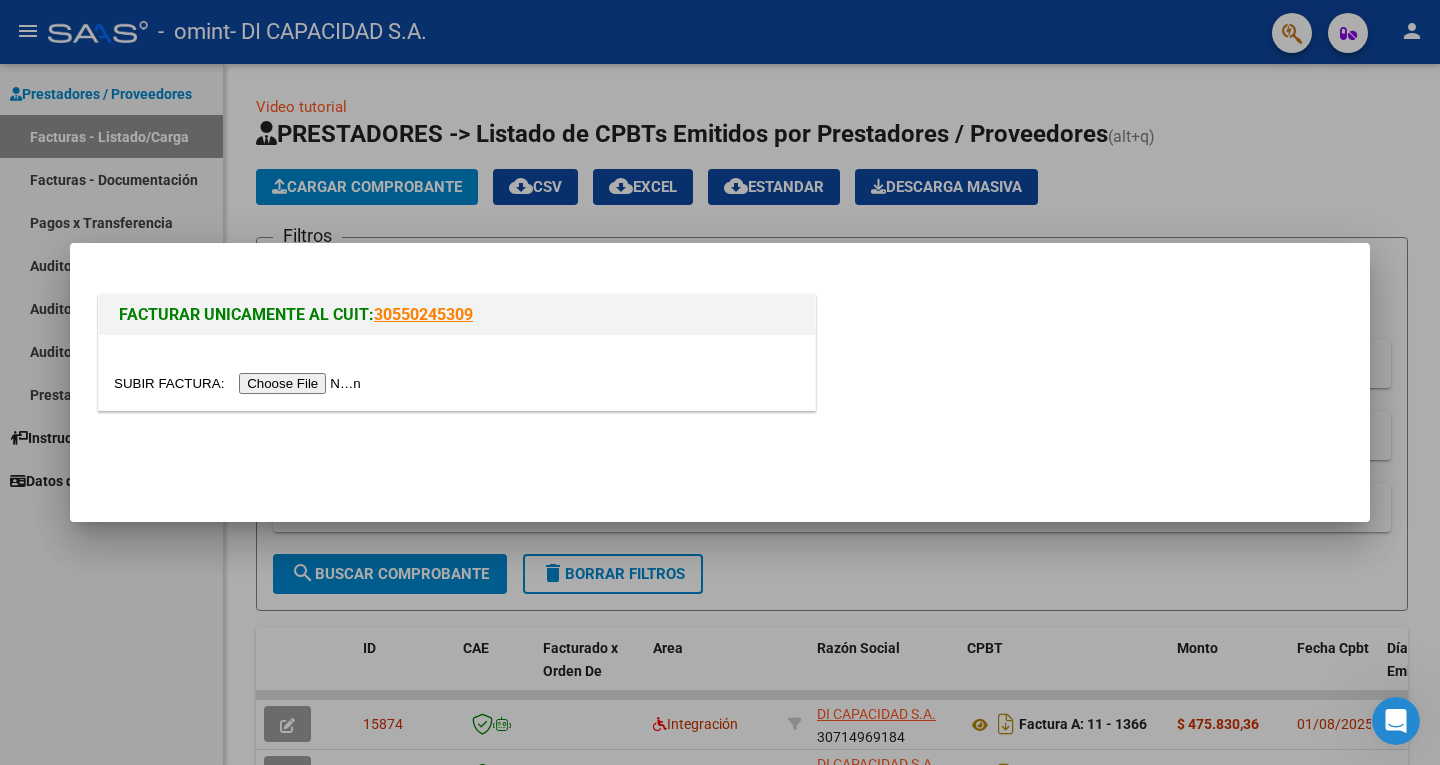 click at bounding box center [240, 383] 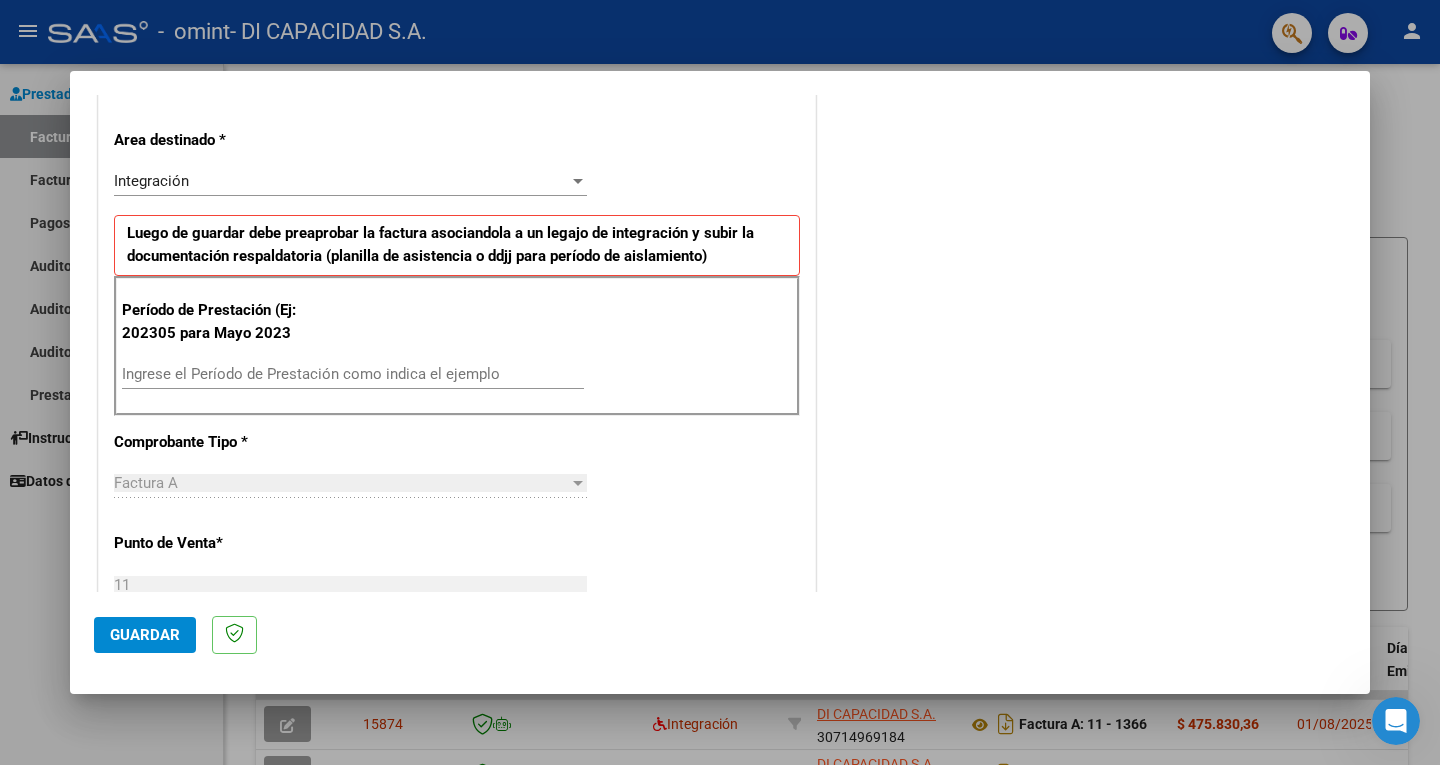 scroll, scrollTop: 426, scrollLeft: 0, axis: vertical 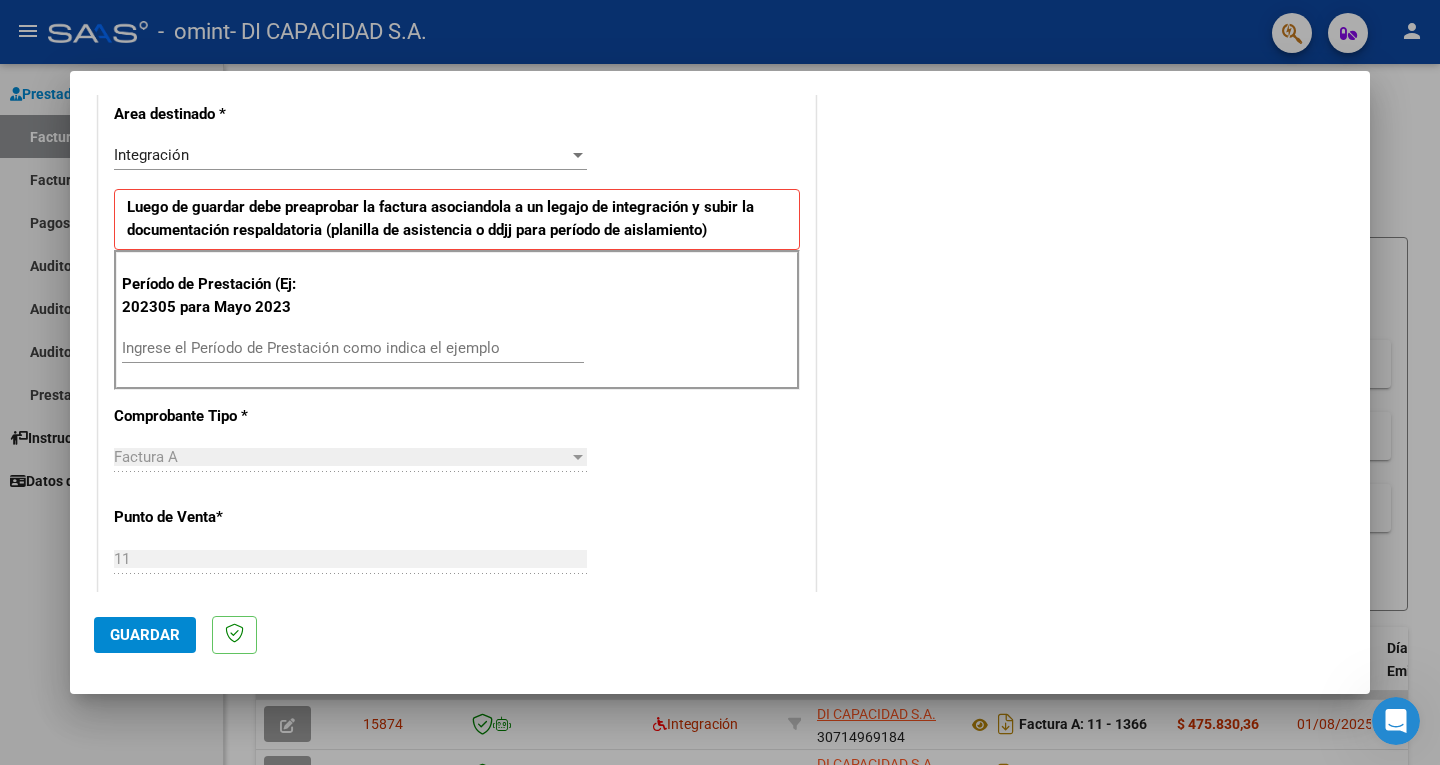 click on "Ingrese el Período de Prestación como indica el ejemplo" at bounding box center [353, 348] 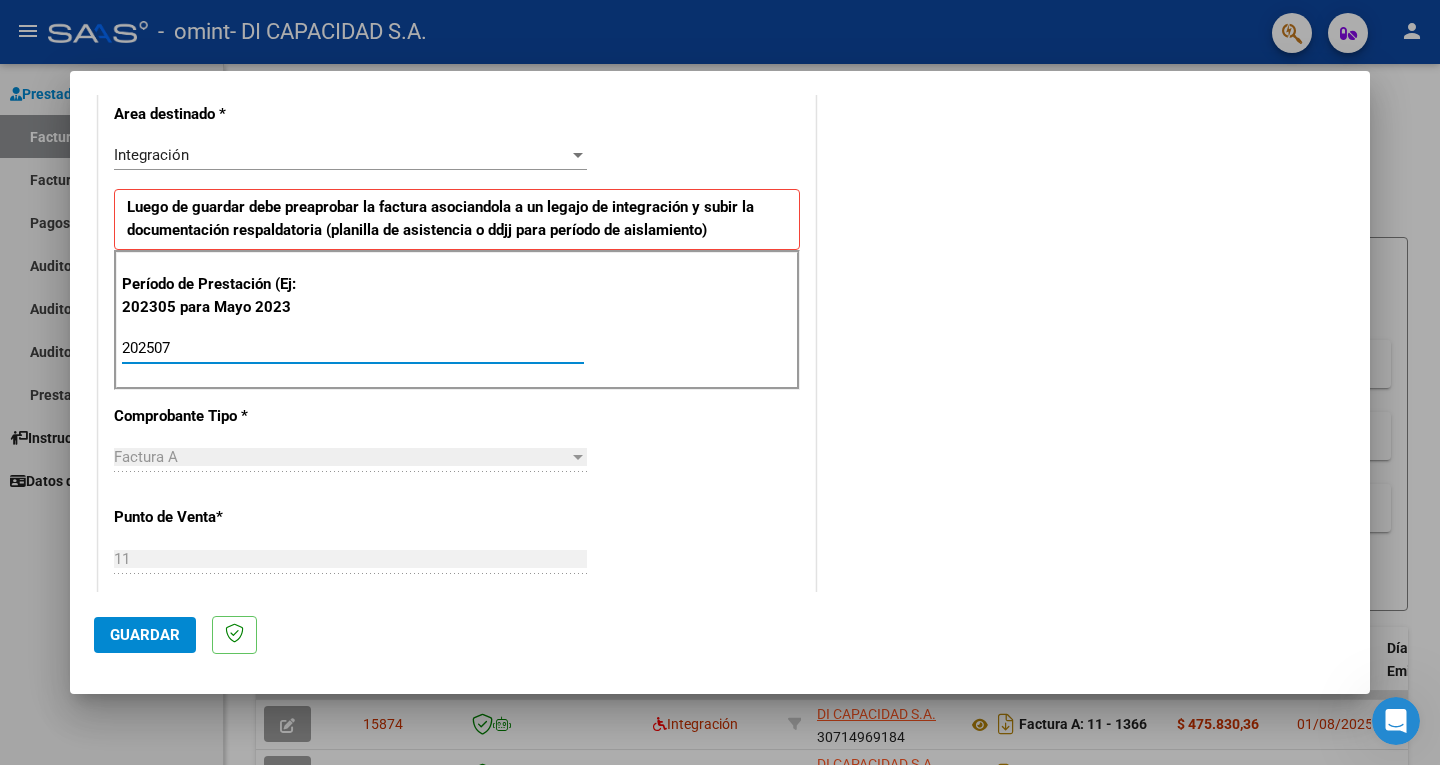 type on "202507" 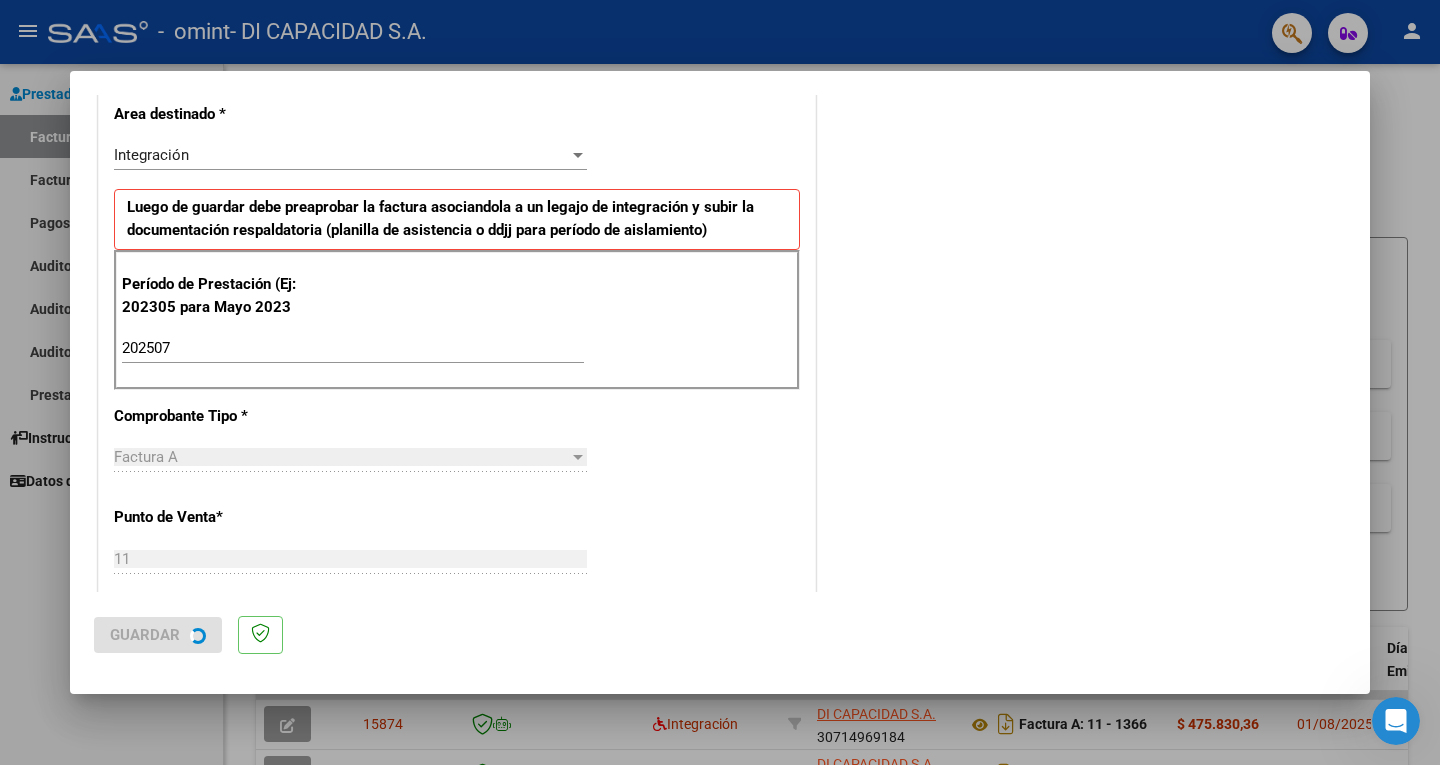 scroll, scrollTop: 0, scrollLeft: 0, axis: both 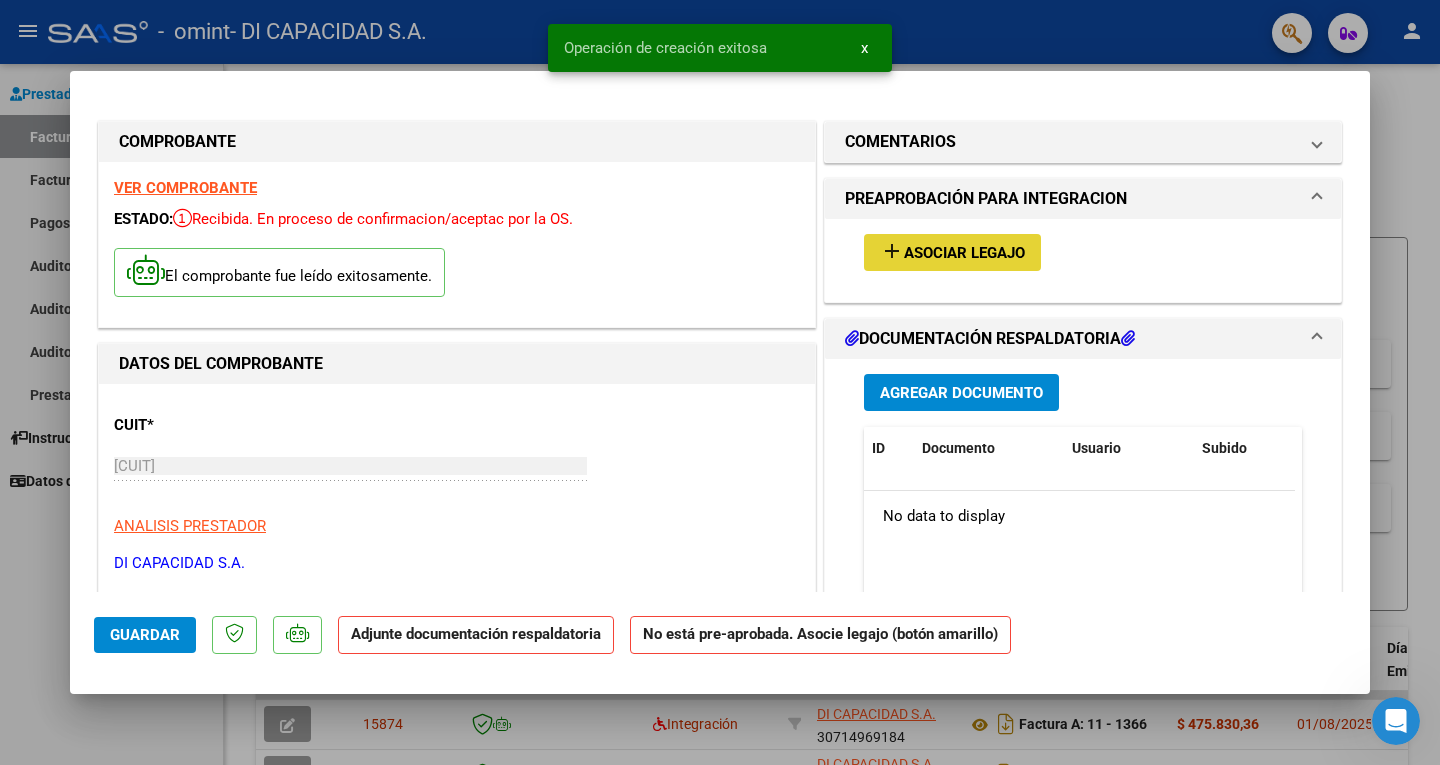 click on "Asociar Legajo" at bounding box center (964, 253) 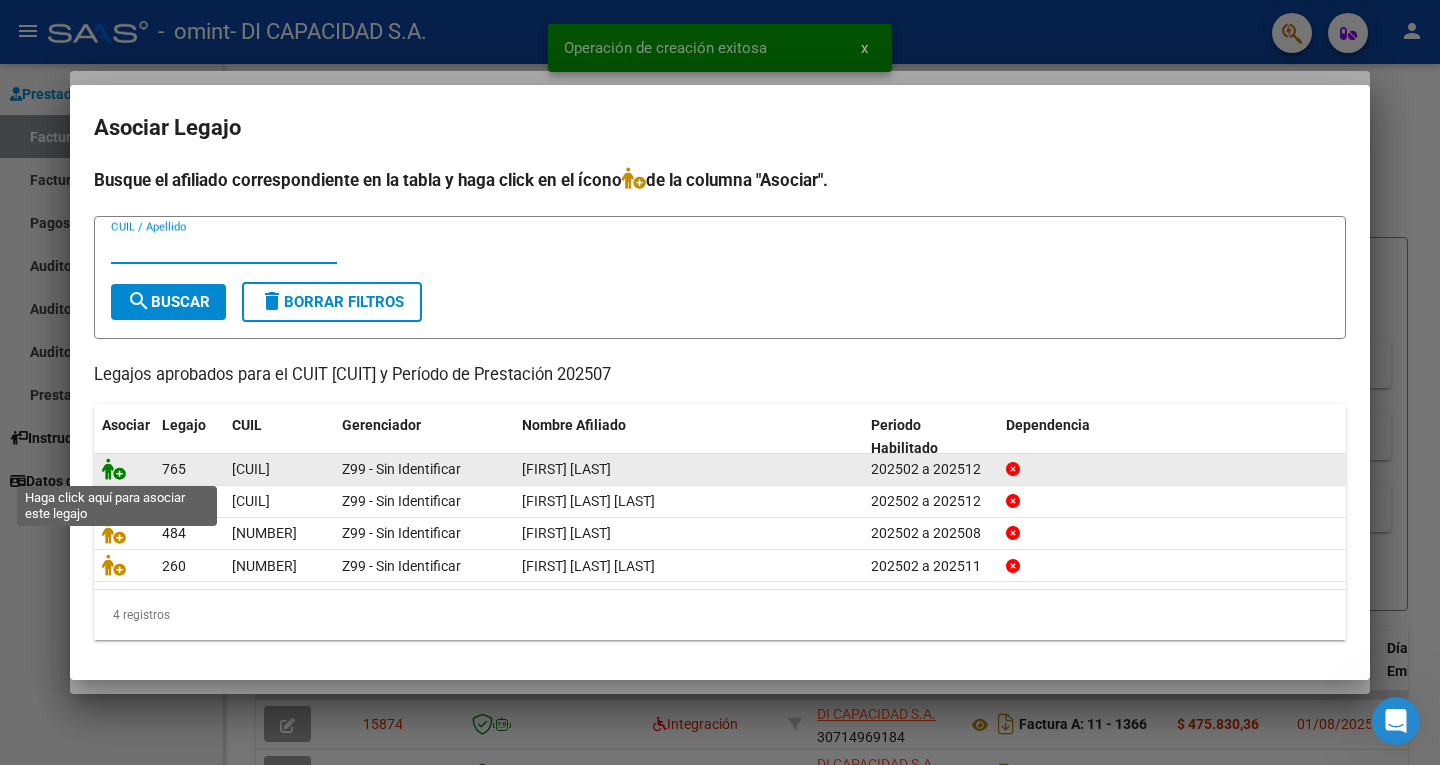 click 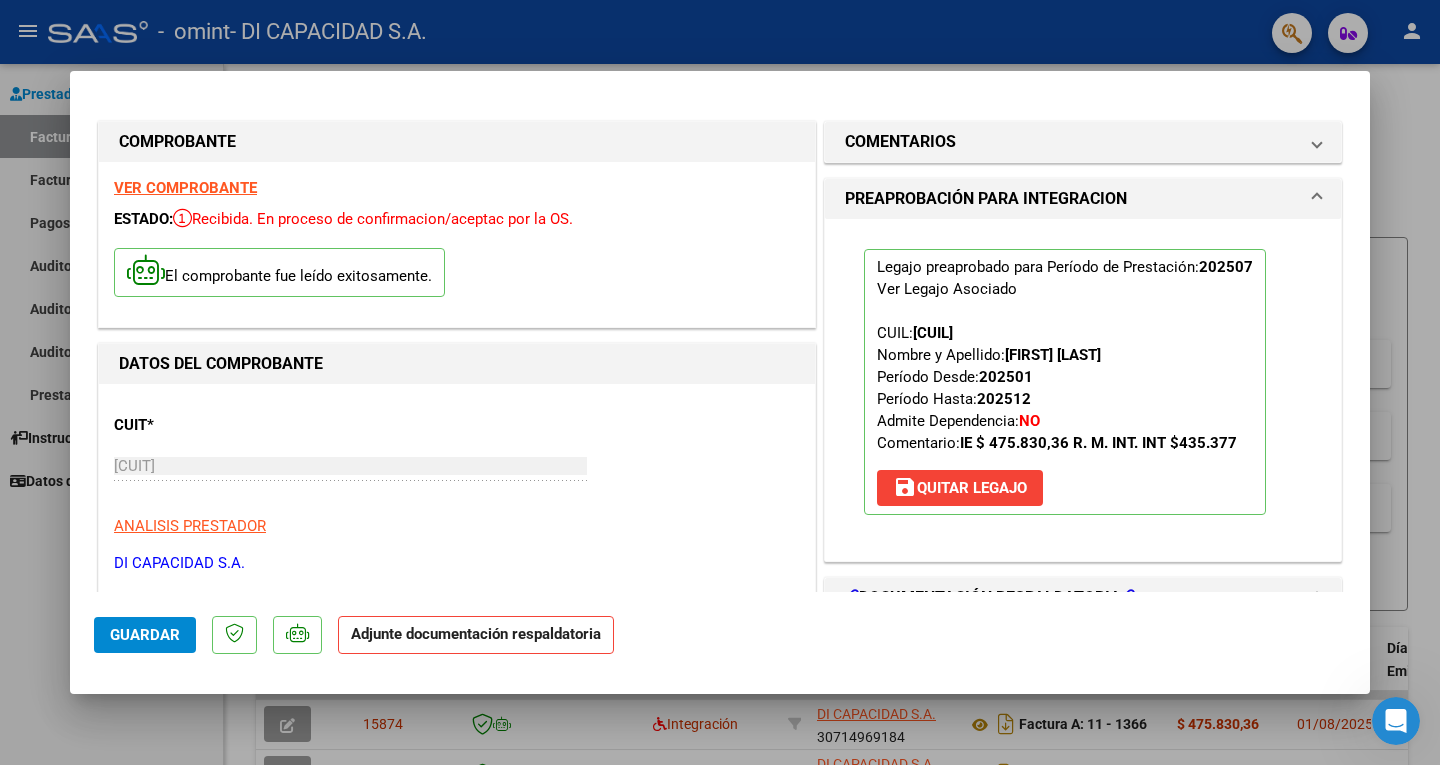 scroll, scrollTop: 131, scrollLeft: 0, axis: vertical 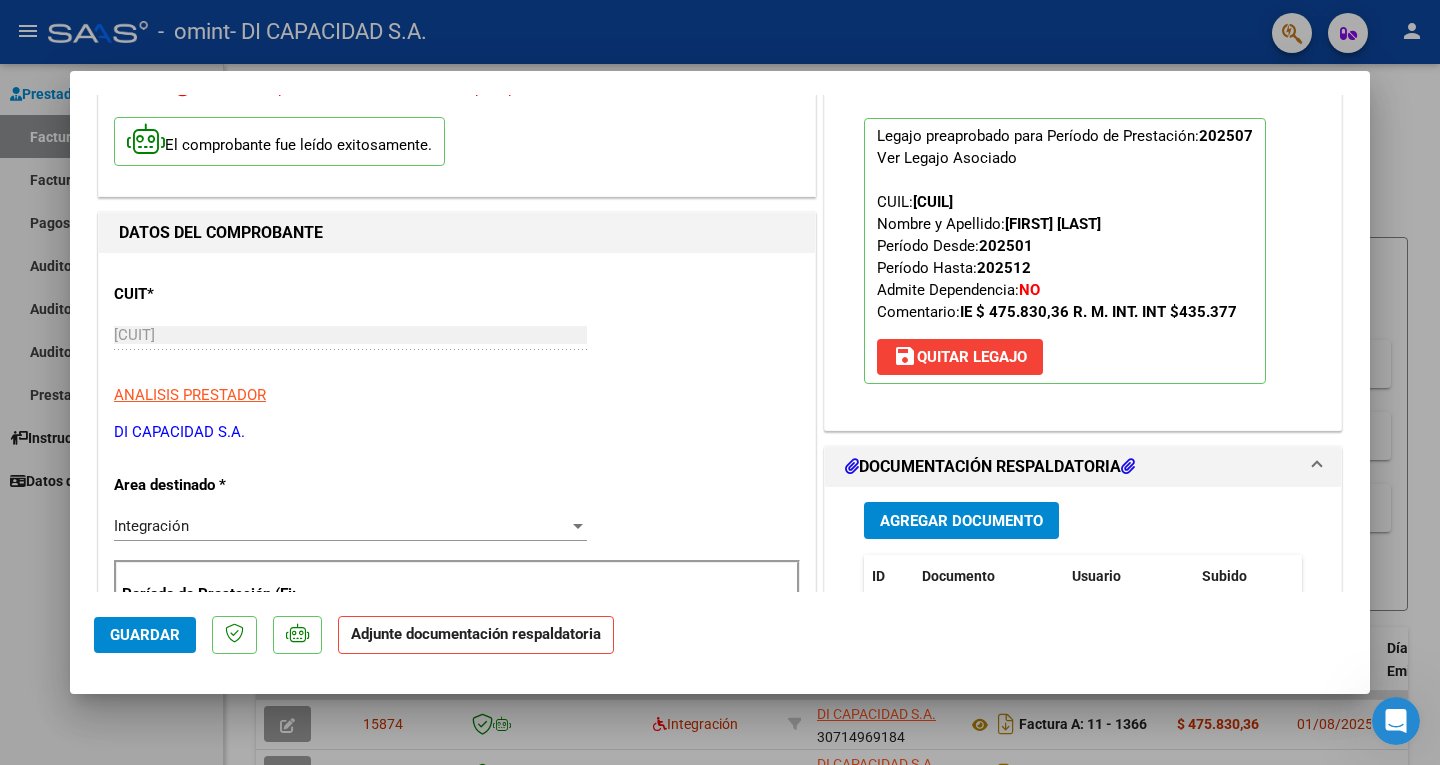 click on "Adjunte documentación respaldatoria" 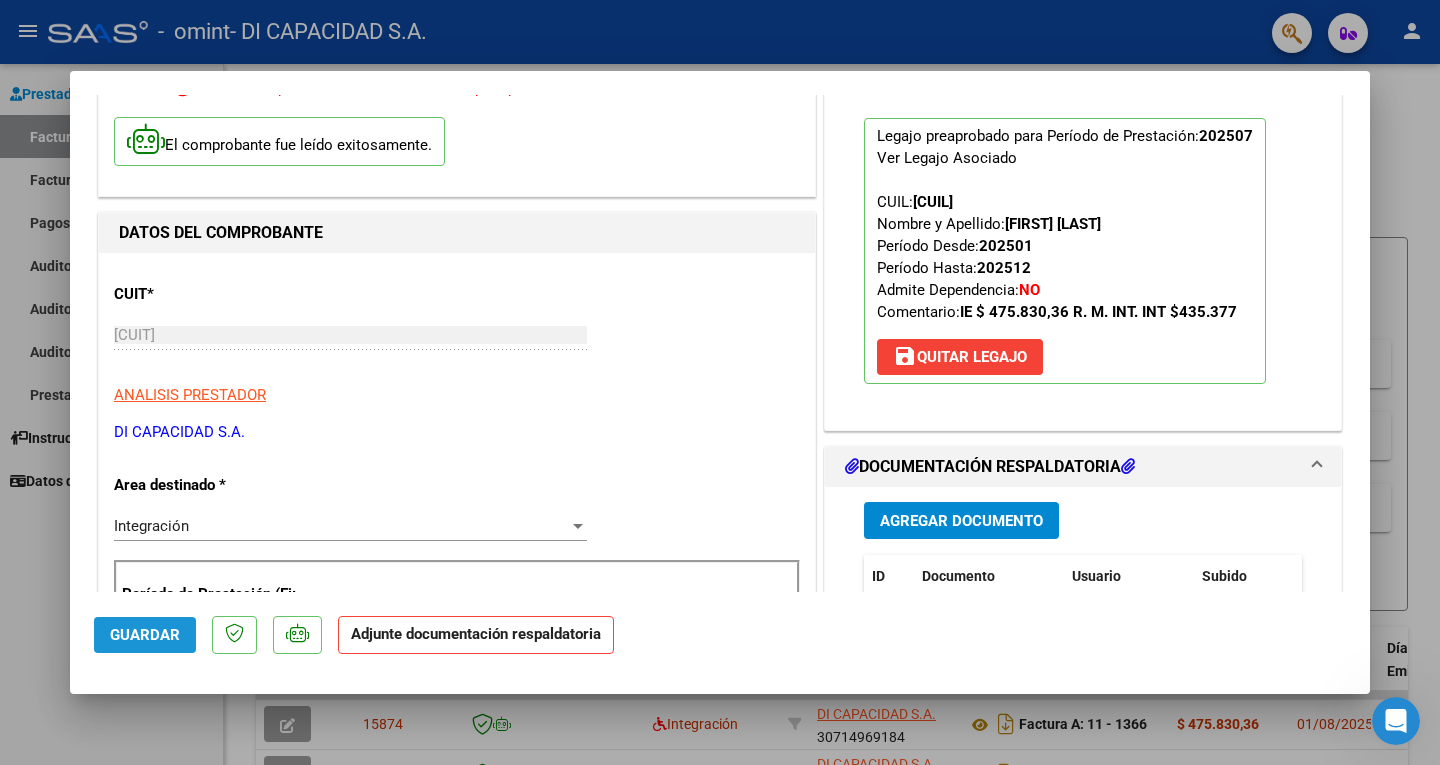 click on "Guardar" 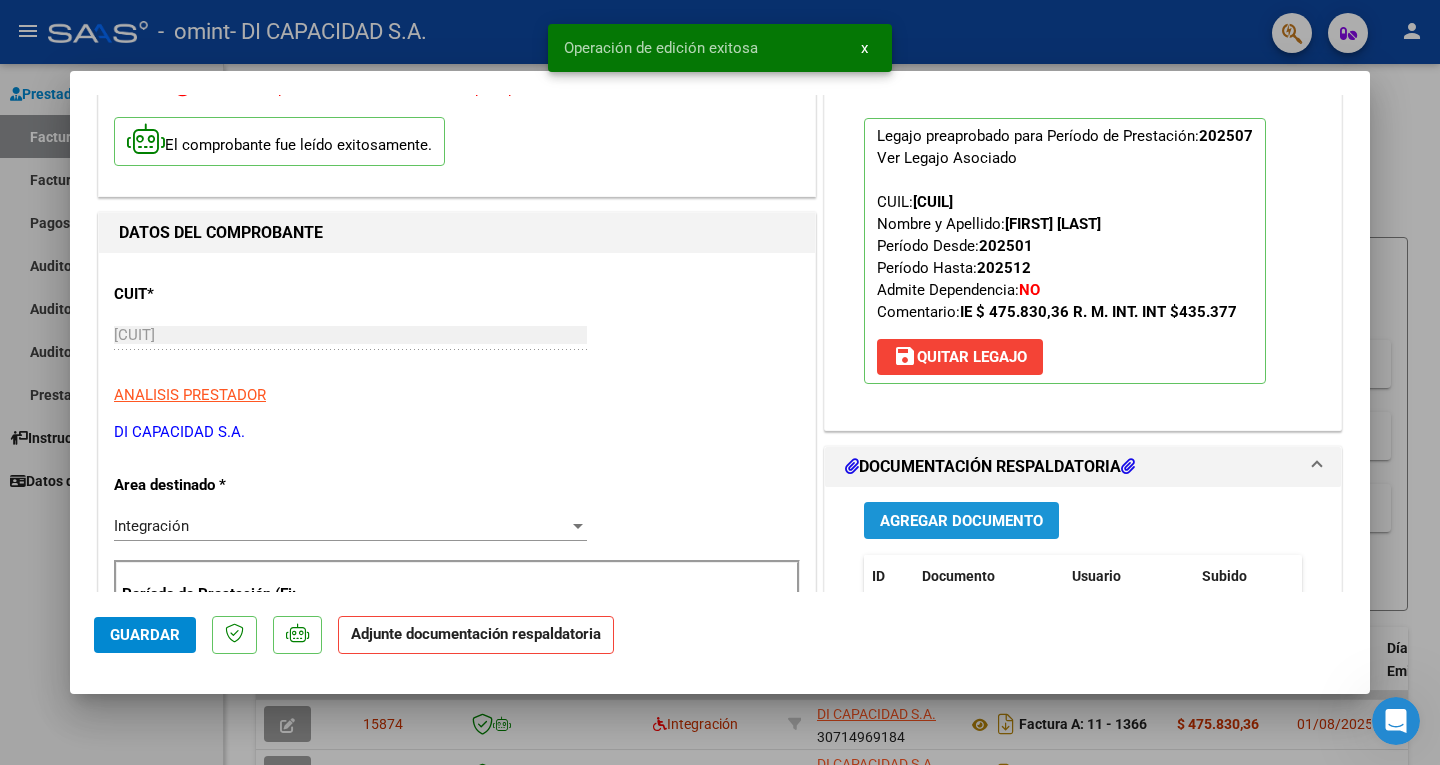click on "Agregar Documento" at bounding box center [961, 521] 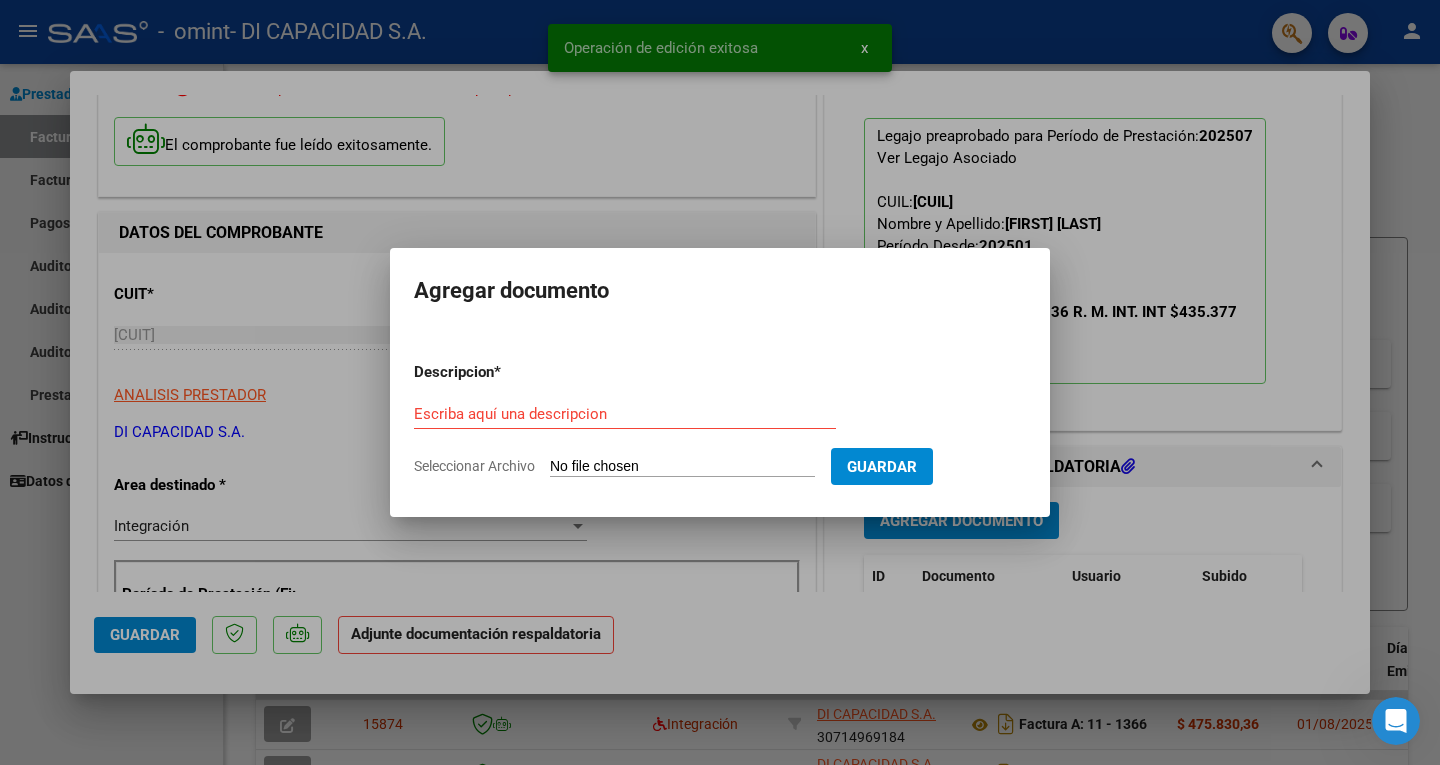 click on "Seleccionar Archivo" at bounding box center (682, 467) 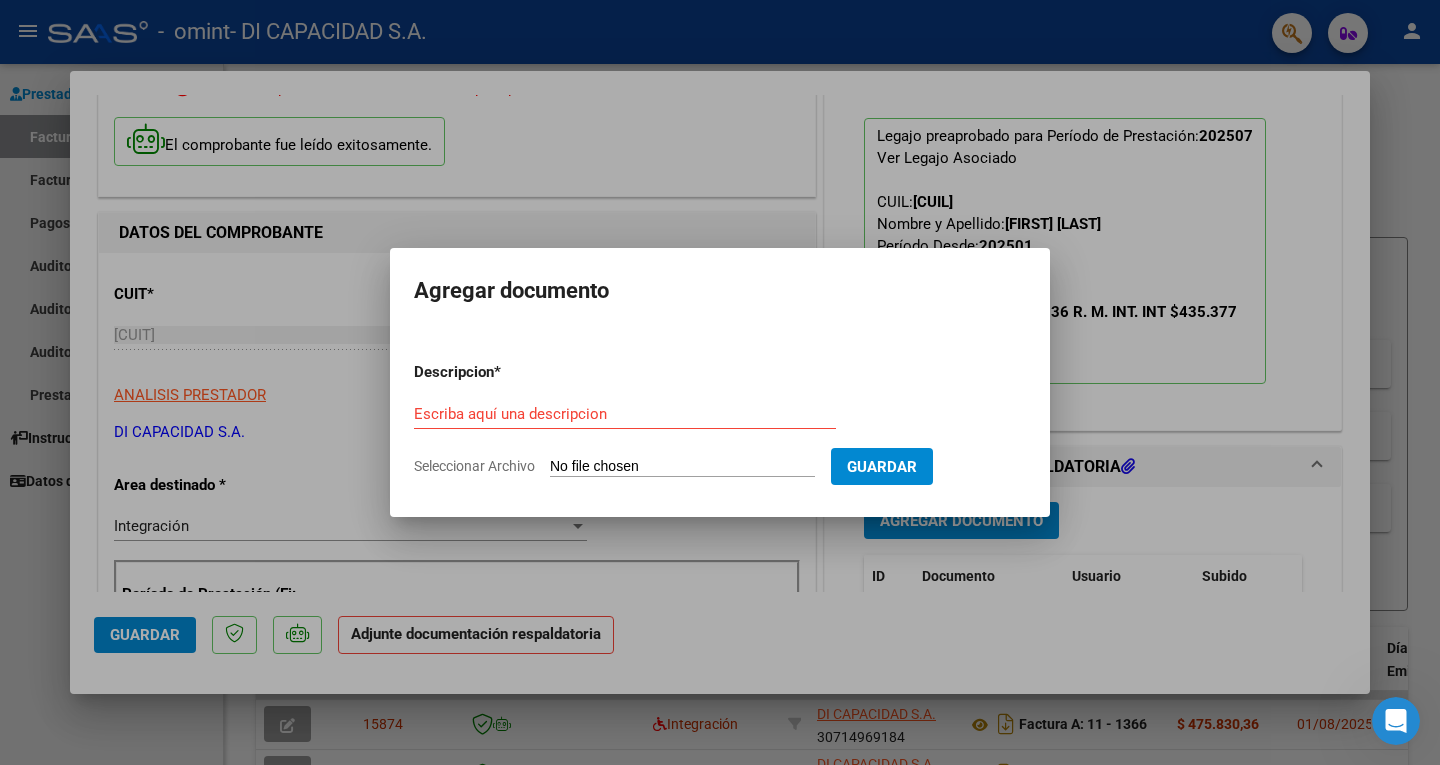 type on "C:\fakepath\[FILENAME].pdf" 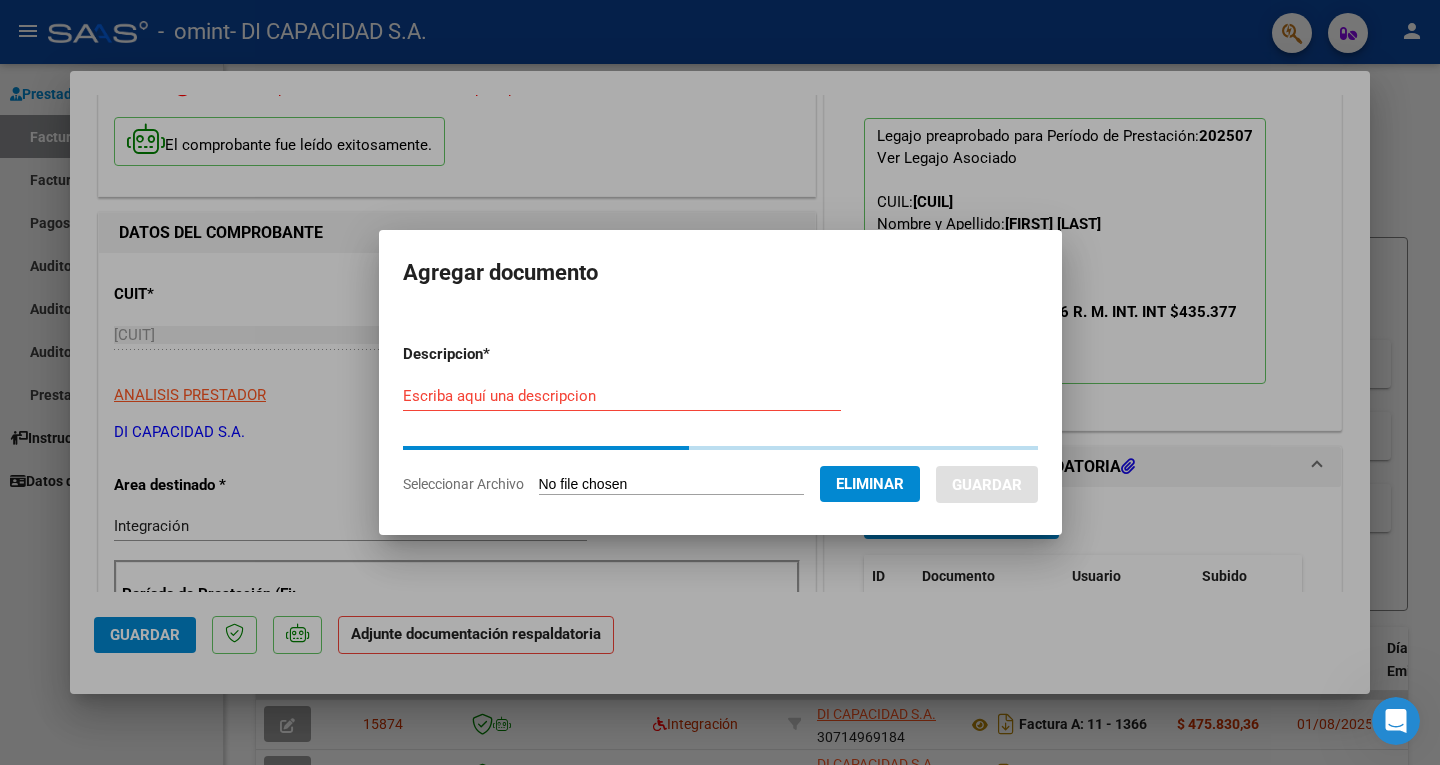 click on "Descripcion  *   Escriba aquí una descripcion  Seleccionar Archivo Eliminar Guardar" at bounding box center (720, 419) 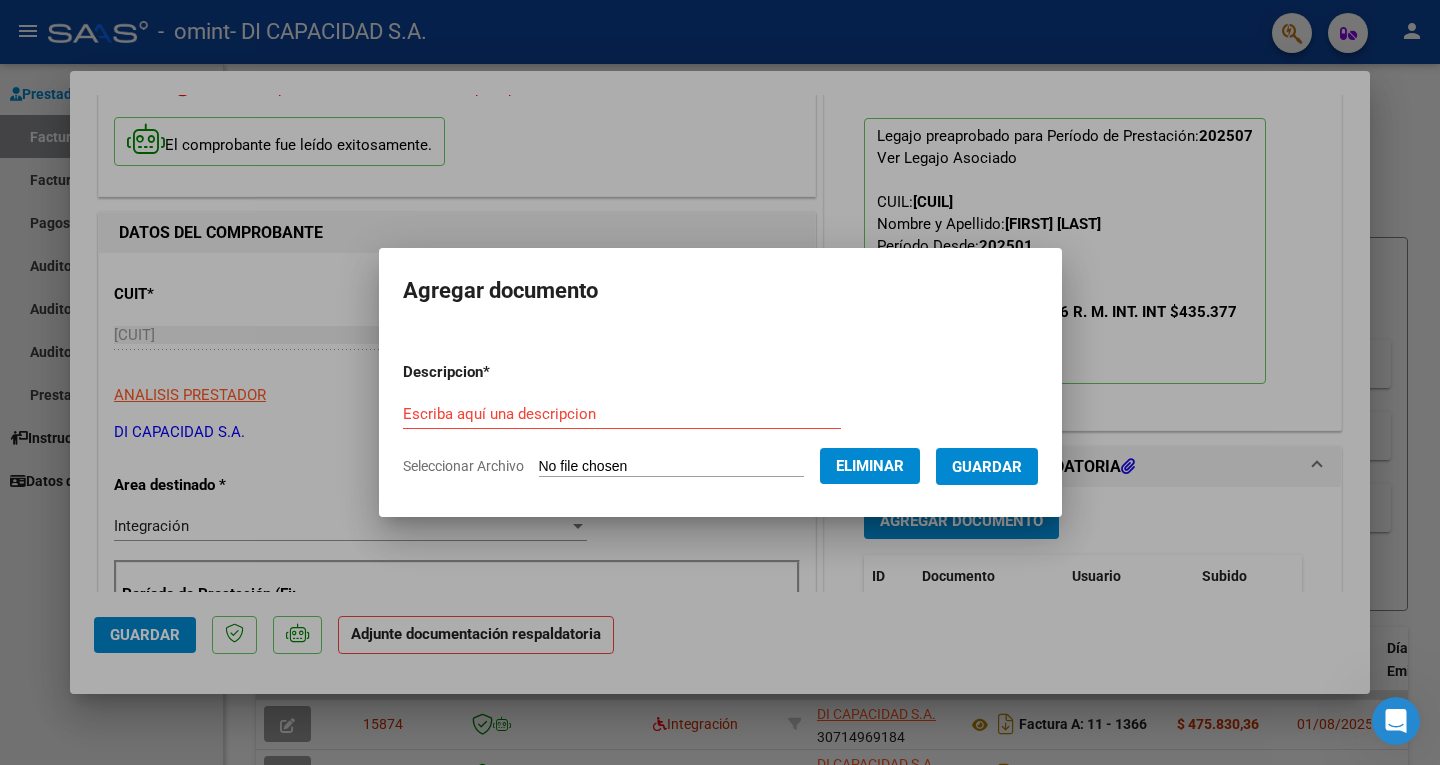 click on "Escriba aquí una descripcion" at bounding box center [622, 414] 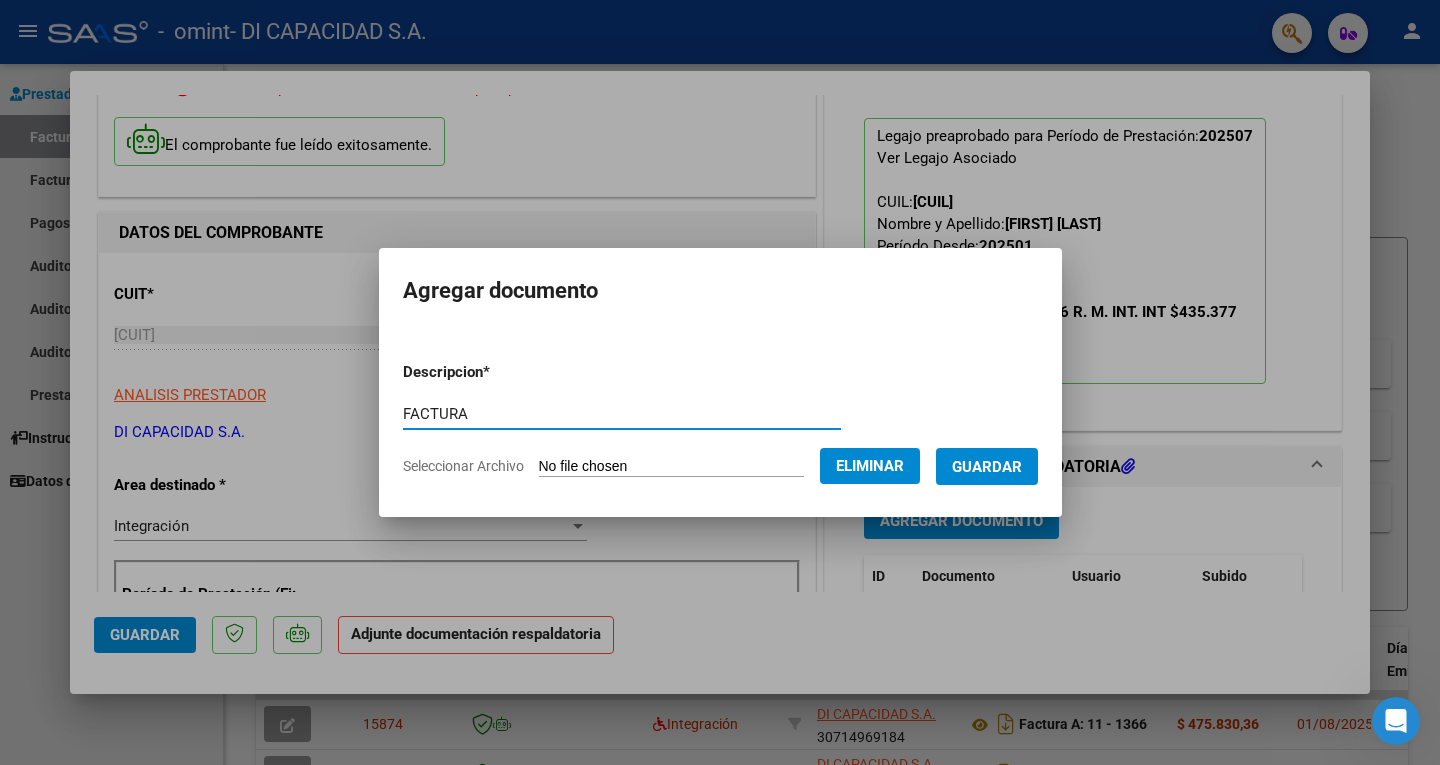 type on "FACTURA" 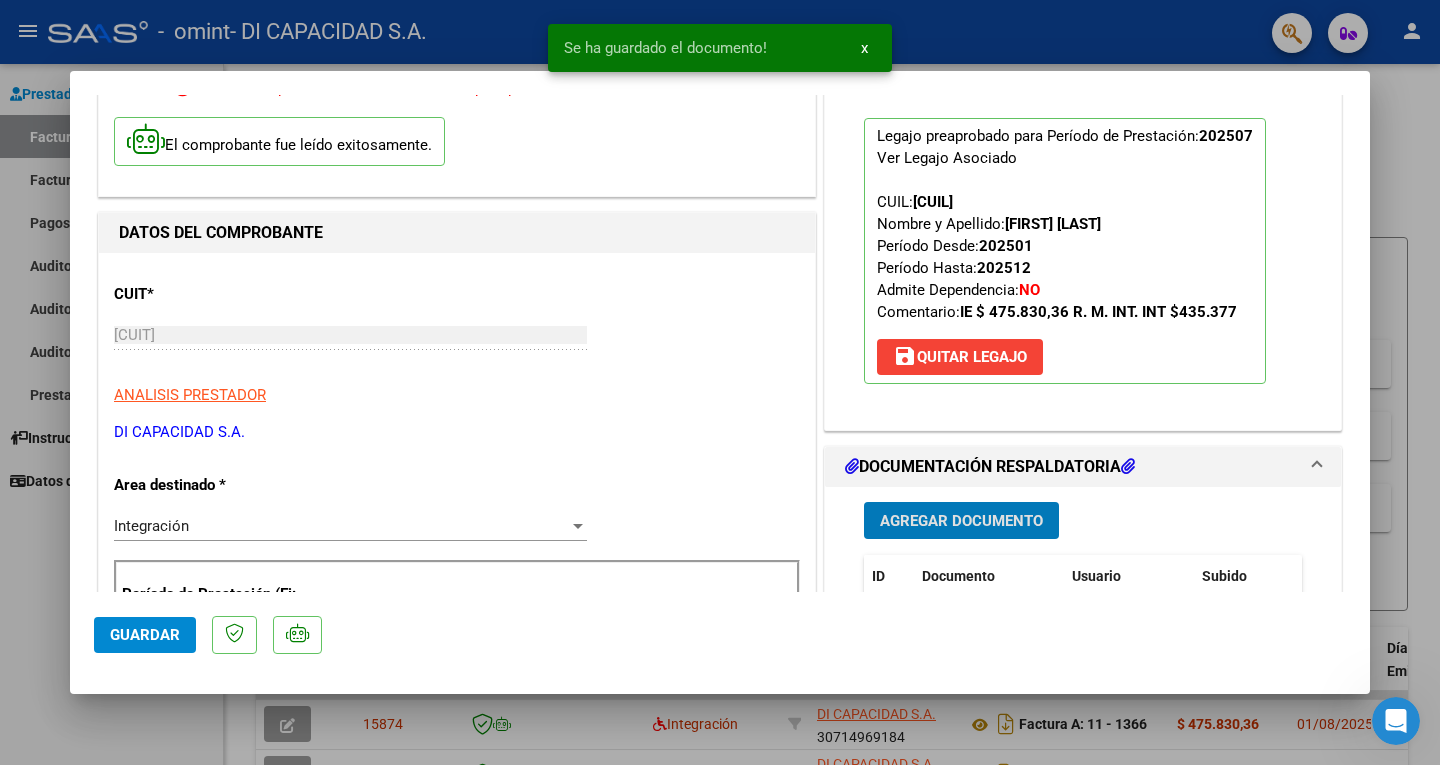 click on "Agregar Documento" at bounding box center (961, 521) 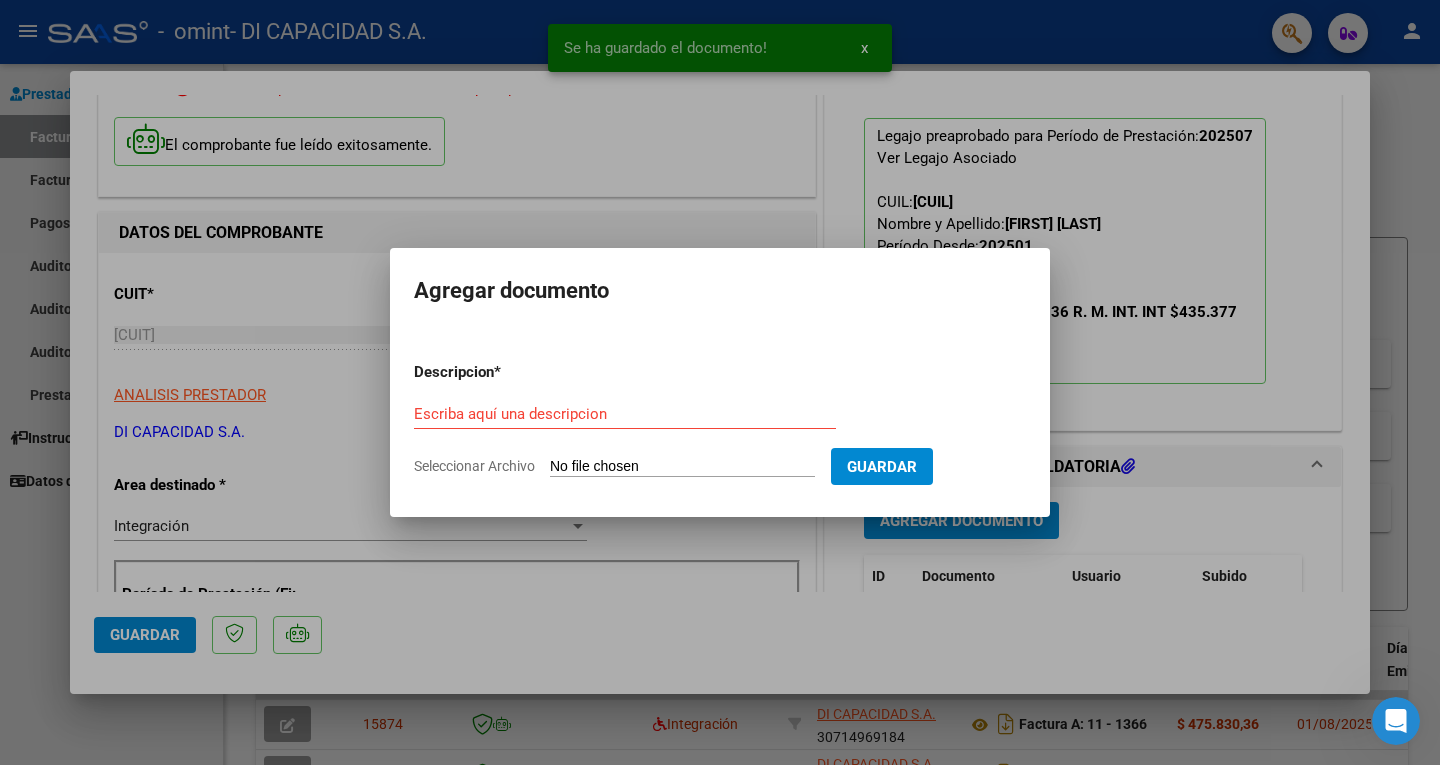 click on "Seleccionar Archivo" at bounding box center [682, 467] 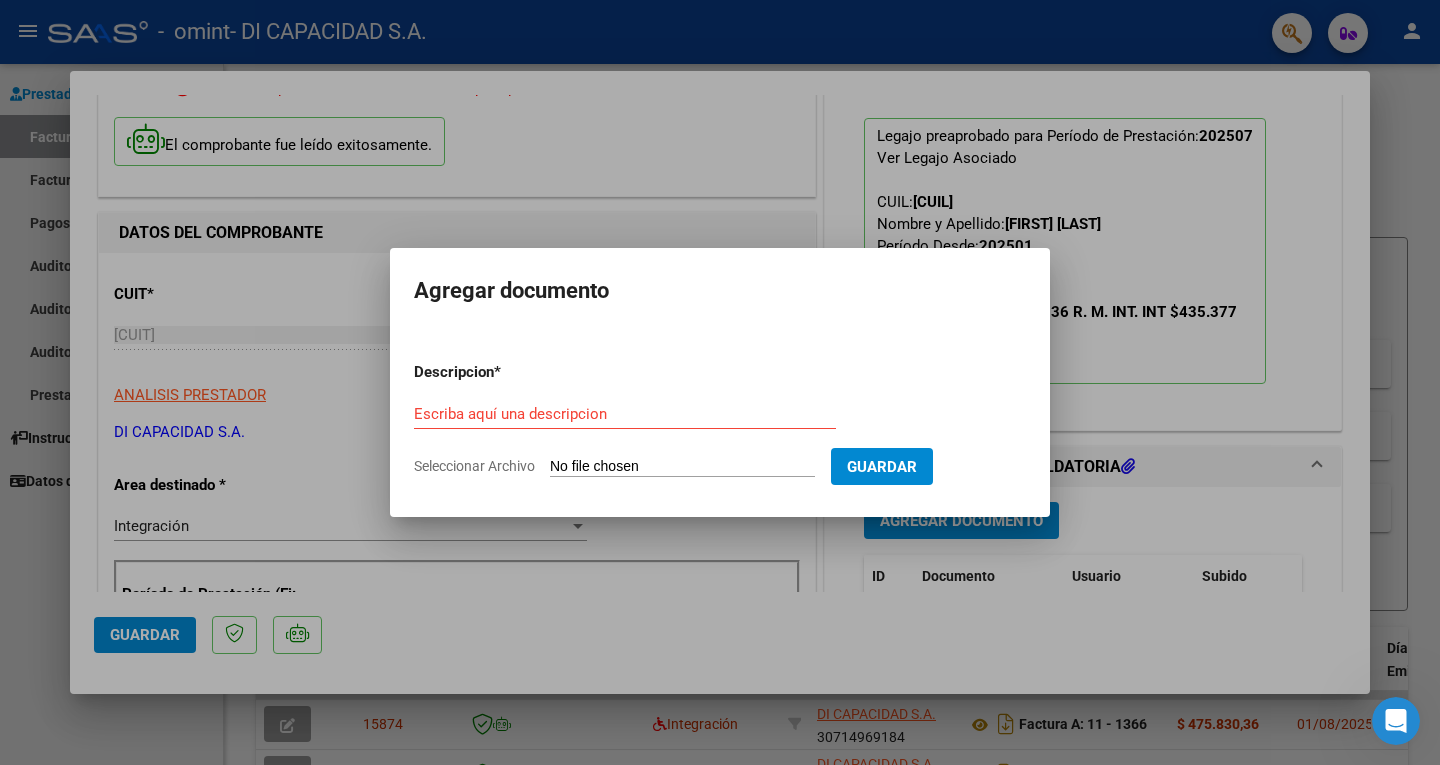 type on "C:\fakepath\005 - AUTORIZACION - EXTENSION - FN - [YEAR] - 02 AL 12.png" 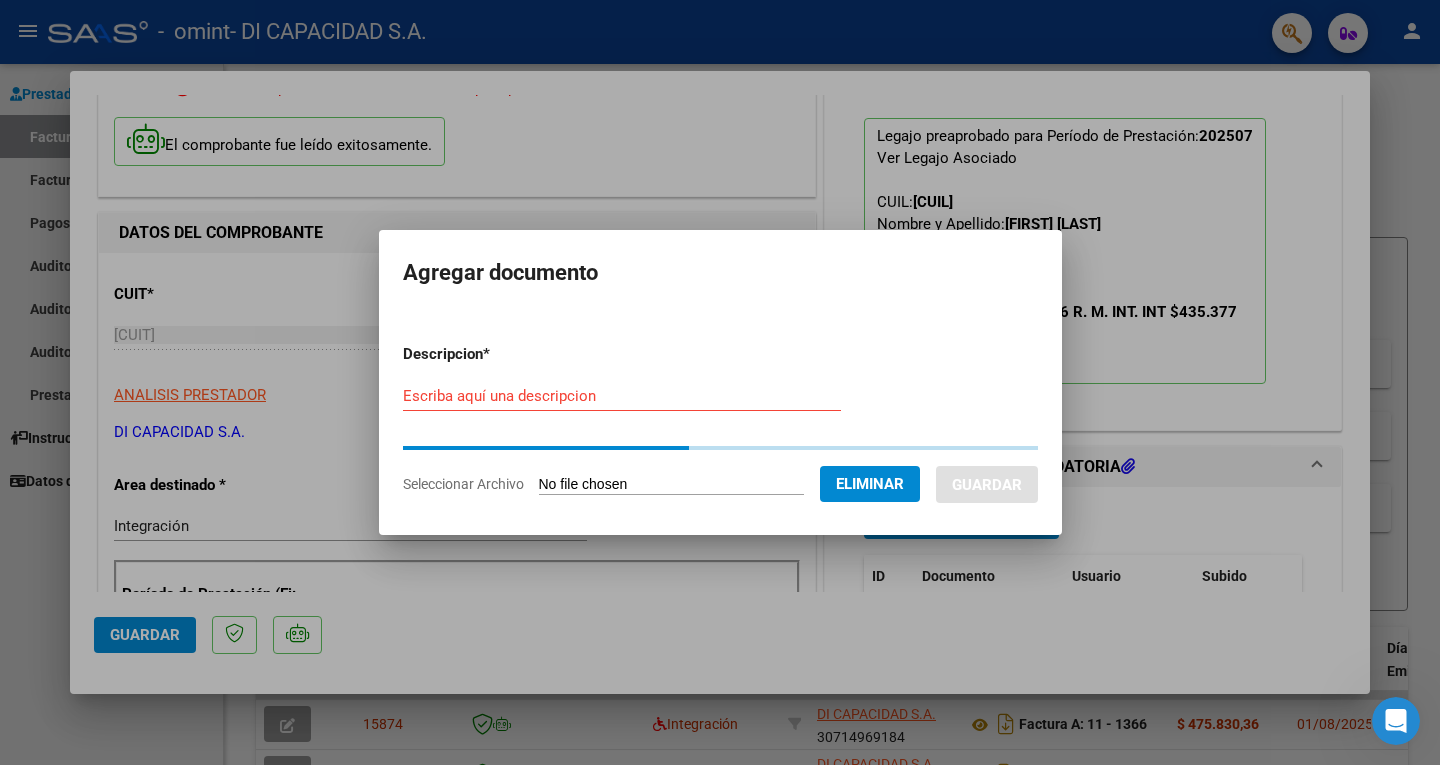 click on "Descripcion  *   Escriba aquí una descripcion  Seleccionar Archivo Eliminar Guardar" at bounding box center [720, 419] 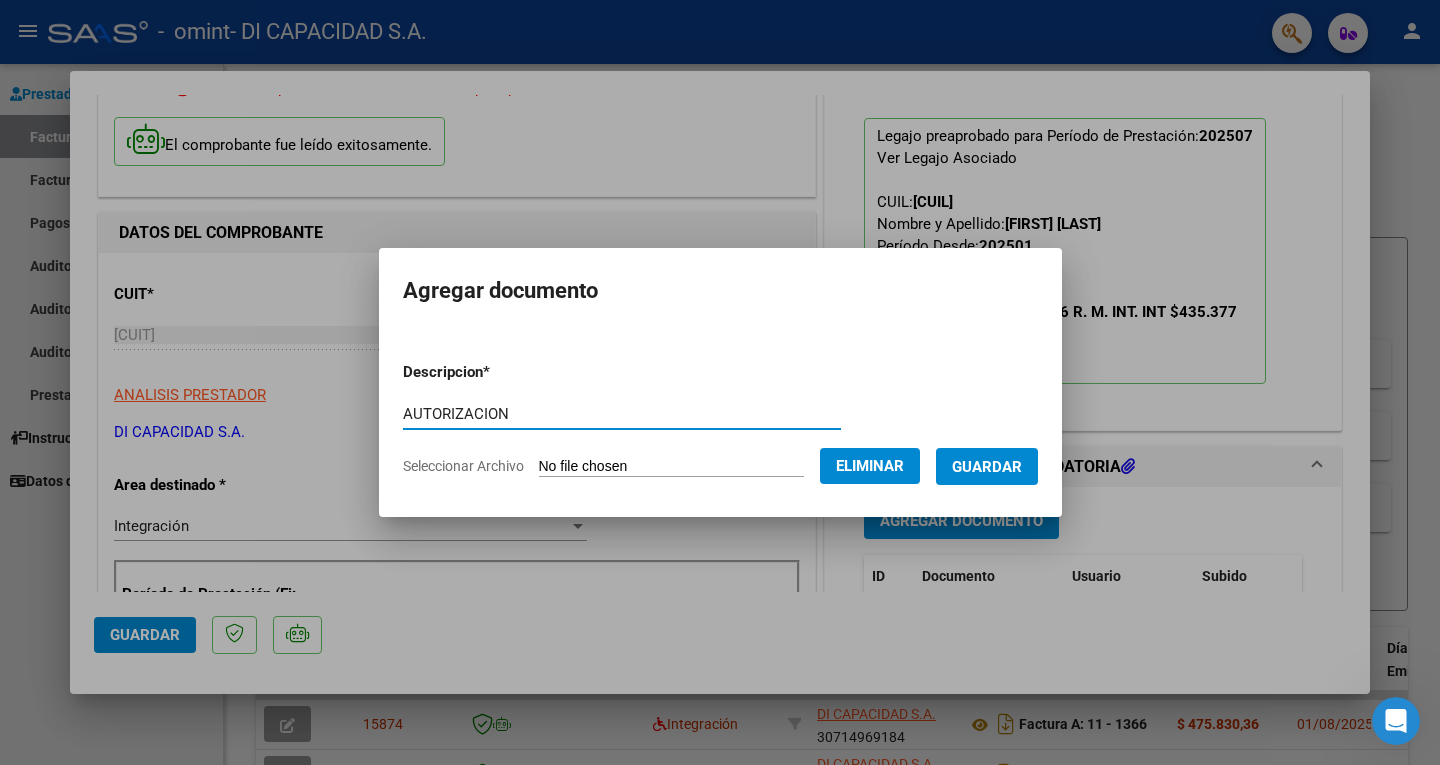 type on "AUTORIZACION" 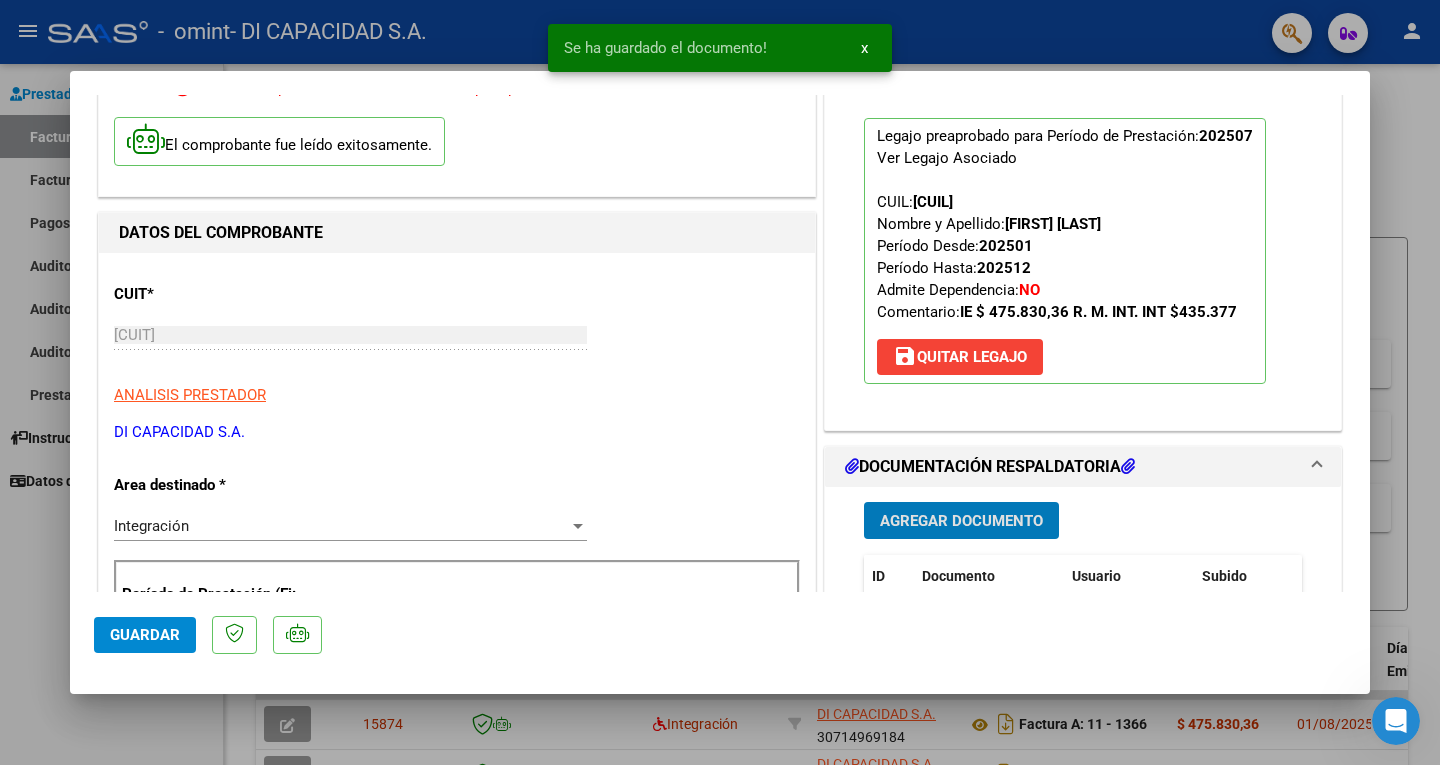 click on "Agregar Documento" at bounding box center (961, 521) 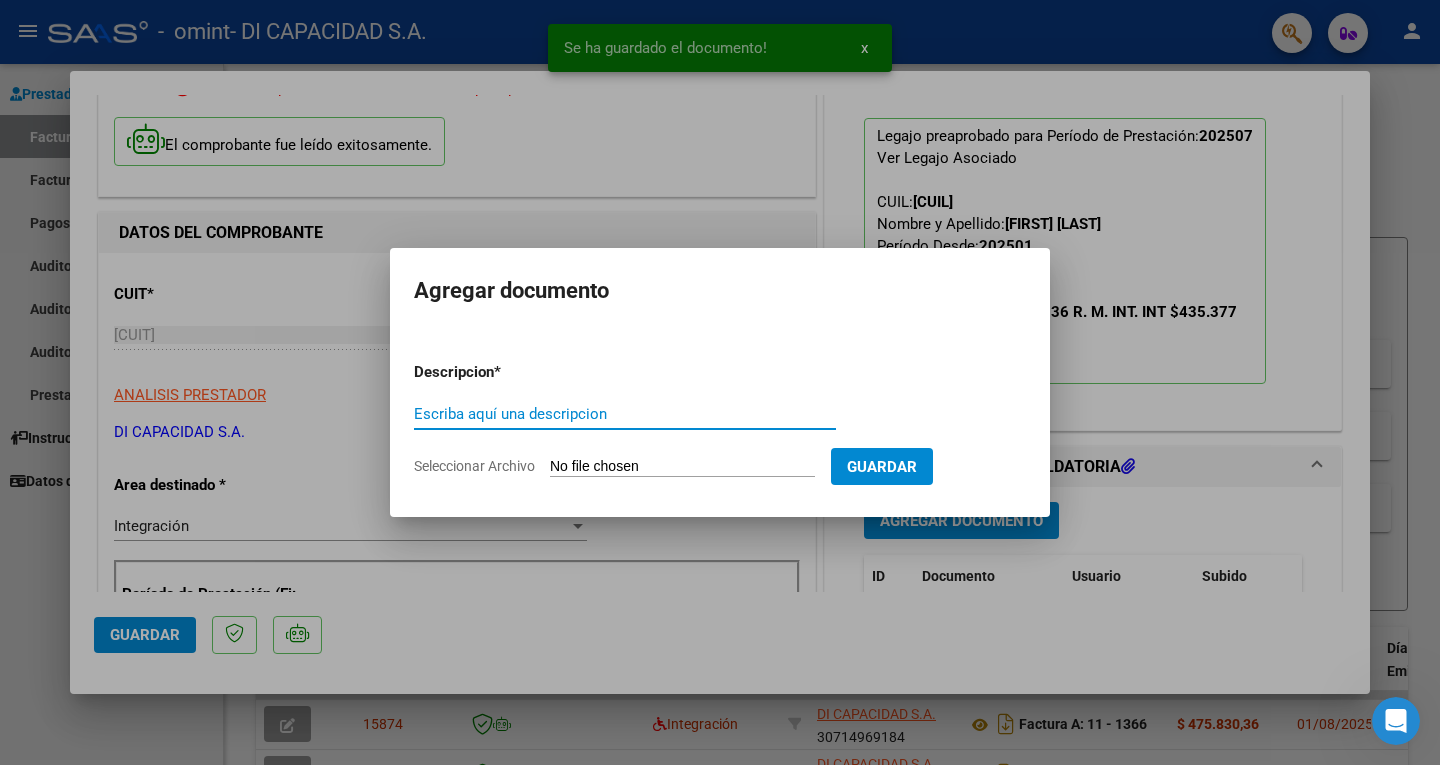 click on "Seleccionar Archivo" at bounding box center [682, 467] 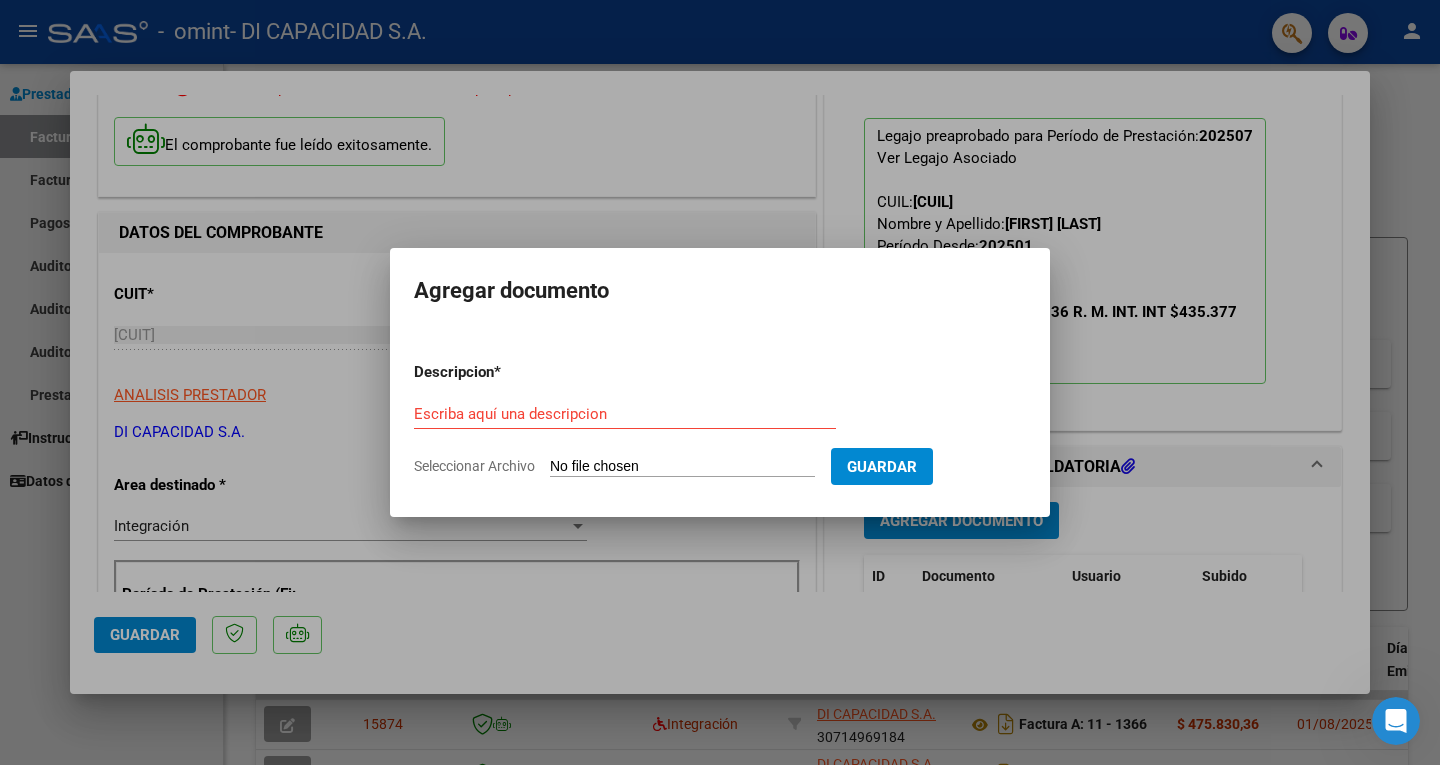 type on "C:\fakepath\07-[YEAR] [LAST] [FIRST] - SAIE.pdf" 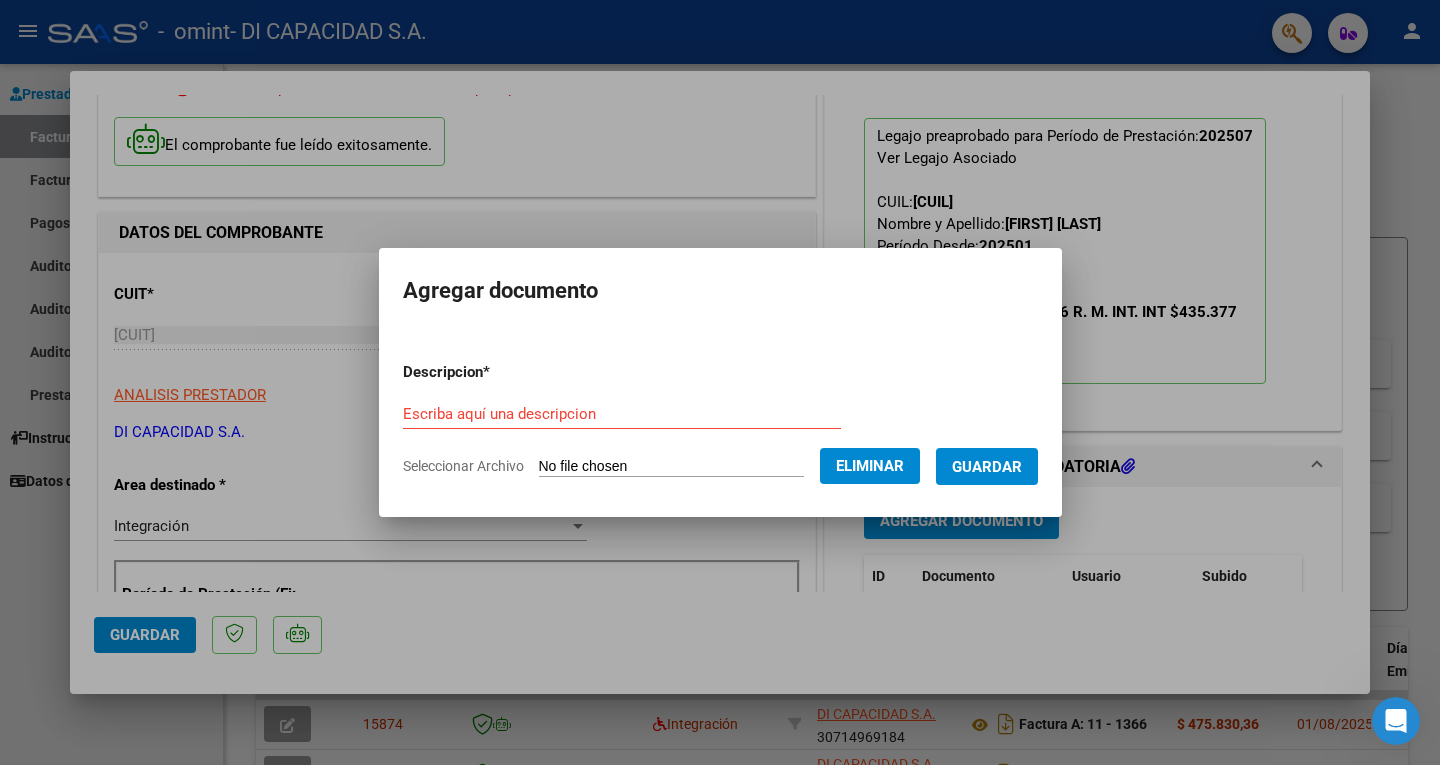 click on "Guardar" at bounding box center [987, 467] 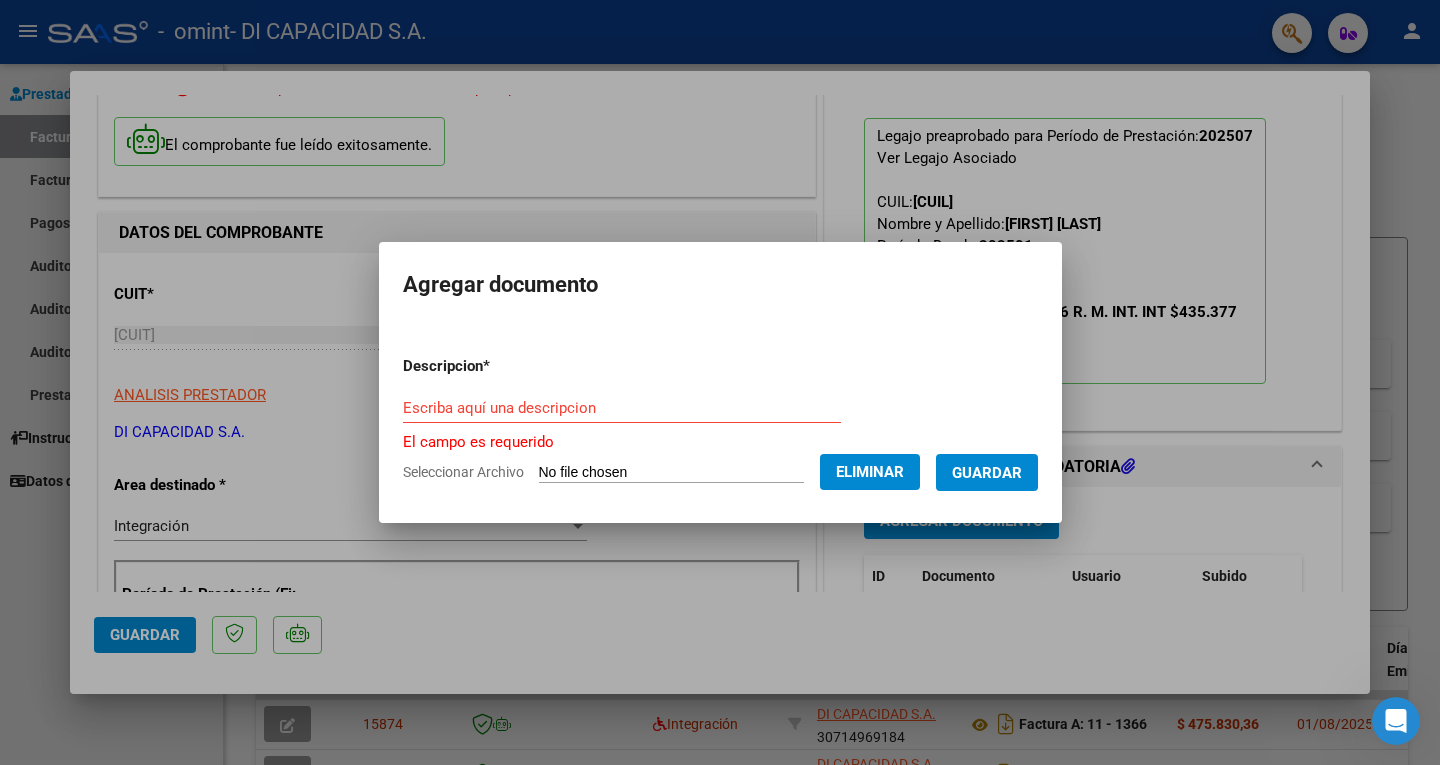 click on "Escriba aquí una descripcion" at bounding box center (622, 408) 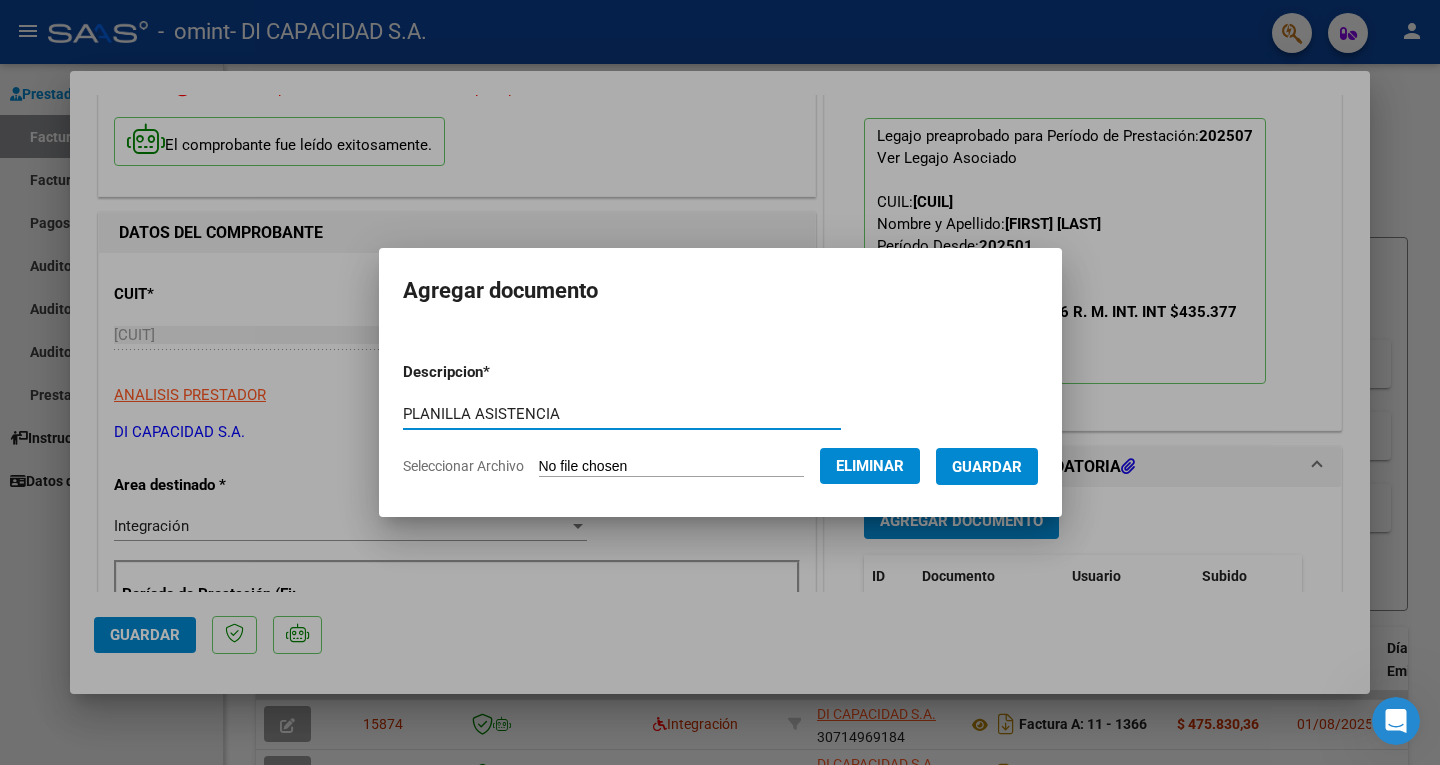 type on "PLANILLA ASISTENCIA" 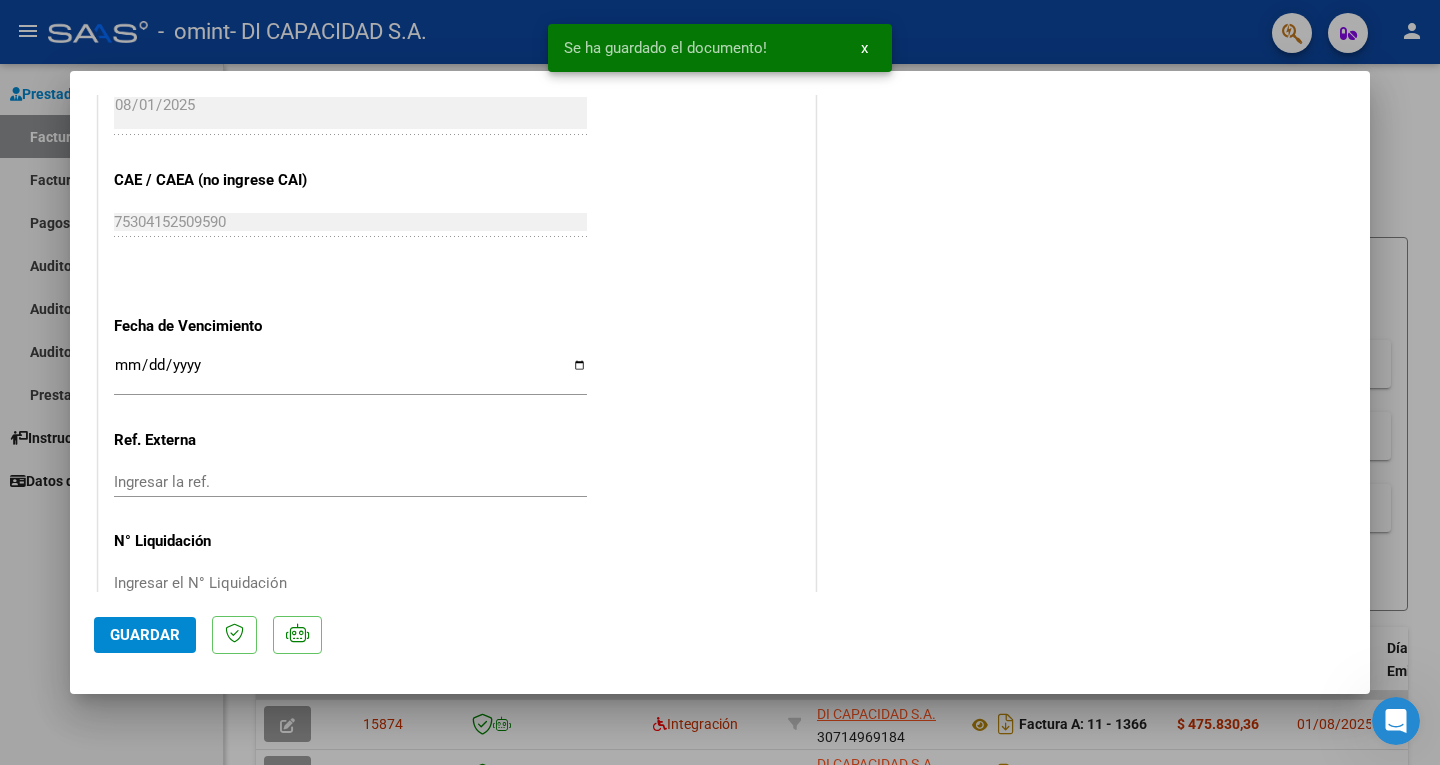 scroll, scrollTop: 1289, scrollLeft: 0, axis: vertical 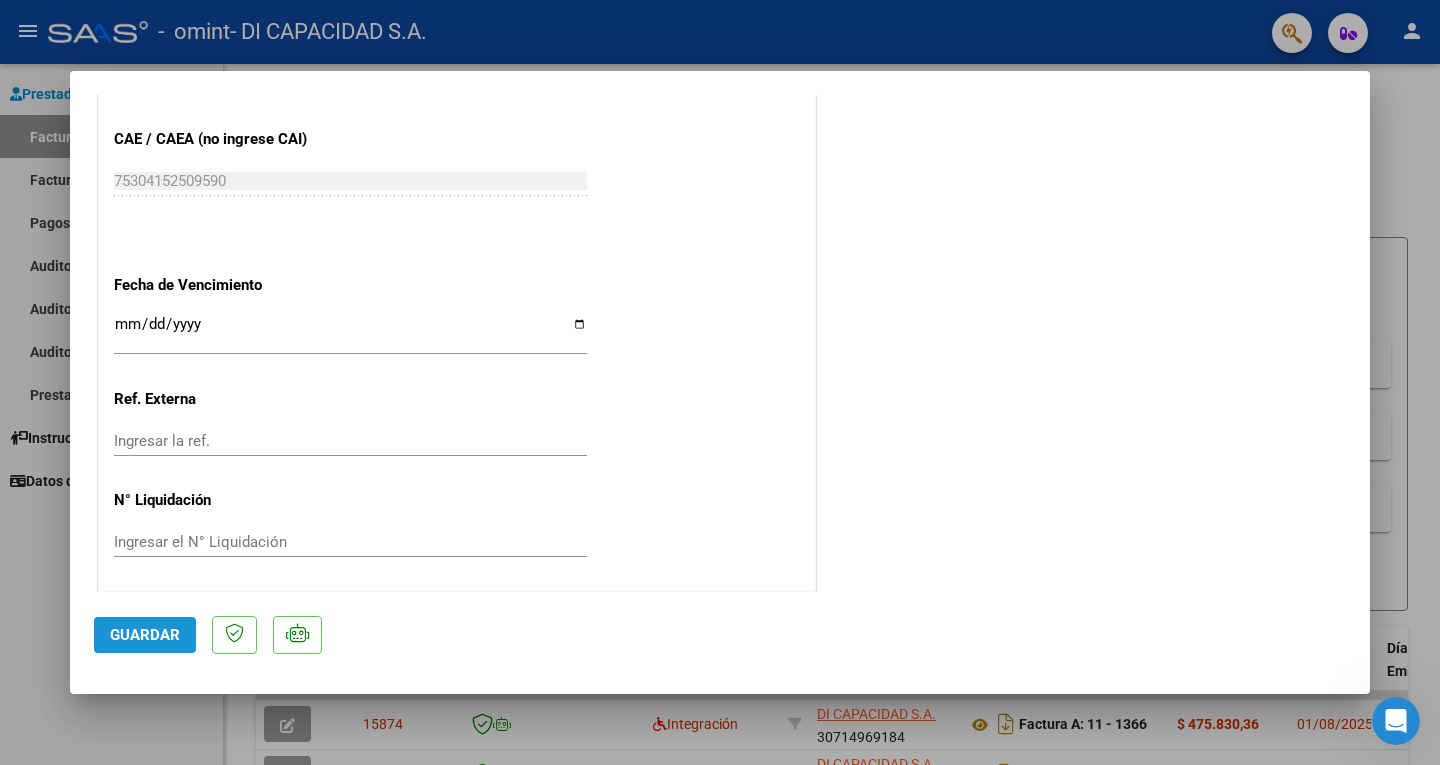 click on "Guardar" 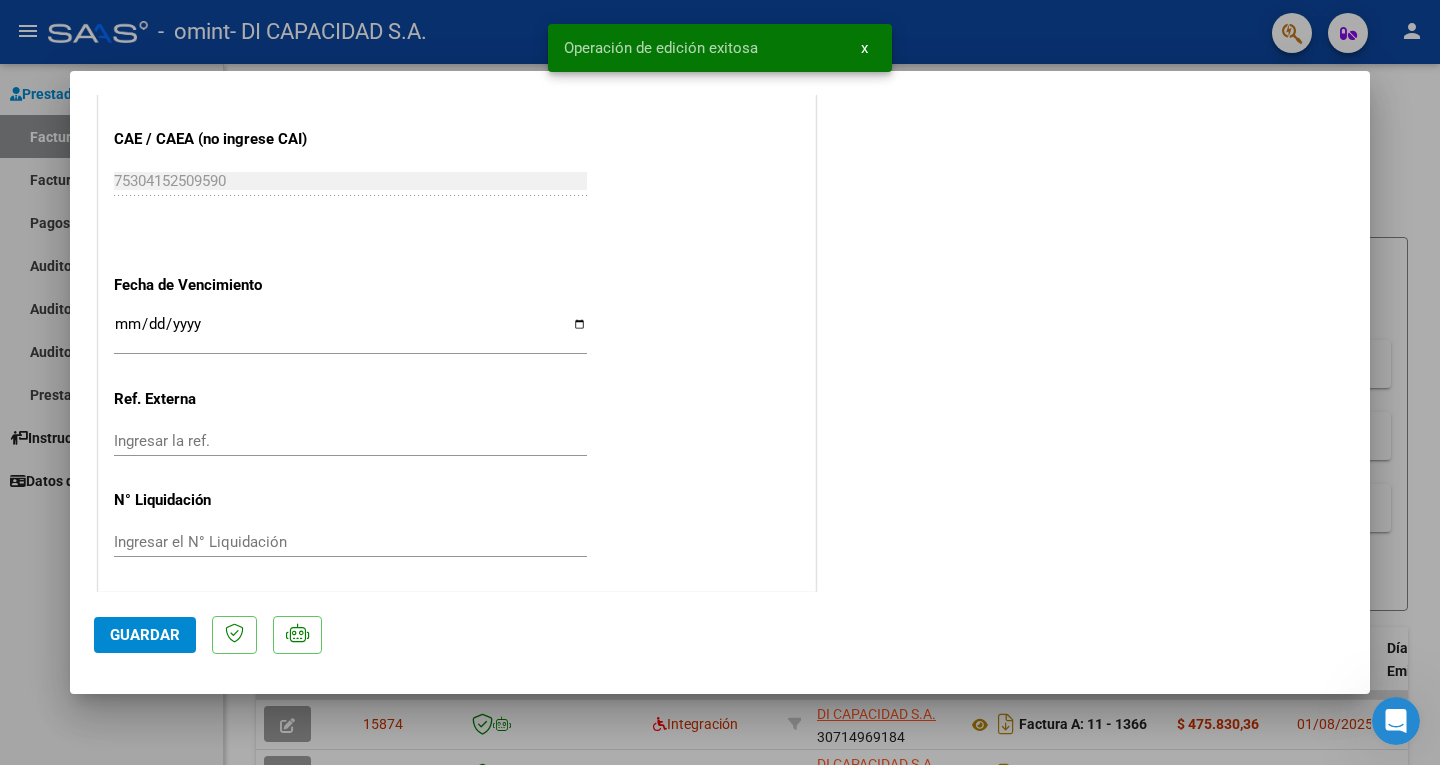 type 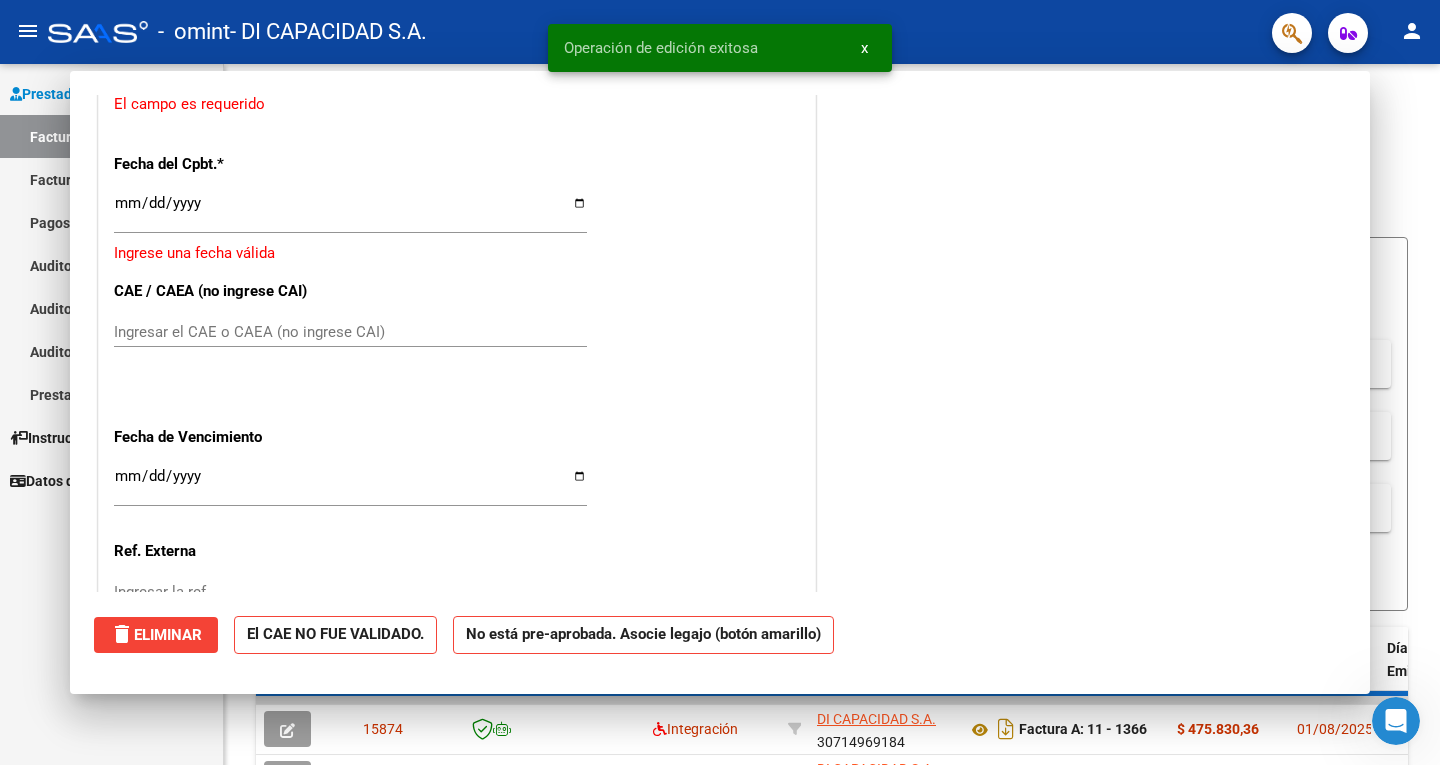 scroll, scrollTop: 1428, scrollLeft: 0, axis: vertical 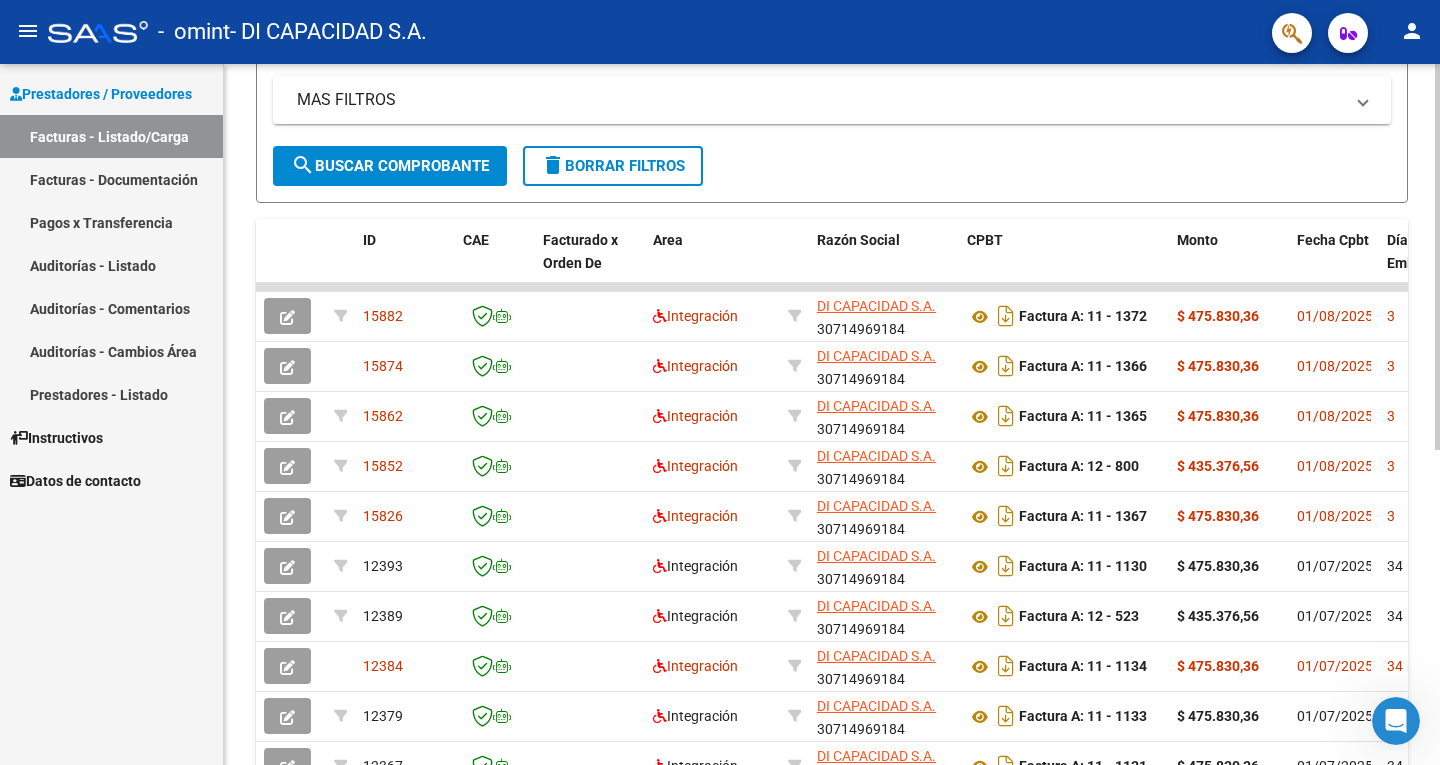 click on "Video tutorial   PRESTADORES -> Listado de CPBTs Emitidos por Prestadores / Proveedores (alt+q)   Cargar Comprobante
cloud_download  CSV  cloud_download  EXCEL  cloud_download  Estandar   Descarga Masiva
Filtros Id Integración Area Todos Confirmado   Mostrar totalizadores   FILTROS DEL COMPROBANTE  Comprobante Tipo Comprobante Tipo Start date – End date Fec. Comprobante Desde / Hasta Días Emisión Desde(cant. días) Días Emisión Hasta(cant. días) CUIT / Razón Social Pto. Venta Nro. Comprobante Código SSS CAE Válido CAE Válido Todos Cargado Módulo Hosp. Todos Tiene facturacion Apócrifa Hospital Refes  FILTROS DE INTEGRACION  Período De Prestación Campos del Archivo de Rendición Devuelto x SSS (dr_envio) Todos Rendido x SSS (dr_envio) Tipo de Registro Tipo de Registro Período Presentación Período Presentación Campos del Legajo Asociado (preaprobación) Afiliado Legajo (cuil/nombre) Todos Solo facturas preaprobadas  MAS FILTROS  Todos Con Doc. Respaldatoria Todos Con Trazabilidad Todos 3" 